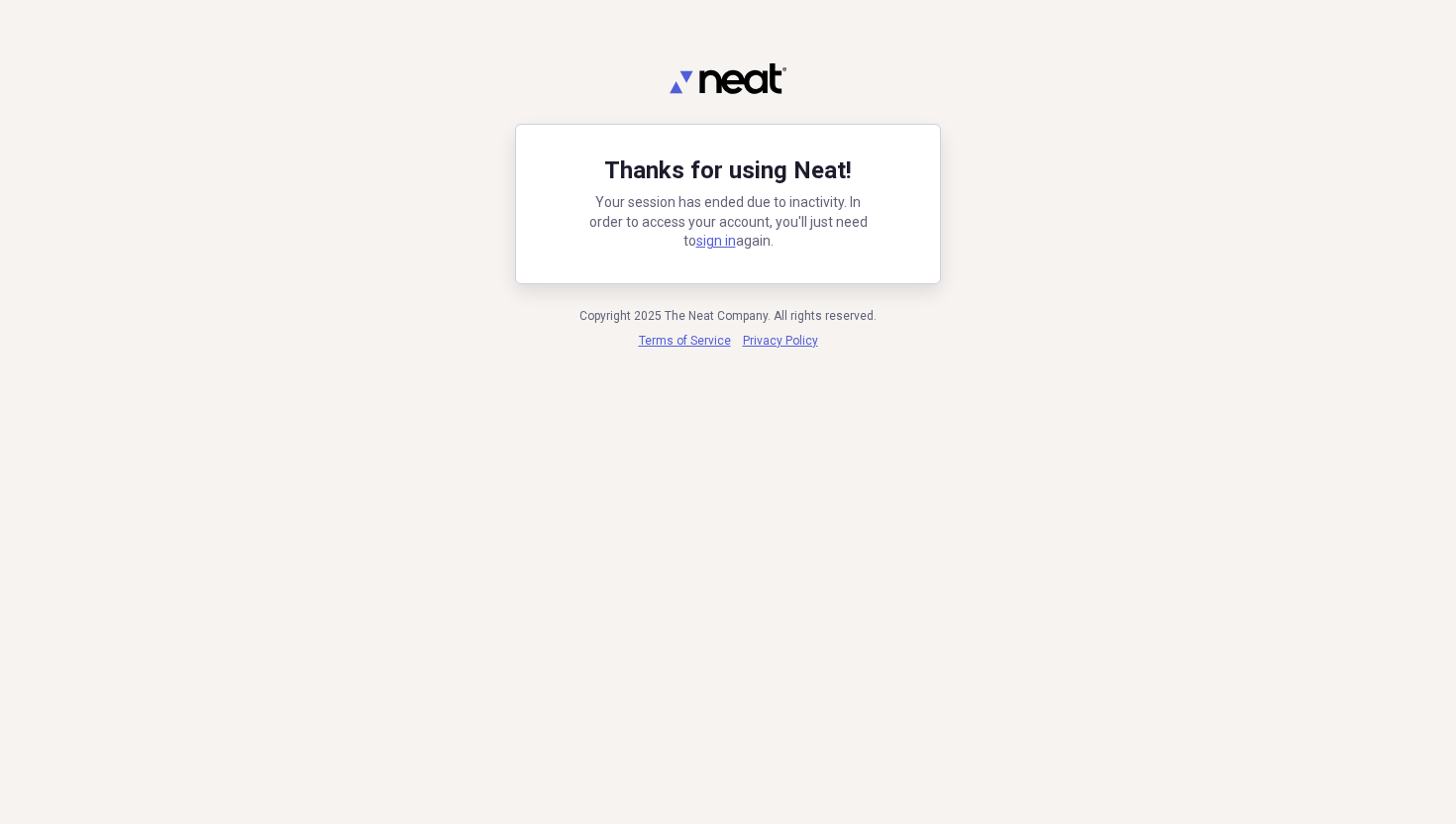 scroll, scrollTop: 0, scrollLeft: 0, axis: both 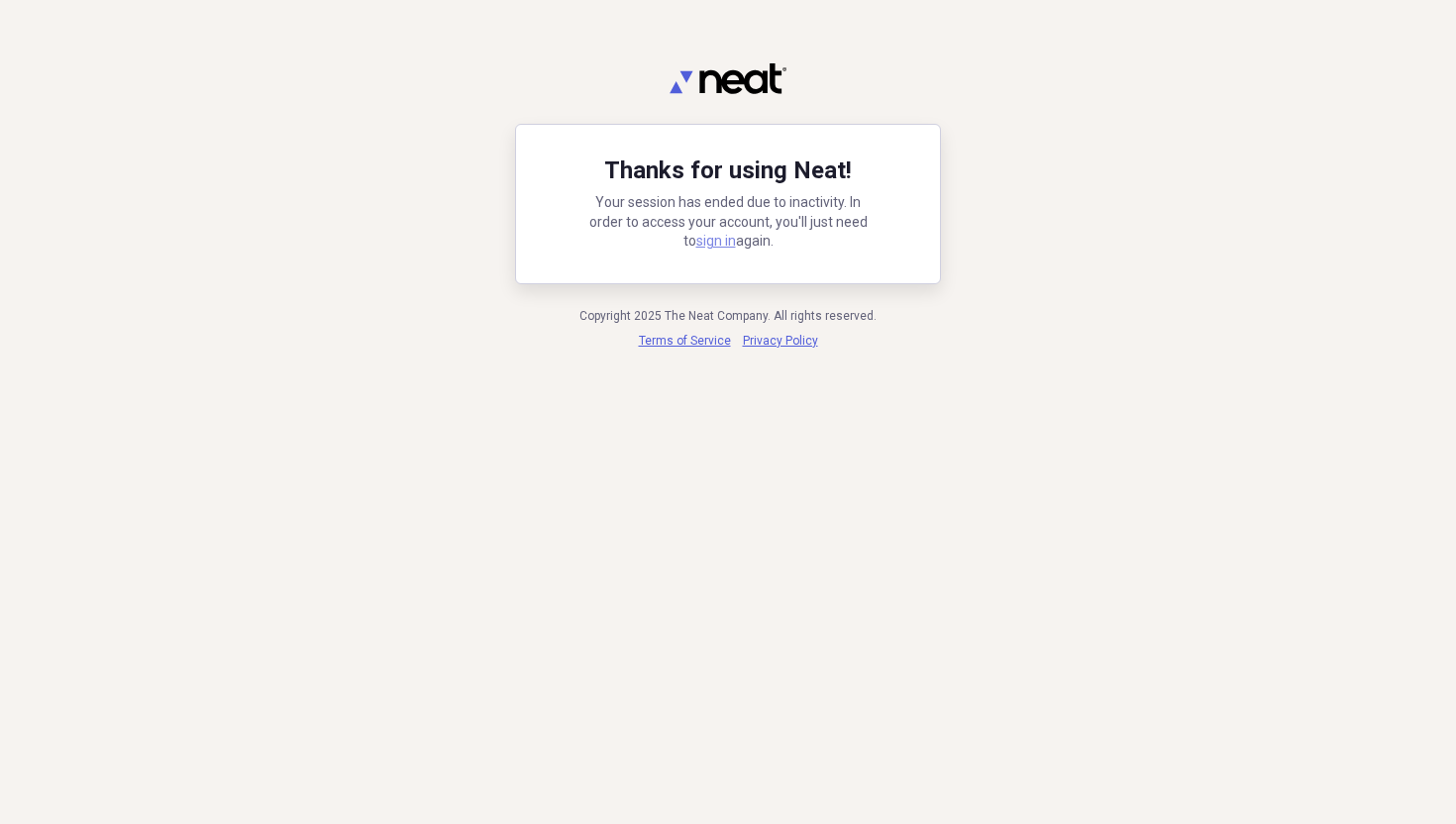 click on "sign in" at bounding box center [716, 241] 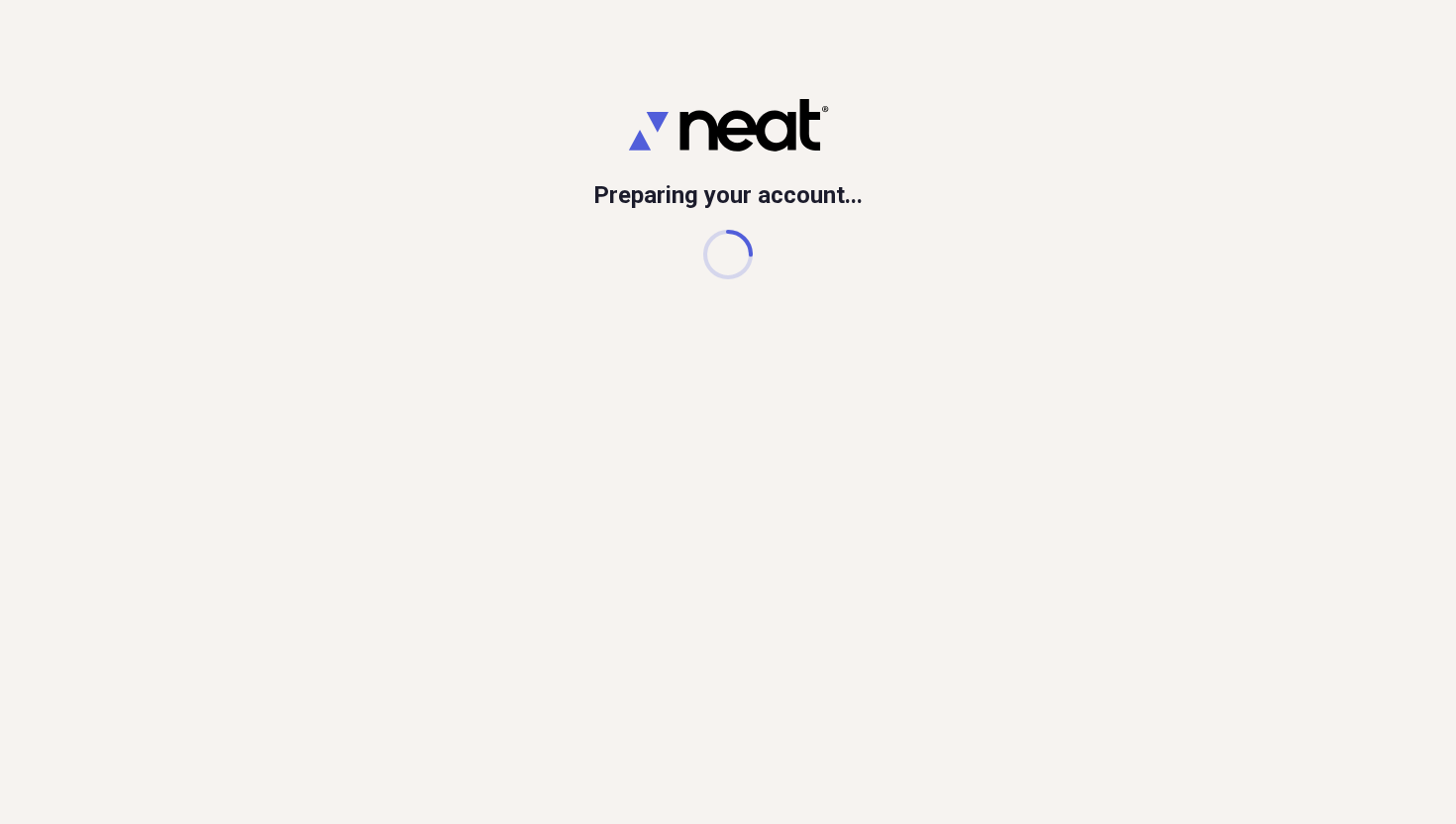 scroll, scrollTop: 0, scrollLeft: 0, axis: both 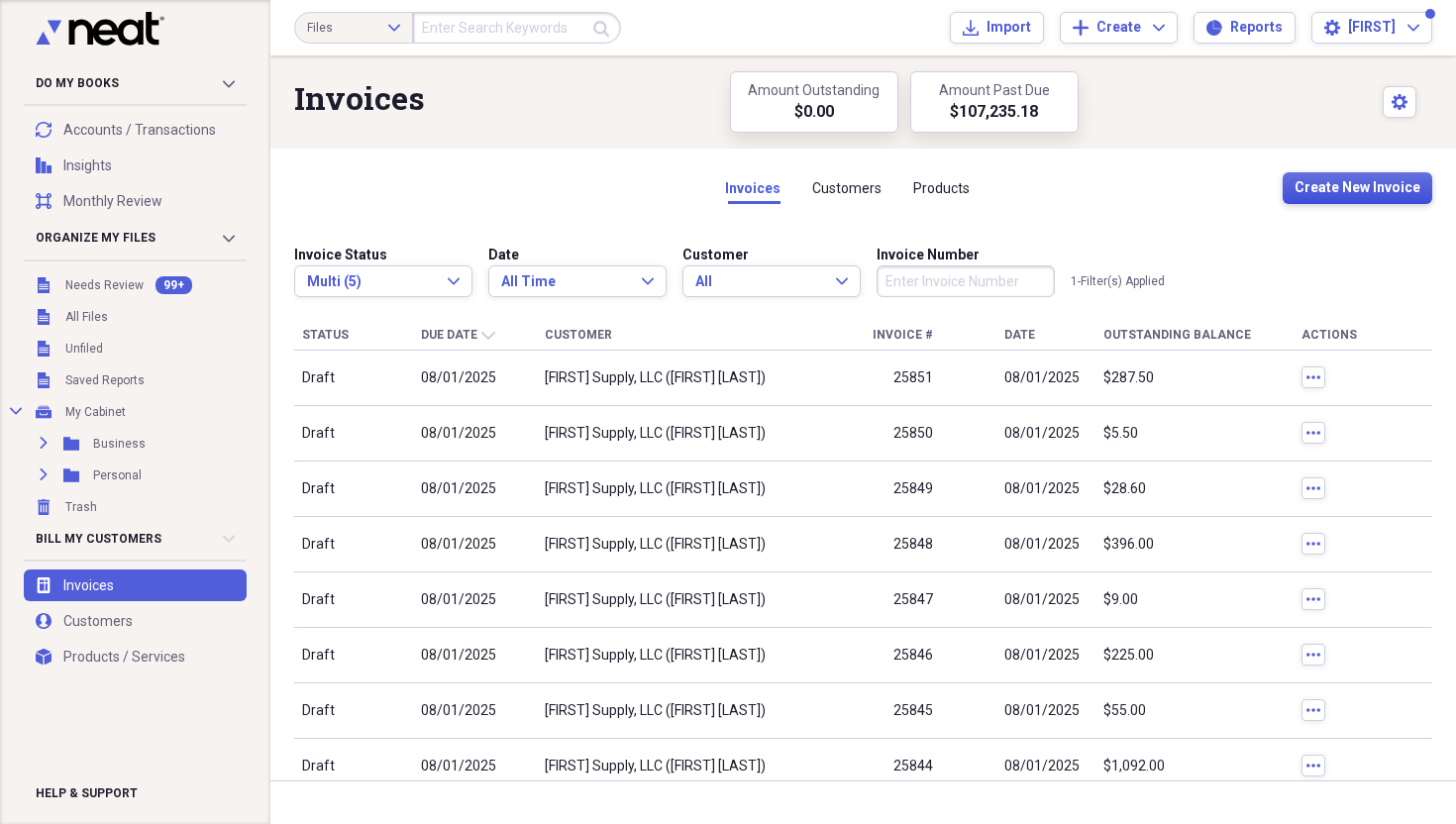 click on "Create New Invoice" at bounding box center (1357, 188) 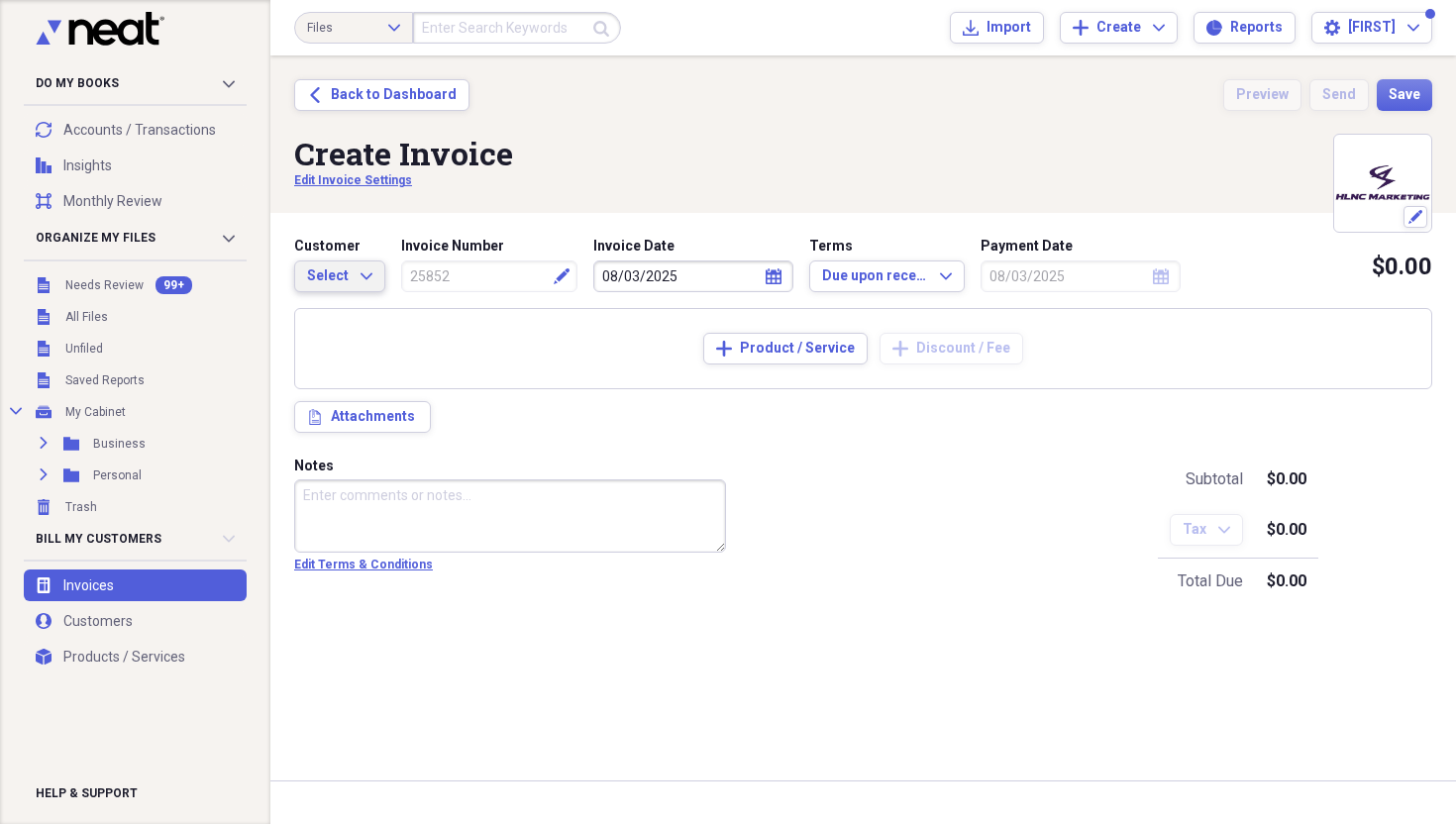 click on "Select" at bounding box center [328, 276] 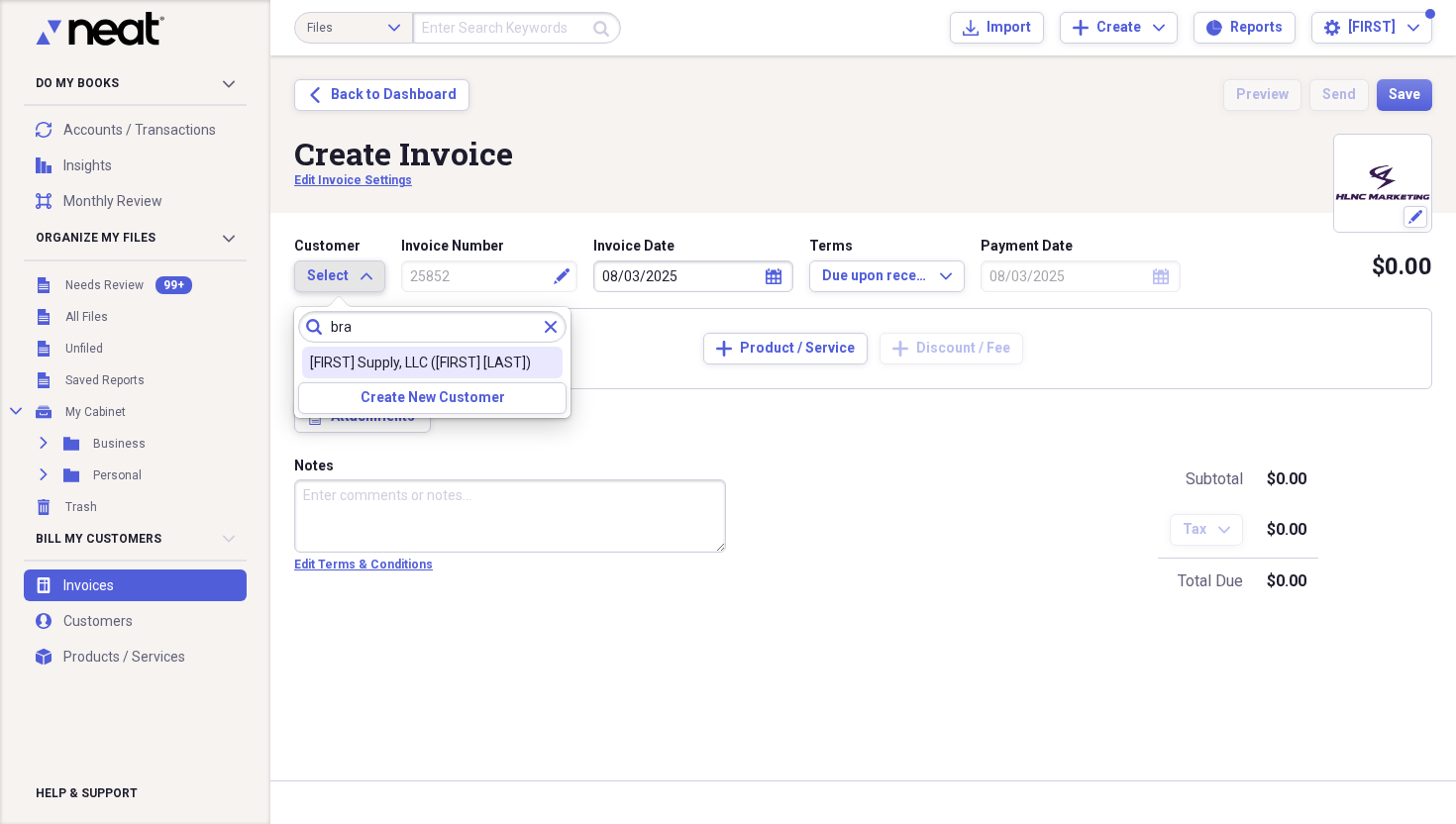 type on "bra" 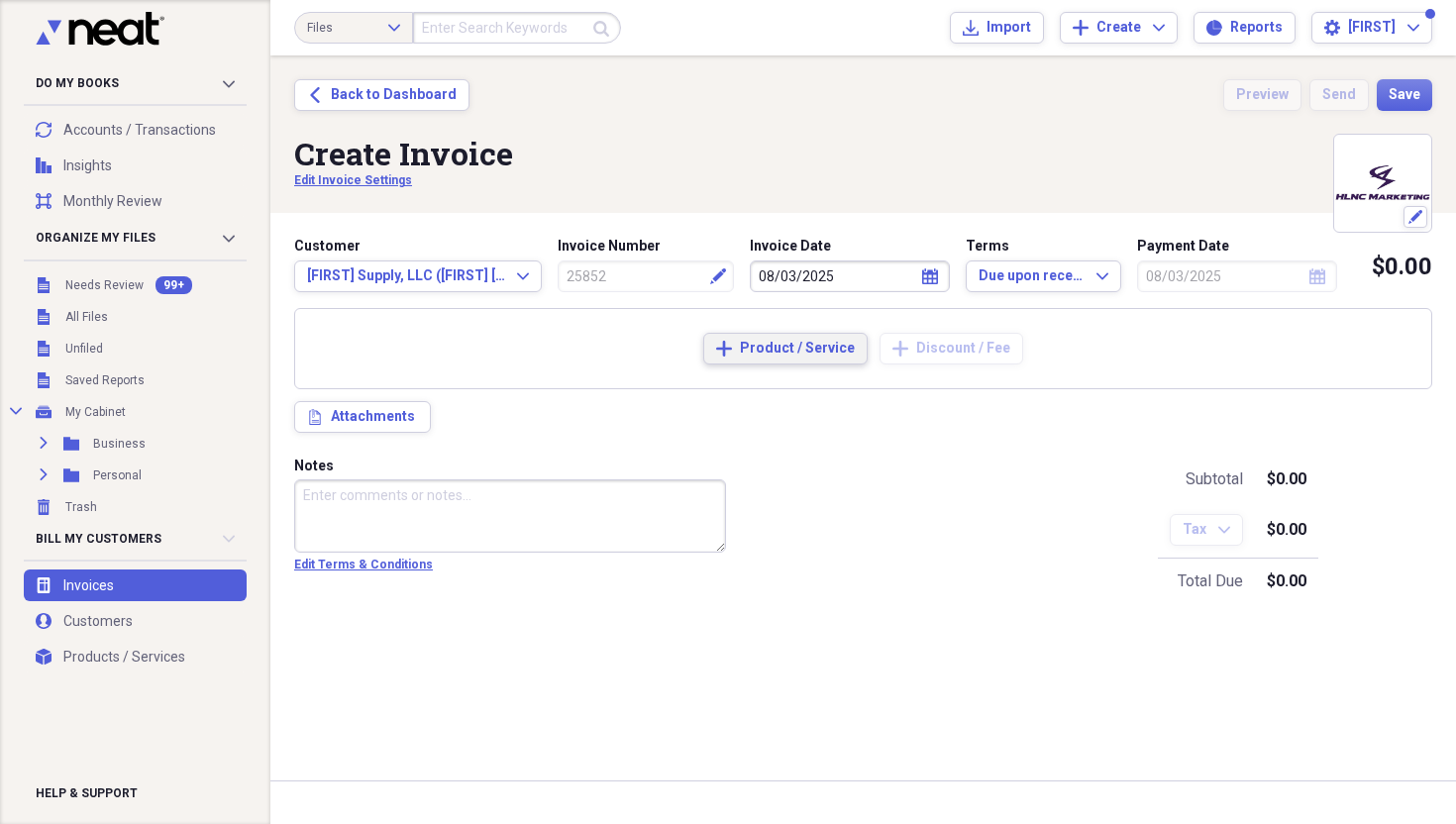 click on "Product / Service" at bounding box center (797, 349) 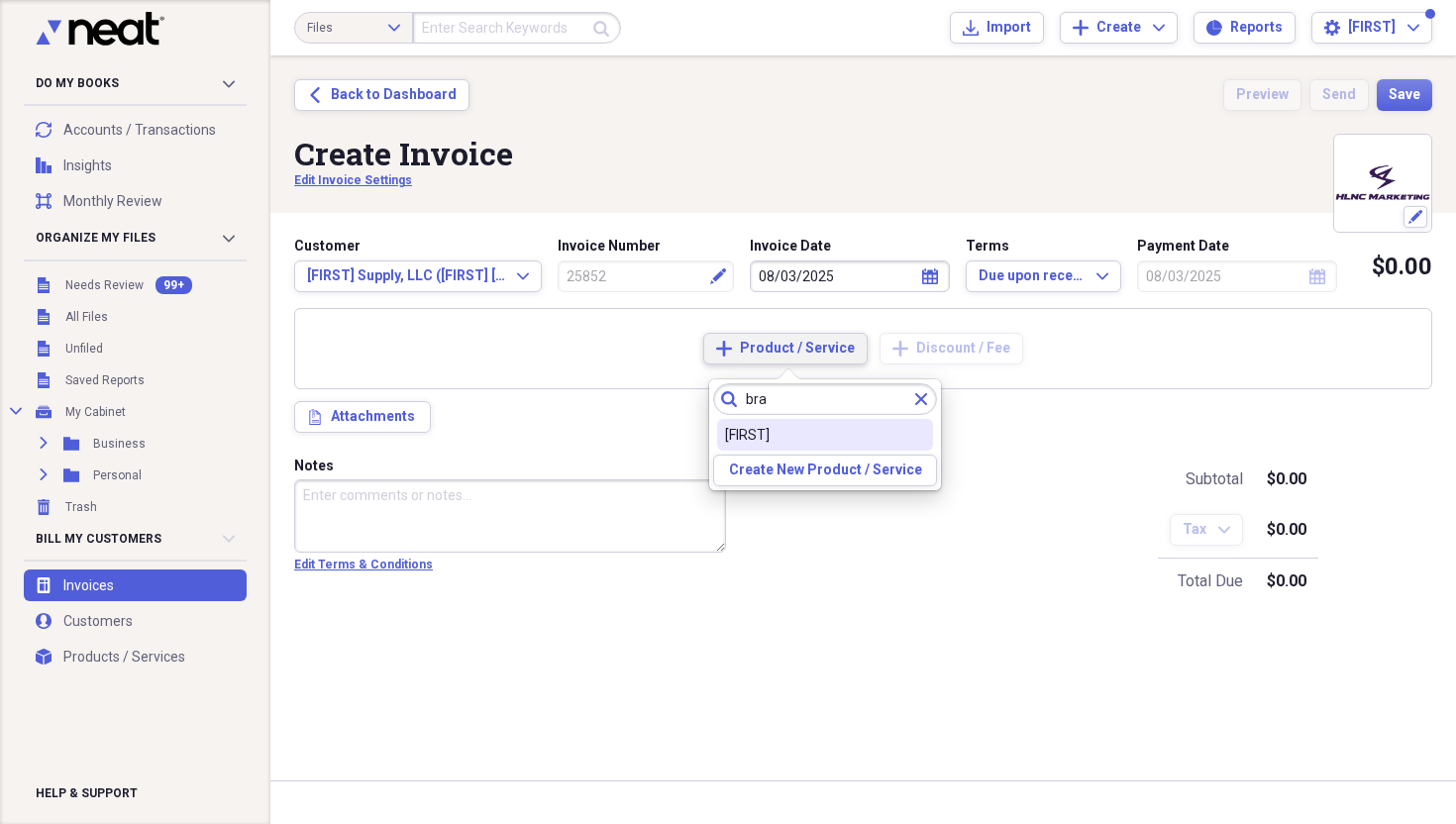 type on "bra" 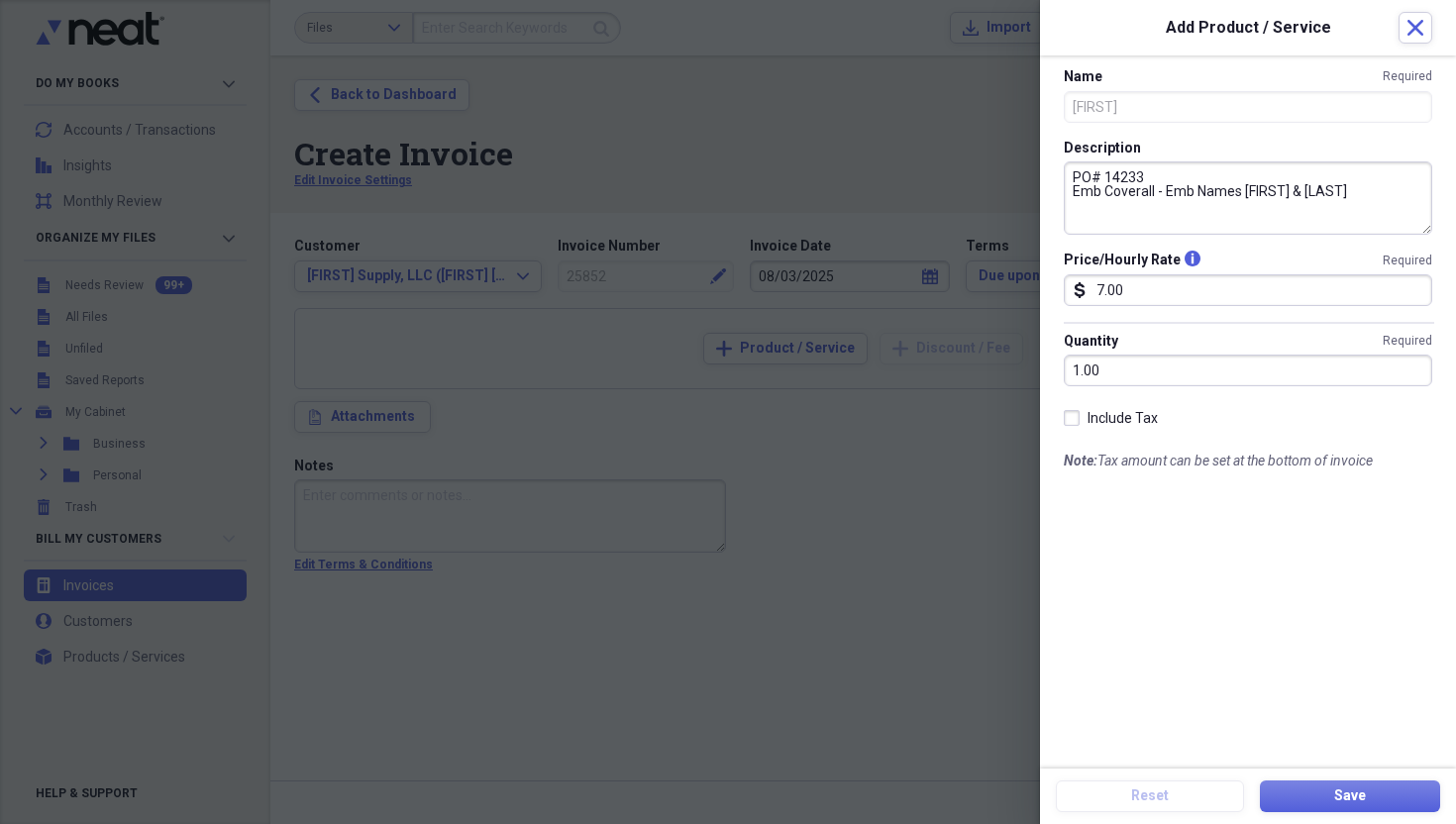 click on "PO# 14233
Emb Coverall - Emb Names [FIRST] & [LAST]" at bounding box center (1248, 198) 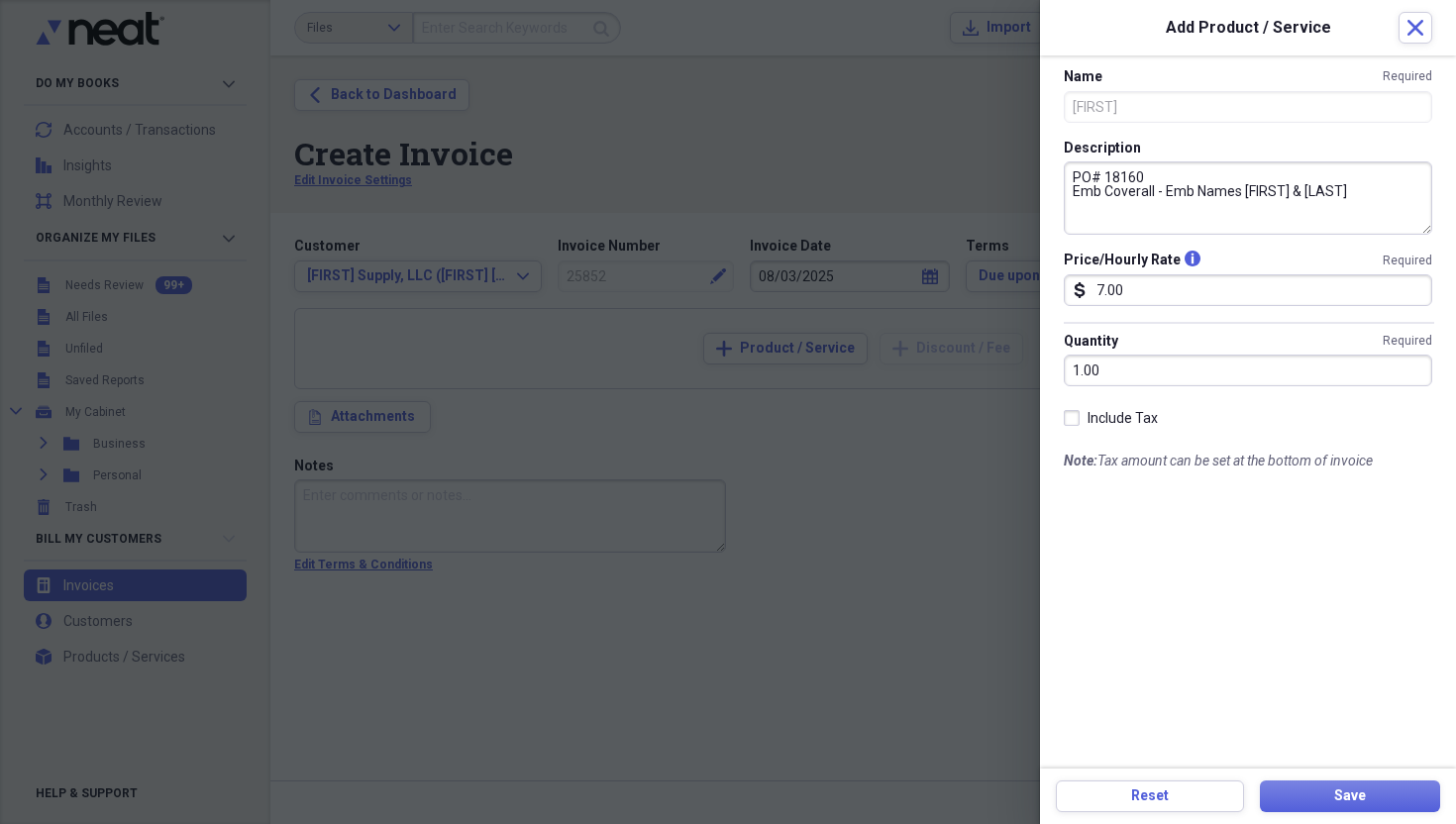 drag, startPoint x: 1165, startPoint y: 192, endPoint x: 1344, endPoint y: 187, distance: 179.06982 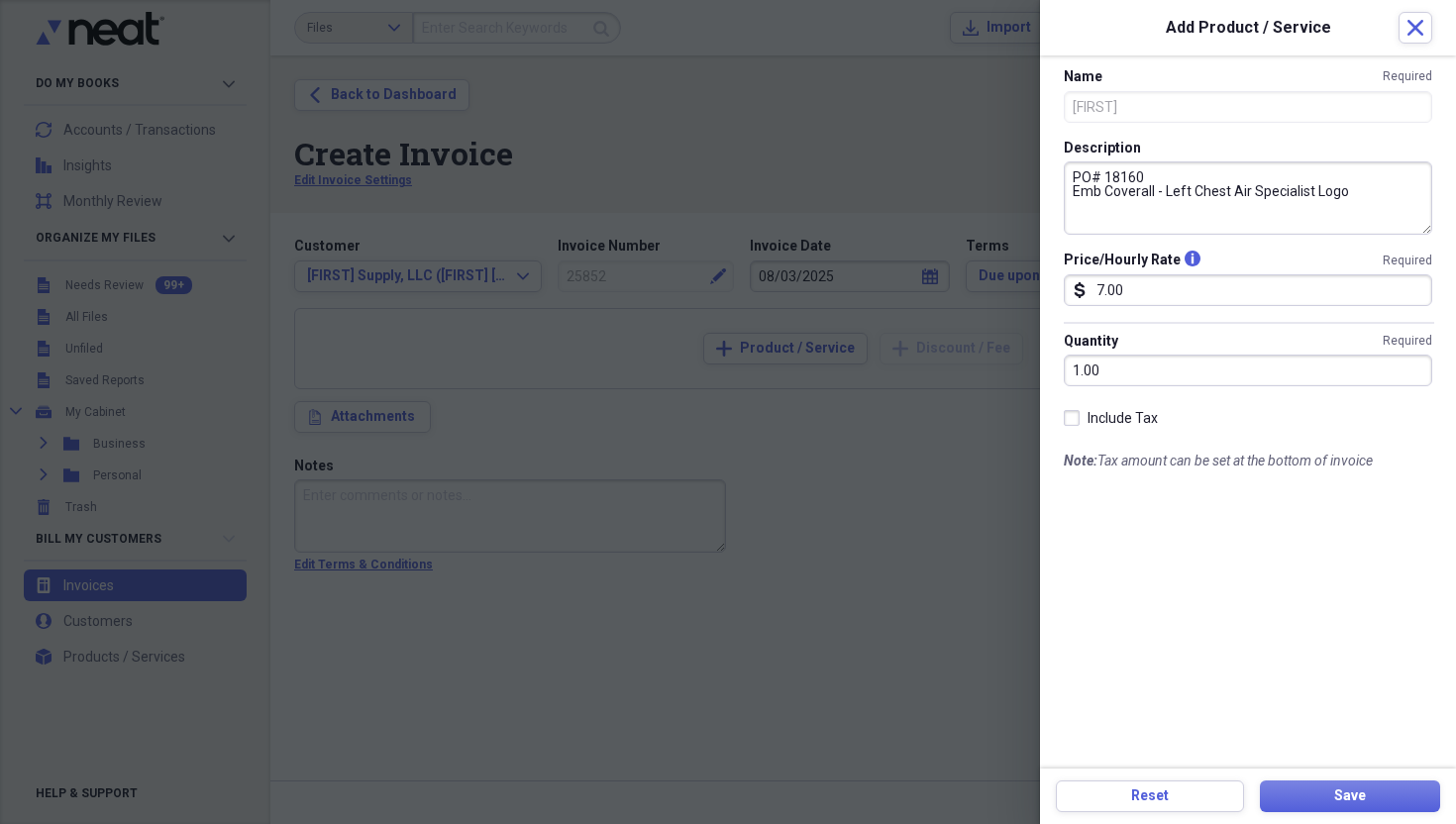 drag, startPoint x: 1164, startPoint y: 193, endPoint x: 1226, endPoint y: 197, distance: 62.128898 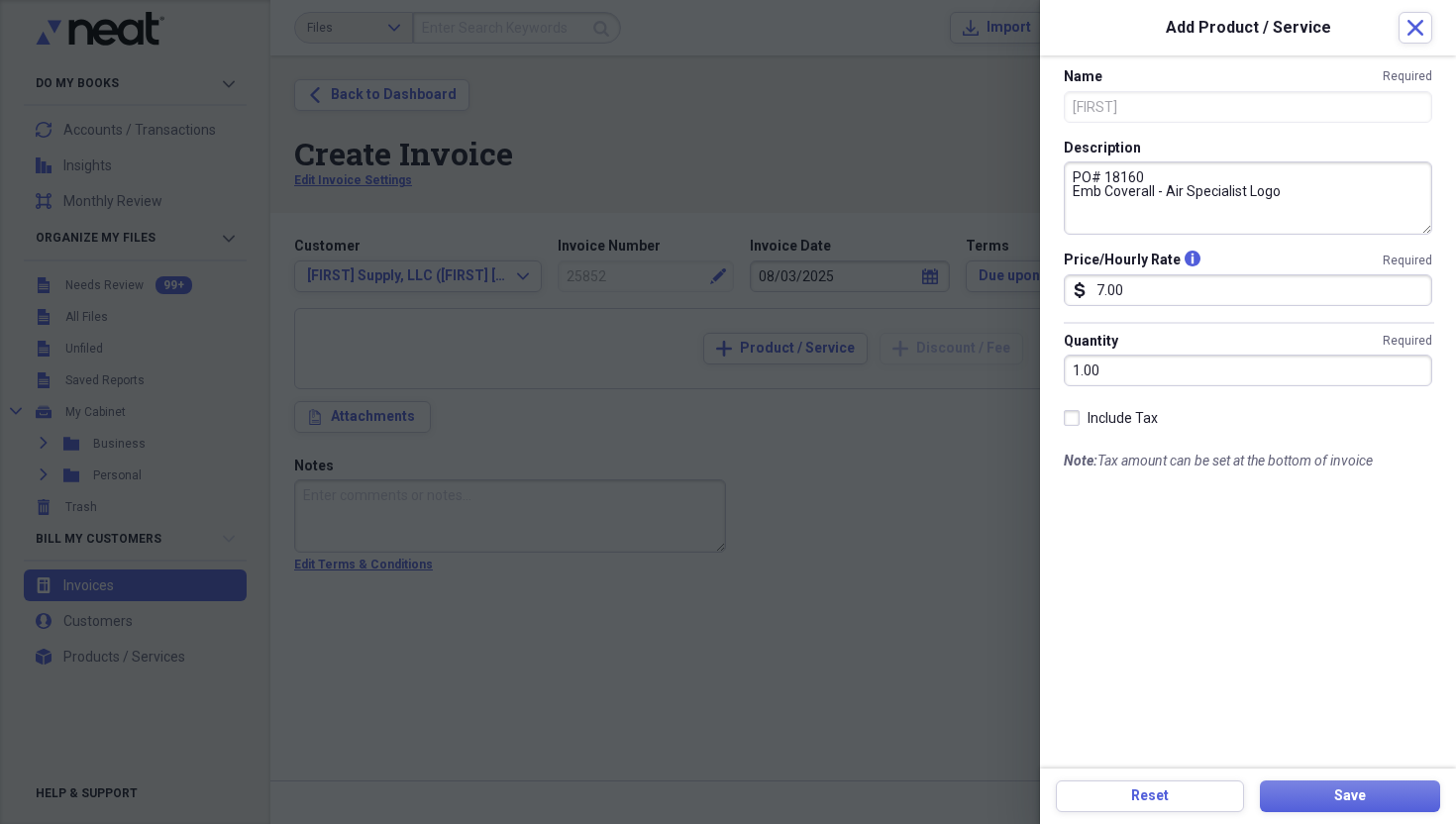 click on "PO# 18160
Emb Coverall - Air Specialist Logo" at bounding box center [1248, 198] 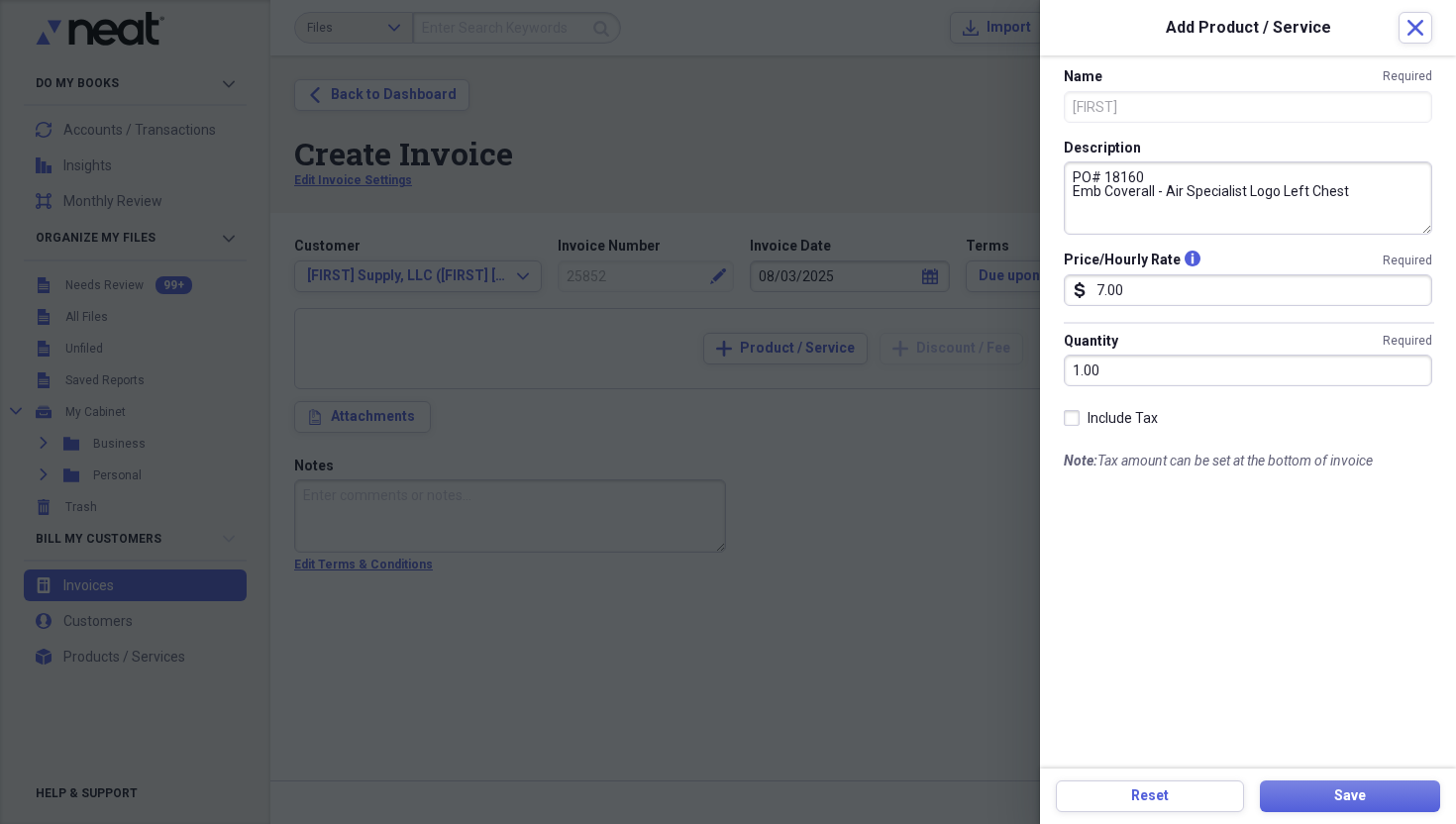 click on "PO# 18160
Emb Coverall - Air Specialist Logo Left Chest" at bounding box center [1248, 198] 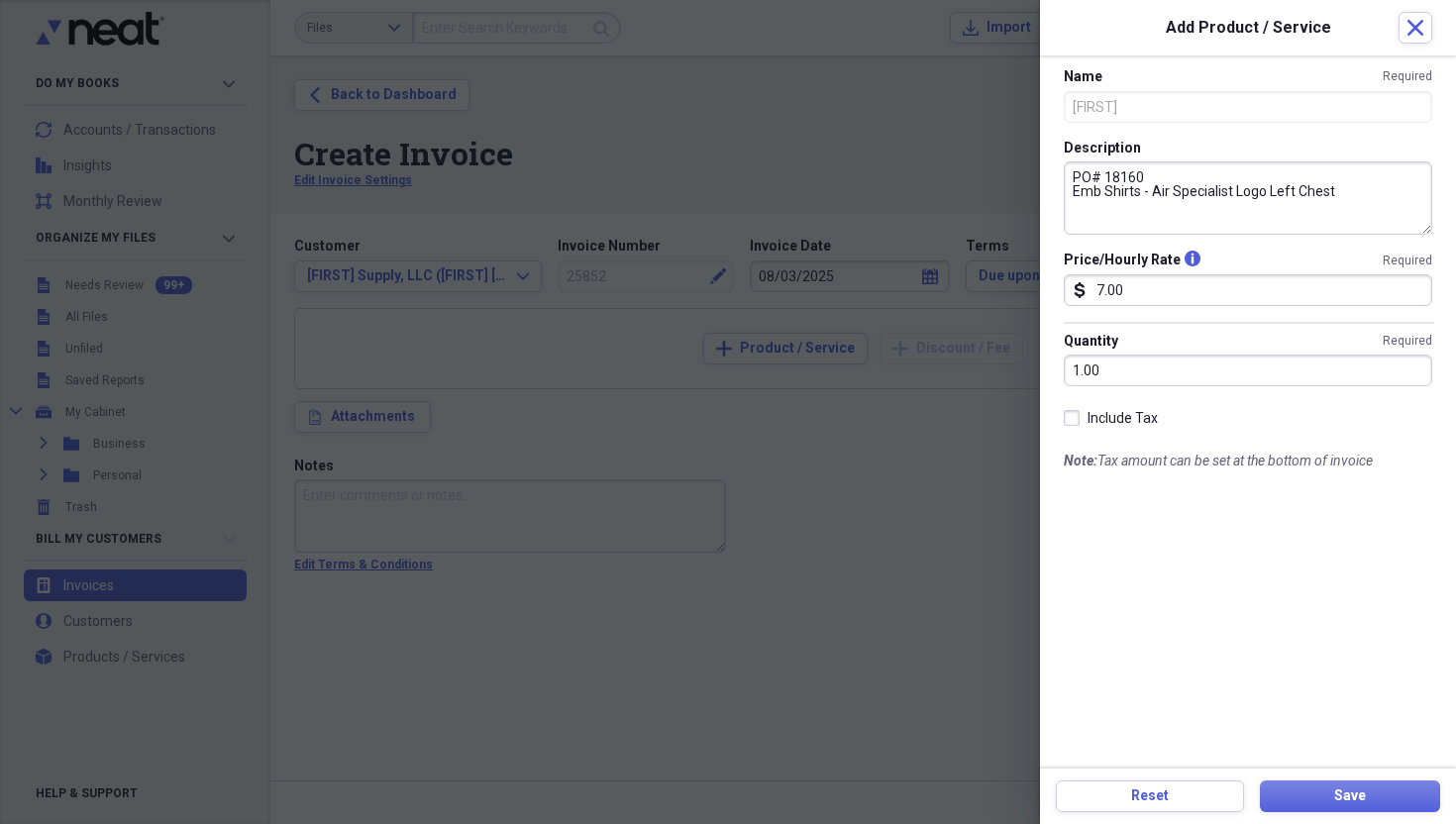 type on "PO# 18160
Emb Shirts - Air Specialist Logo Left Chest" 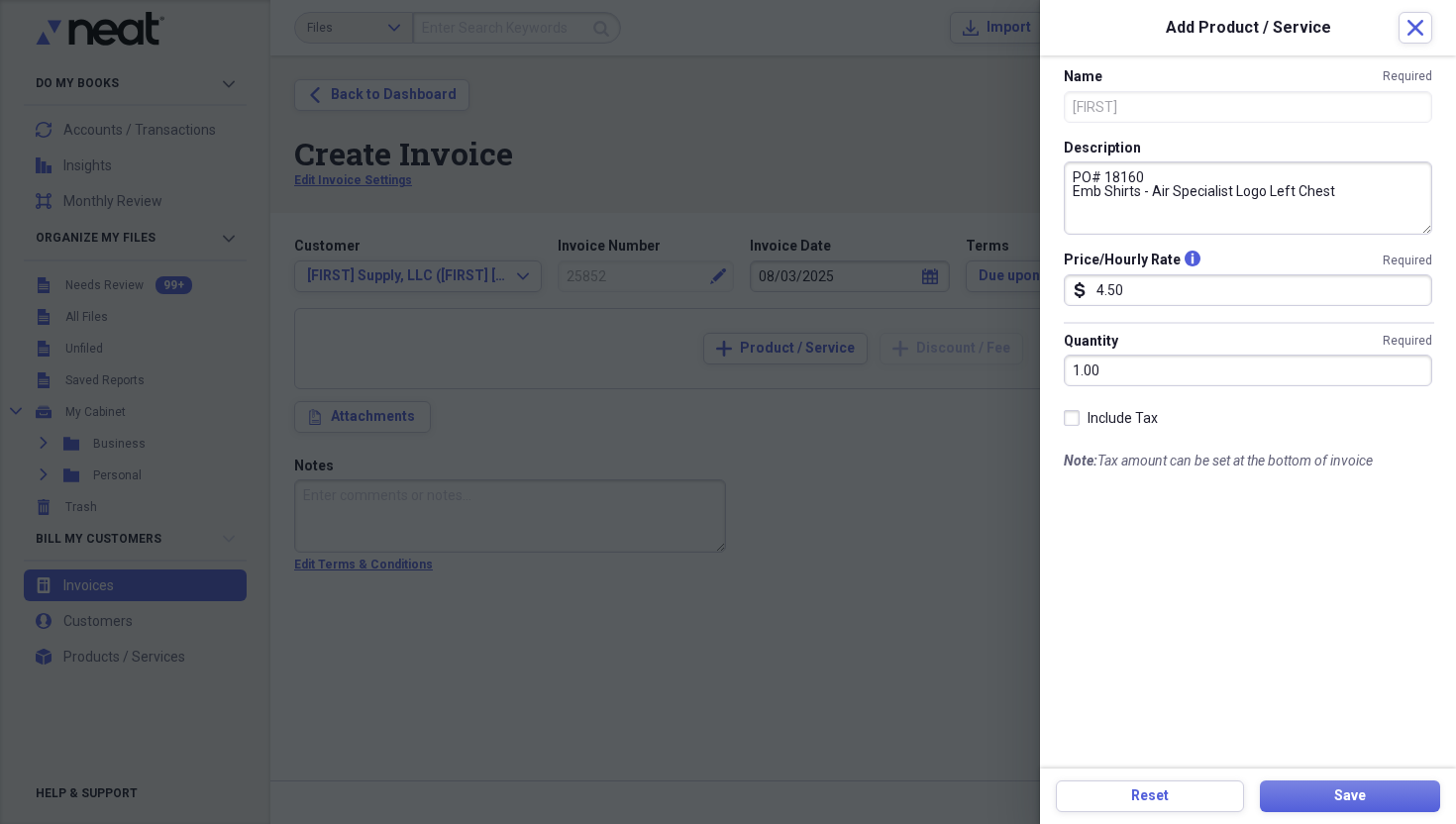 type on "4.50" 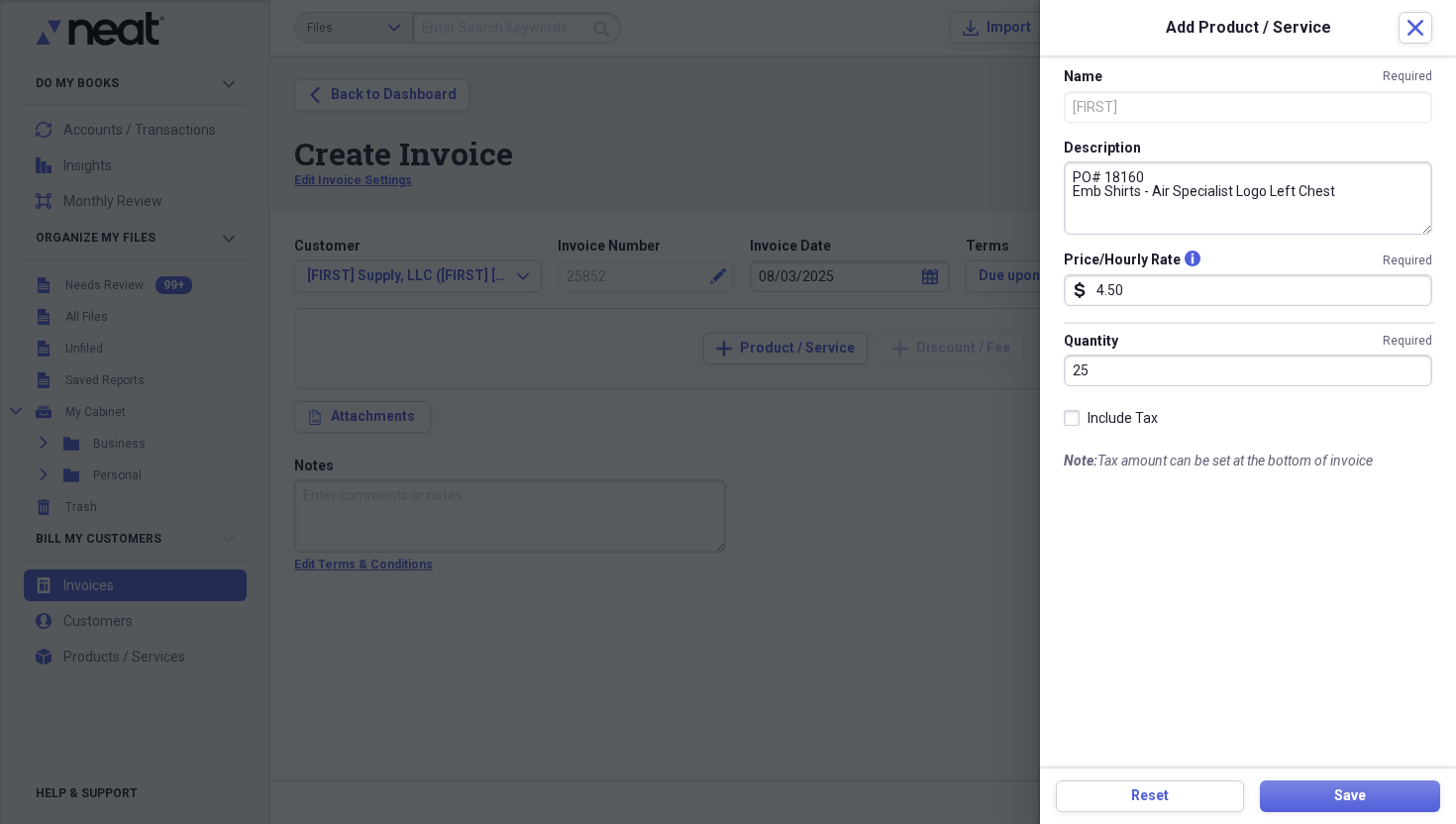 type on "25.00" 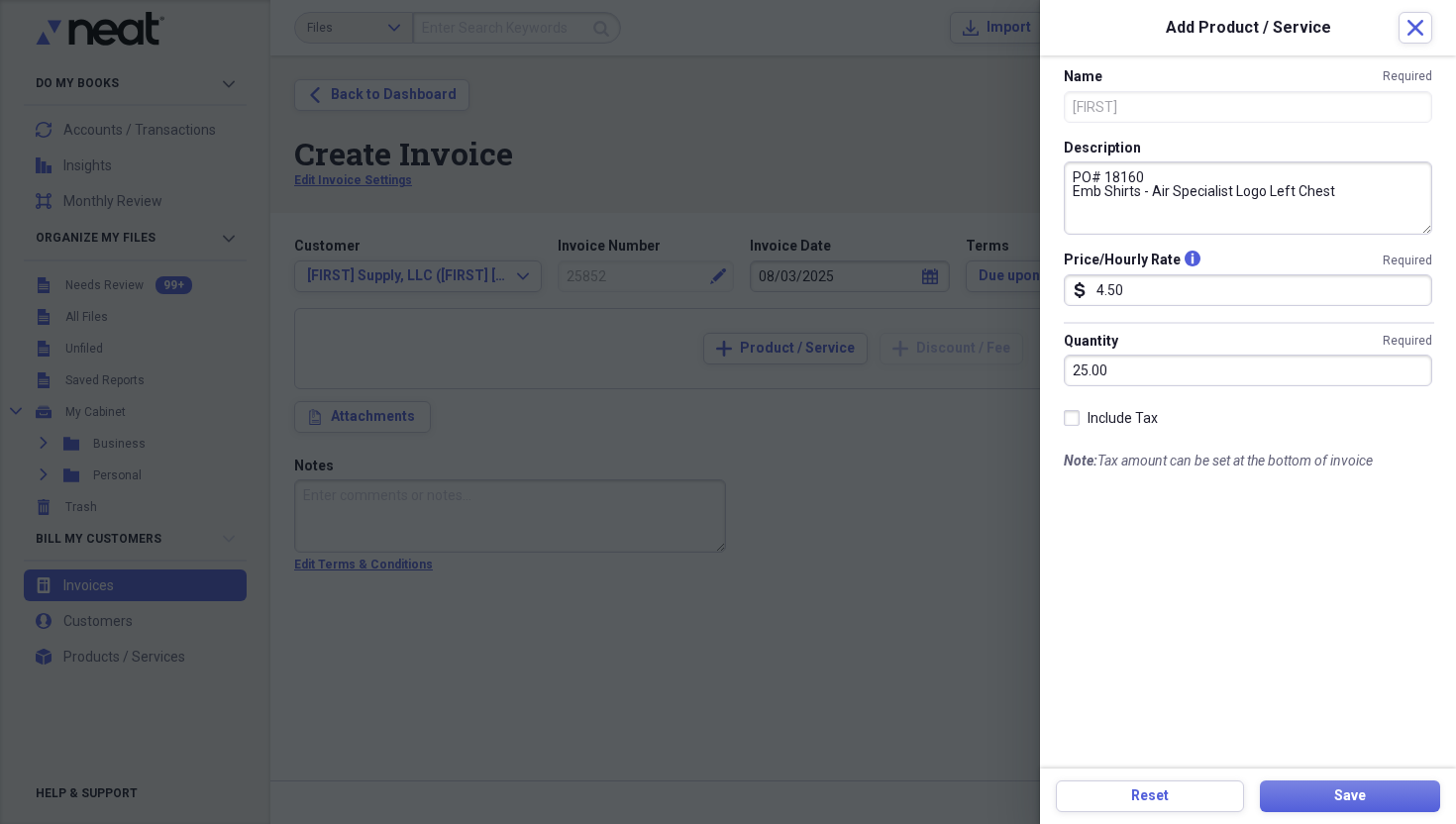 click on "Name Required Brasen Description PO# 18160
Emb Shirts - Air Specialist Logo Left Chest Price/Hourly Rate info Required dollar-sign 4.50 Quantity Required 25.00 Include Tax Note:  Tax amount can be set at the bottom of invoice" at bounding box center [1248, 412] 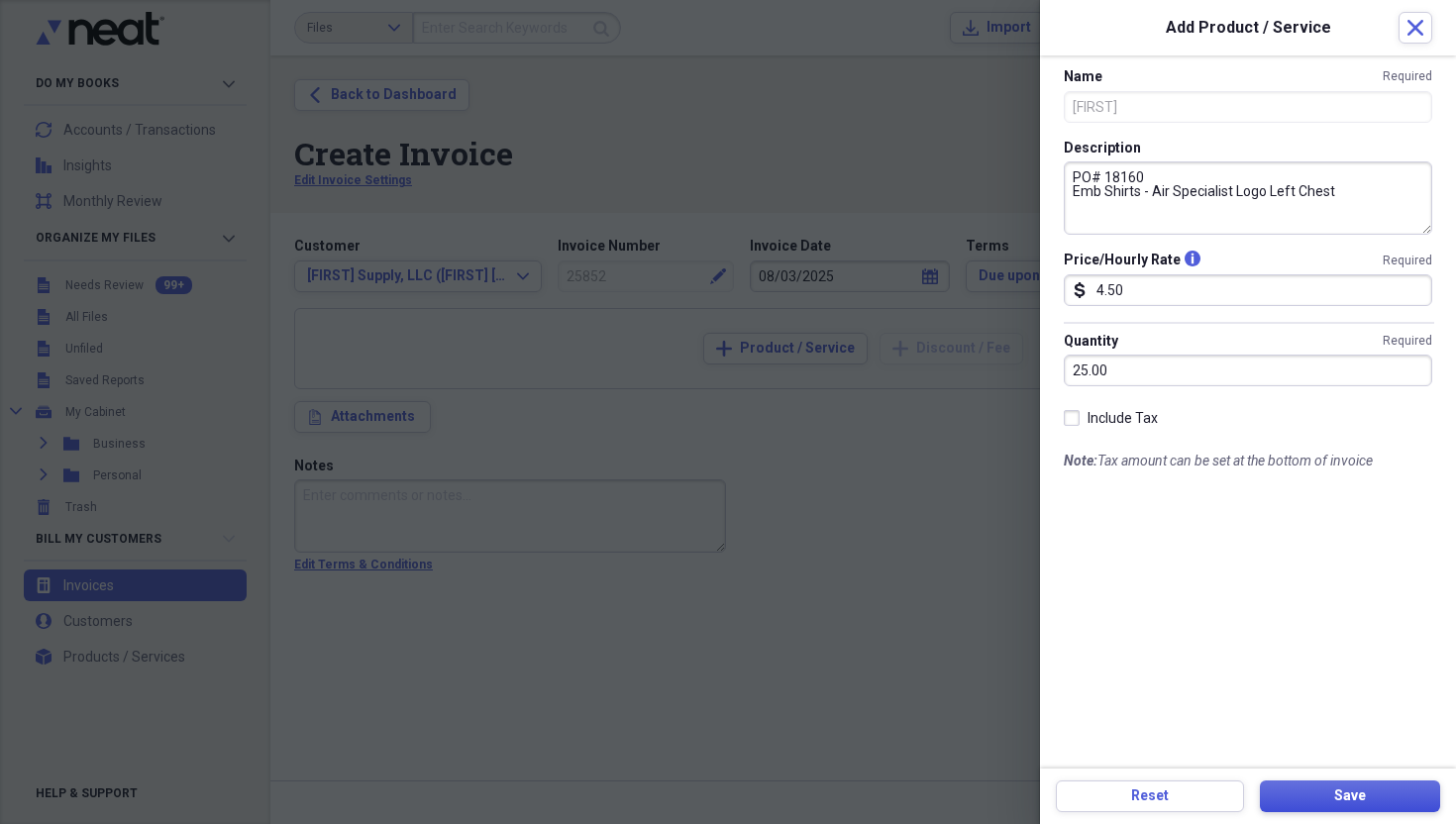 click on "Save" at bounding box center (1350, 796) 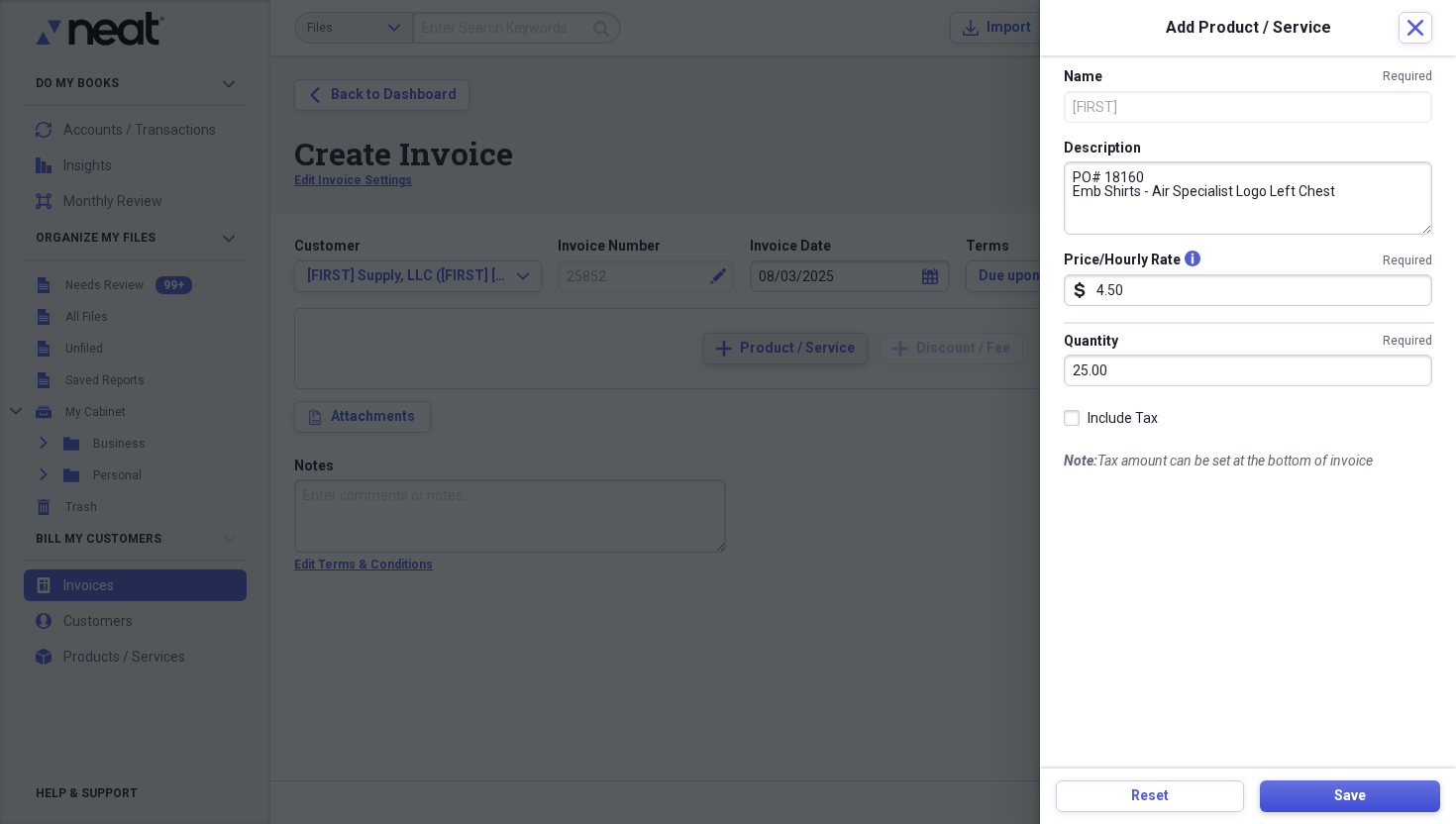 type on "PO# 14233
Emb Coverall - Emb Names [FIRST] & [LAST]" 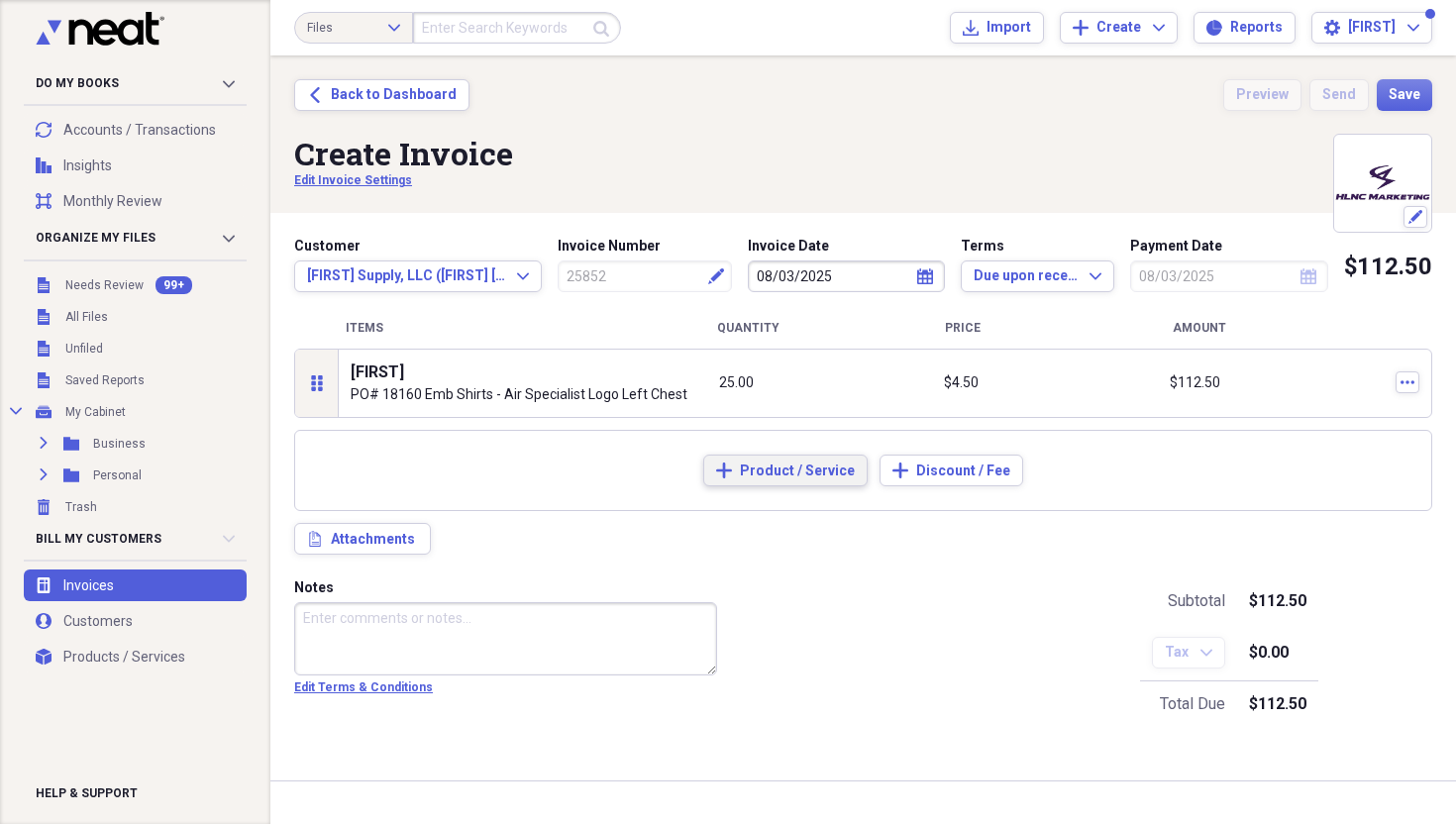 click on "Product / Service" at bounding box center [797, 471] 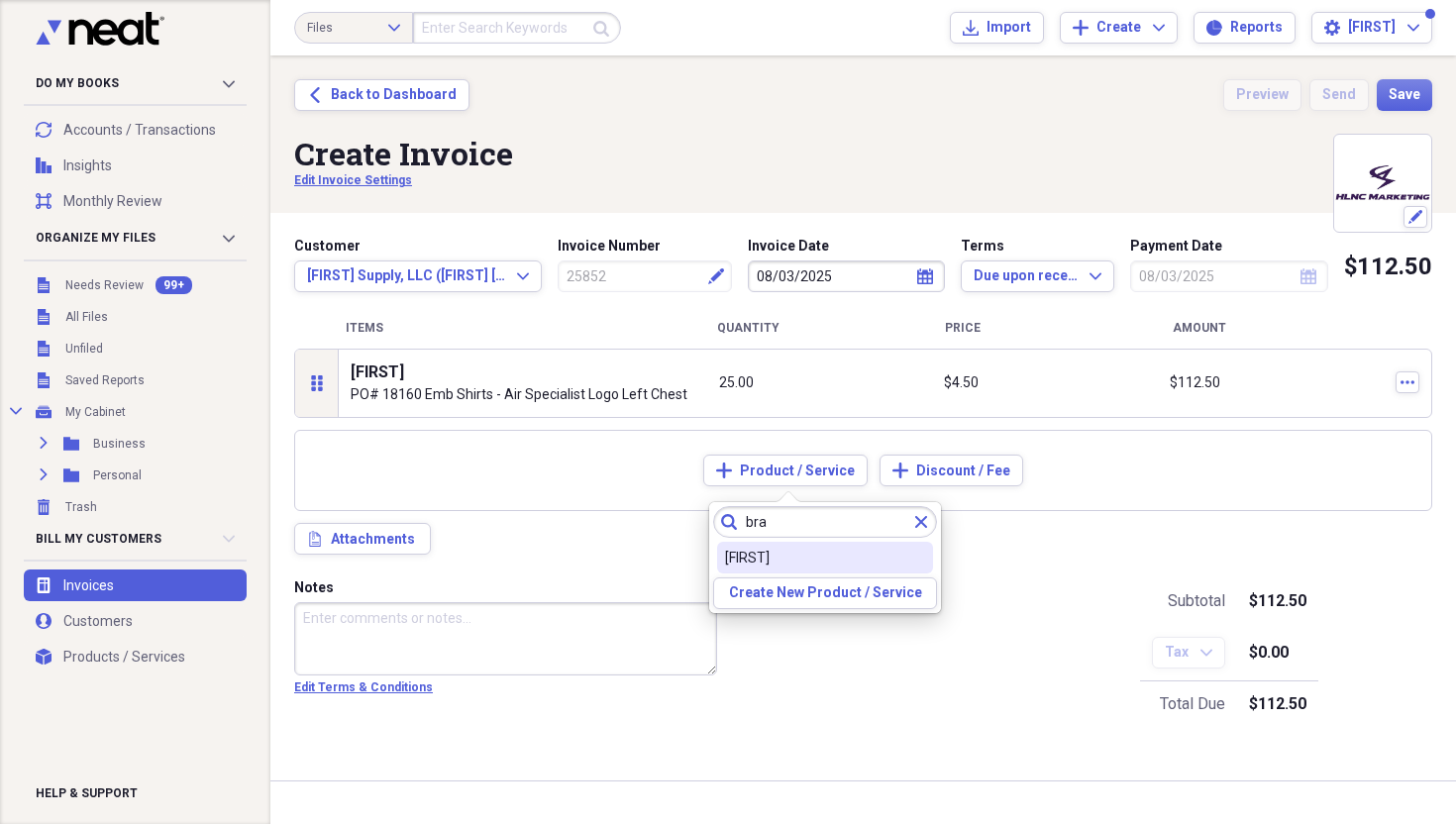 click on "[FIRST]" at bounding box center [813, 558] 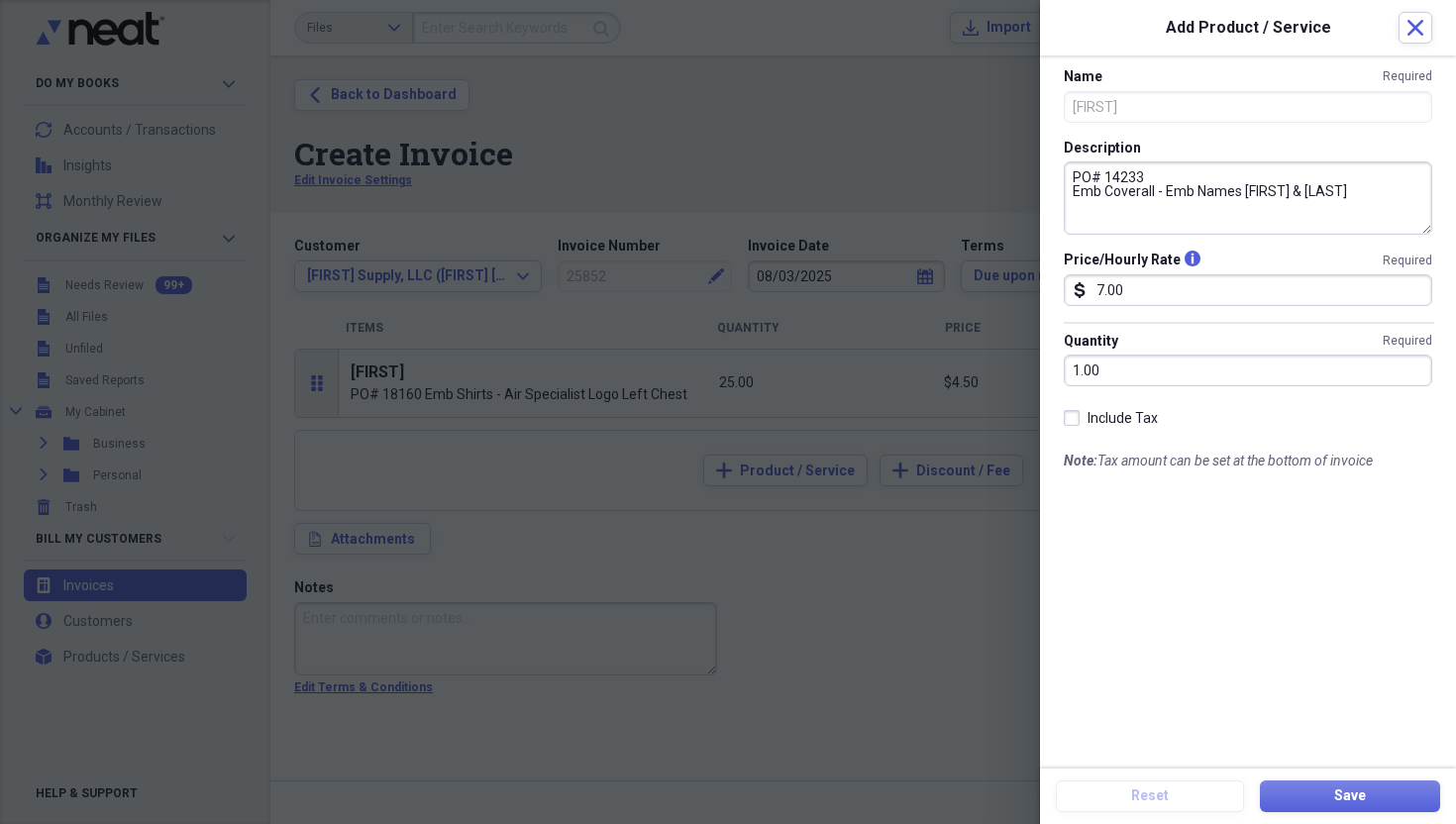click on "PO# 14233
Emb Coverall - Emb Names [FIRST] & [LAST]" at bounding box center (1248, 198) 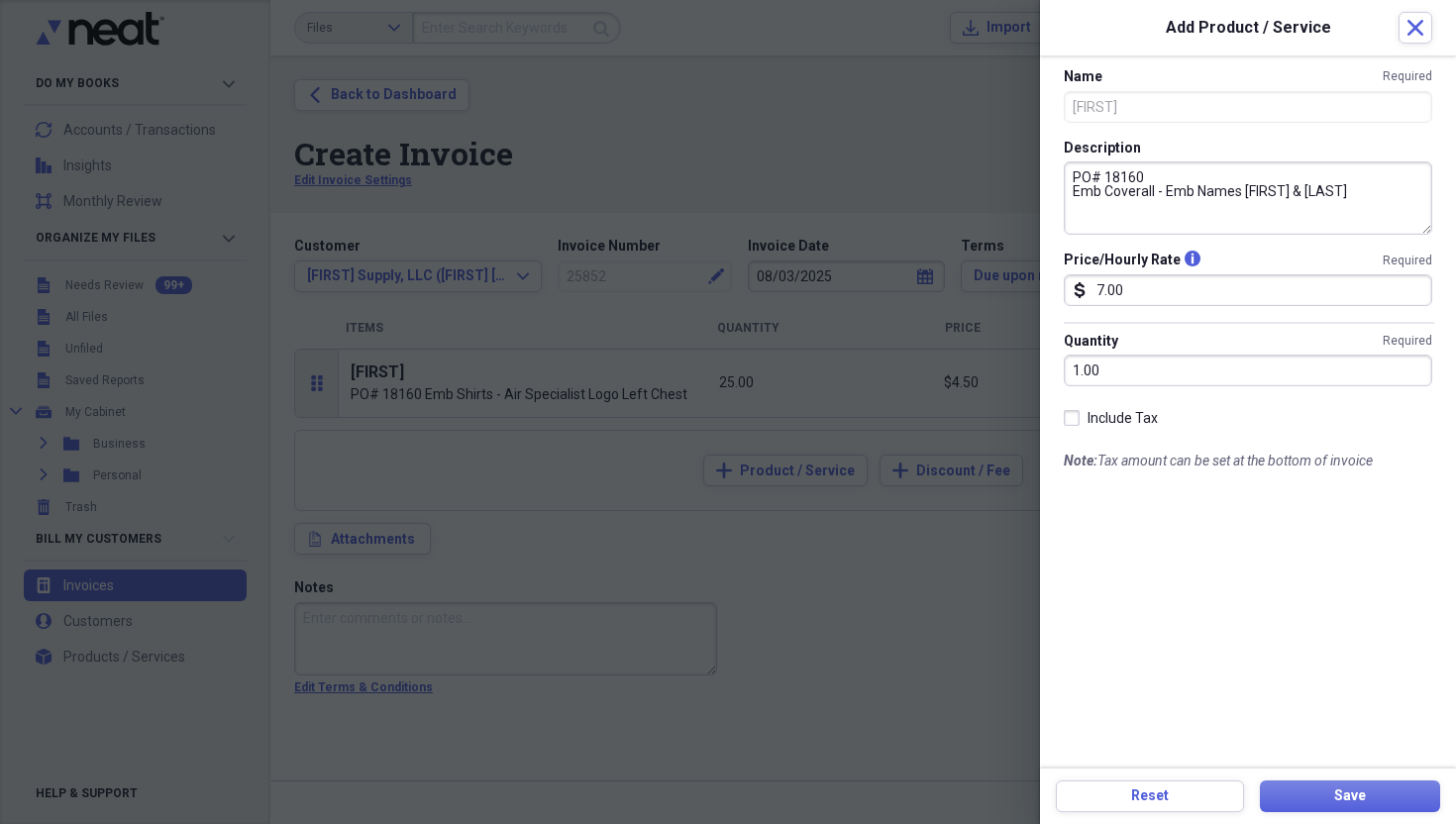 click on "PO# 18160
Emb Coverall - Emb Names [FIRST] & [LAST]" at bounding box center (1248, 198) 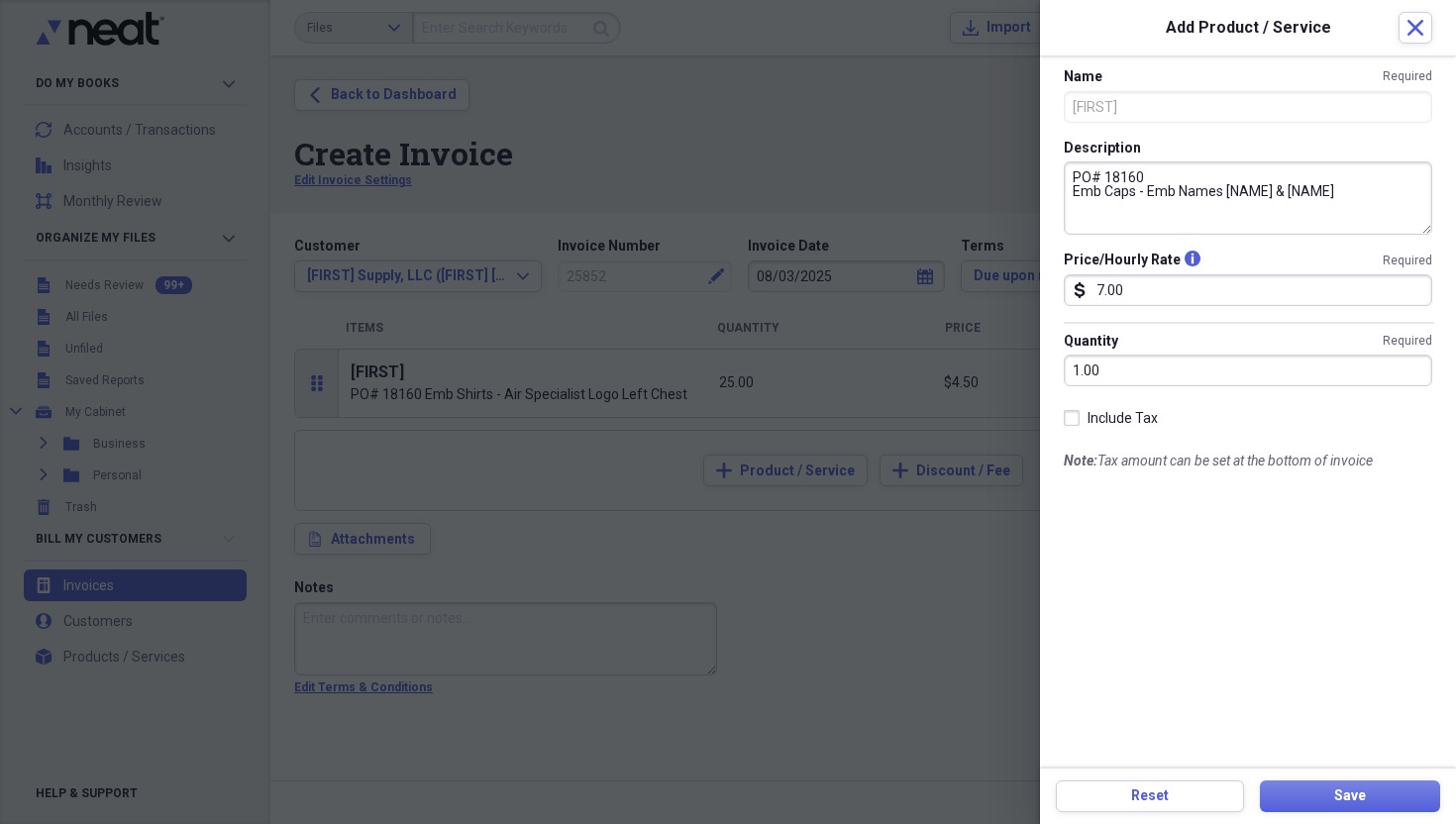 type on "PO# 18160
Emb Caps - Emb Names [NAME] & [NAME]" 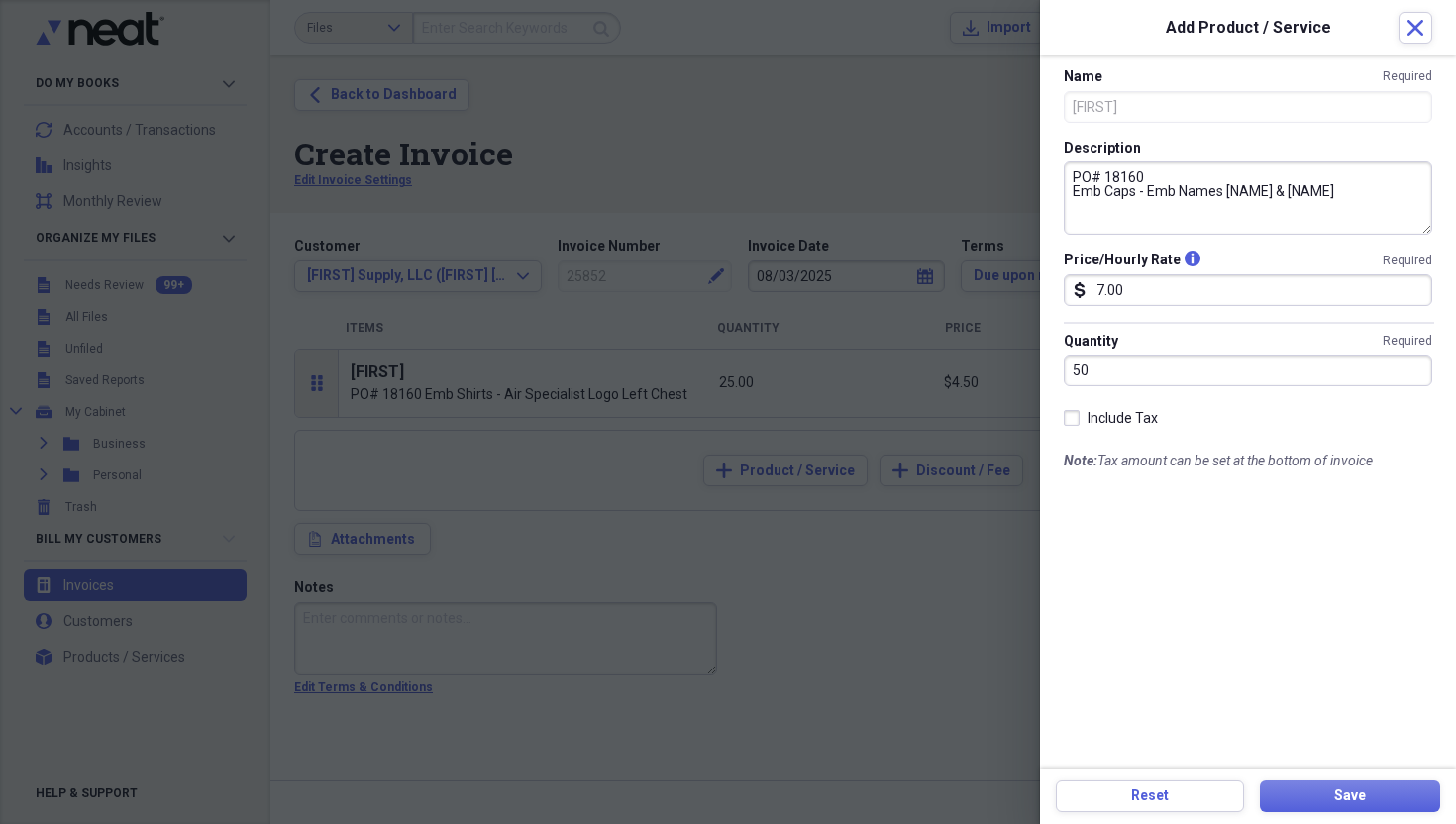 type on "50.00" 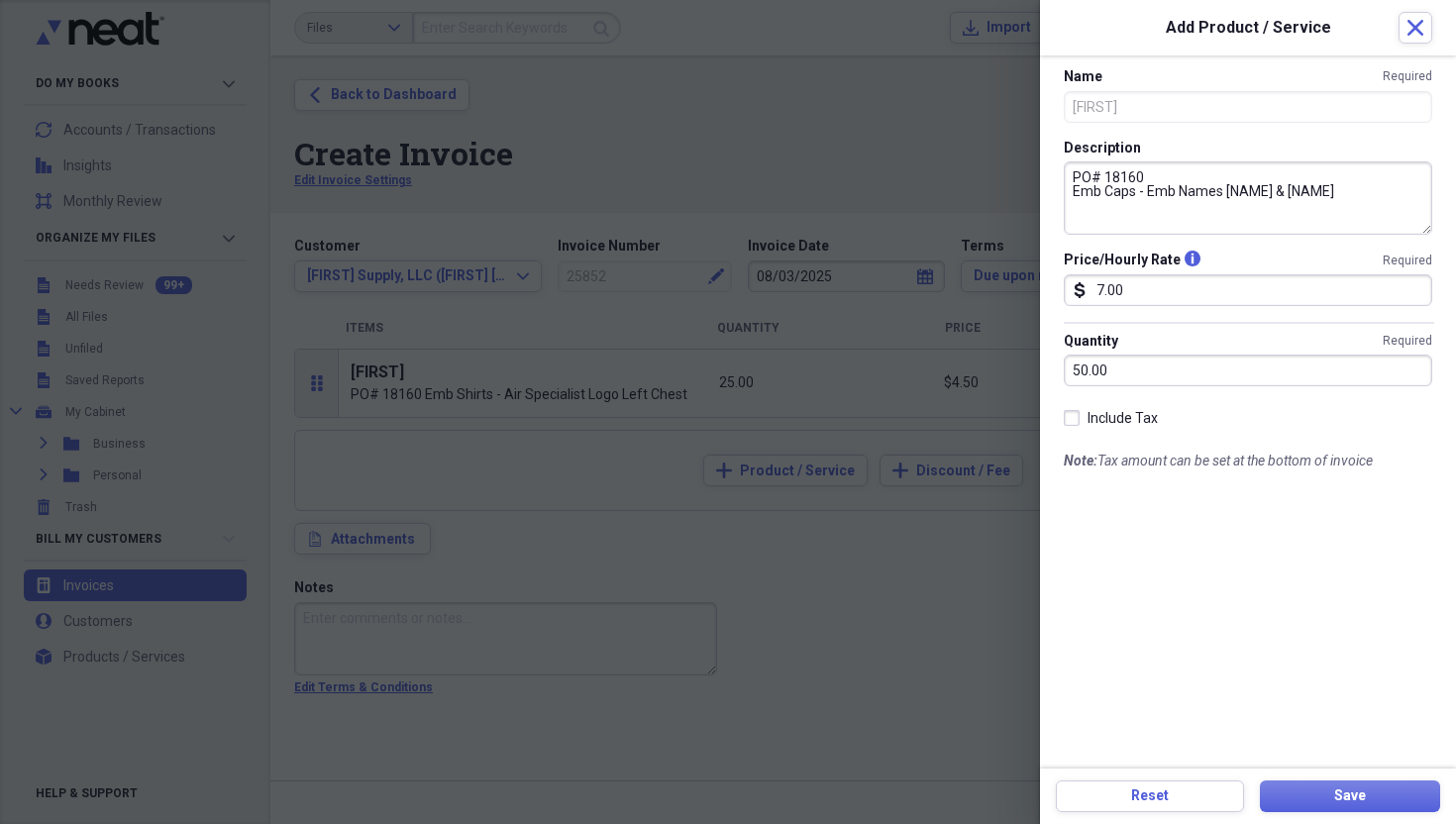 click on "7.00" at bounding box center (1248, 290) 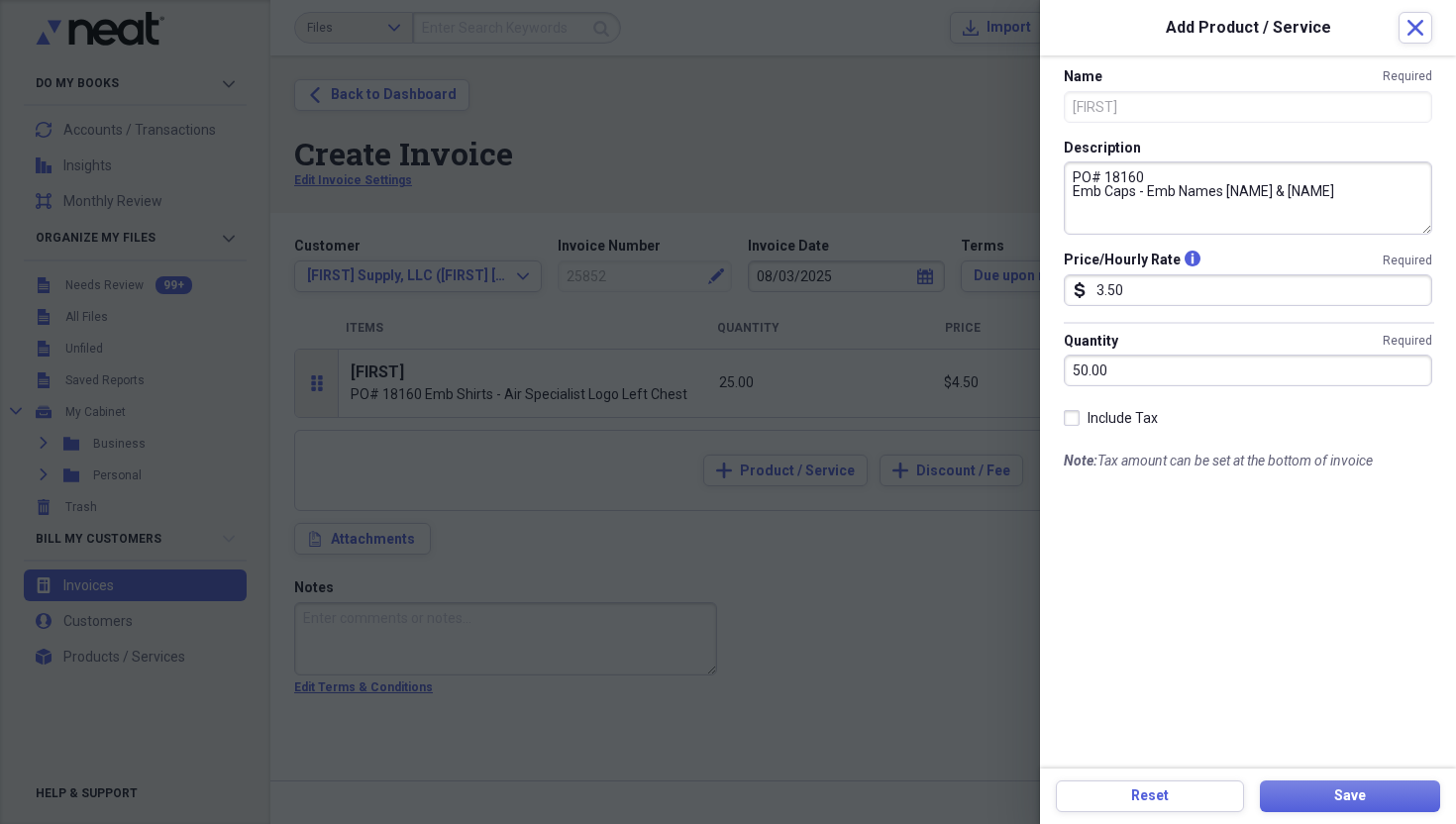 type on "3.50" 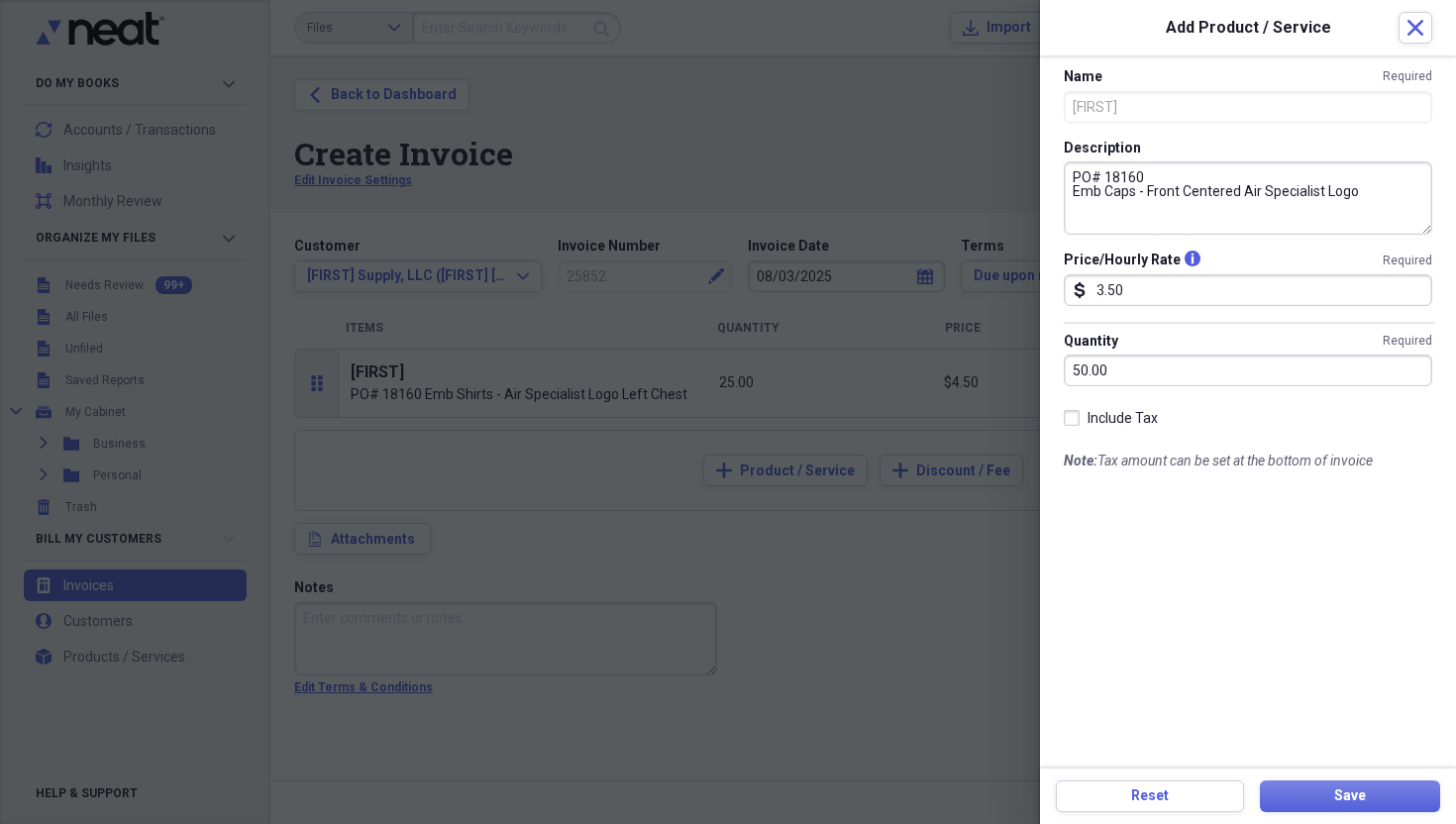 drag, startPoint x: 1195, startPoint y: 186, endPoint x: 1185, endPoint y: 176, distance: 14.142136 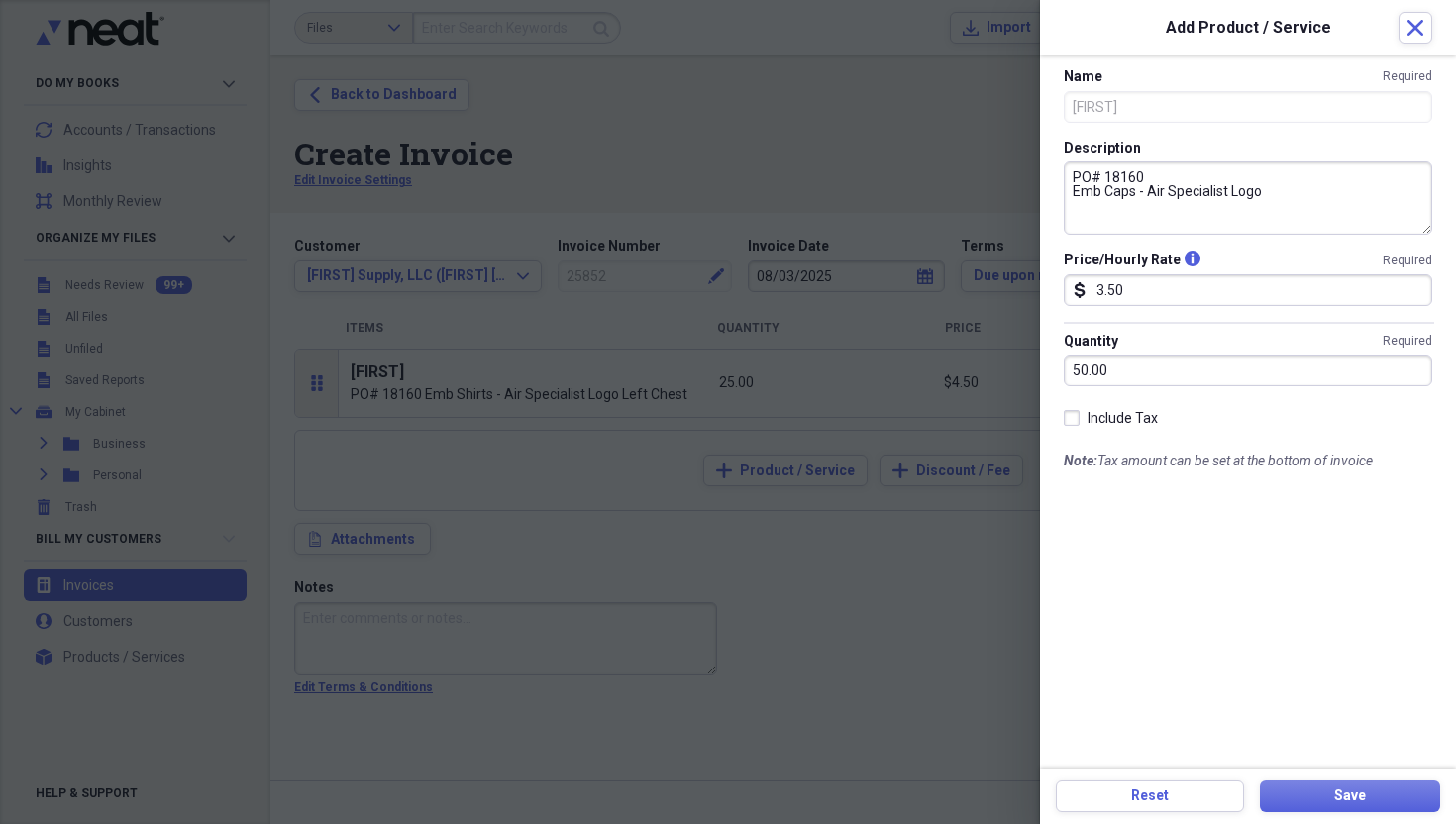 click on "PO# 18160
Emb Caps - Air Specialist Logo" at bounding box center (1248, 198) 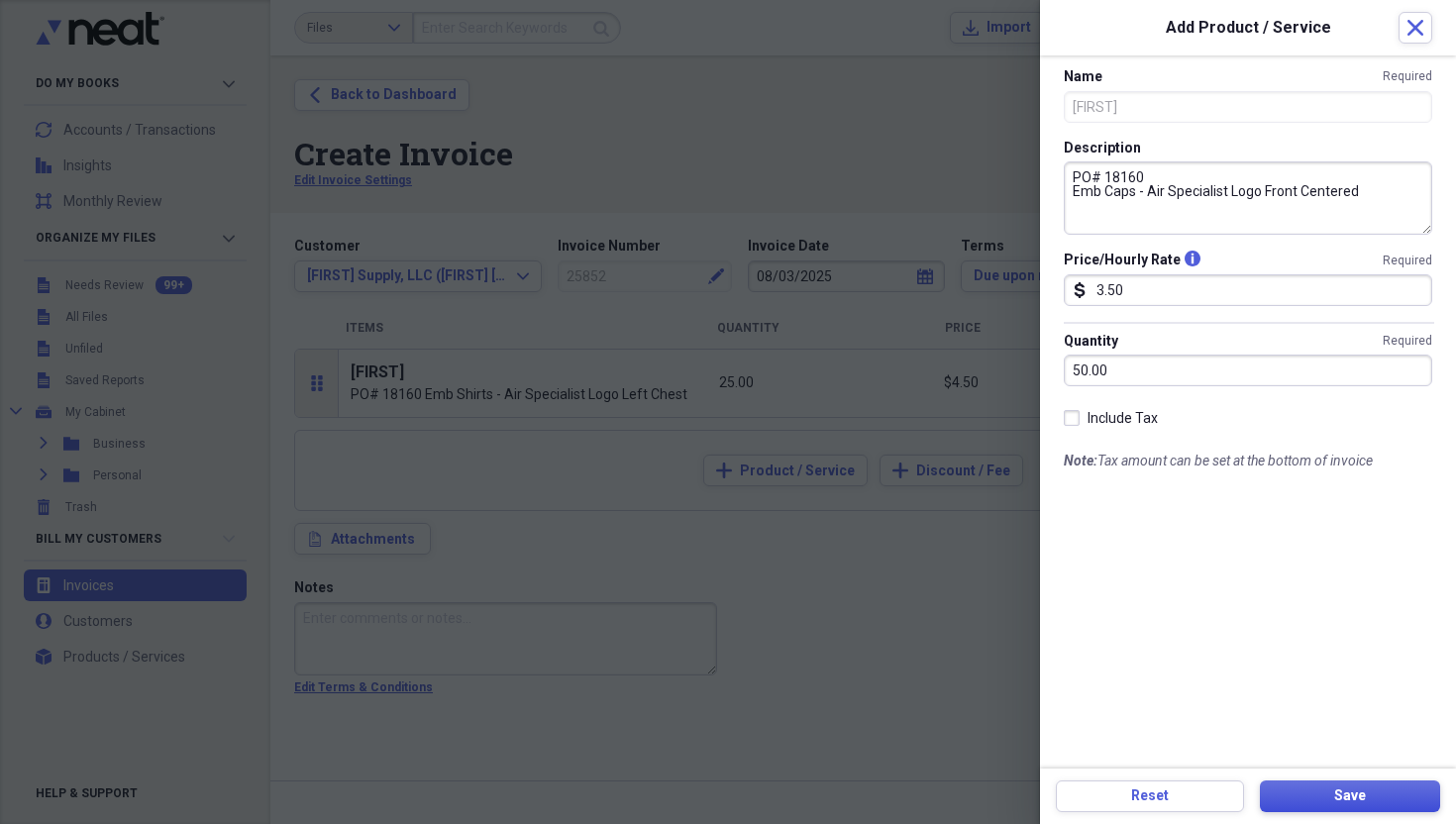 click on "Save" at bounding box center (1350, 796) 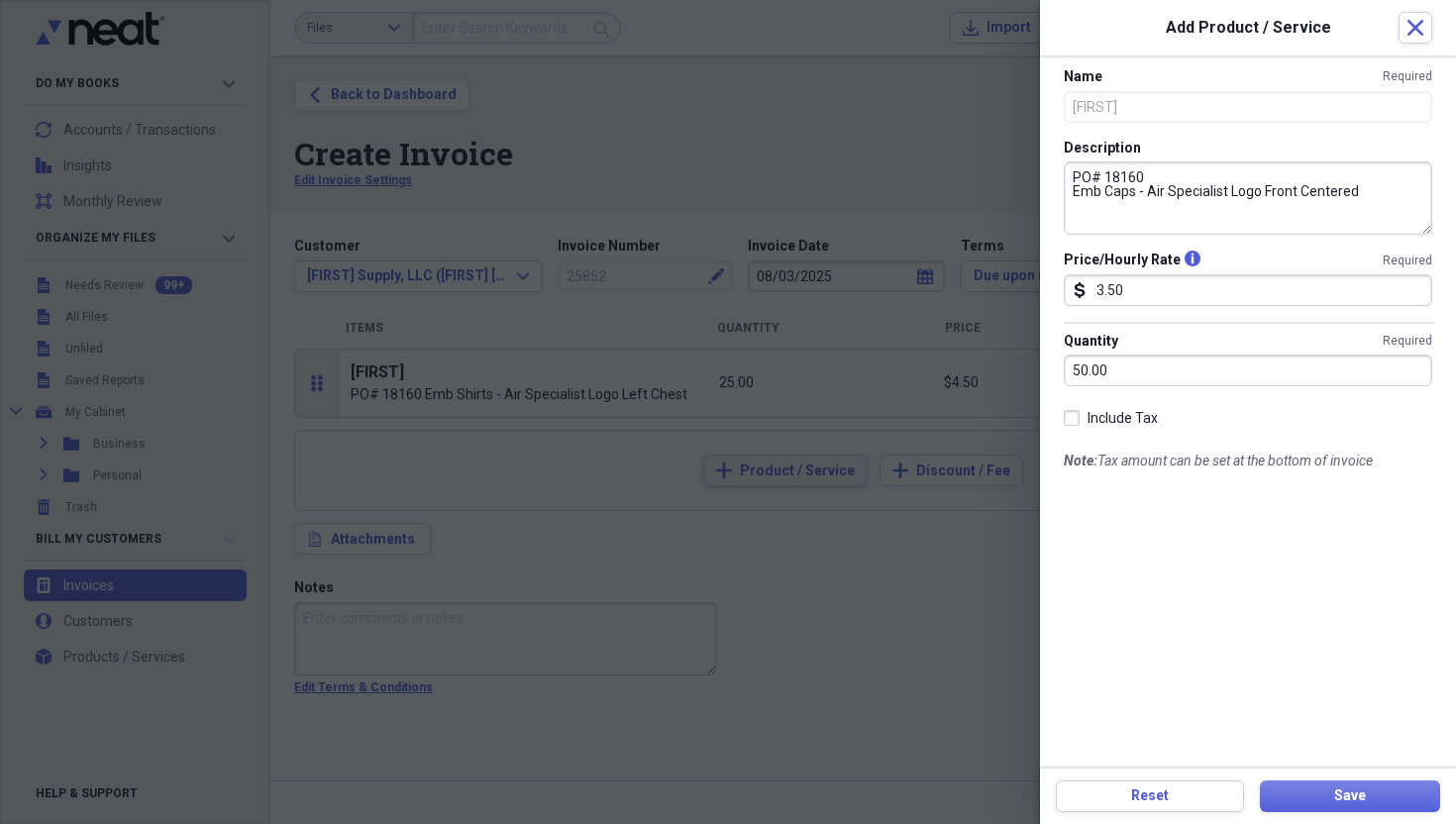 type on "PO# 14233
Emb Coverall - Emb Names [FIRST] & [LAST]" 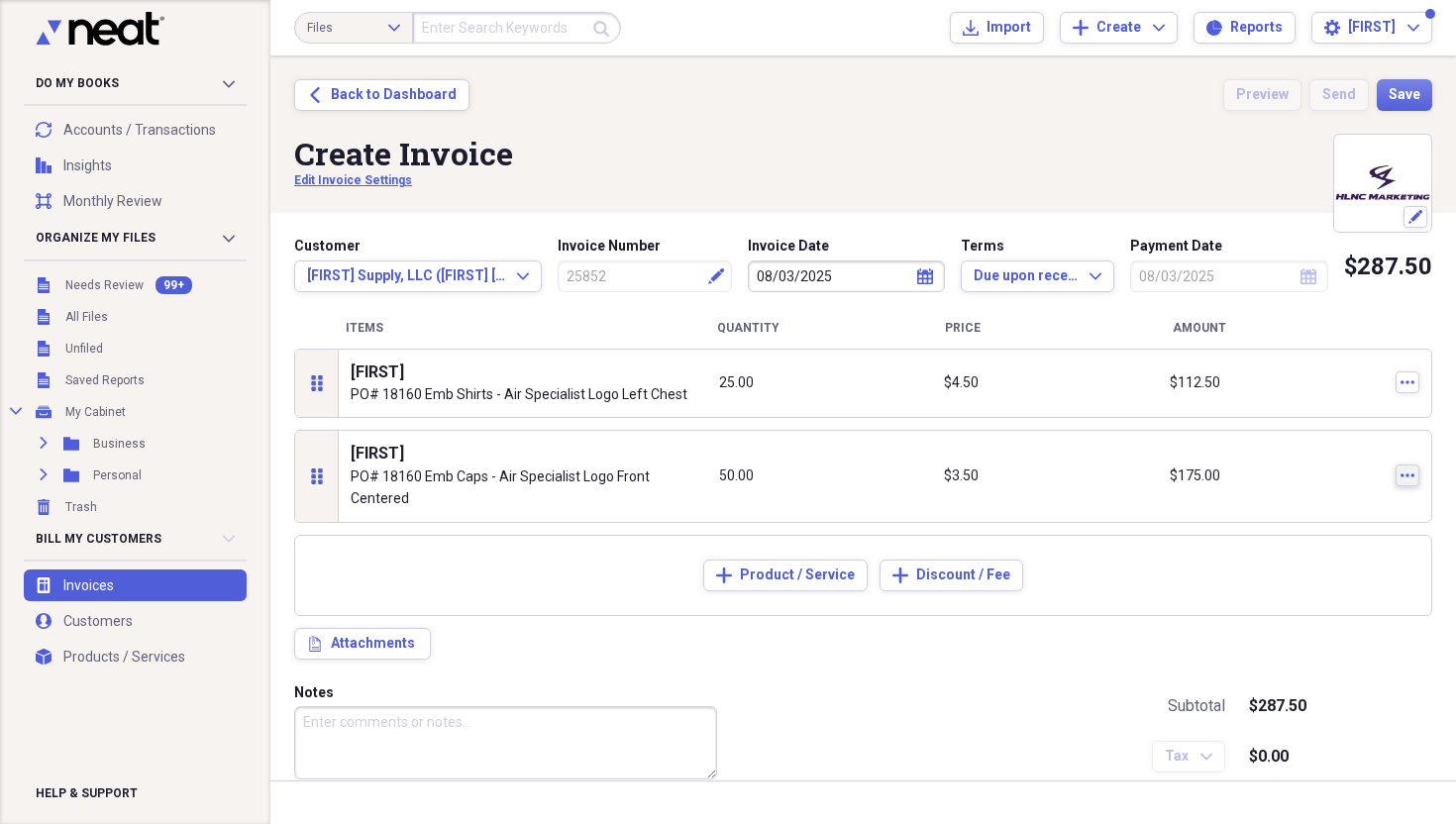 click 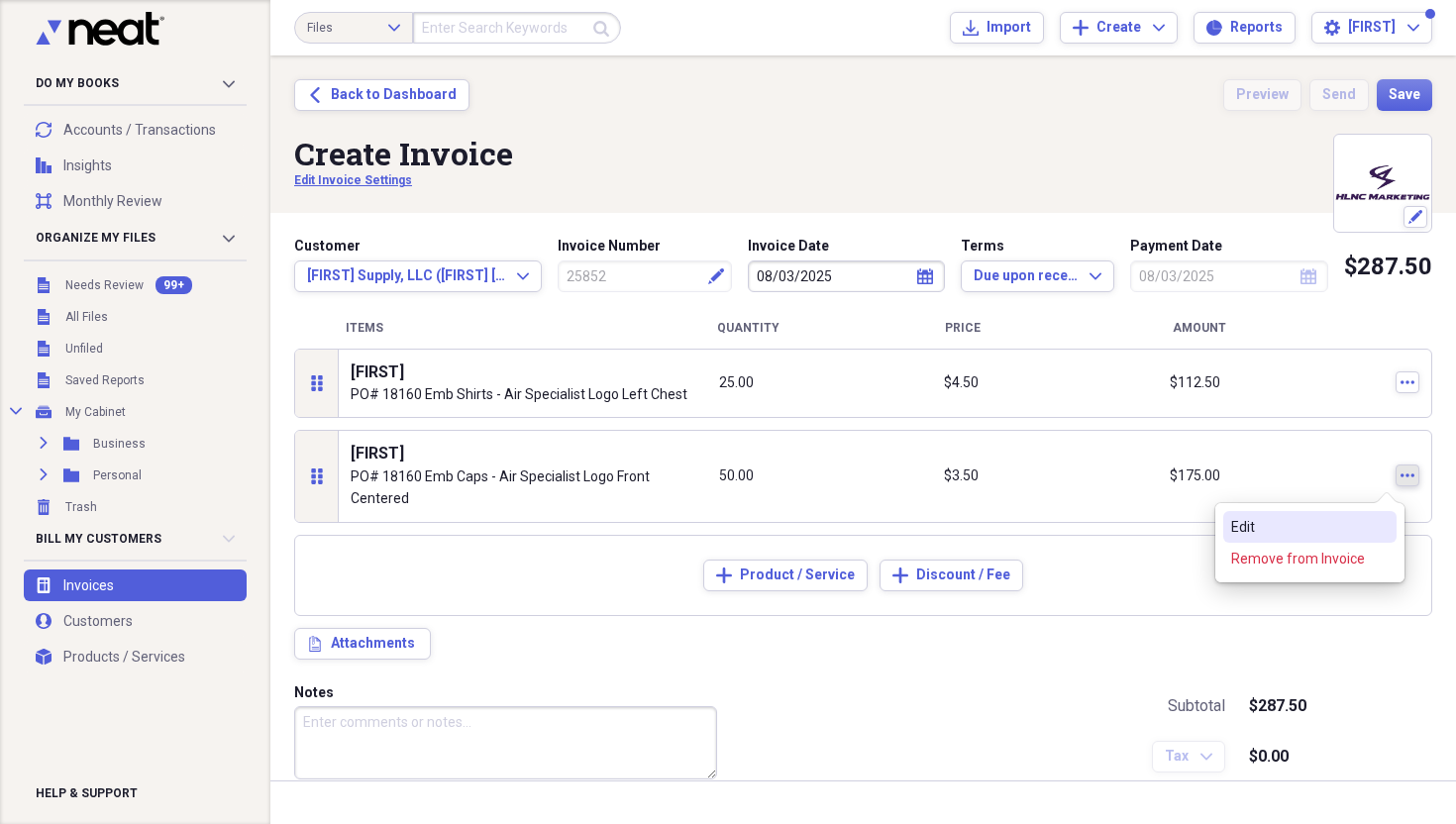 click on "Edit" at bounding box center [1298, 527] 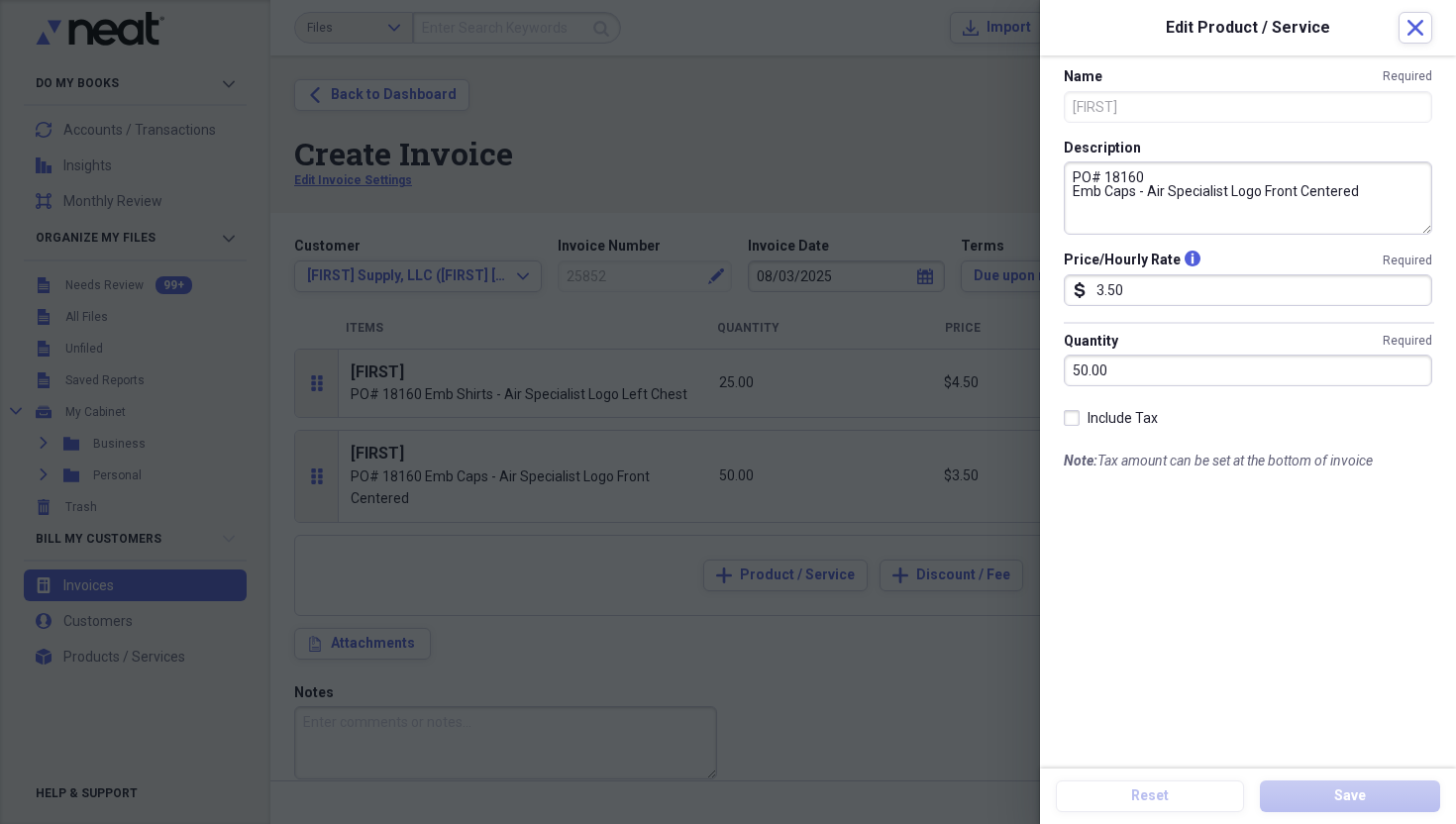 click on "Do My Books Collapse transactions Accounts / Transactions insights Insights reconciliation Monthly Review Organize My Files 99+ Collapse Unfiled Needs Review 99+ Unfiled All Files Unfiled Unfiled Unfiled Saved Reports Collapse My Cabinet My Cabinet Add Folder Expand Folder Business Add Folder Expand Folder Personal Add Folder Trash Trash Bill My Customers Collapse invoices Invoices user Customers products Products / Services Help & Support Files Expand Submit Import Import Add Create Expand Reports Reports Settings [FIRST] Expand Back Back to Dashboard Preview Send Save Create Invoice Edit Invoice Settings Edit Customer [FIRST] Supply, LLC ([FIRST] [LAST]) Expand Invoice Number 25852 Edit Invoice Date 08/03/2025 calendar Calendar Terms Due upon receipt Expand Payment Date 08/03/2025 calendar Calendar $287.50 Items Quantity Price Amount drag-vertical [FIRST] PO# 18160
Emb Shirts - Air Specialist Logo Left Chest 25.00 $4.50 $112.50 more drag-vertical [FIRST] PO# 18160
Emb Caps - Air Specialist Logo Front Centered" at bounding box center (728, 412) 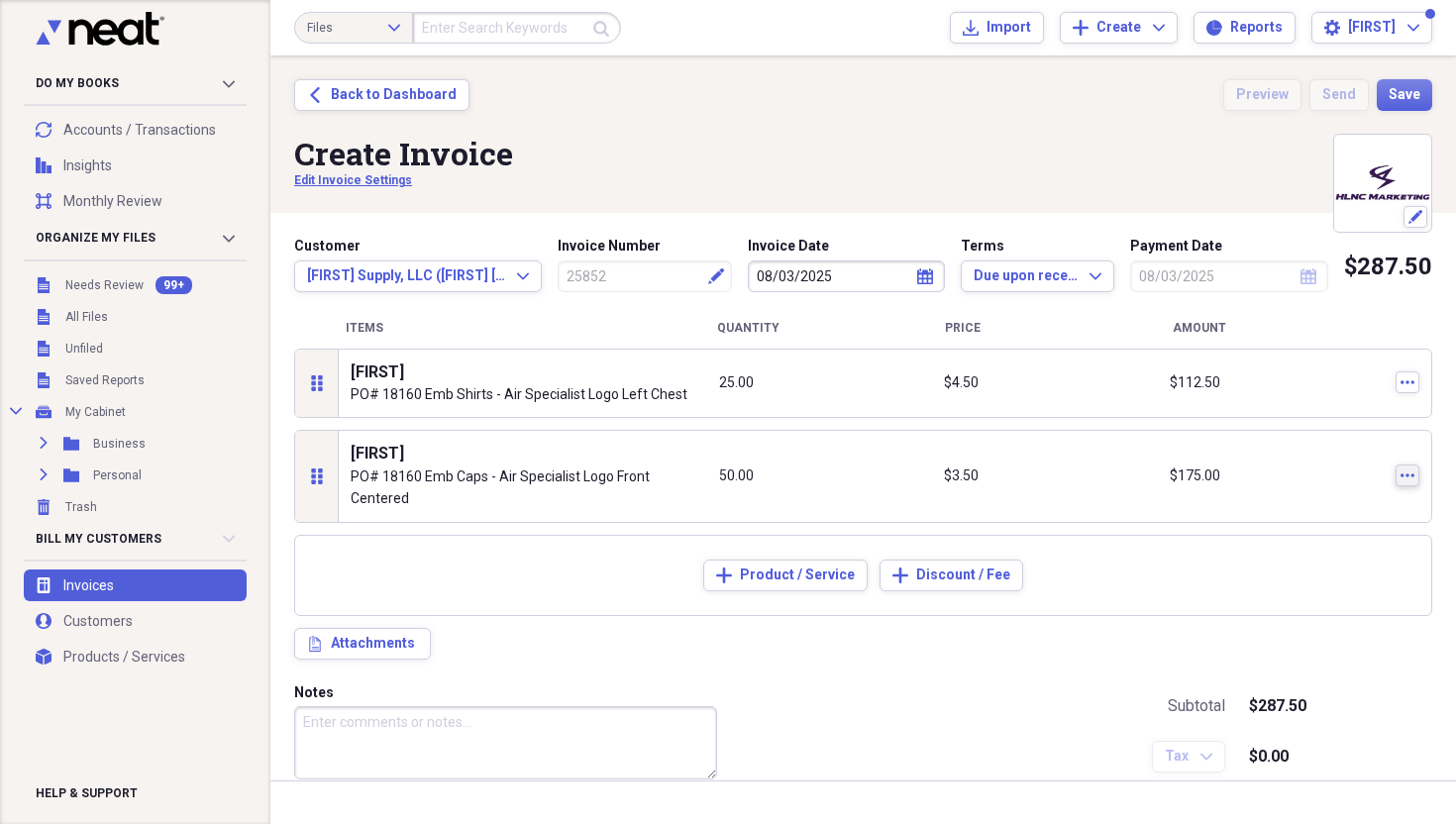 click on "more" at bounding box center (1407, 475) 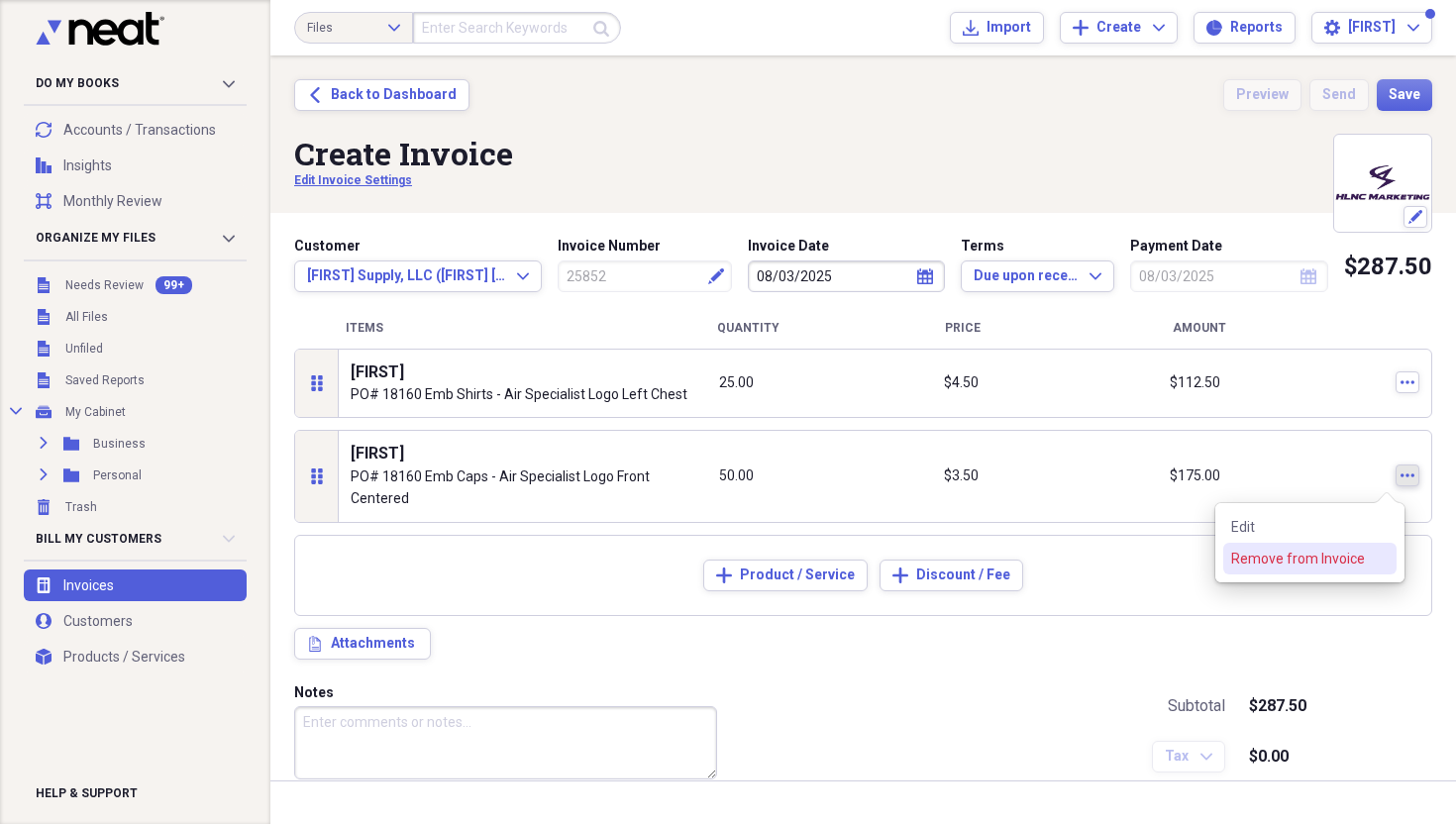click on "Remove from Invoice" at bounding box center (1298, 559) 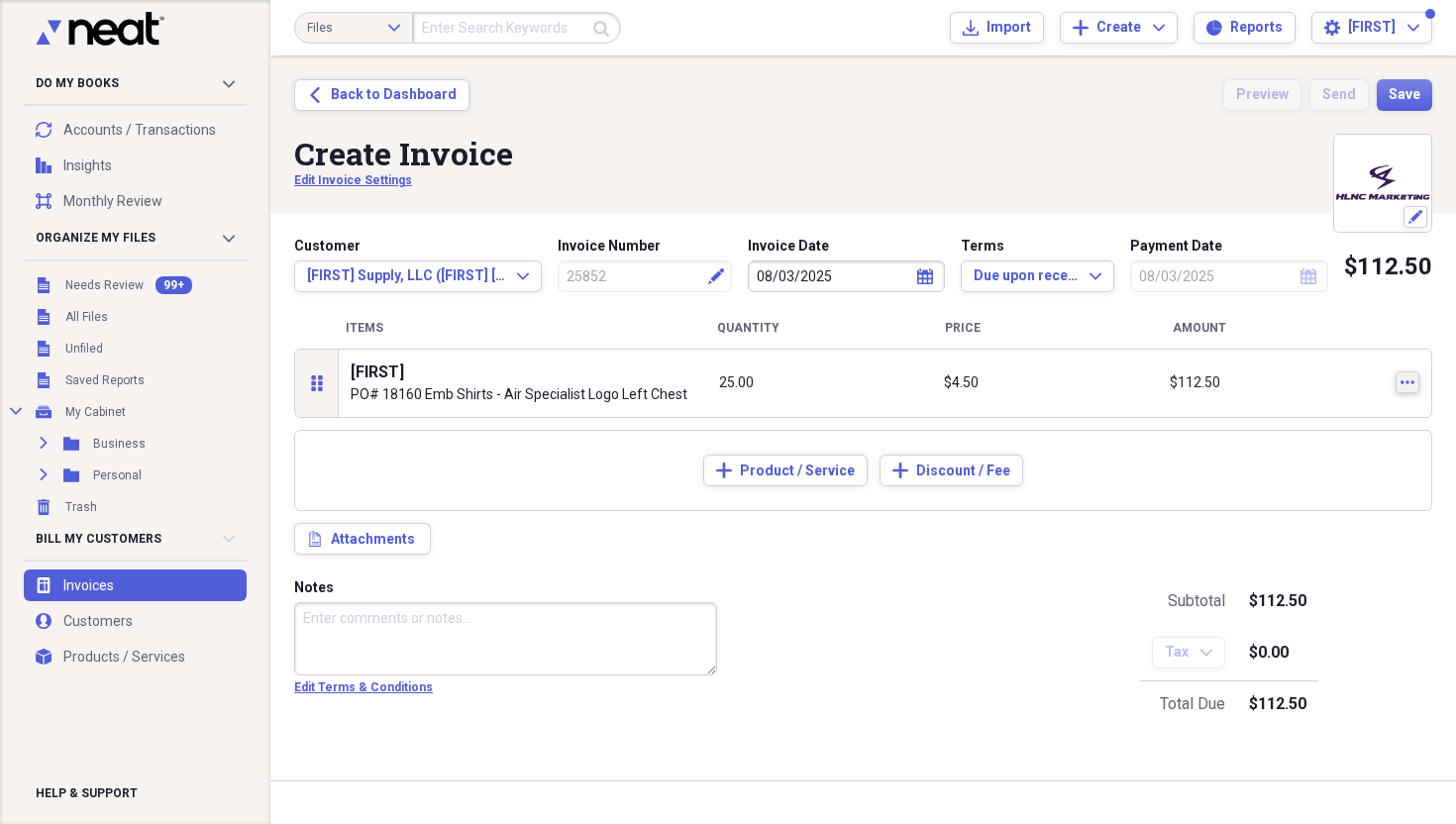 click on "more" at bounding box center [1407, 382] 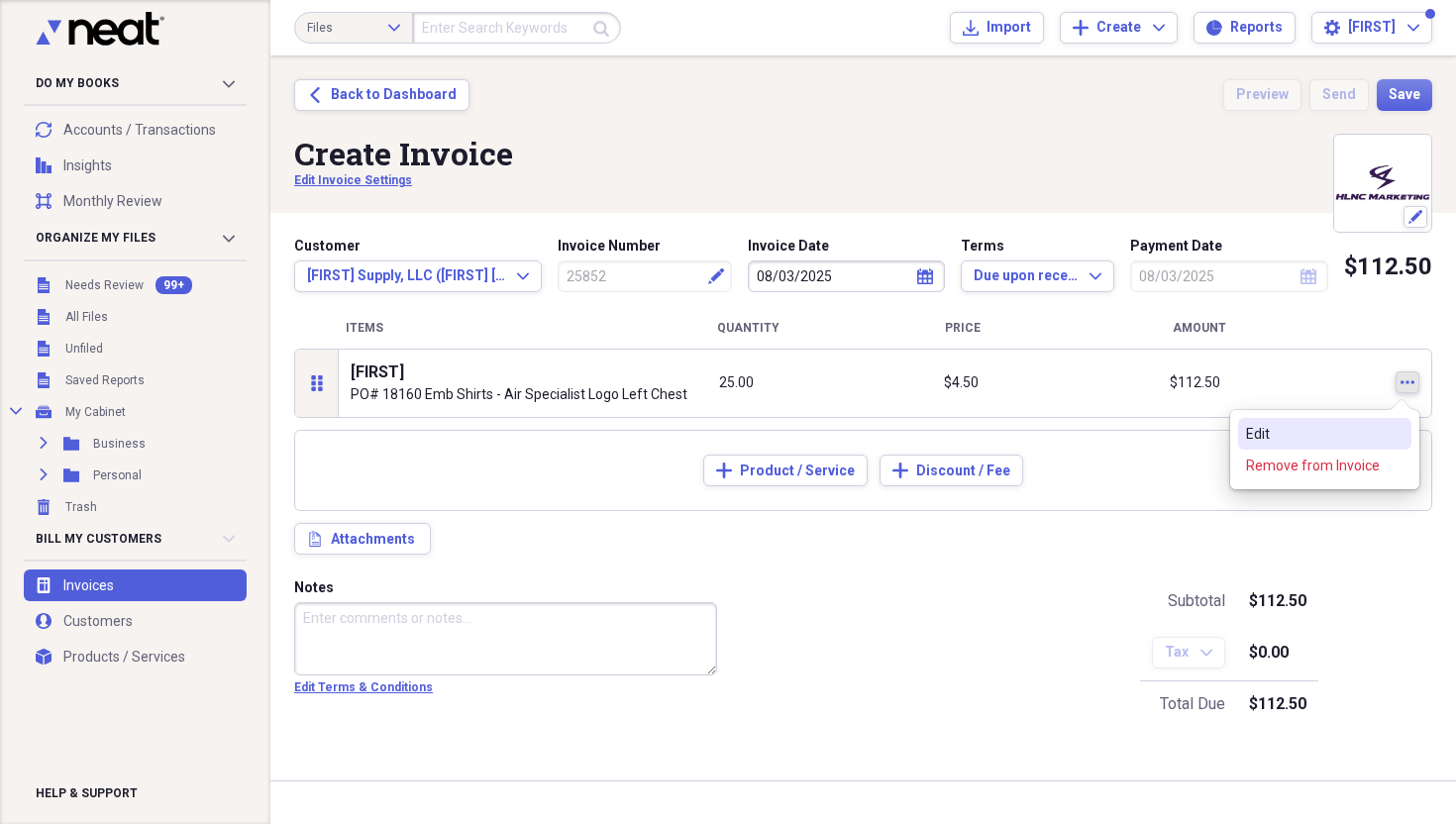 drag, startPoint x: 1313, startPoint y: 457, endPoint x: 1315, endPoint y: 421, distance: 36.05551 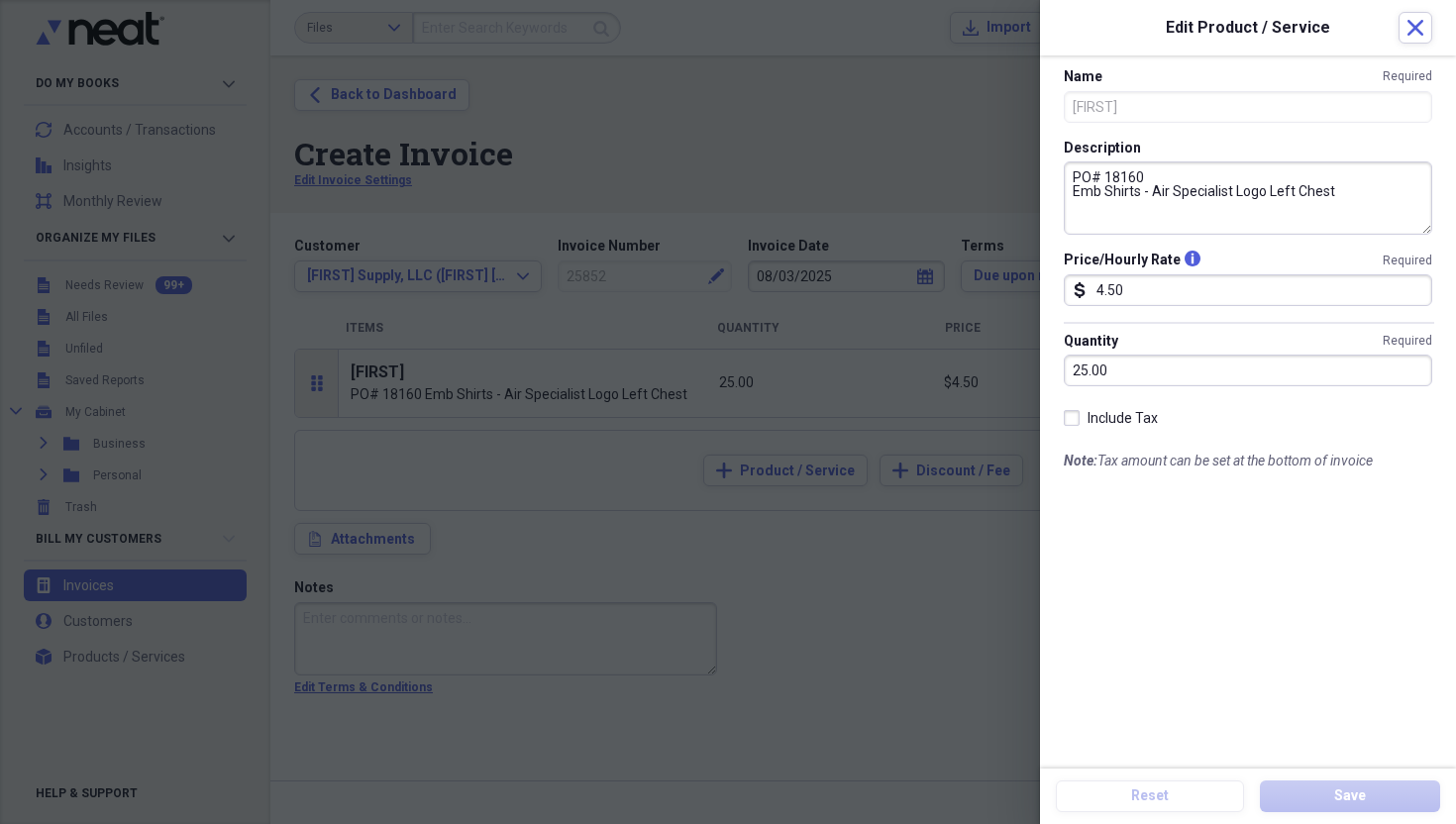drag, startPoint x: 1156, startPoint y: 190, endPoint x: 1370, endPoint y: 190, distance: 214 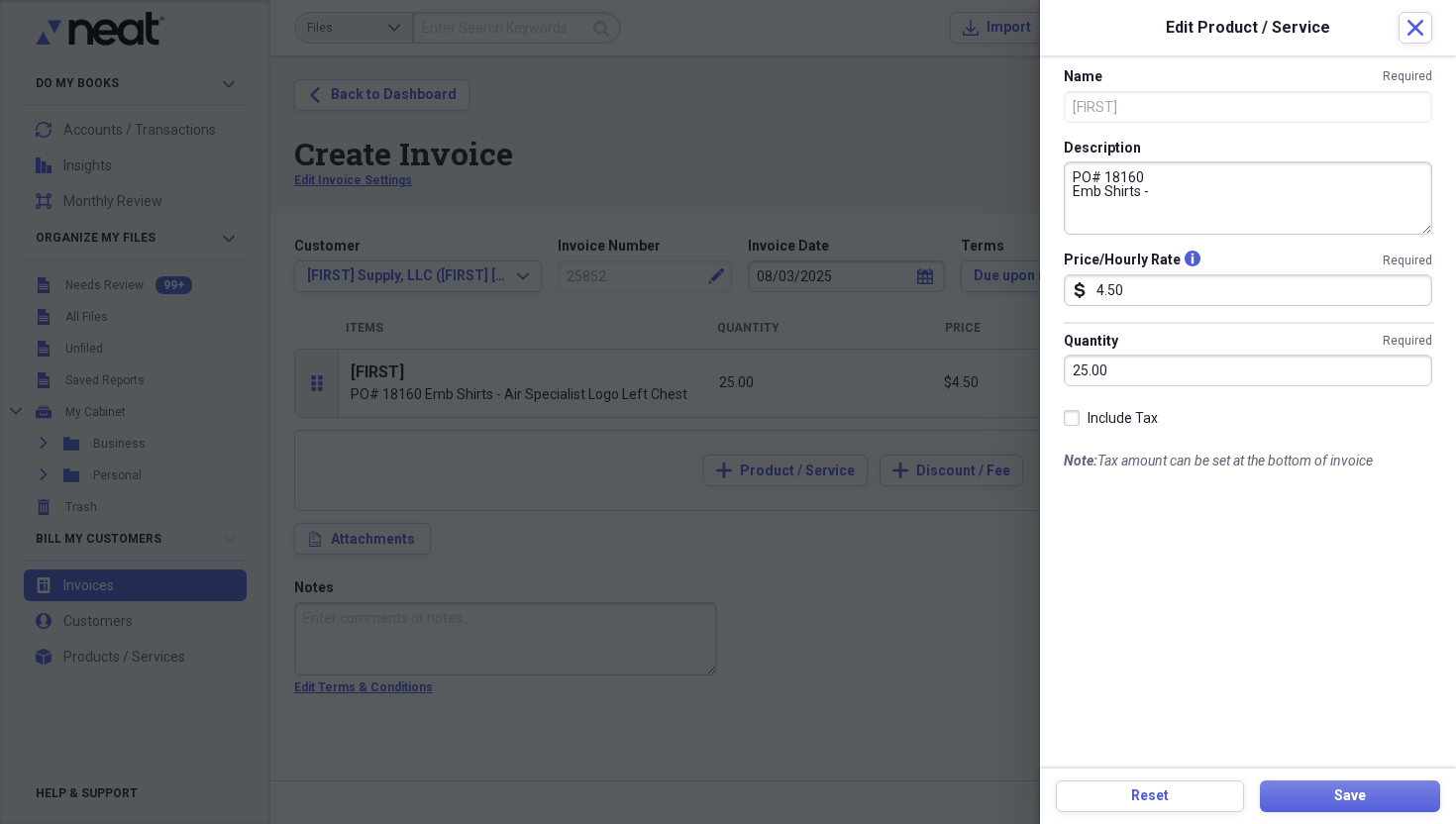 paste on "- 18160-3" 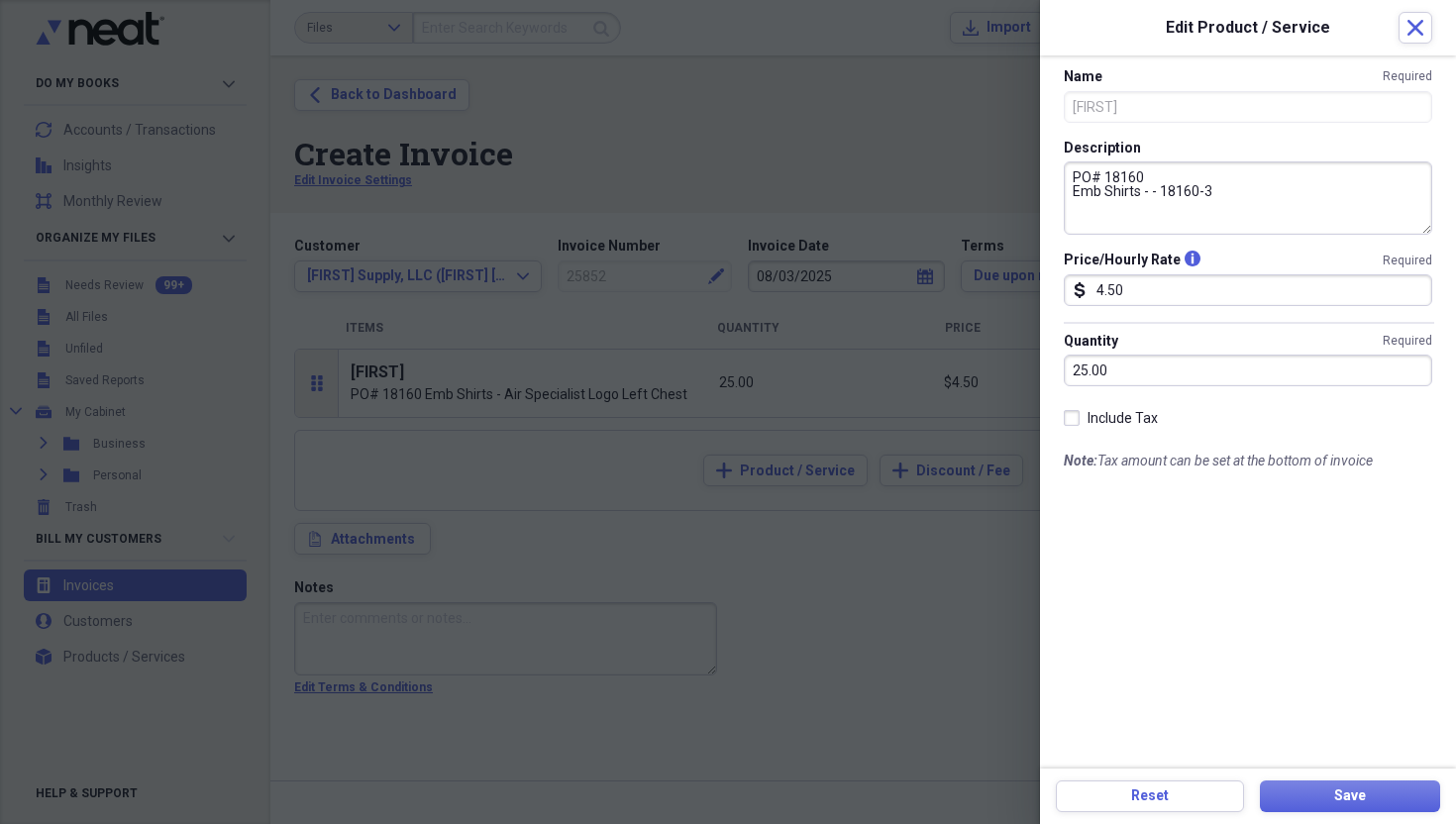 drag, startPoint x: 1152, startPoint y: 188, endPoint x: 1226, endPoint y: 185, distance: 74.060786 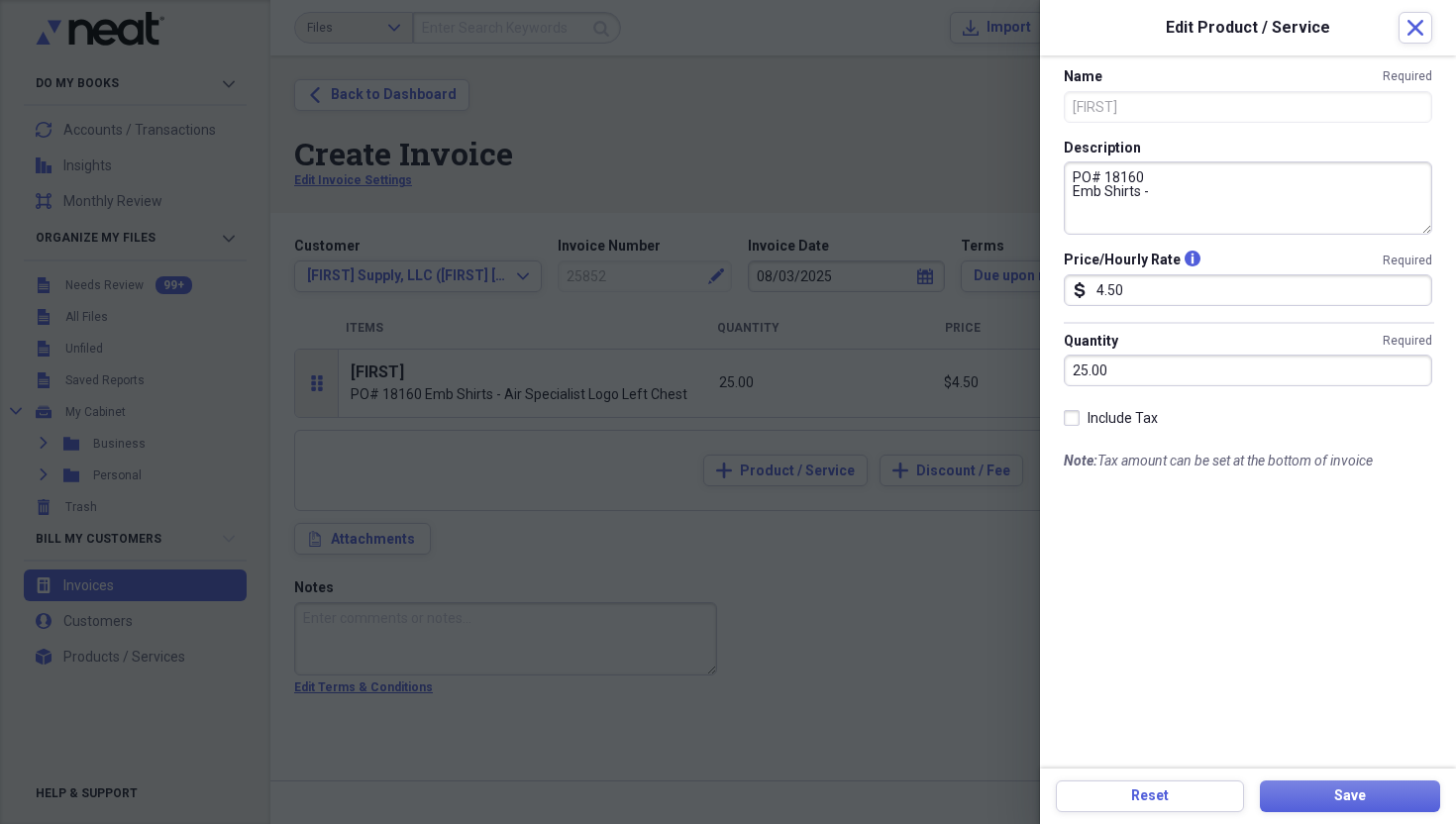 paste on "Left chest Universal Plant Logo" 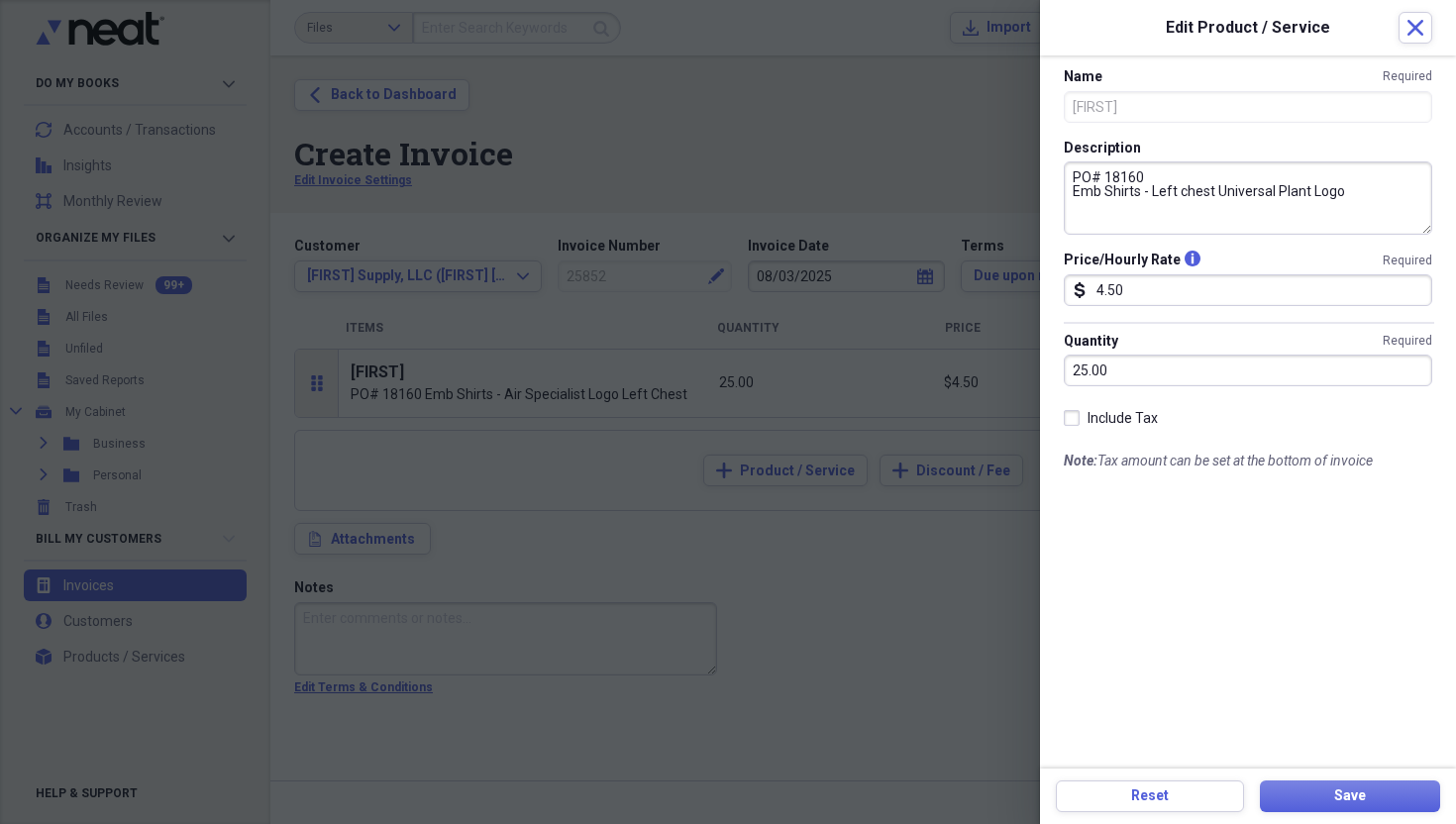 click on "PO# 18160
Emb Shirts - Left chest Universal Plant Logo" at bounding box center (1248, 198) 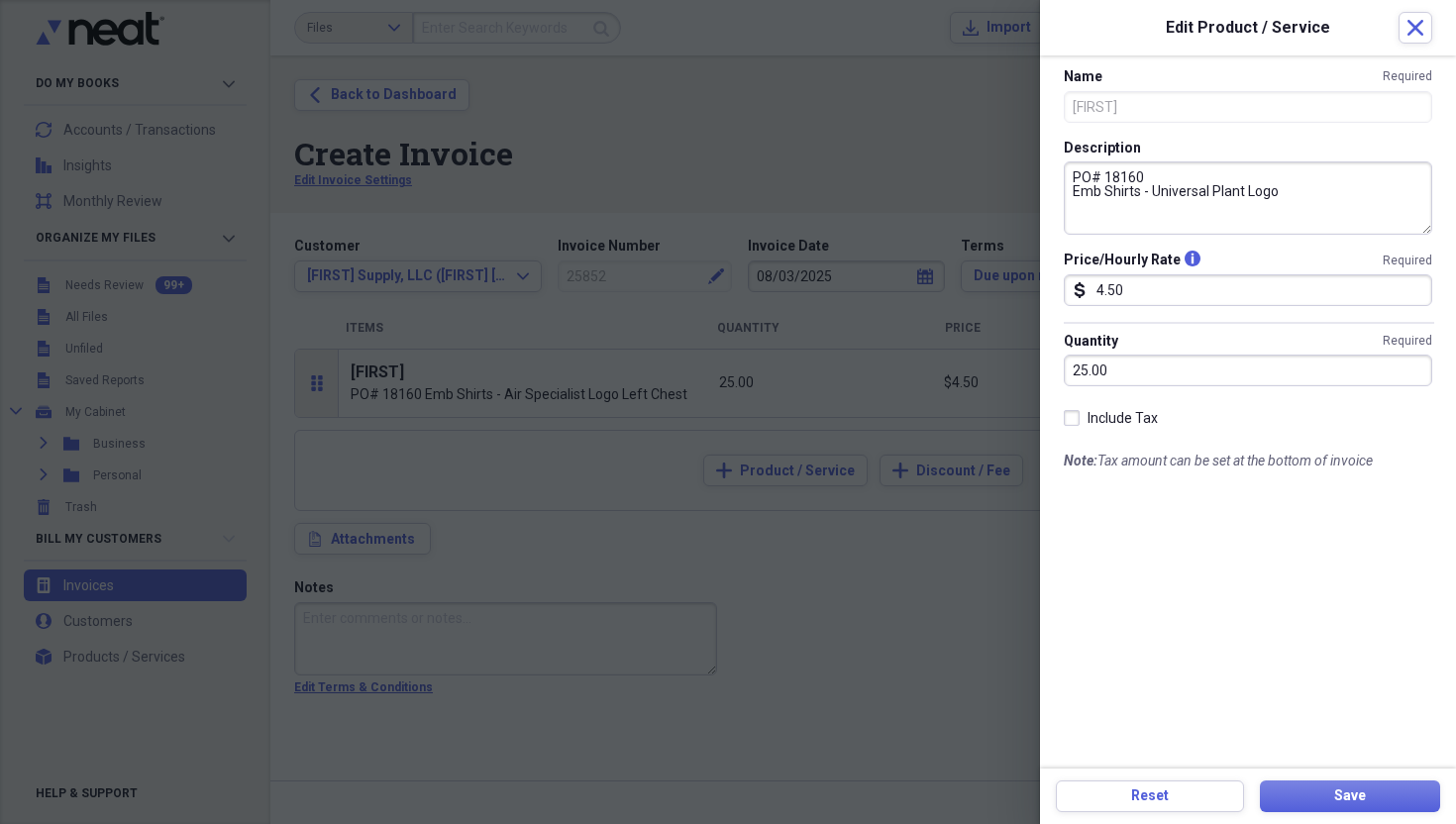 click on "PO# 18160
Emb Shirts - Universal Plant Logo" at bounding box center [1248, 198] 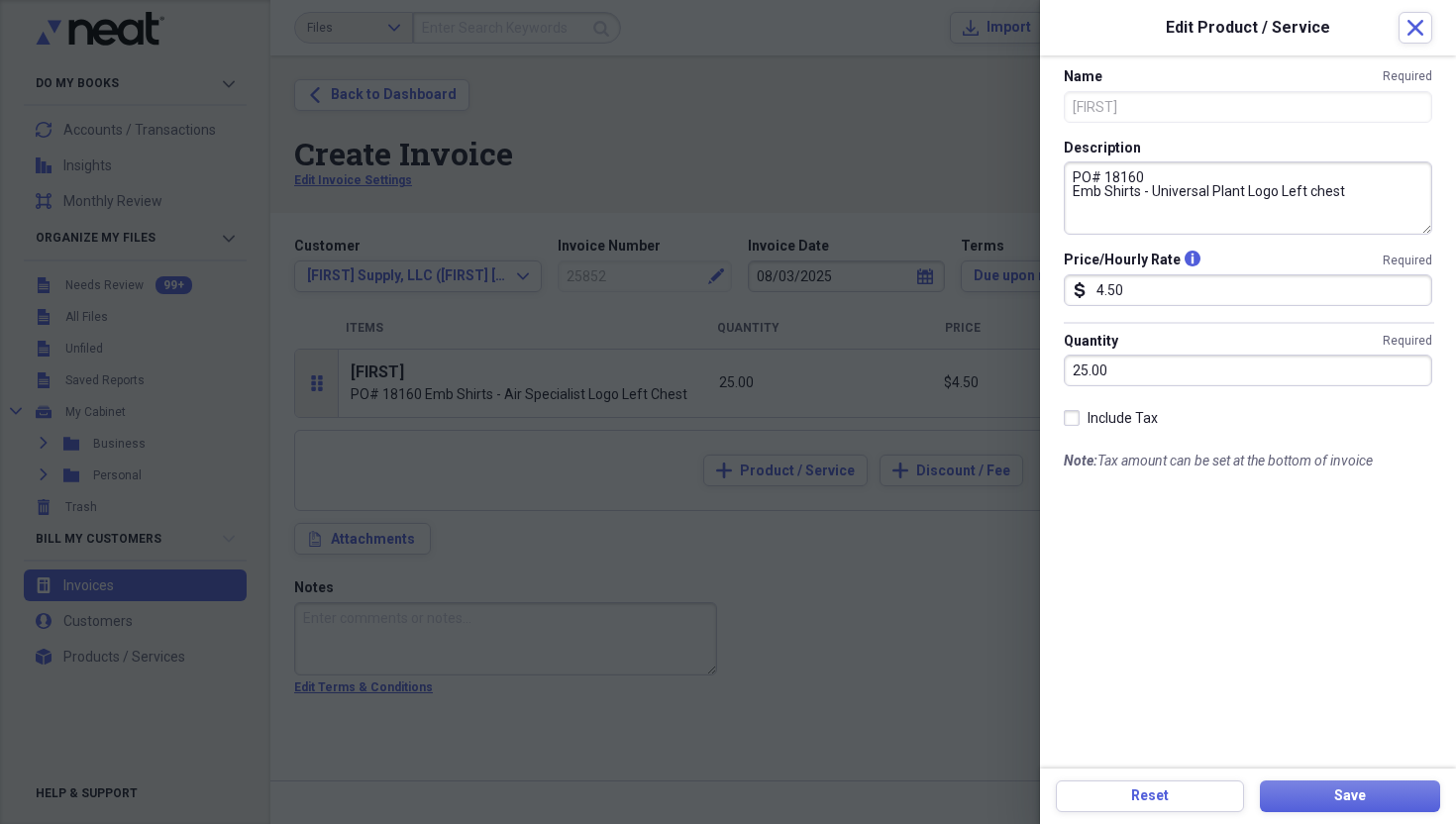 type on "PO# 18160
Emb Shirts - Universal Plant Logo Left chest" 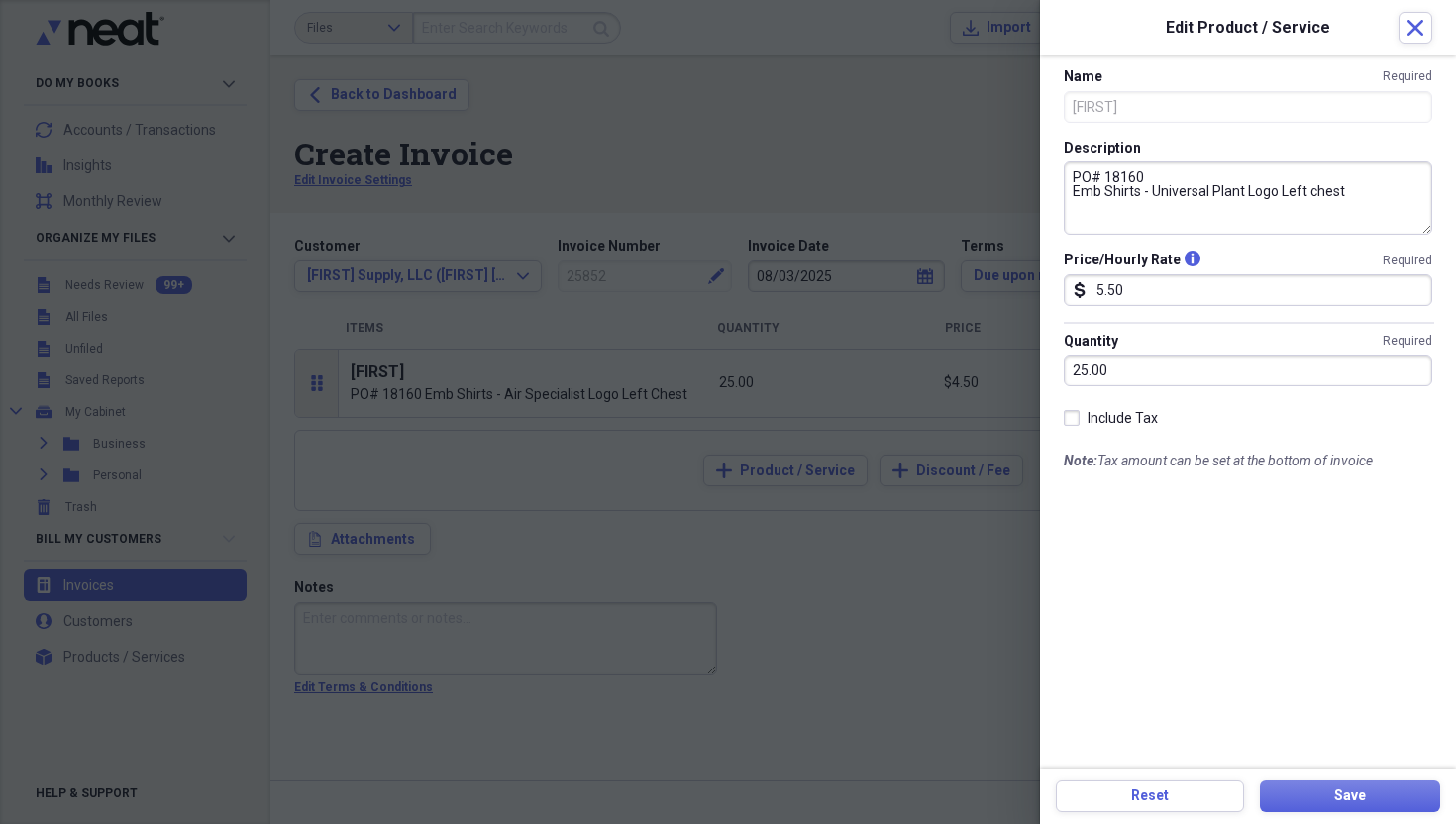 type on "5.50" 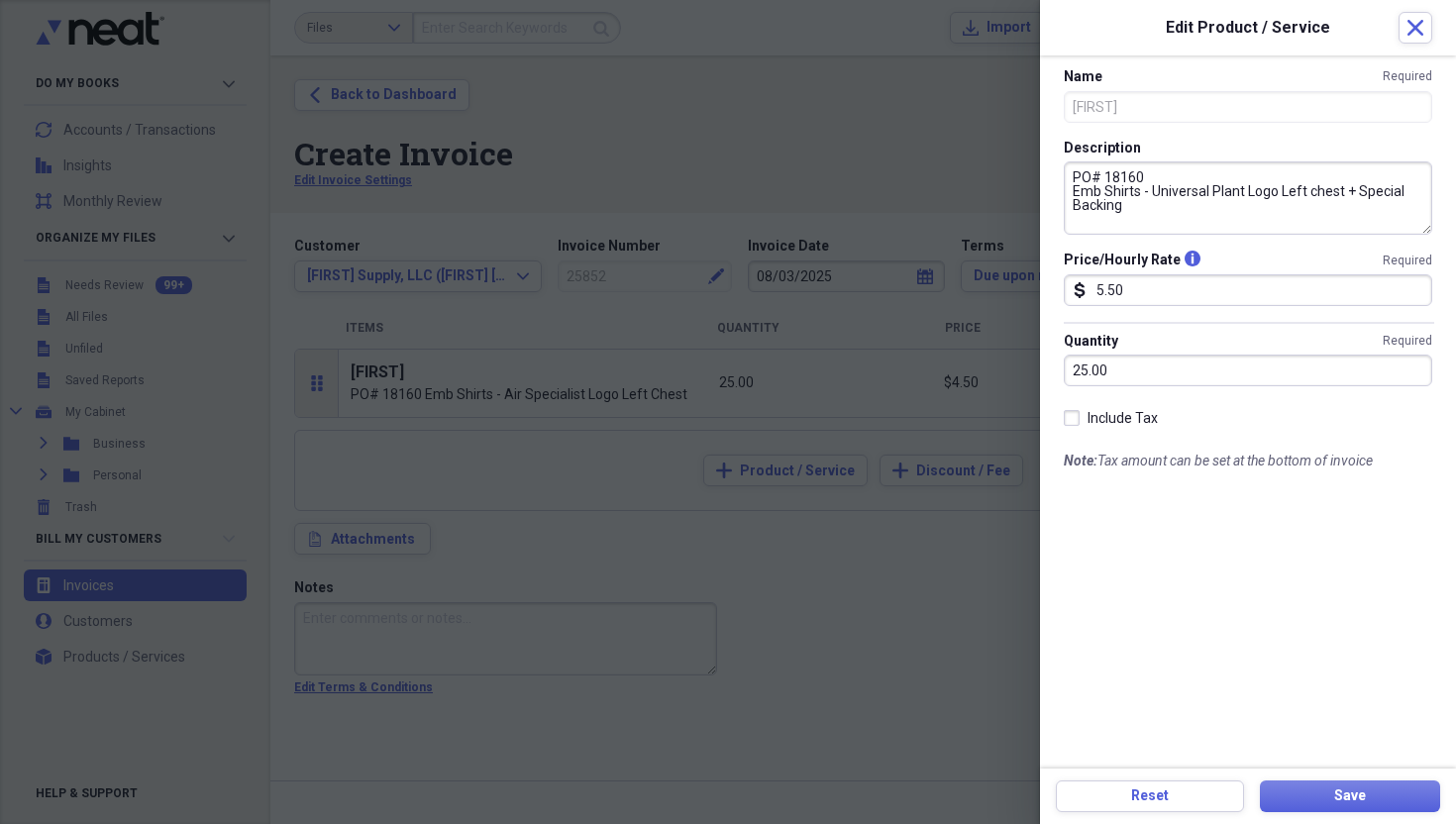 type on "PO# 18160
Emb Shirts - Universal Plant Logo Left chest + Special Backing" 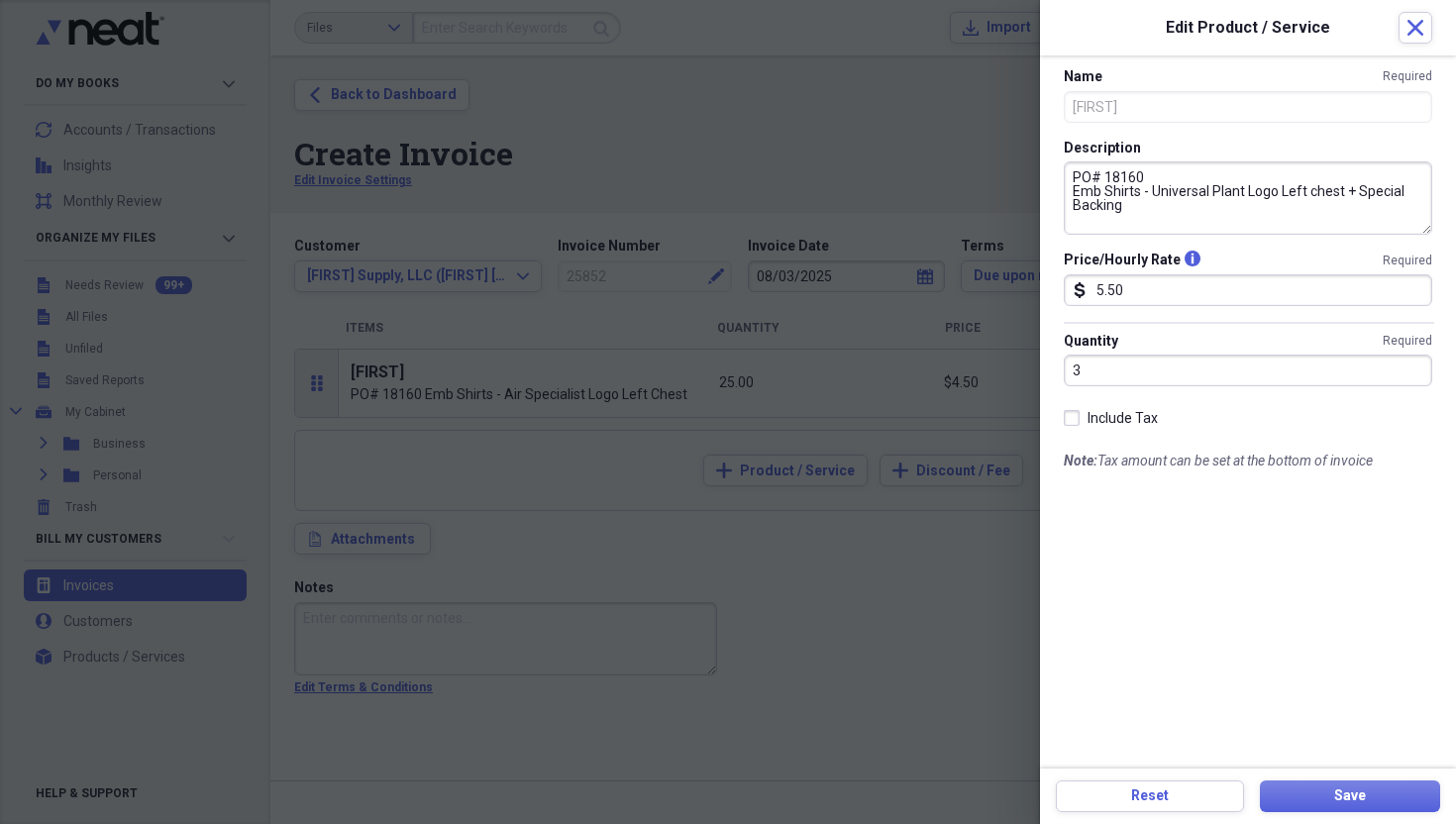 type on "3.00" 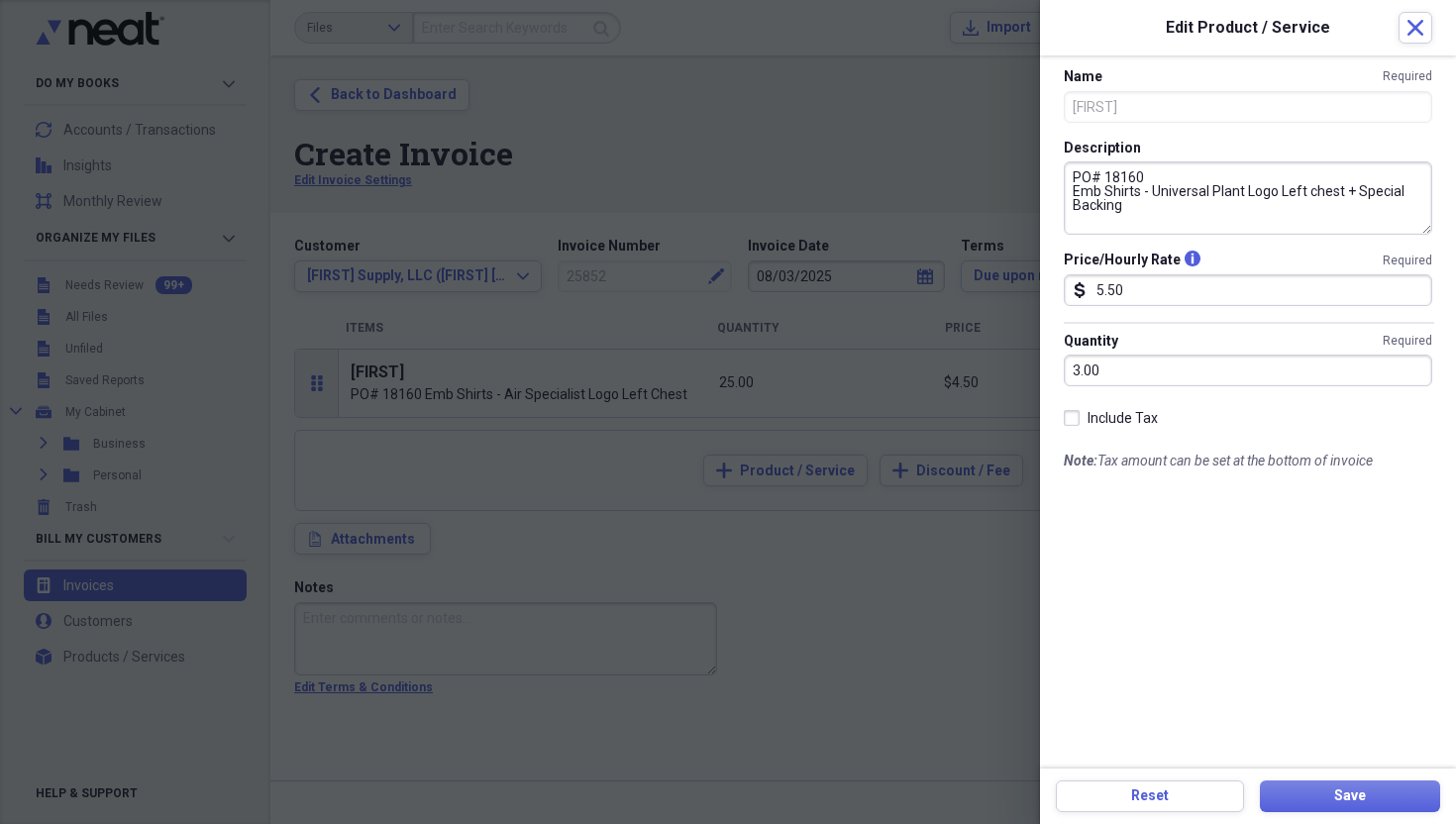 click on "Name Required Brasen Description PO# 18160
Emb Shirts - Universal Plant Logo Left chest + Special Backing Price/Hourly Rate info Required dollar-sign 5.50 Quantity Required 3.00 Include Tax Note:  Tax amount can be set at the bottom of invoice" at bounding box center (1248, 412) 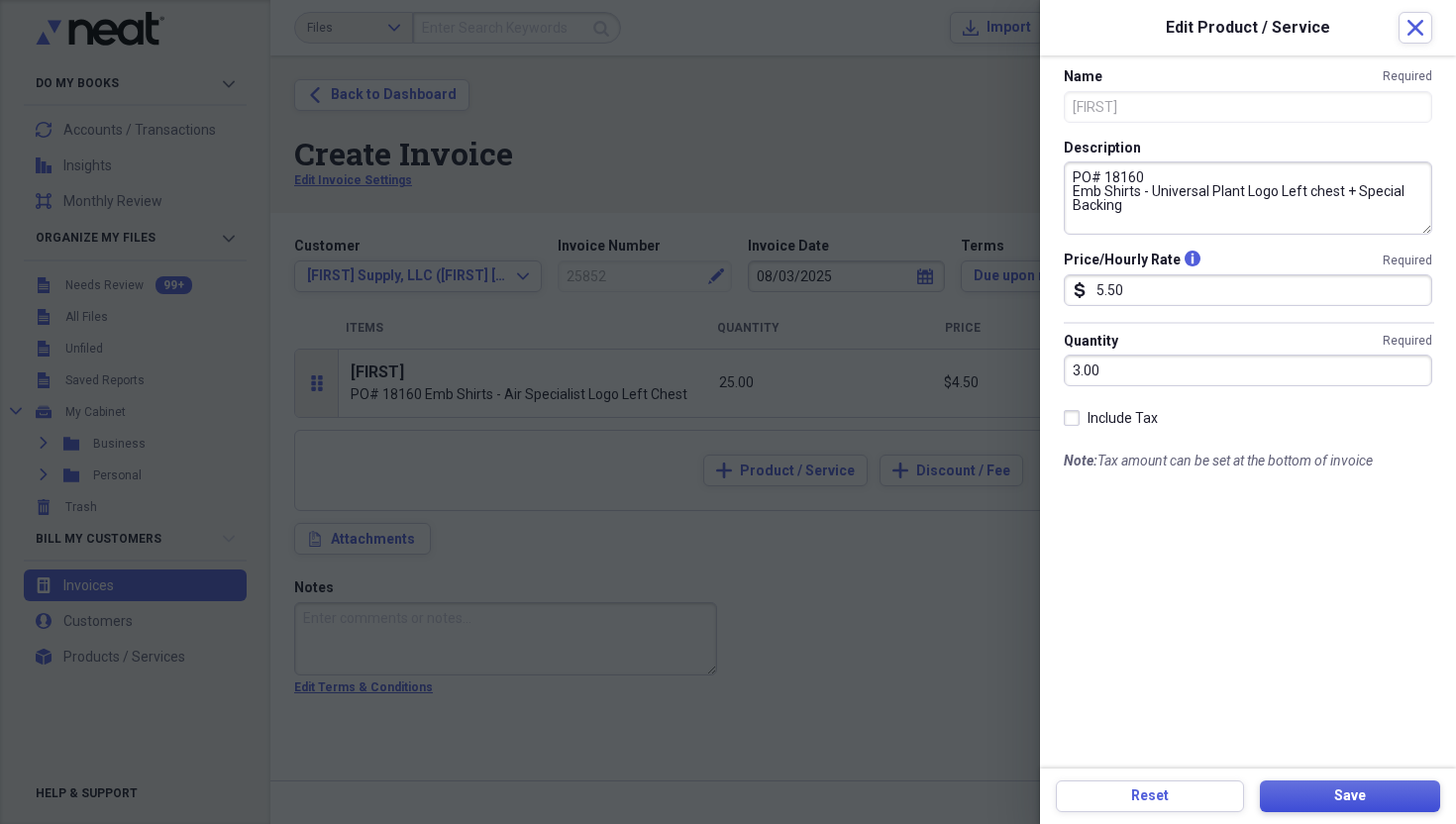 click on "Reset Save" at bounding box center (1248, 796) 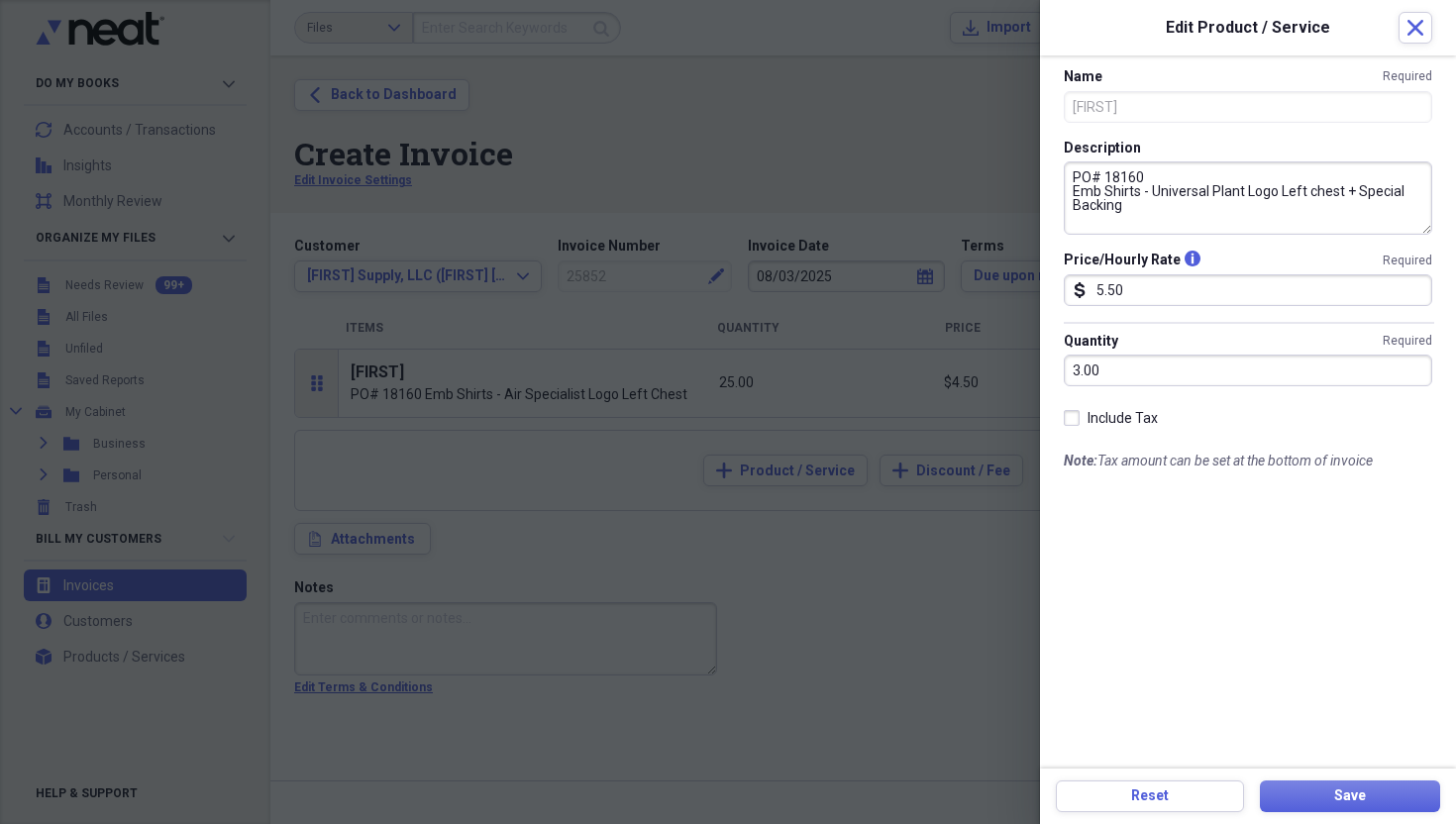 type on "PO# 18160
Emb Shirts - Air Specialist Logo Left Chest" 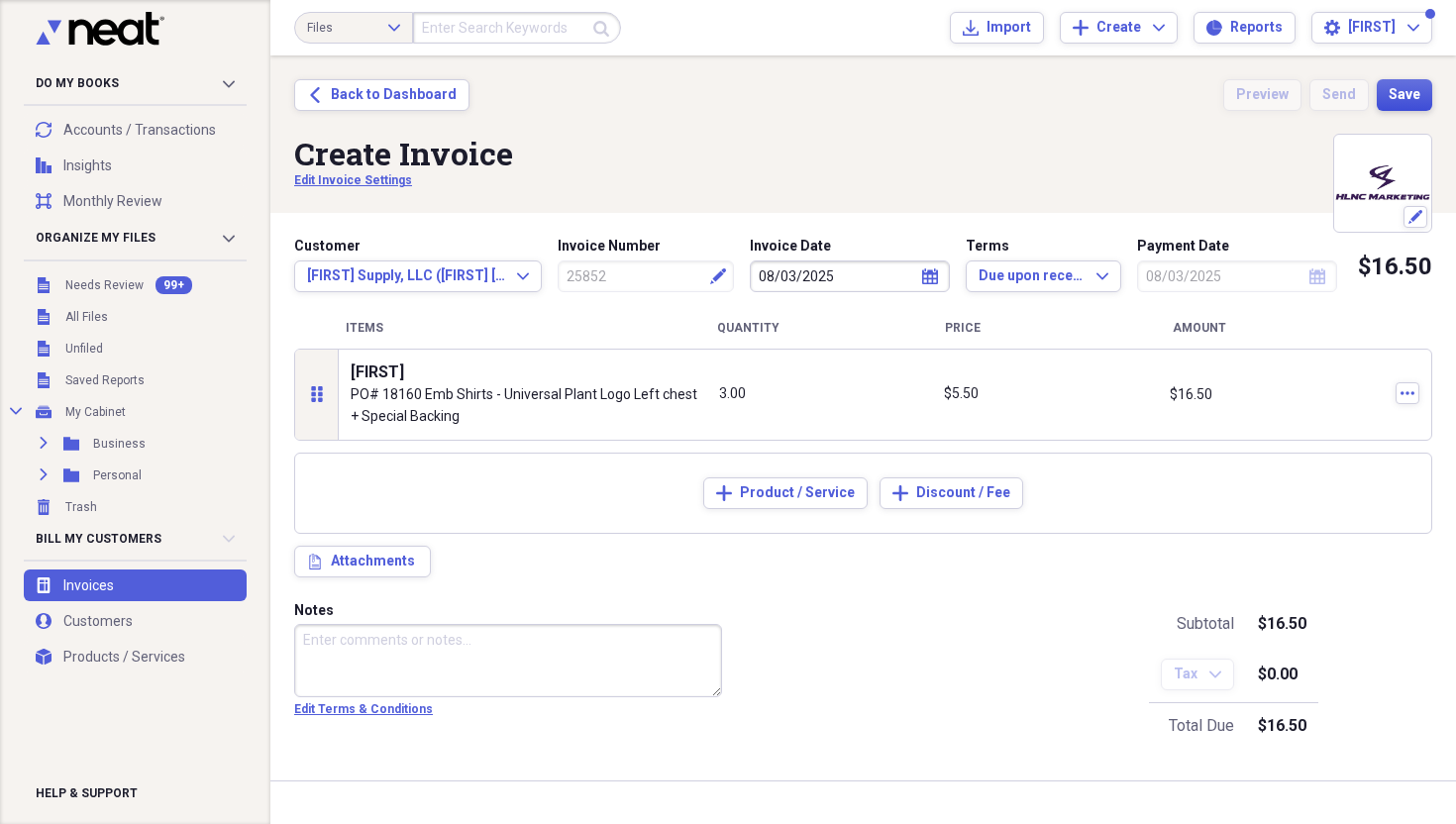 click on "Save" at bounding box center [1404, 95] 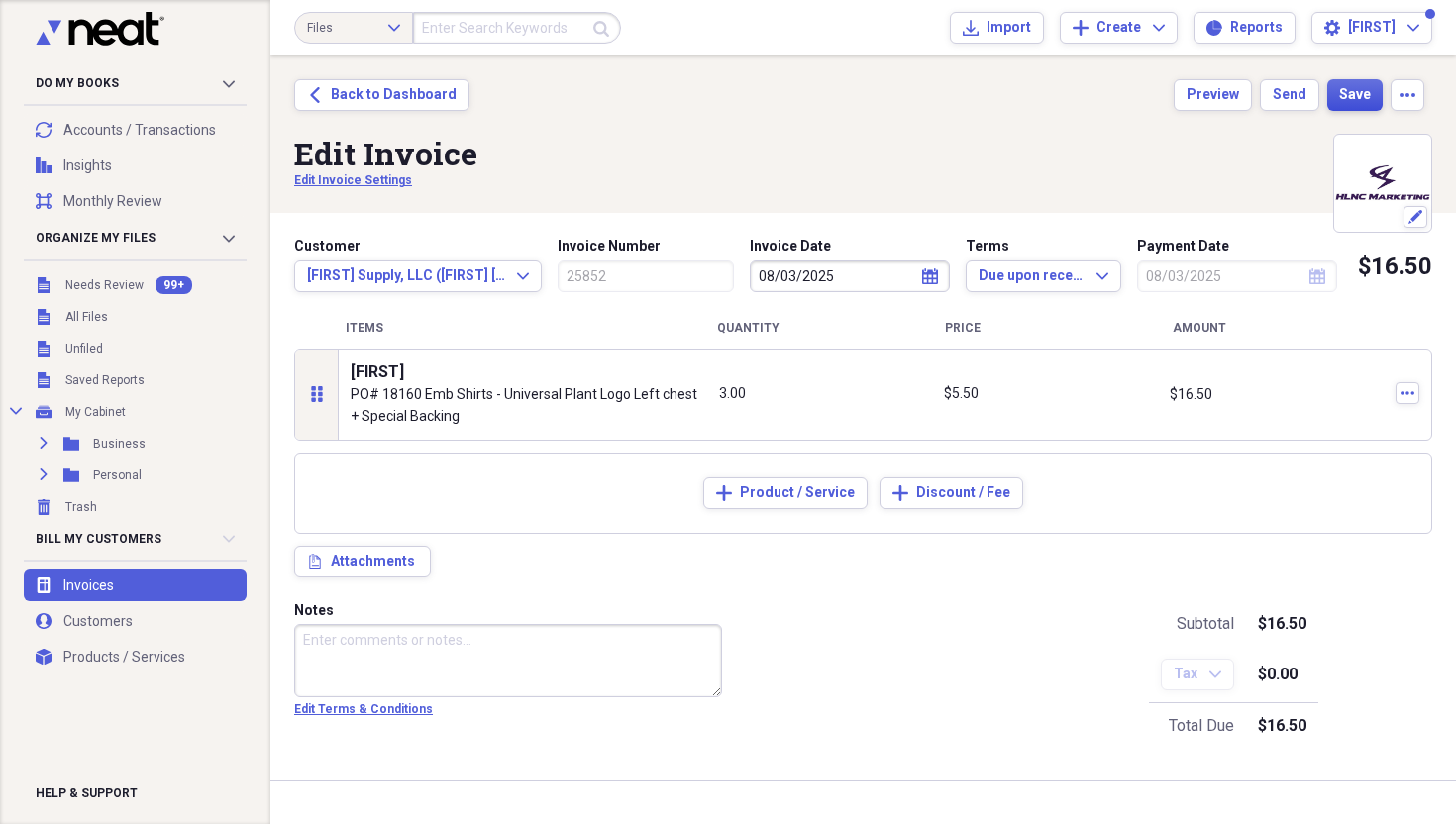 click on "Save" at bounding box center [1355, 95] 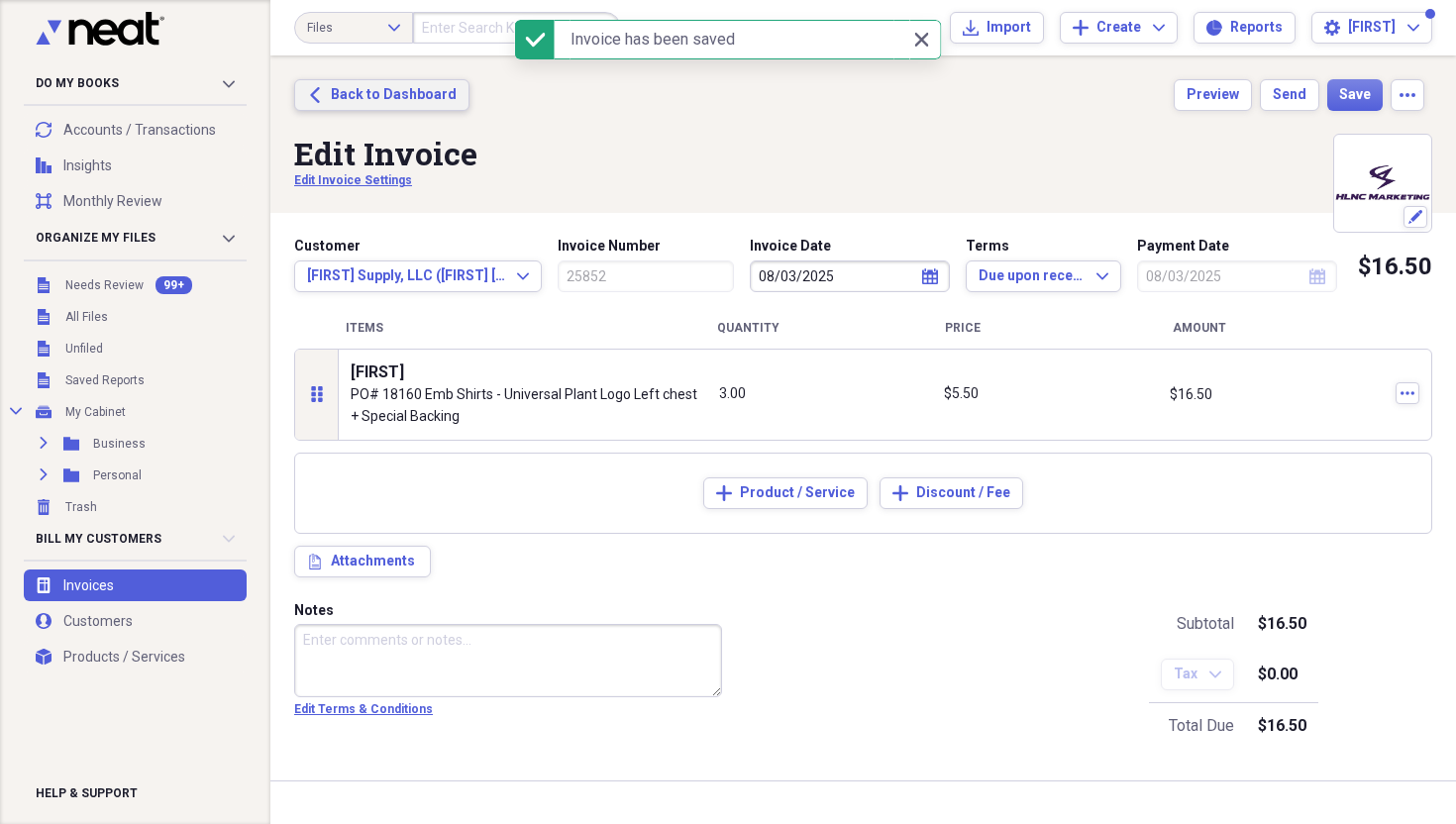 click on "Back to Dashboard" at bounding box center [393, 95] 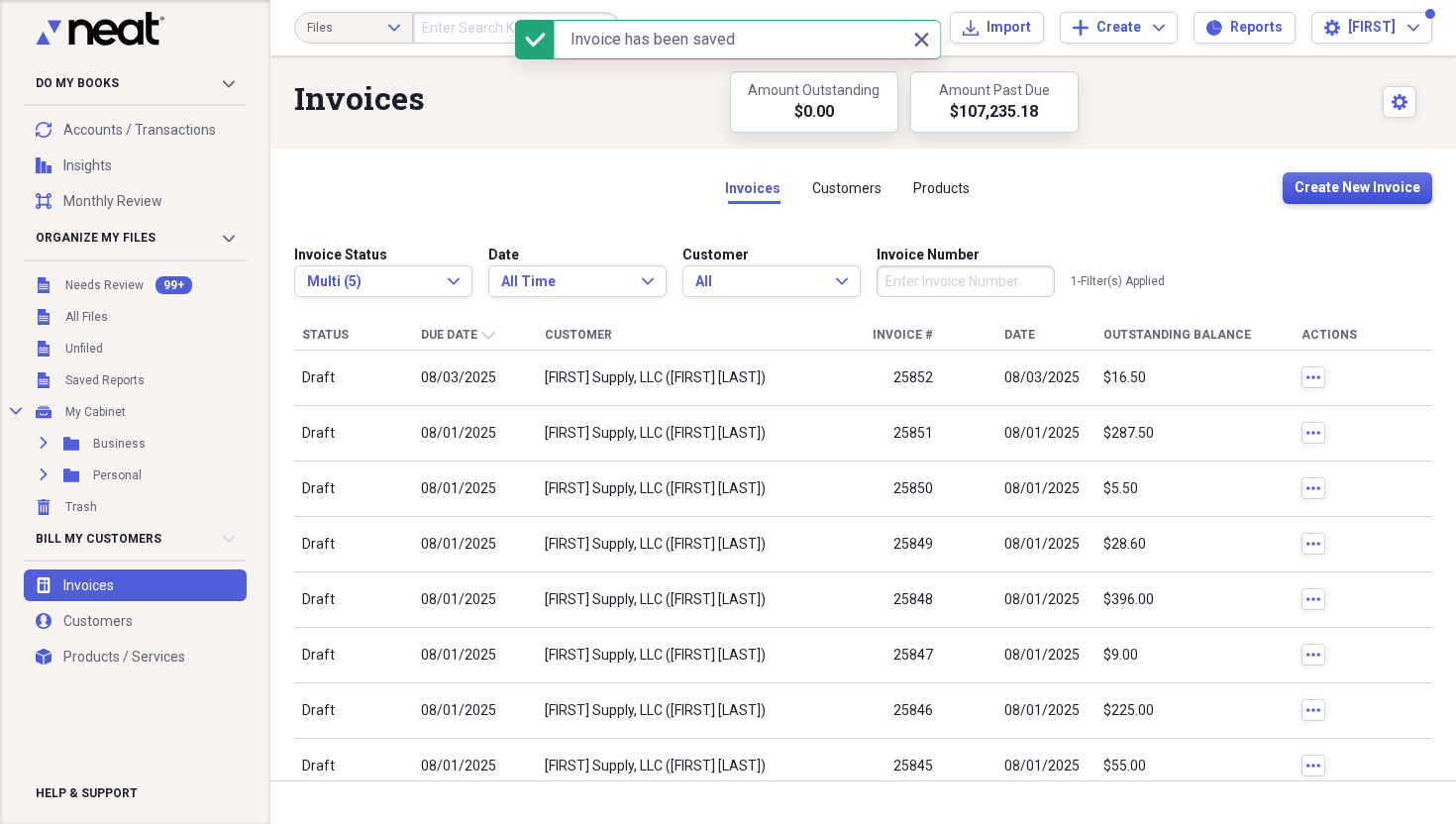 click on "Create New Invoice" at bounding box center [1357, 188] 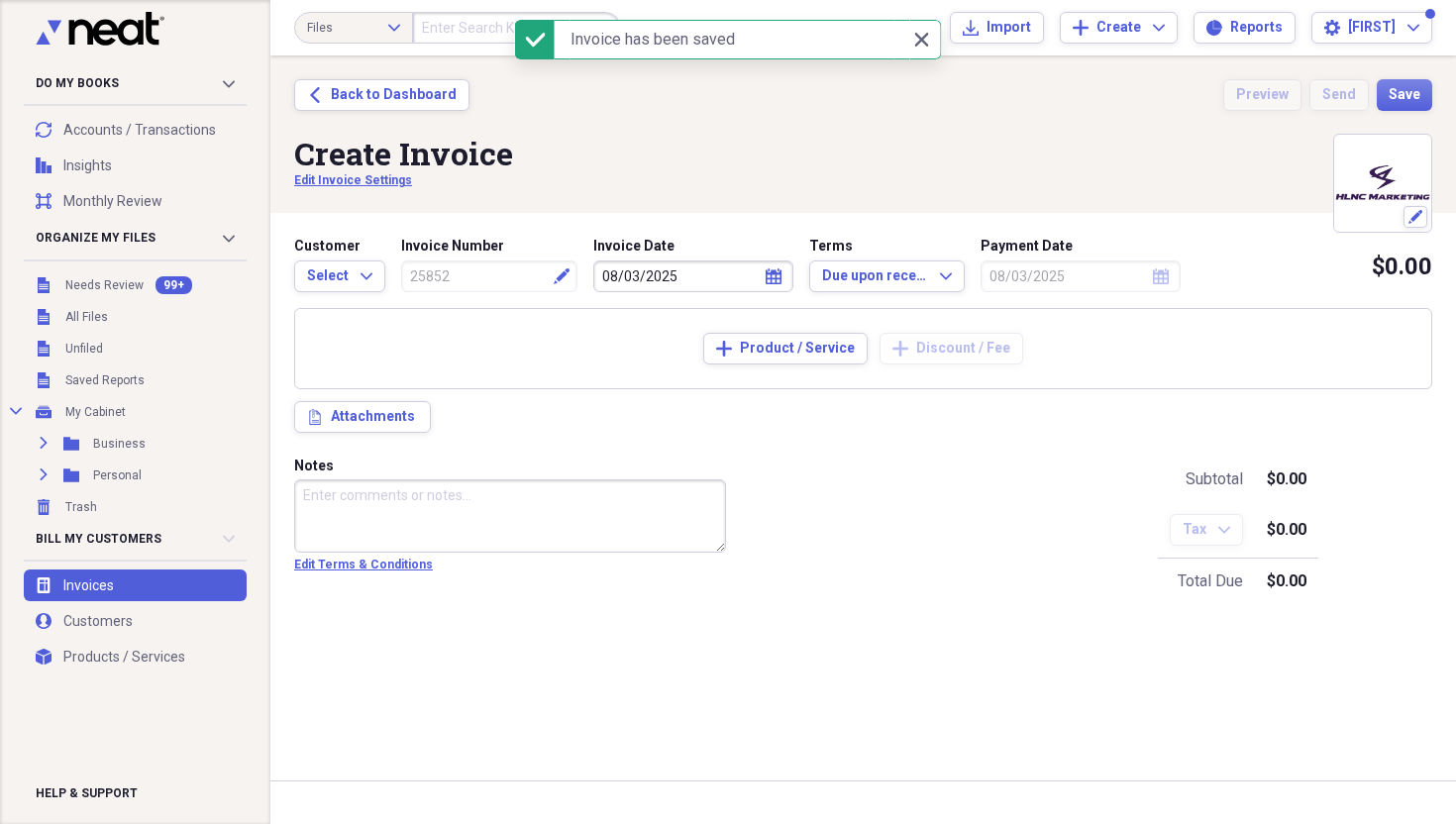 type on "25853" 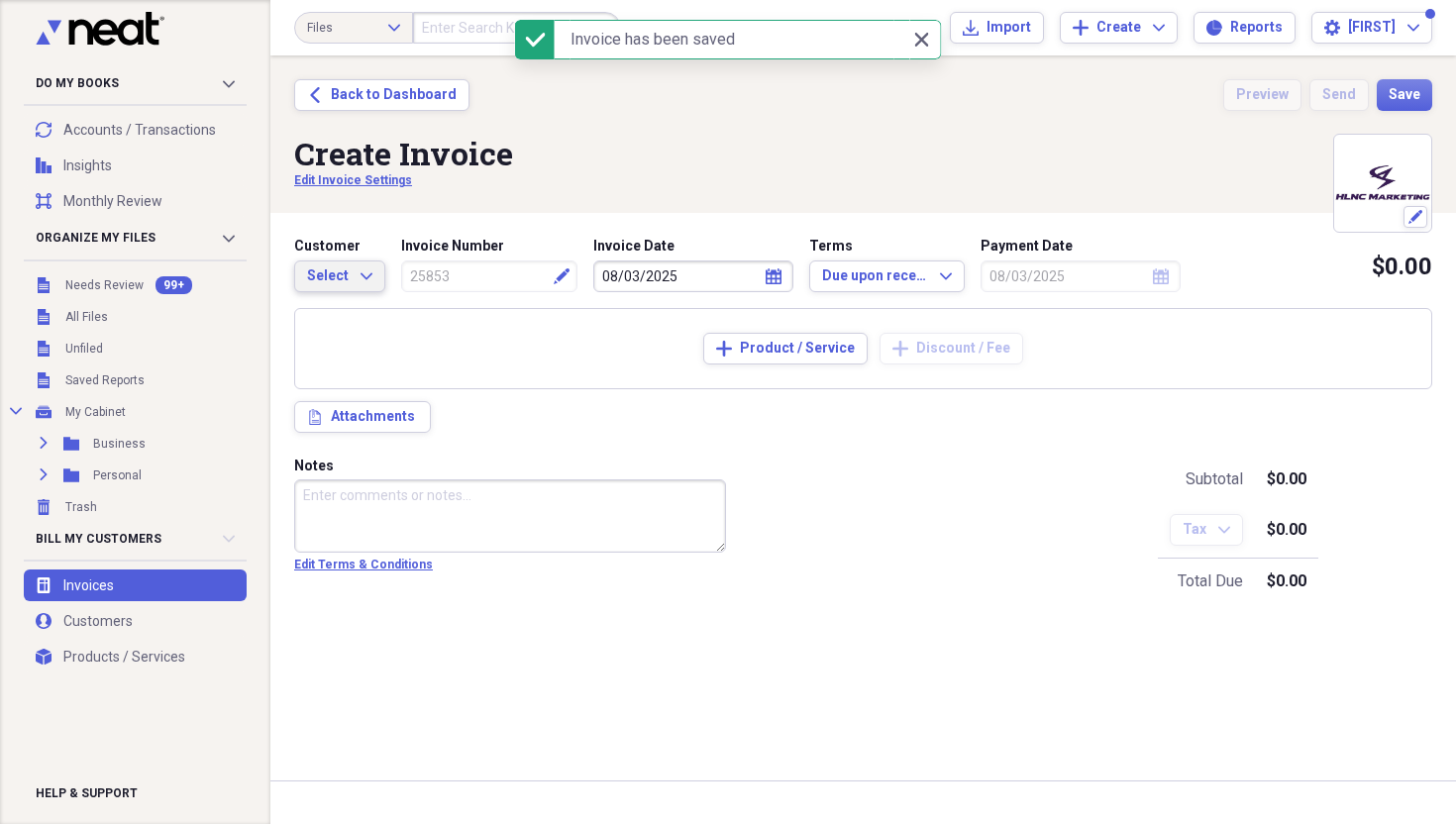 drag, startPoint x: 305, startPoint y: 285, endPoint x: 315, endPoint y: 300, distance: 18.027756 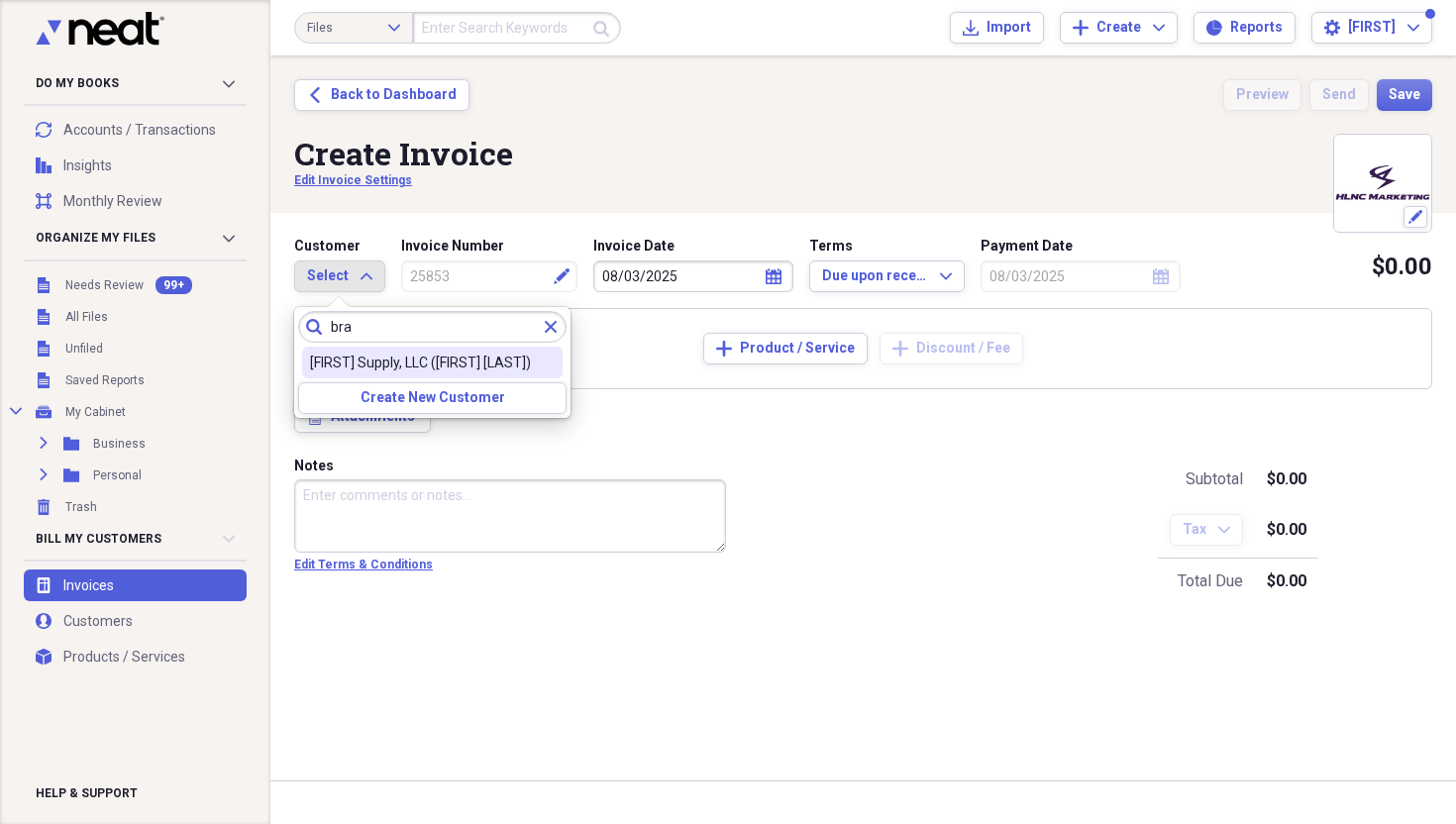 type on "bra" 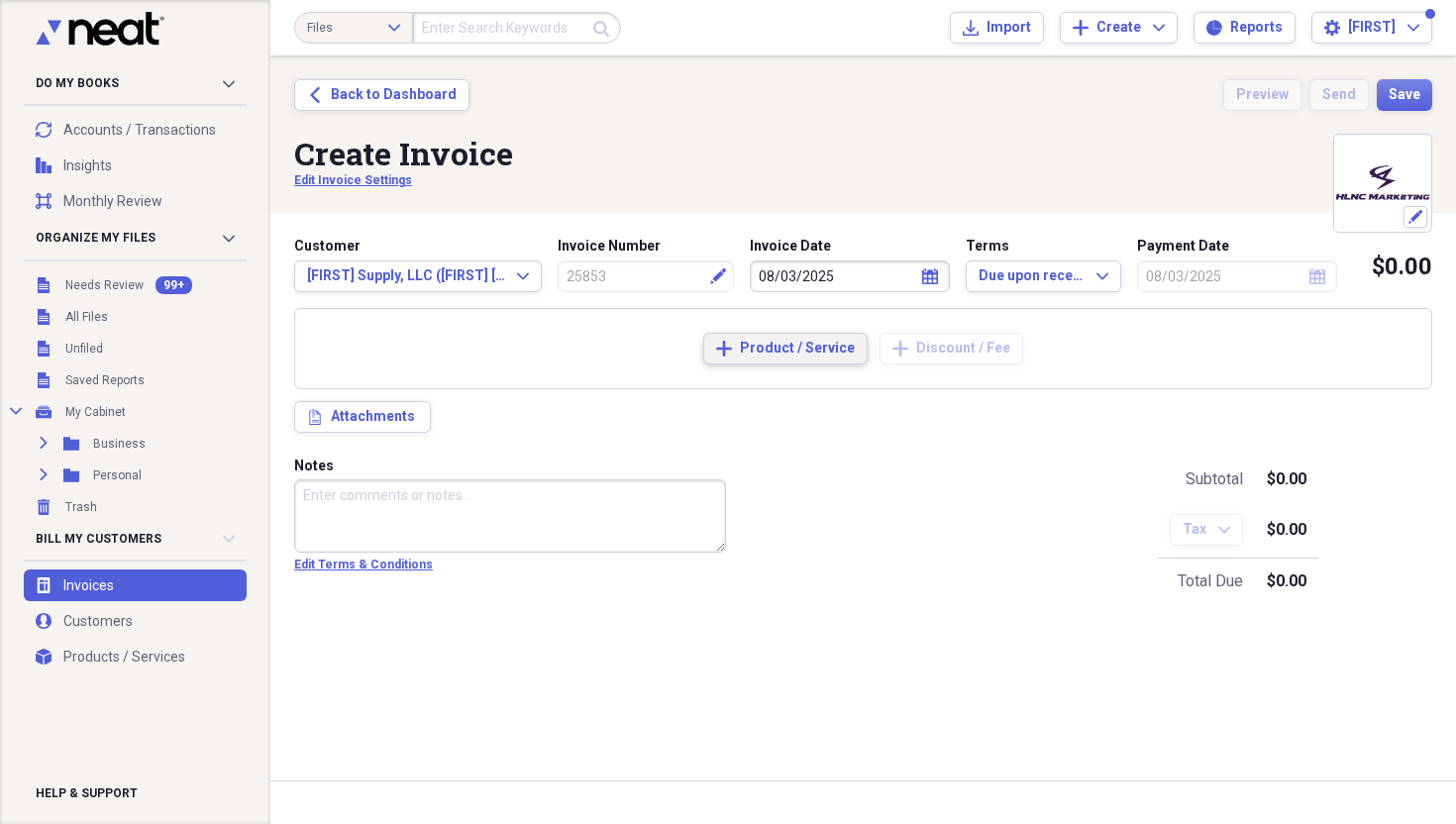 click on "Product / Service" at bounding box center (797, 349) 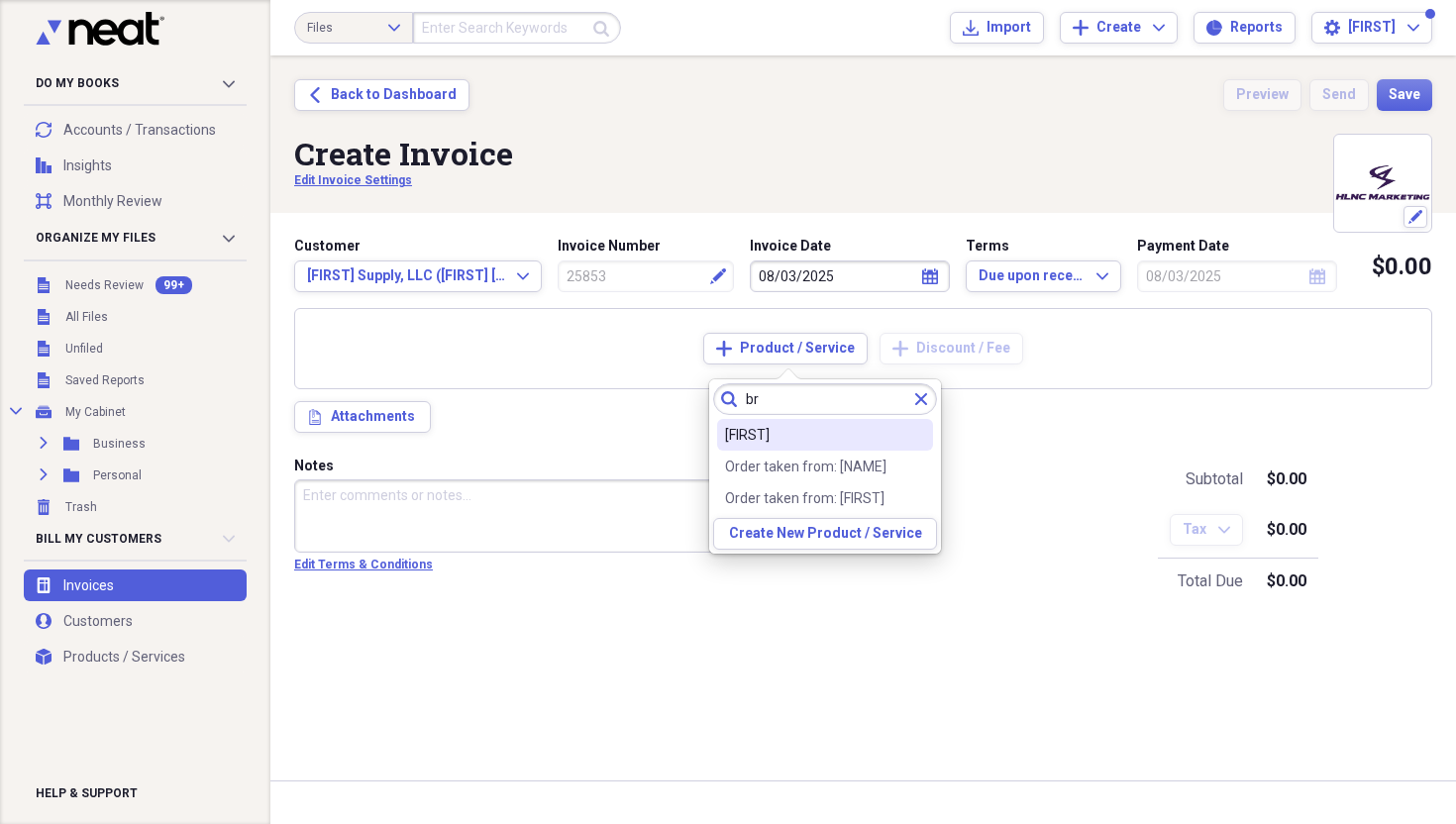 type on "br" 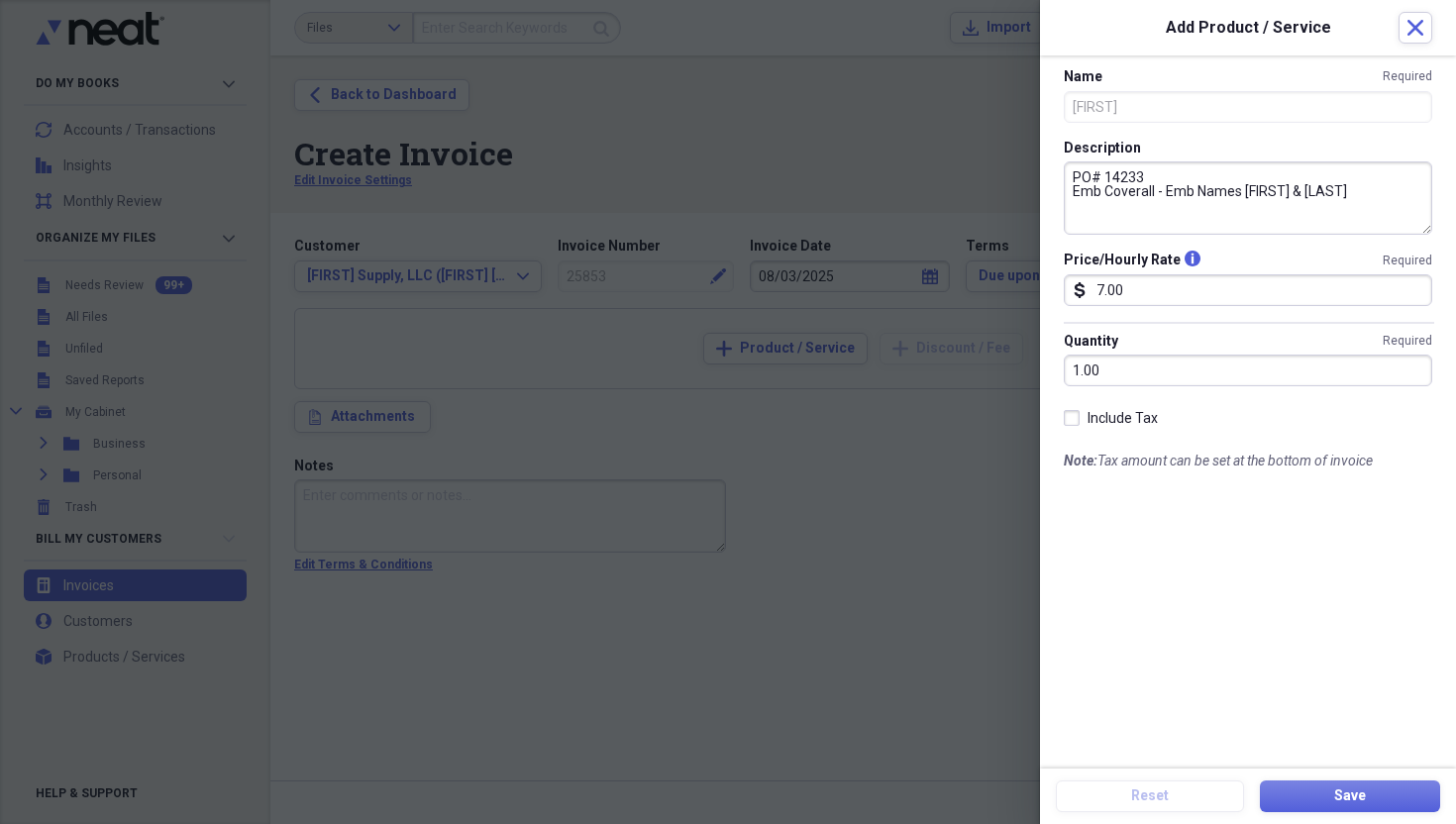 click on "PO# 14233
Emb Coverall - Emb Names [FIRST] & [LAST]" at bounding box center (1248, 198) 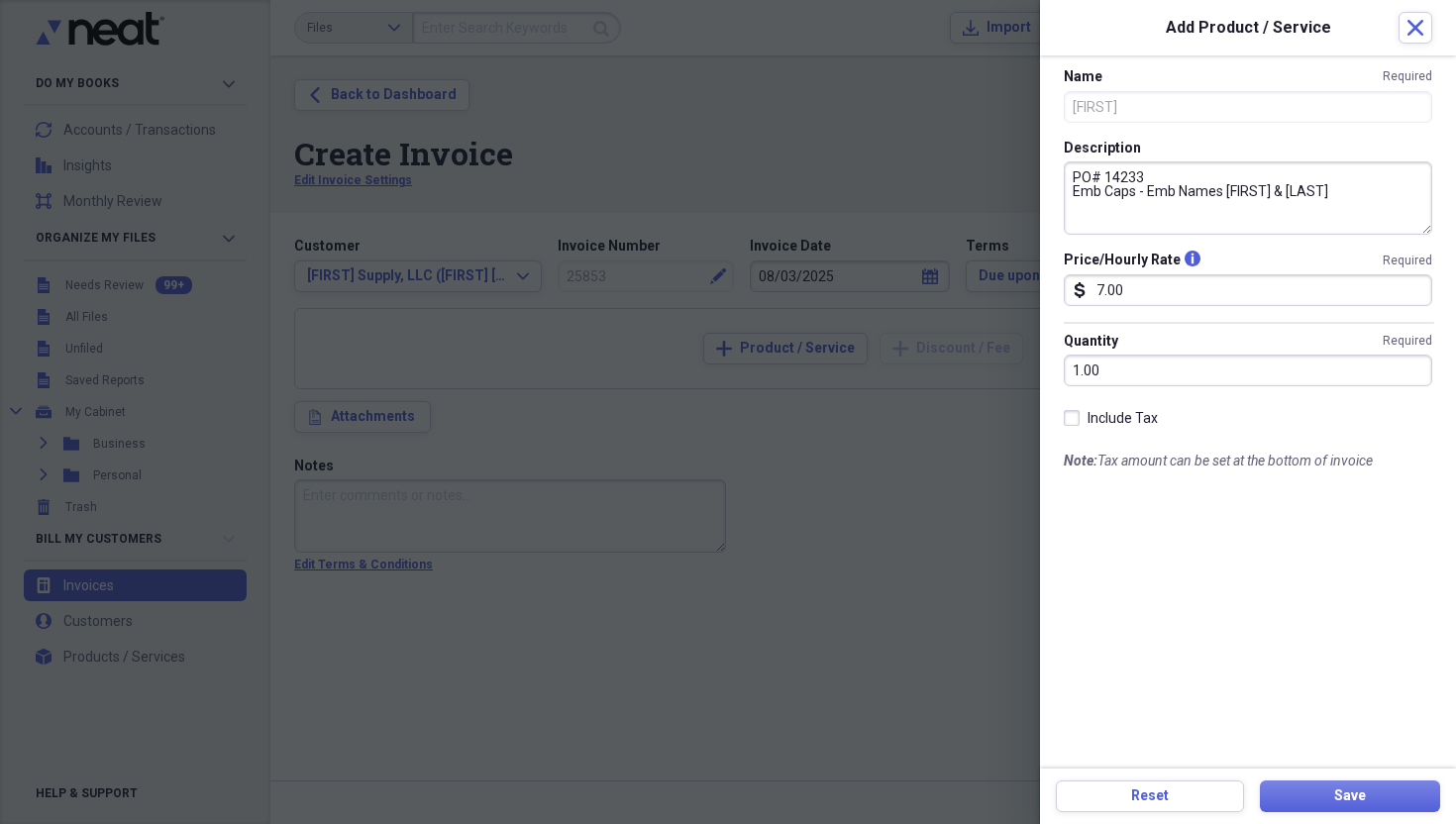 drag, startPoint x: 1147, startPoint y: 196, endPoint x: 1356, endPoint y: 194, distance: 209.00957 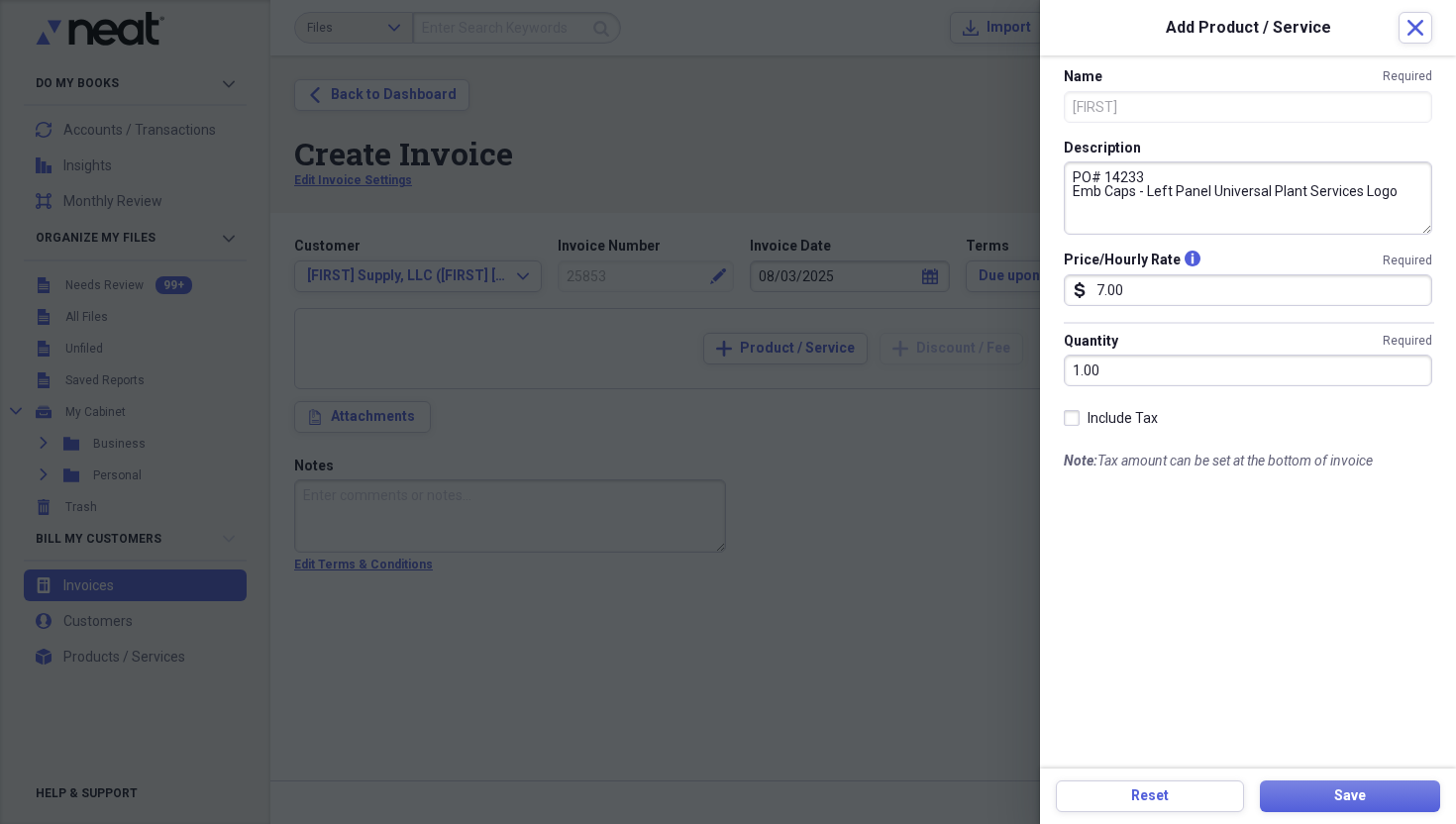 drag, startPoint x: 1146, startPoint y: 189, endPoint x: 1210, endPoint y: 196, distance: 64.38167 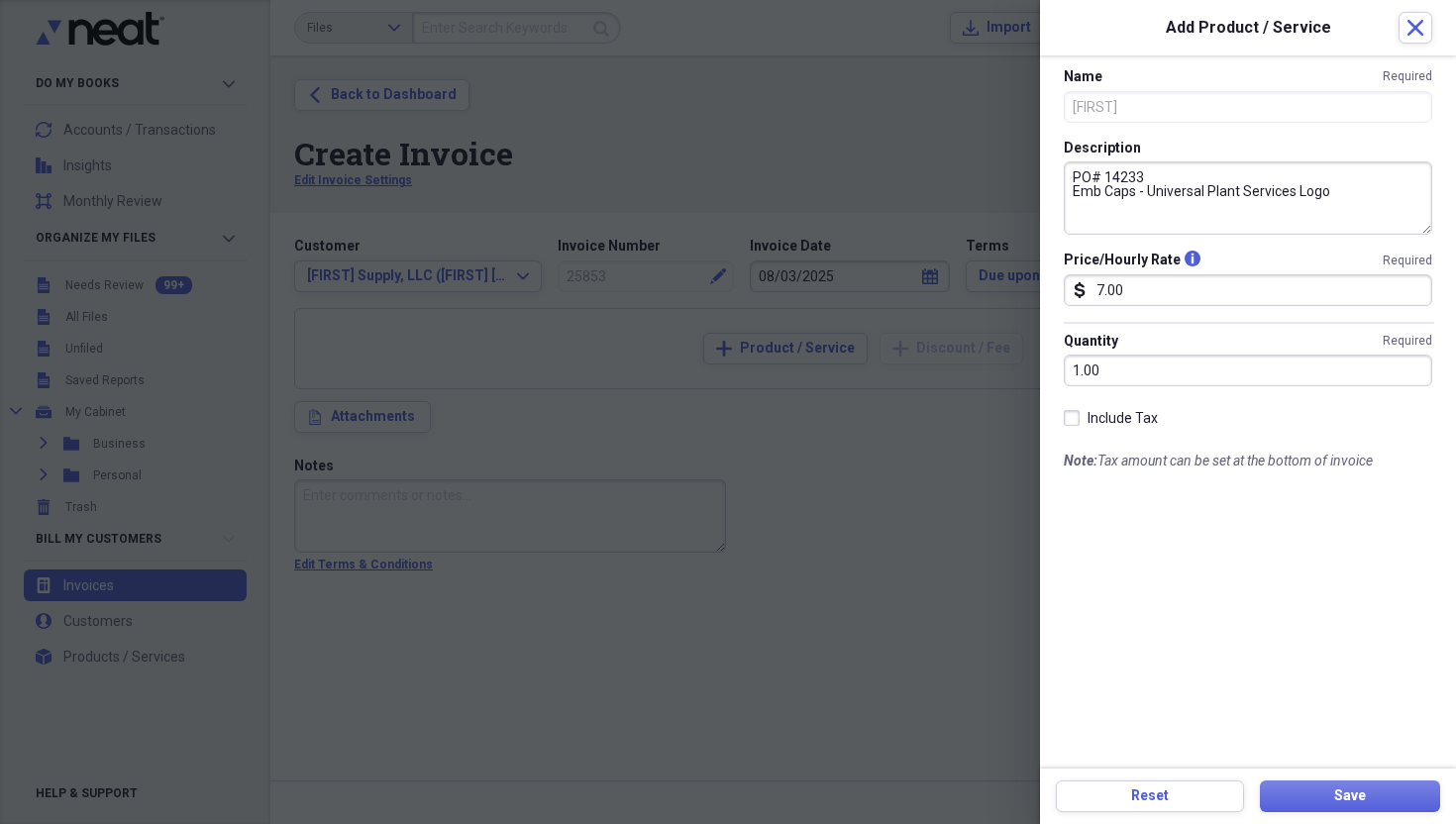 click on "PO# 14233
Emb Caps - Universal Plant Services Logo" at bounding box center [1248, 198] 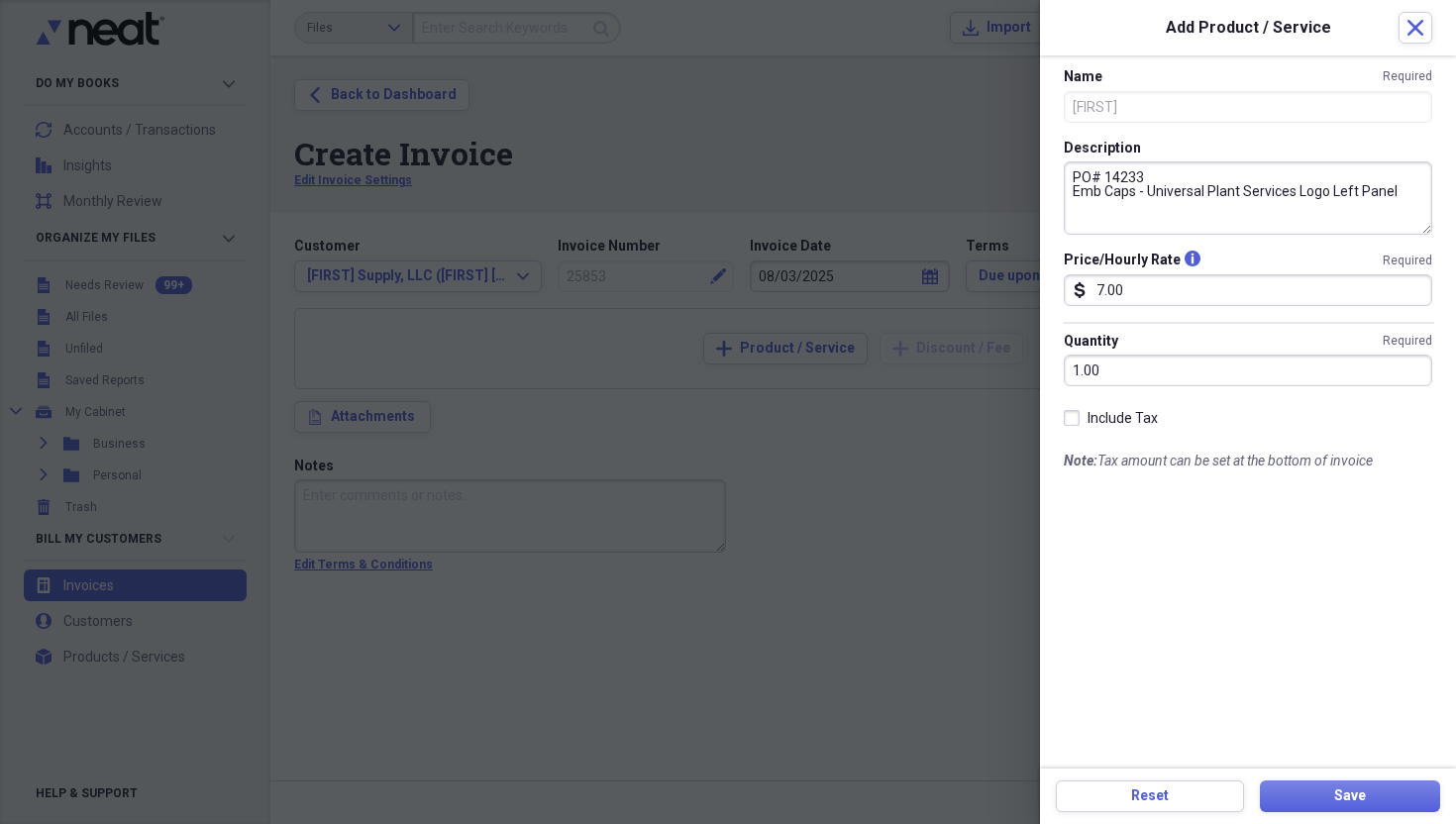 type on "PO# 14233
Emb Caps - Universal Plant Services Logo Left Panel" 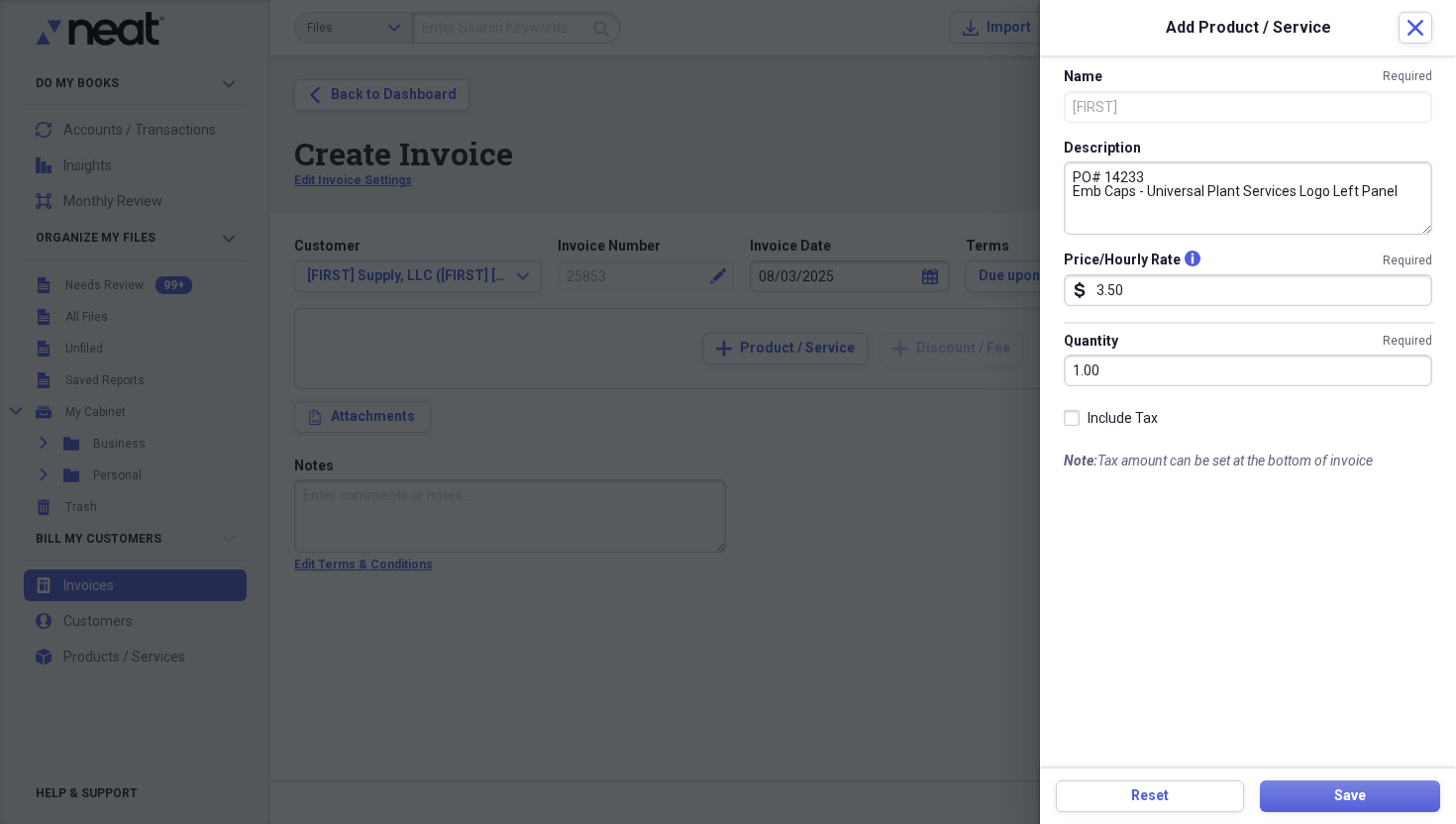 type on "3.50" 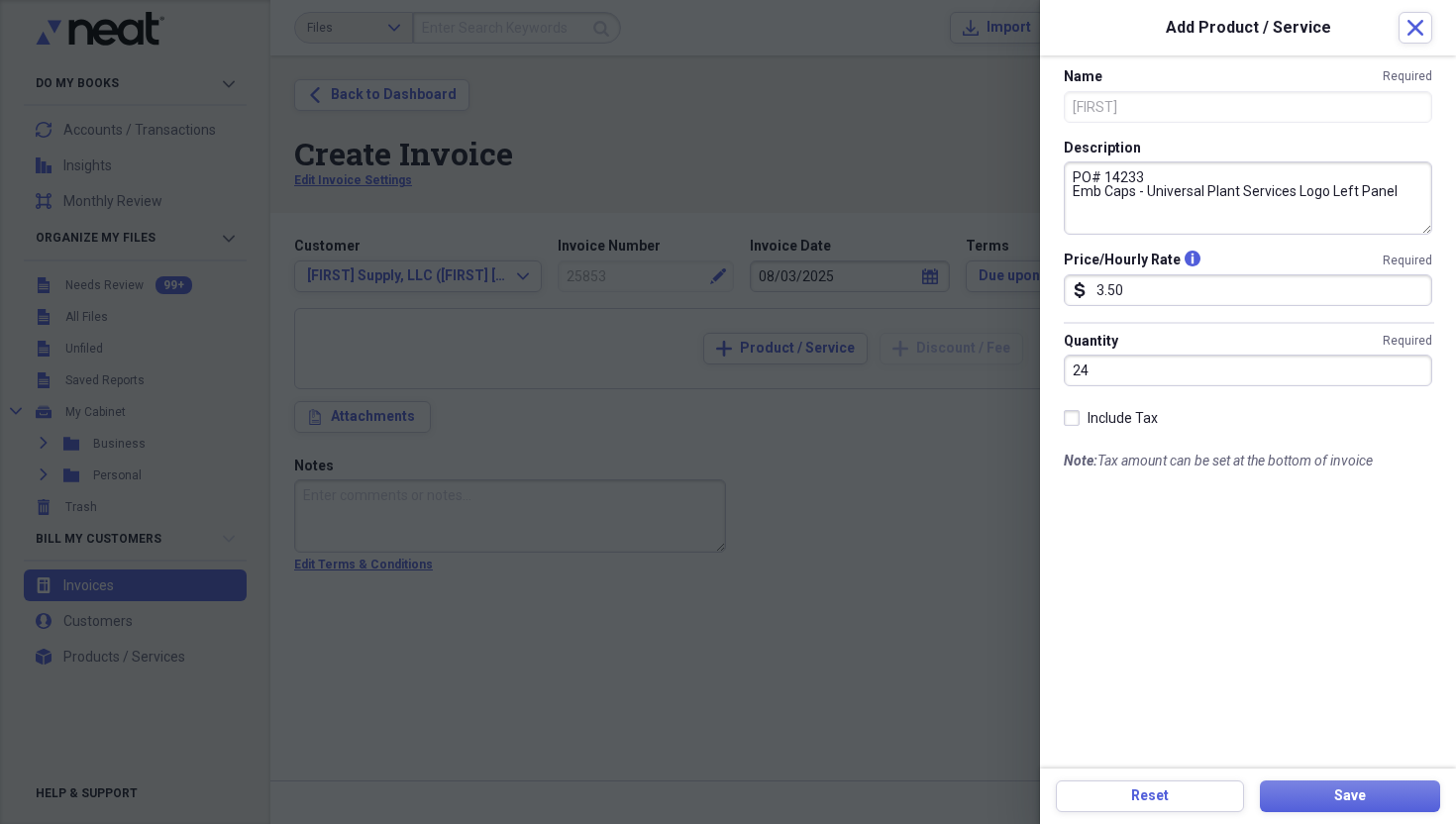 type on "24.00" 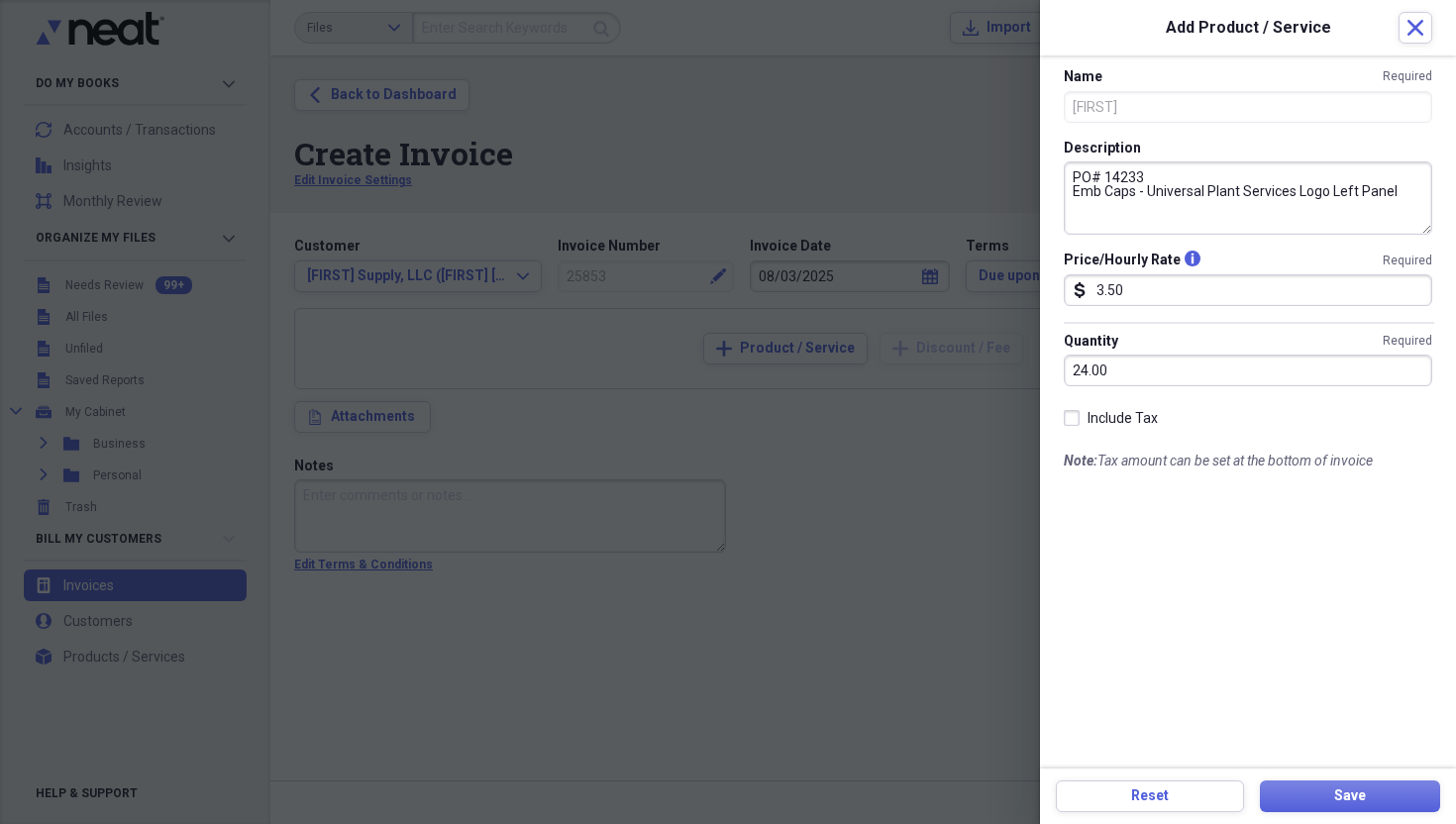 drag, startPoint x: 1247, startPoint y: 497, endPoint x: 1151, endPoint y: 352, distance: 173.8994 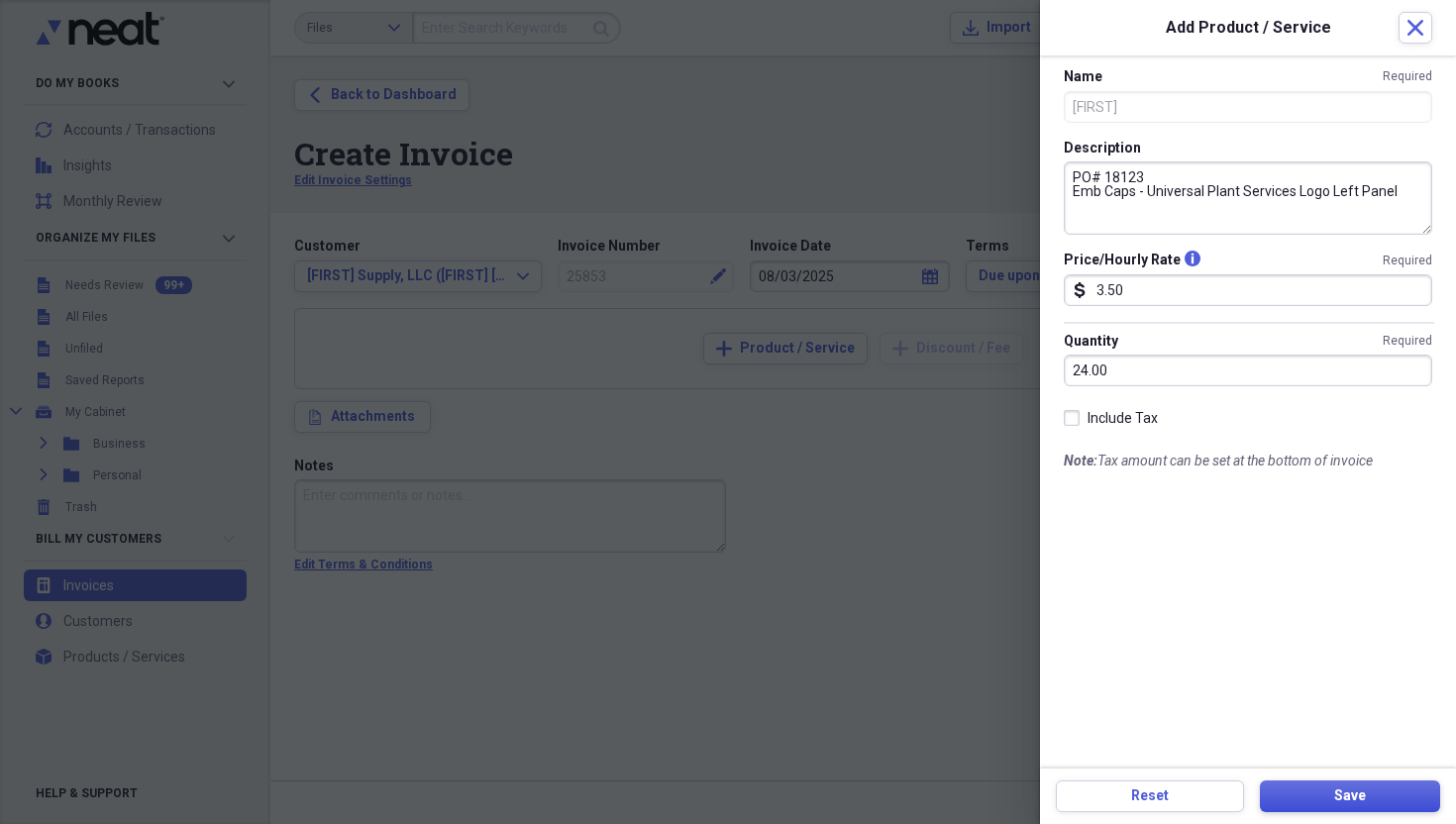 click on "Save" at bounding box center [1350, 796] 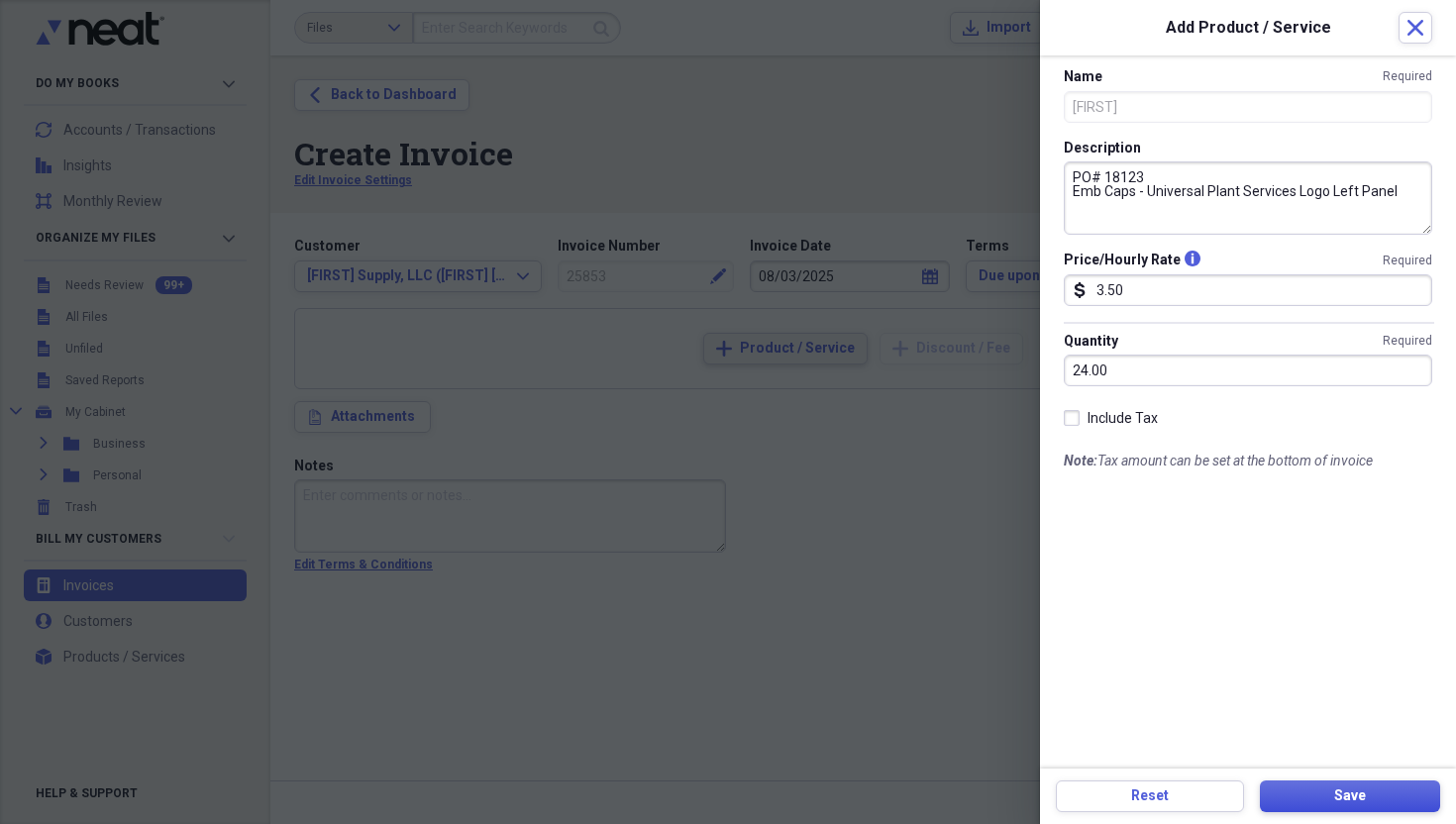 type on "PO# 14233
Emb Coverall - Emb Names [FIRST] & [LAST]" 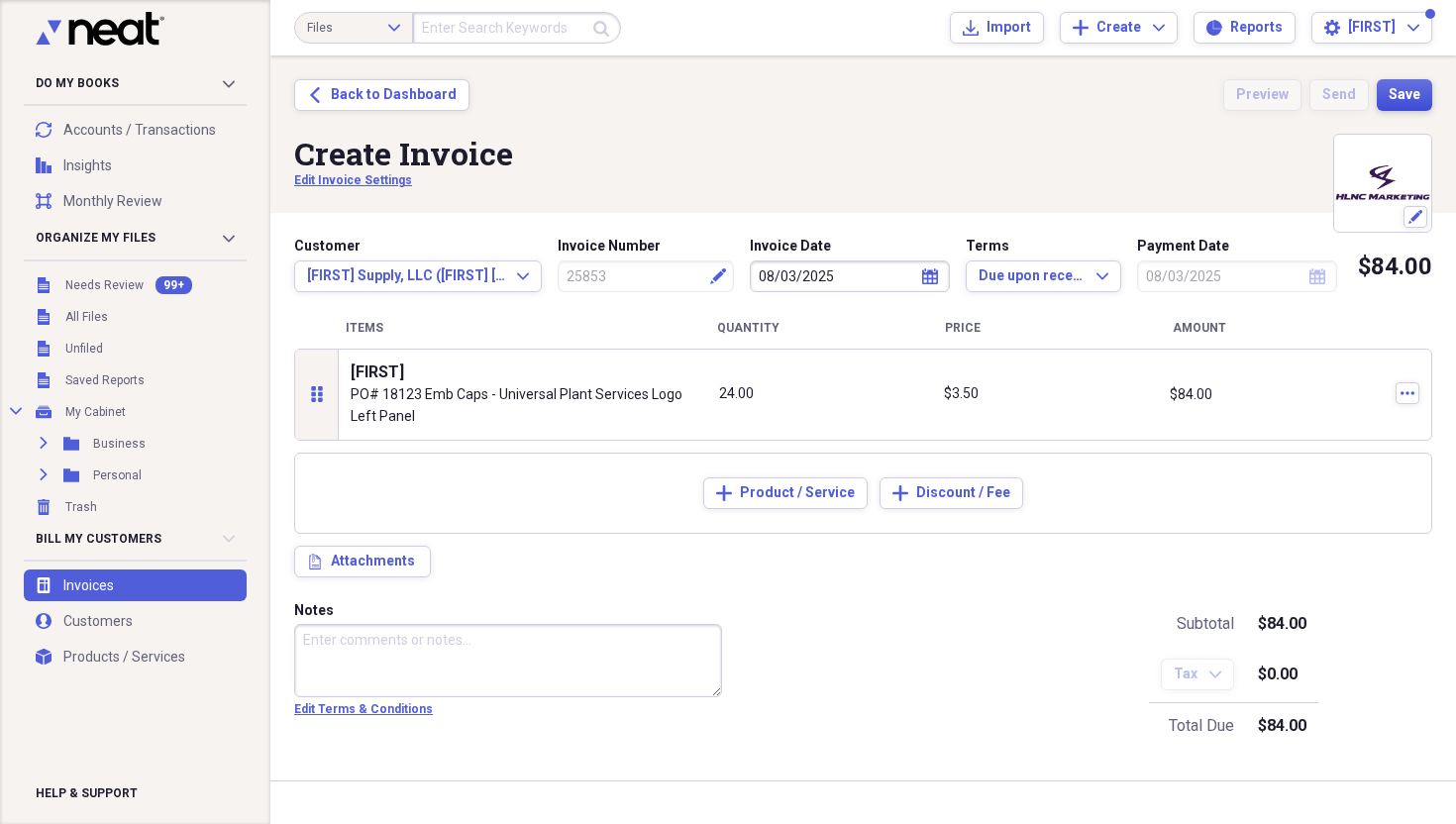 click on "Save" at bounding box center [1404, 95] 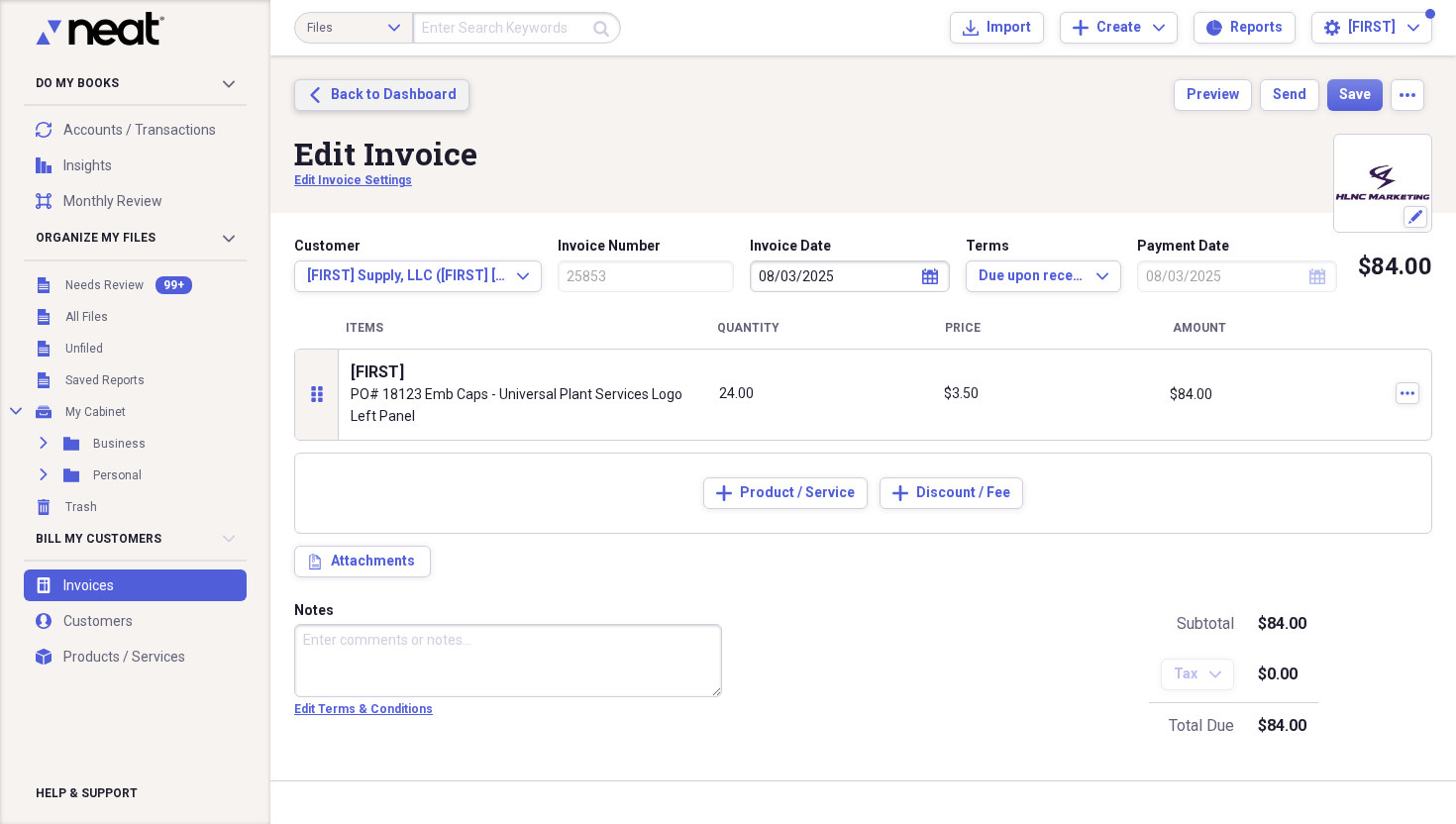 click on "Back to Dashboard" at bounding box center [393, 95] 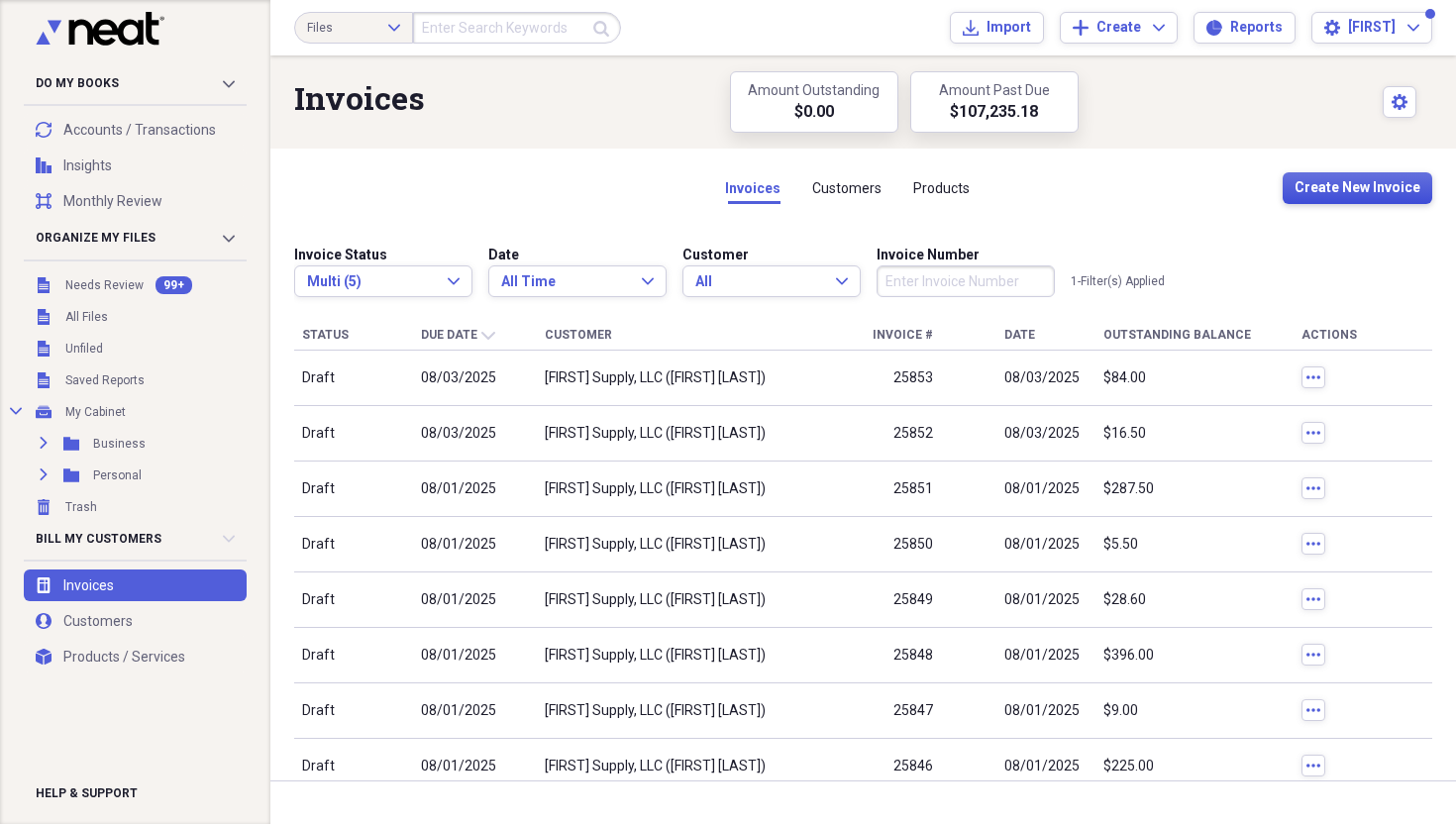 click on "Create New Invoice" at bounding box center [1357, 188] 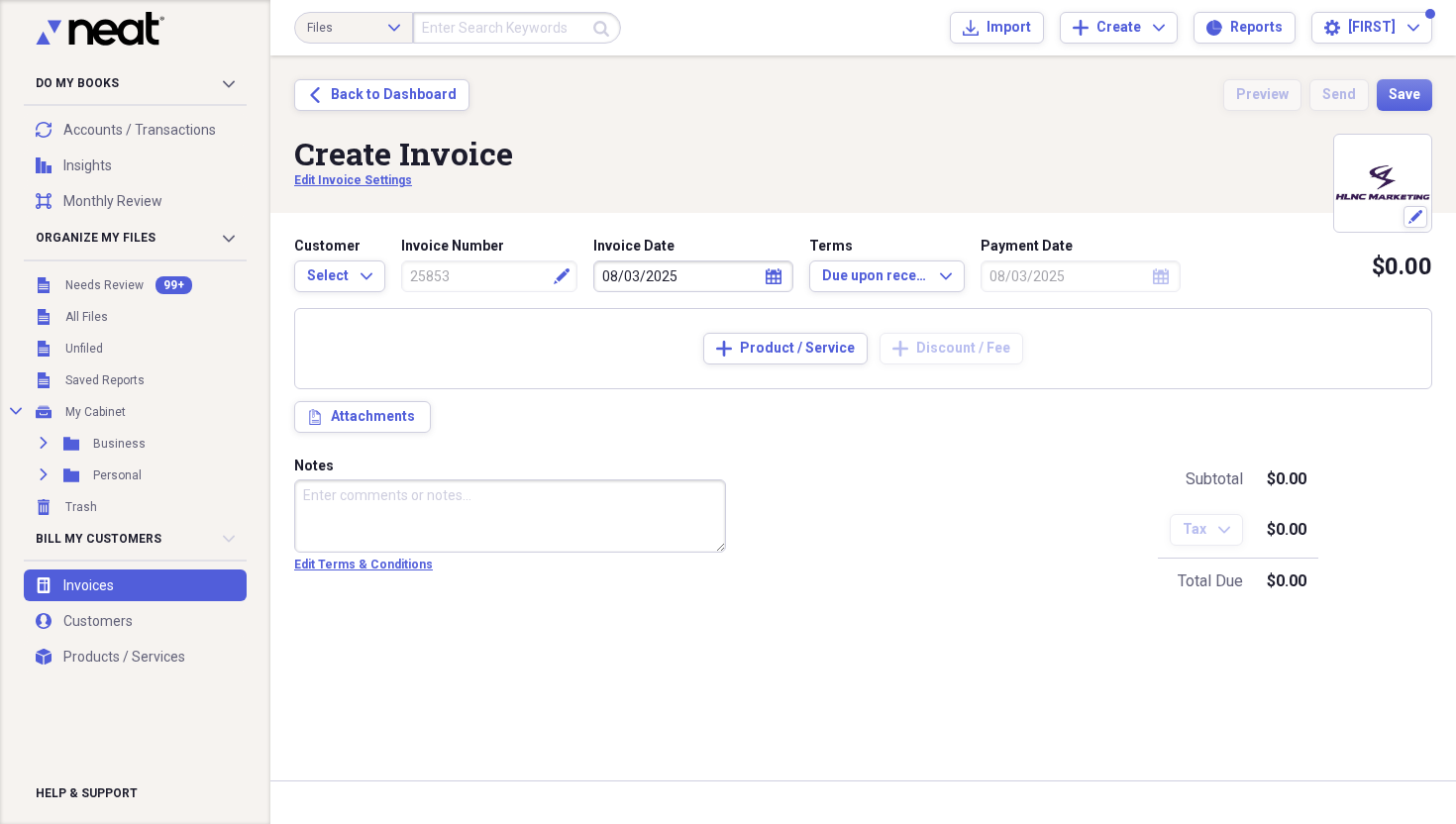 type on "25854" 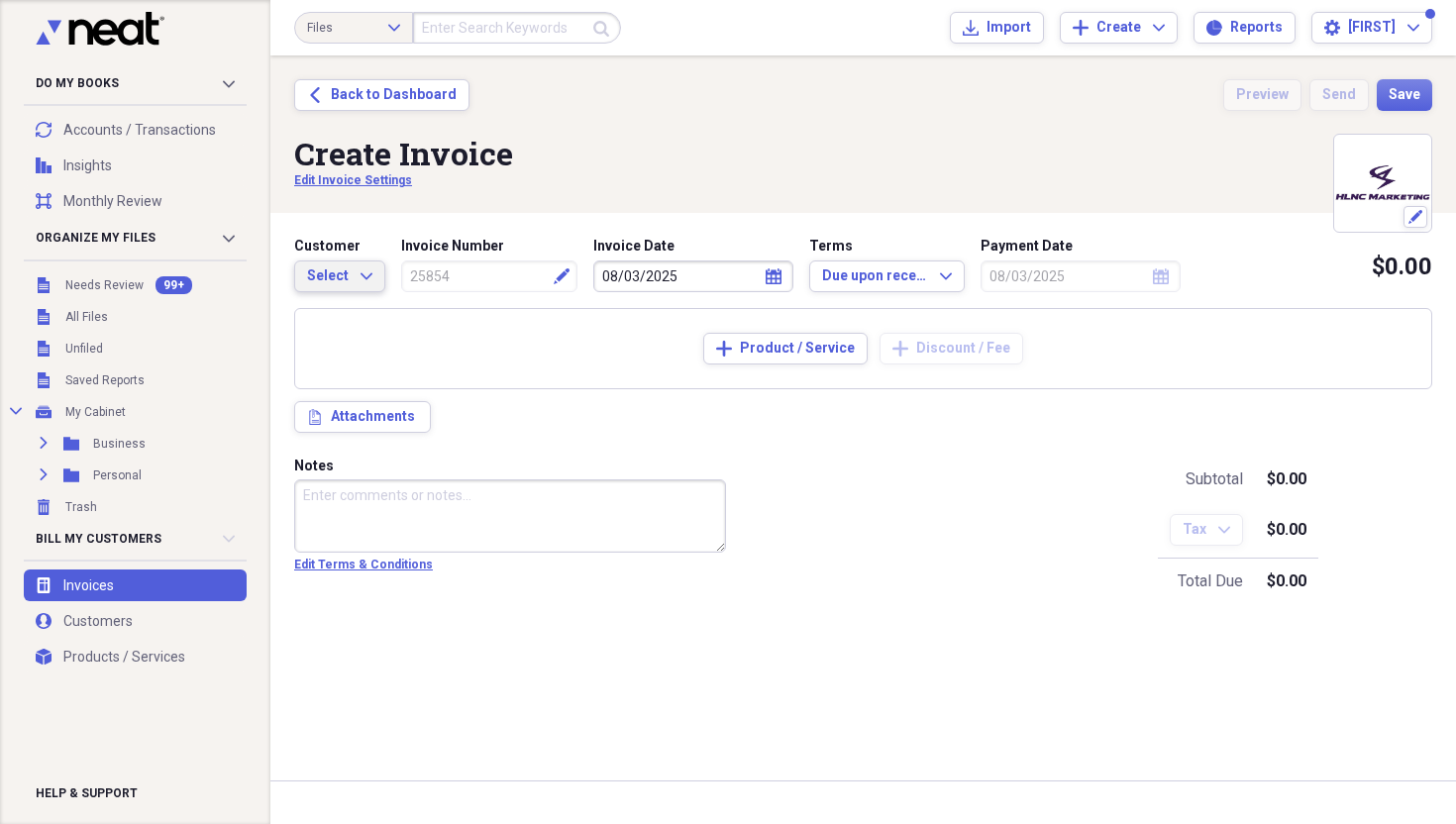 click on "Expand" 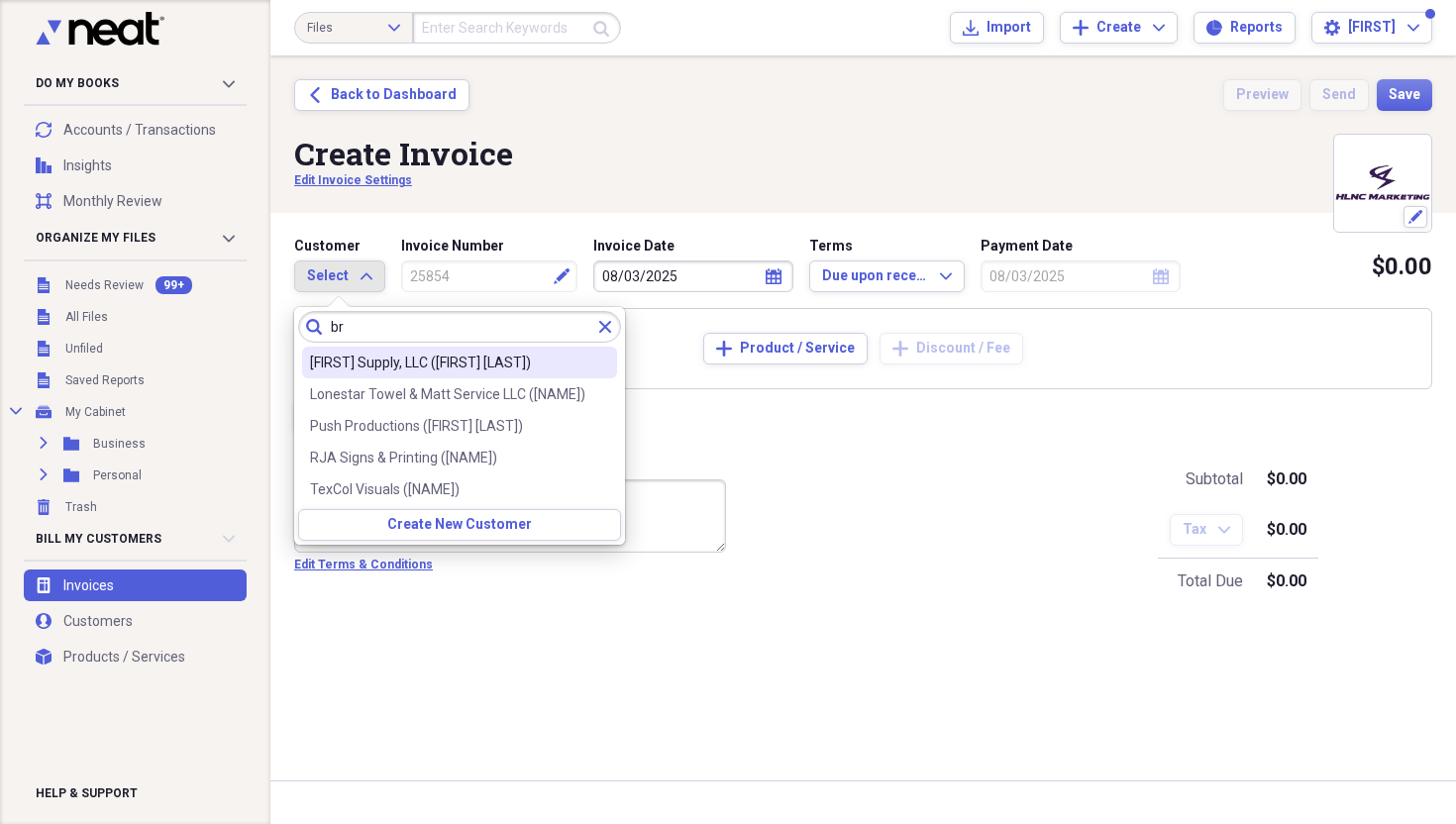 type on "br" 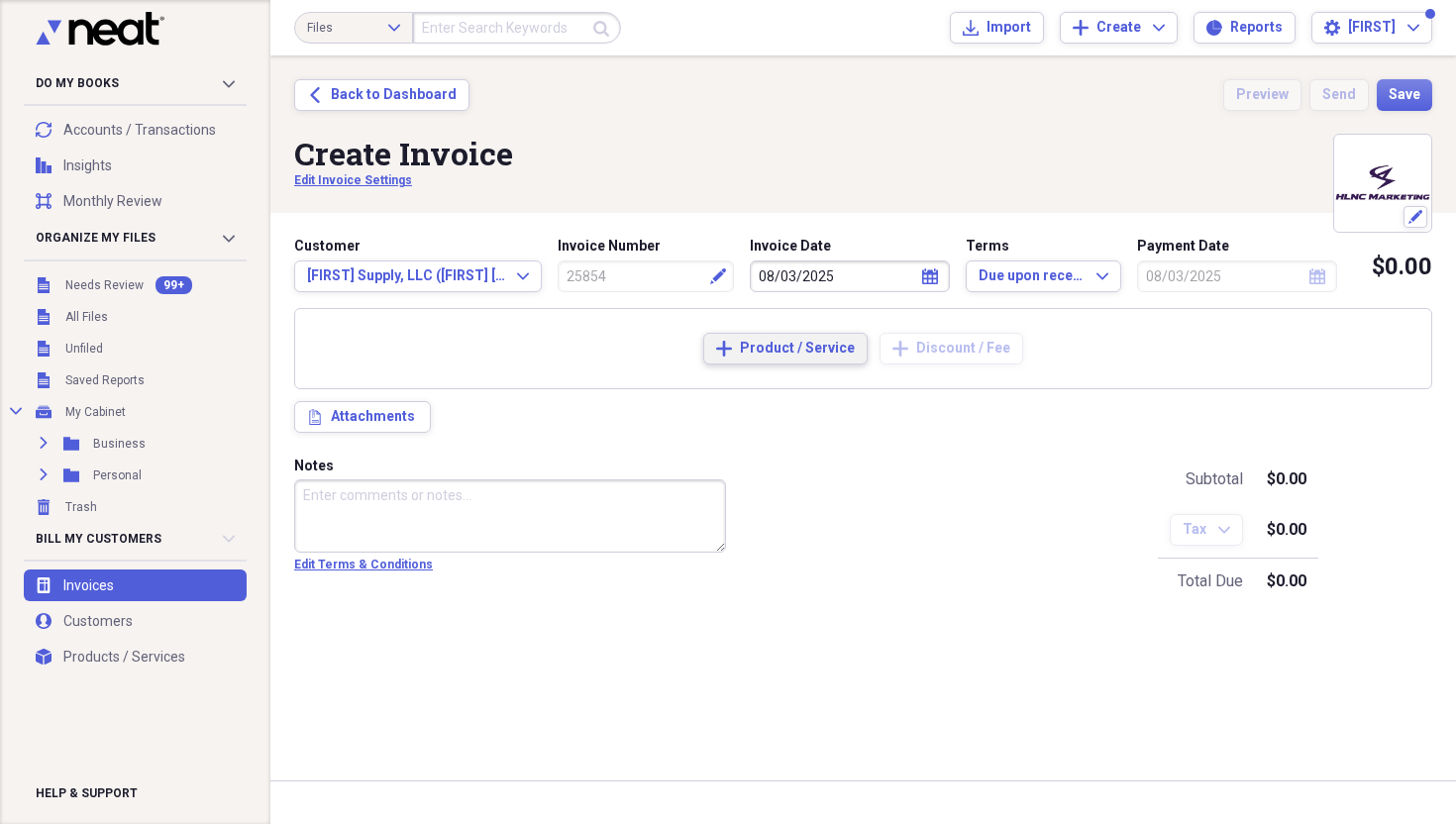 click on "Product / Service" at bounding box center (797, 349) 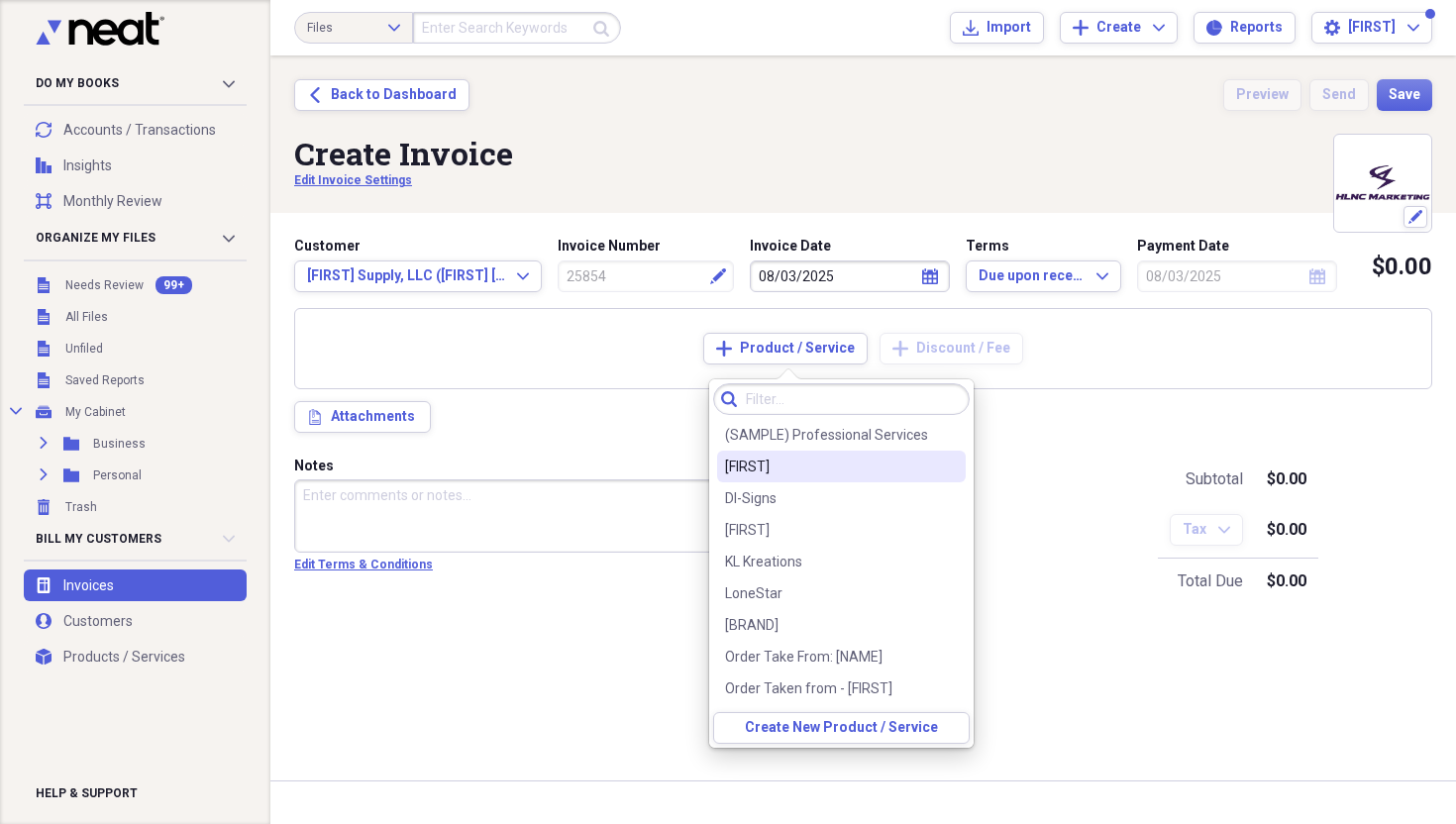 click on "[FIRST]" at bounding box center (841, 466) 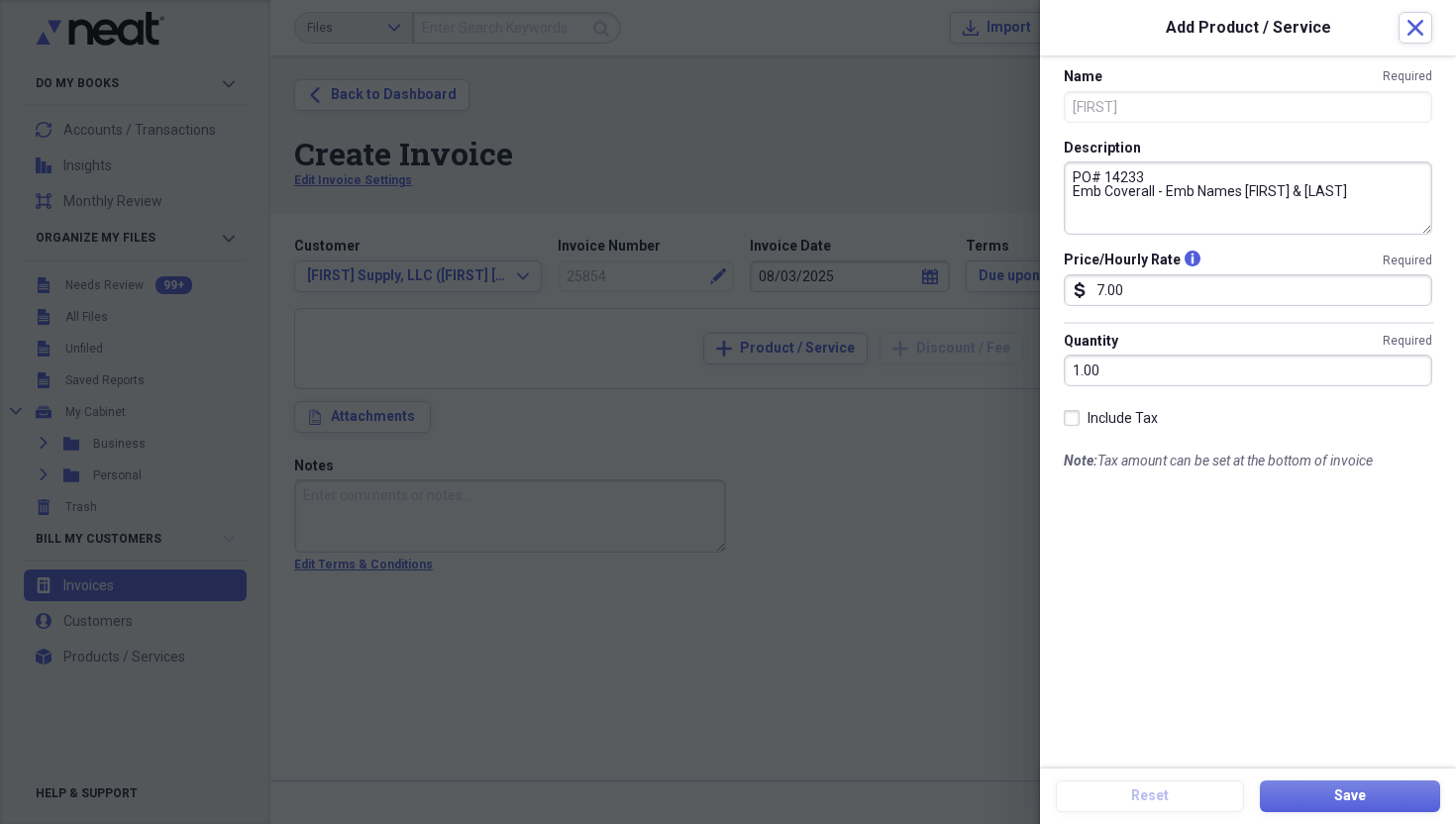 click on "PO# 14233
Emb Coverall - Emb Names [FIRST] & [LAST]" at bounding box center (1248, 198) 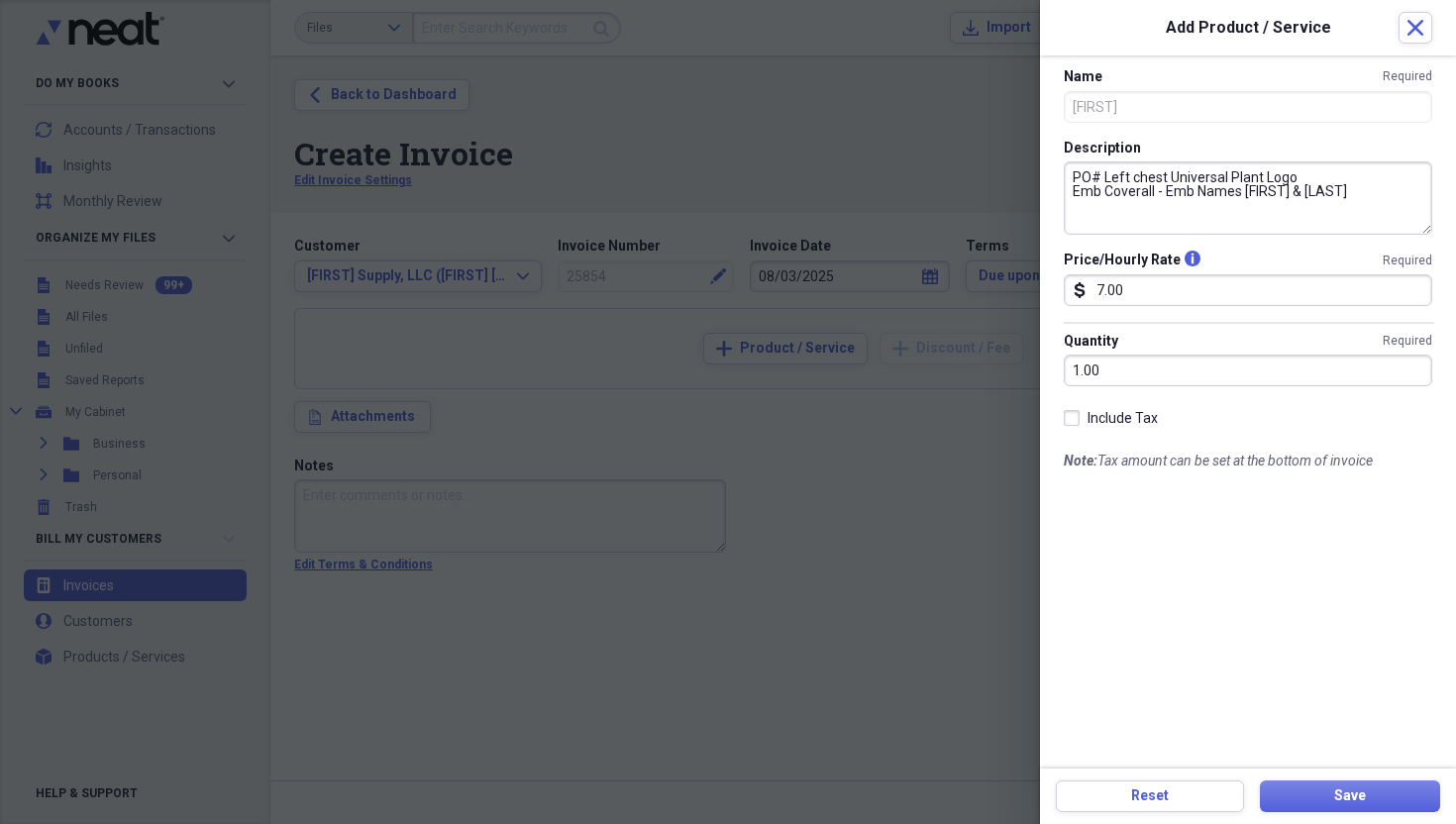 drag, startPoint x: 1105, startPoint y: 173, endPoint x: 1316, endPoint y: 179, distance: 211.08529 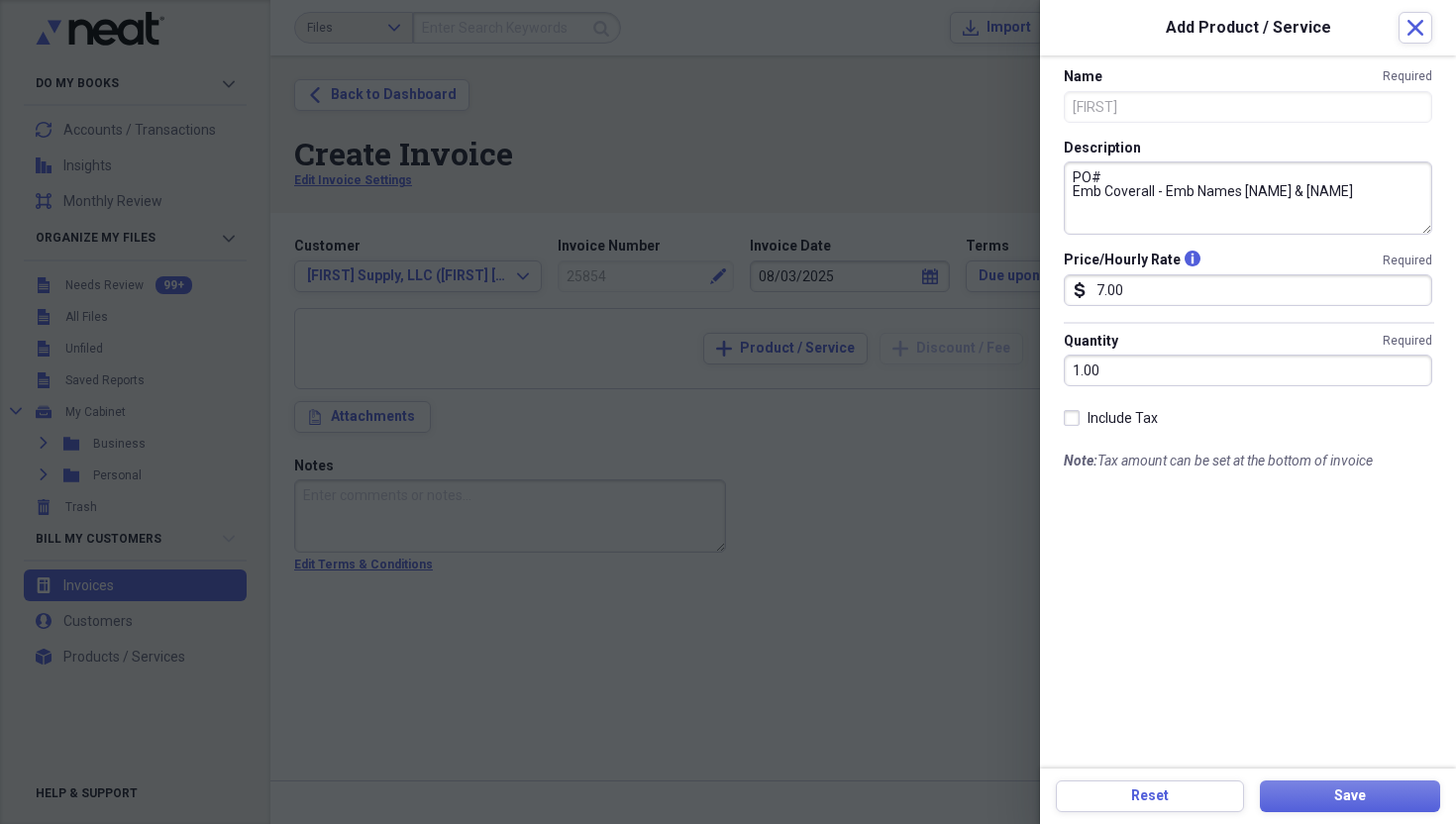 drag, startPoint x: 1166, startPoint y: 190, endPoint x: 1377, endPoint y: 192, distance: 211.00948 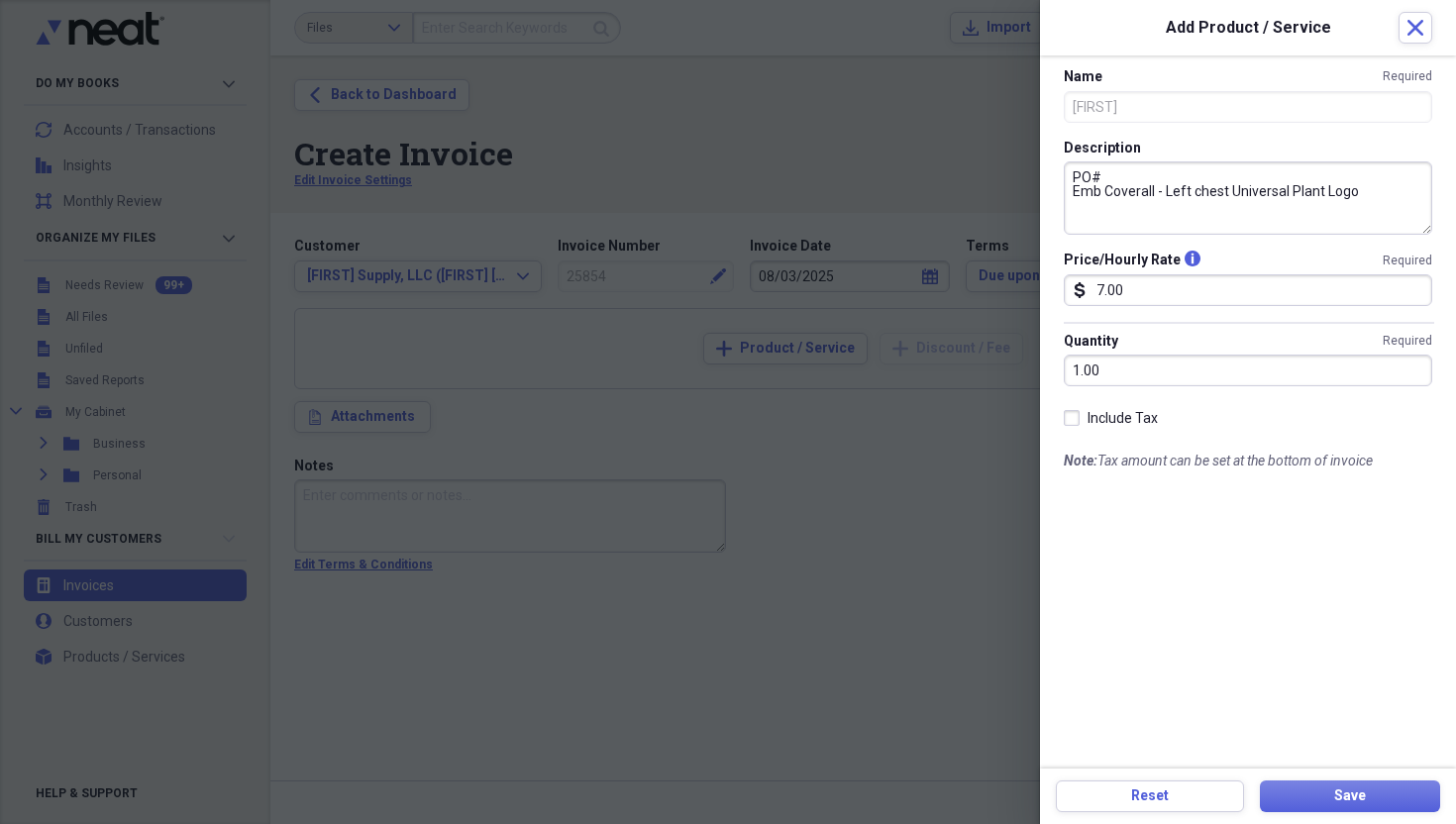drag, startPoint x: 1166, startPoint y: 188, endPoint x: 1226, endPoint y: 190, distance: 60.03332 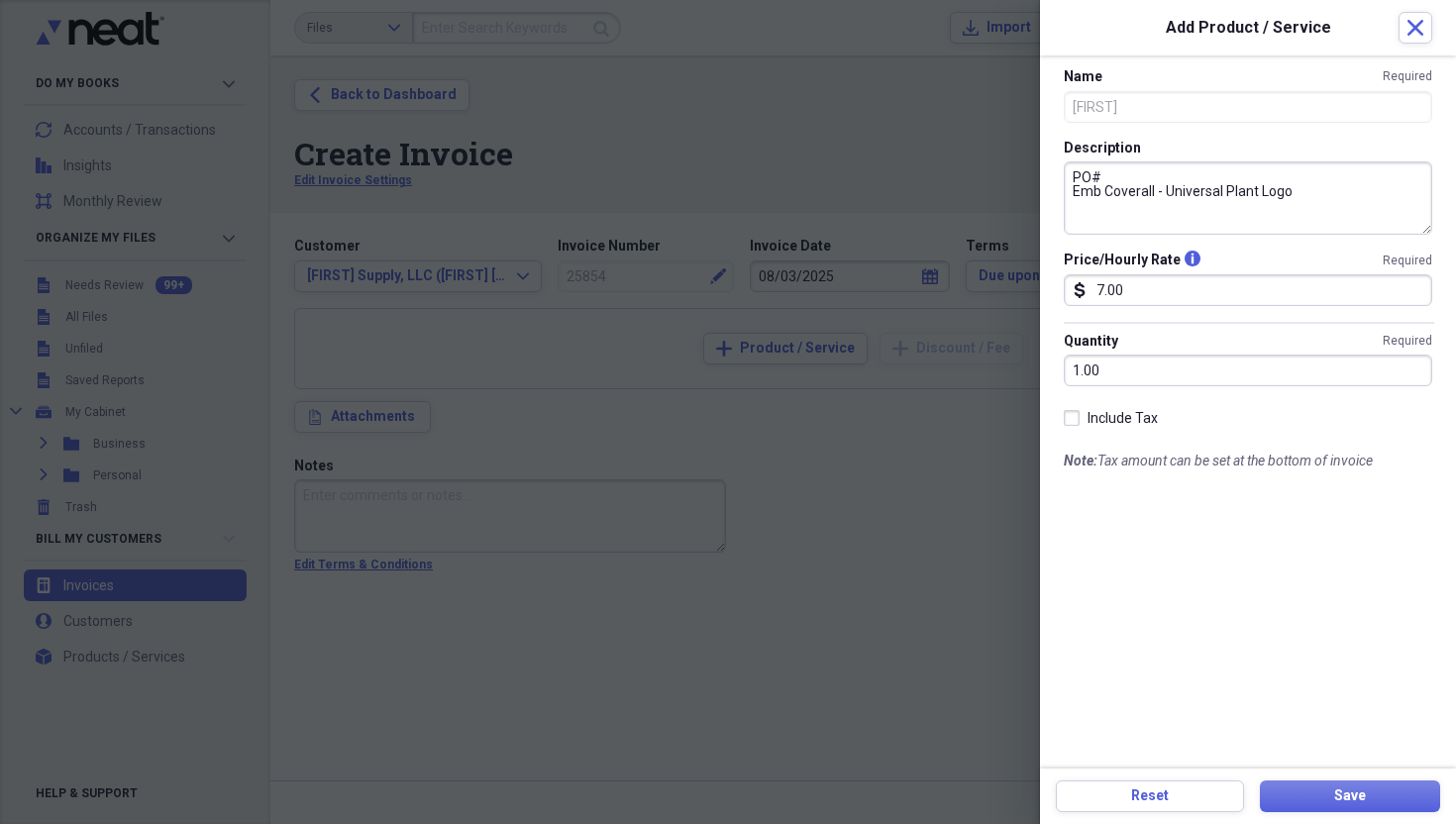 click on "PO#
Emb Coverall - Universal Plant Logo" at bounding box center (1248, 198) 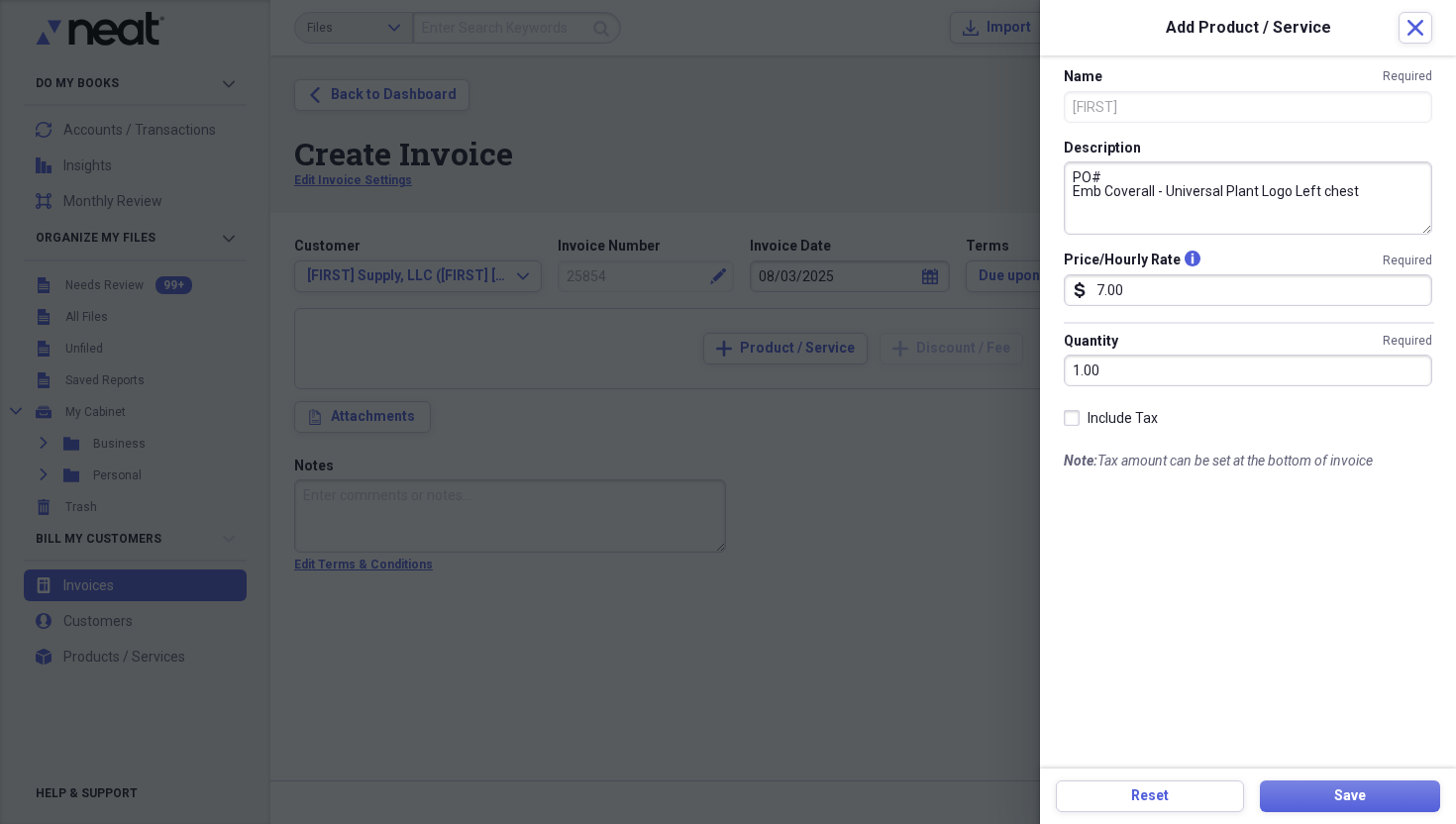 click on "PO#
Emb Coverall - Universal Plant Logo Left chest" at bounding box center (1248, 198) 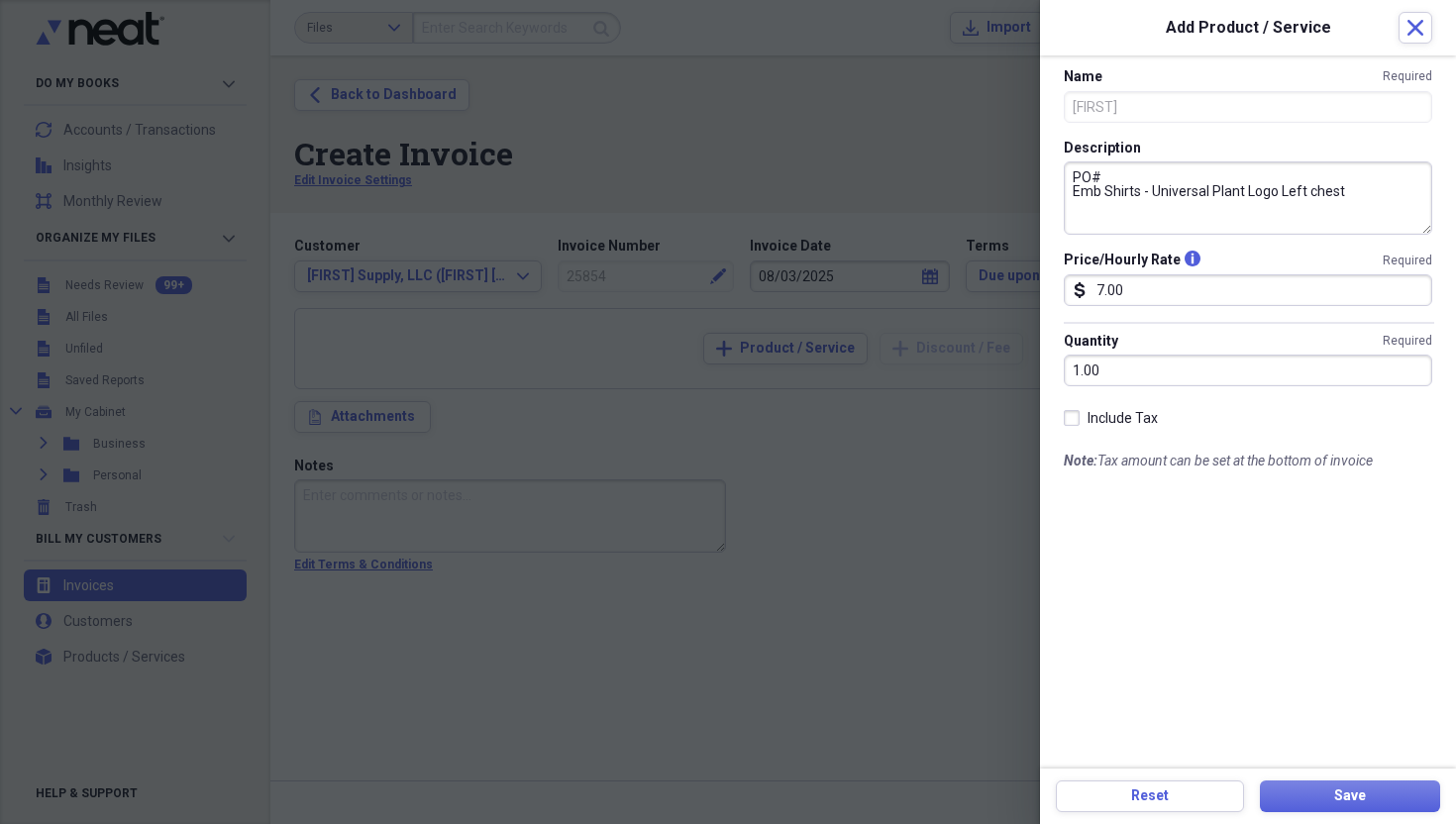 click on "PO#
Emb Shirts - Universal Plant Logo Left chest" at bounding box center (1248, 198) 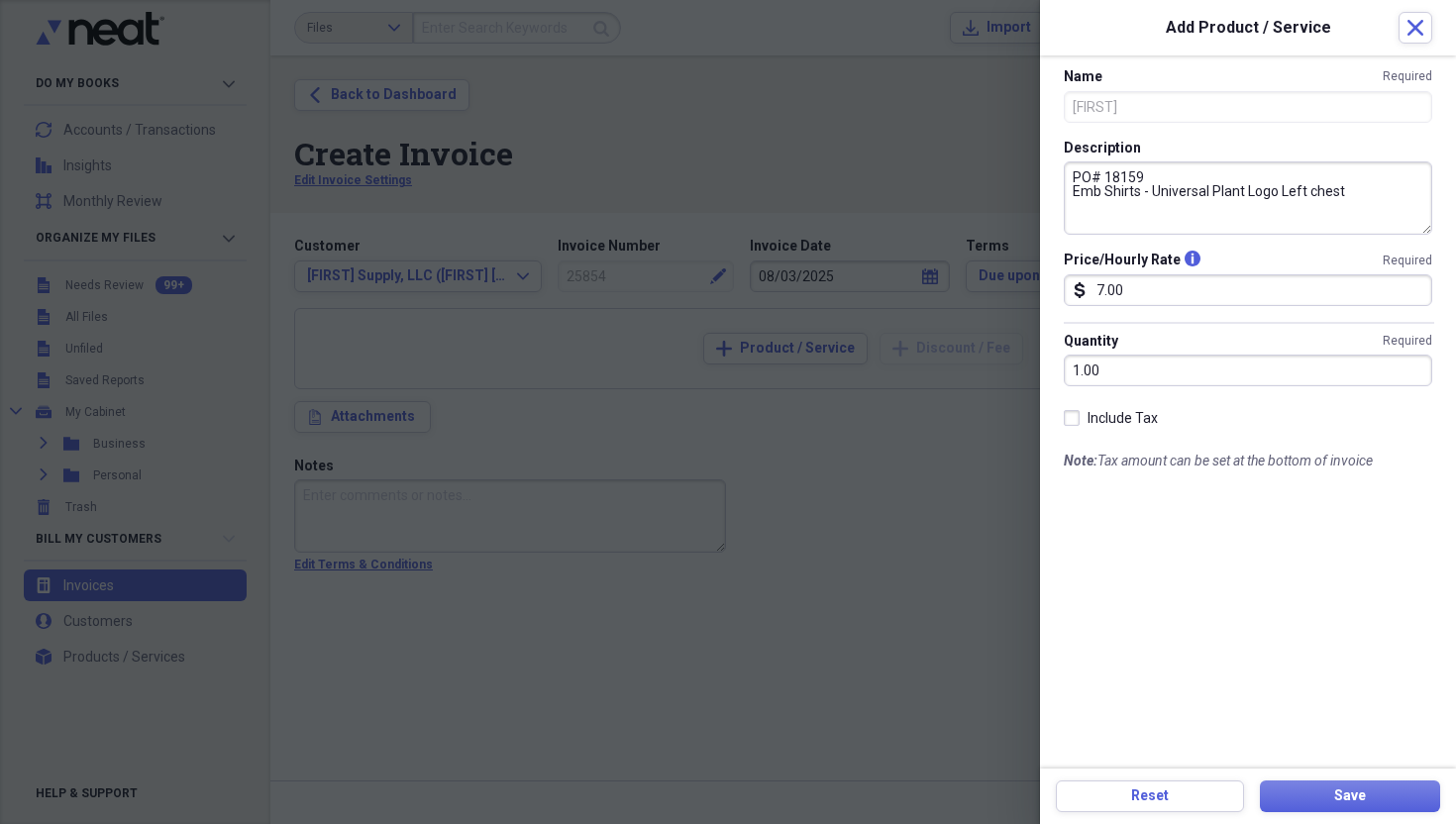 type on "PO# 18159
Emb Shirts - Universal Plant Logo Left chest" 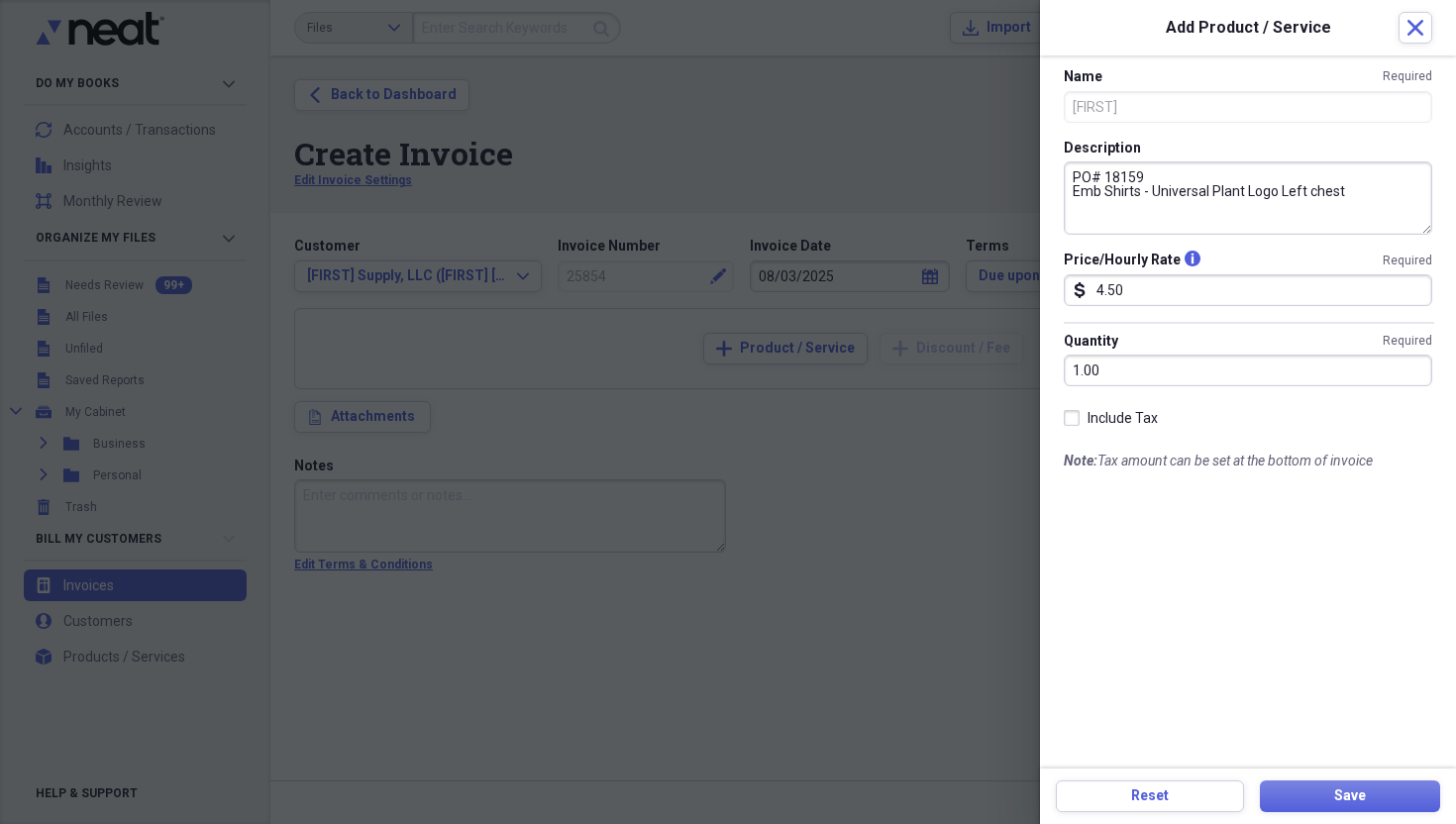 type on "4.50" 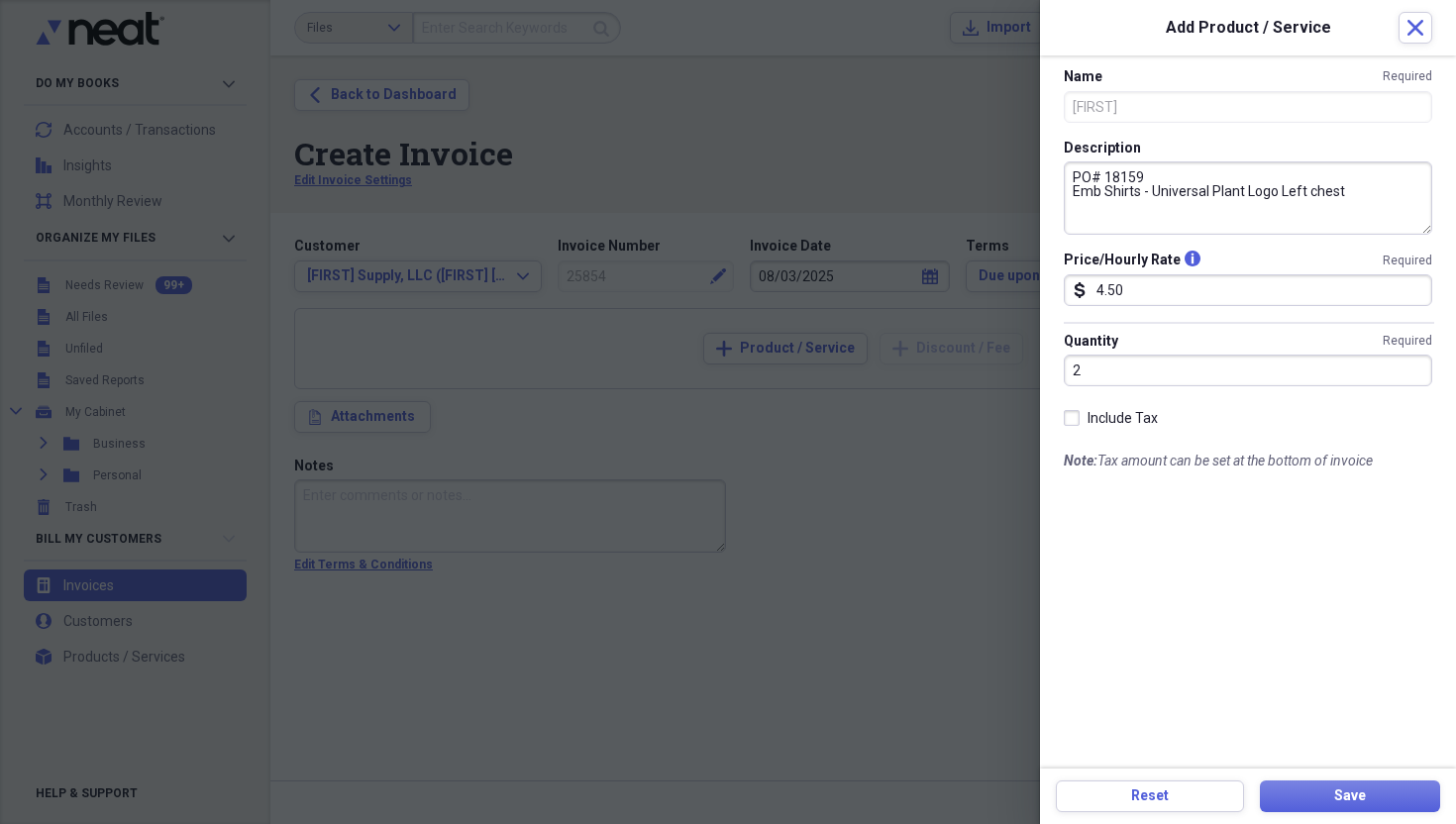 type on "2.00" 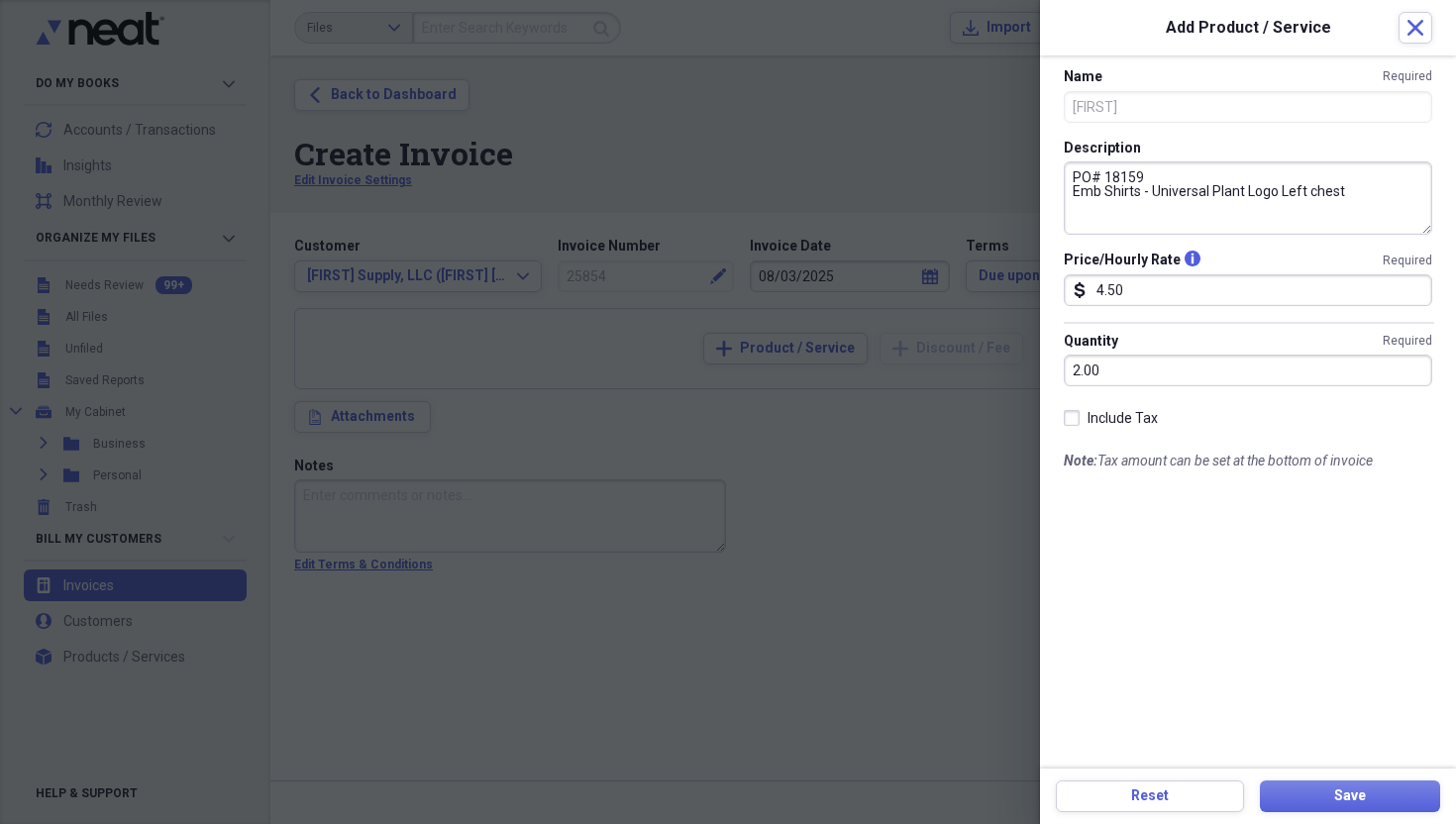 click on "Name Required Brasen Description PO# 18159
Emb Shirts - Universal Plant Logo Left chest Price/Hourly Rate info Required dollar-sign 4.50 Quantity Required 2.00 Include Tax Note:  Tax amount can be set at the bottom of invoice" at bounding box center [1248, 412] 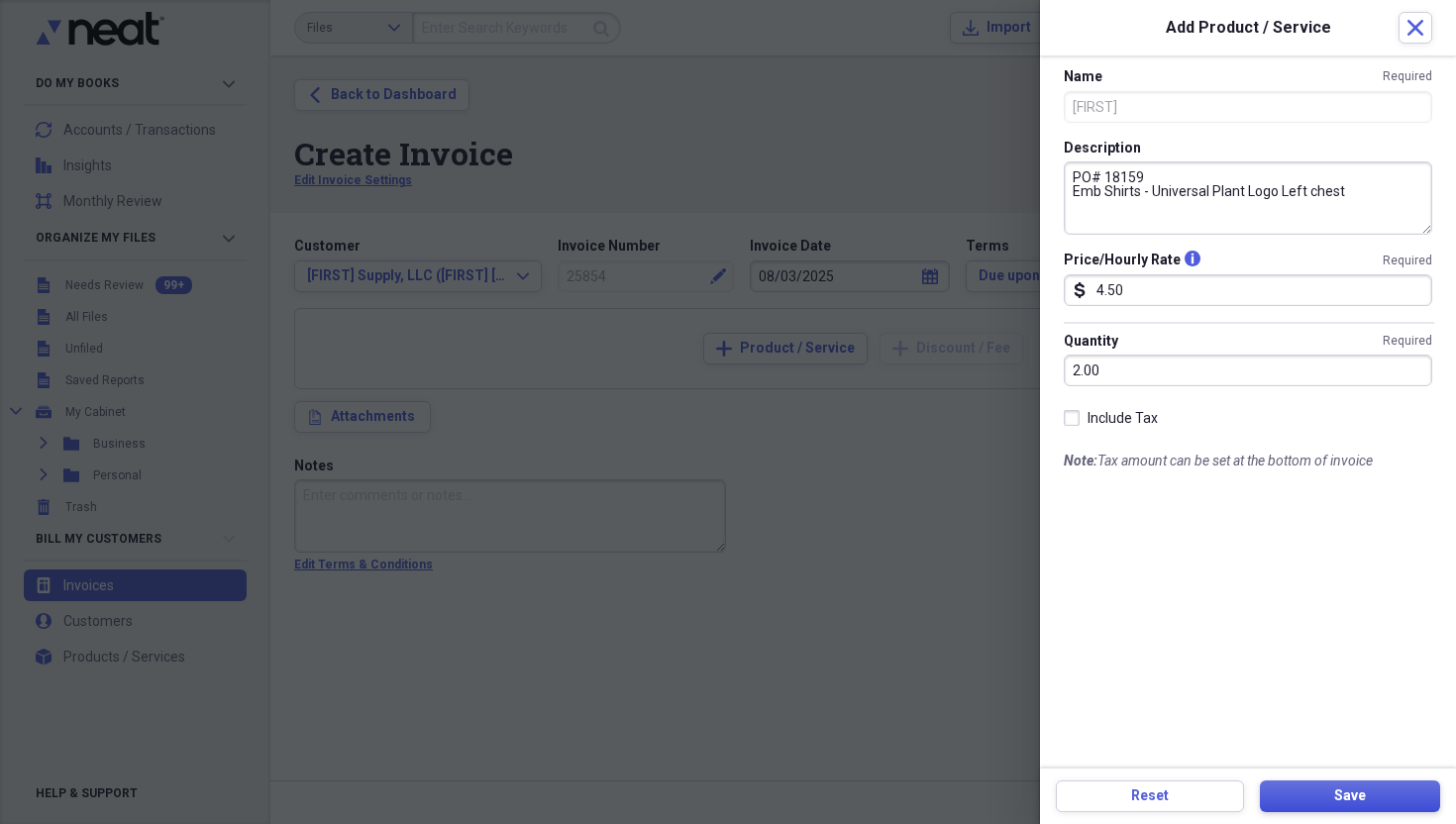 click on "Save" at bounding box center (1350, 796) 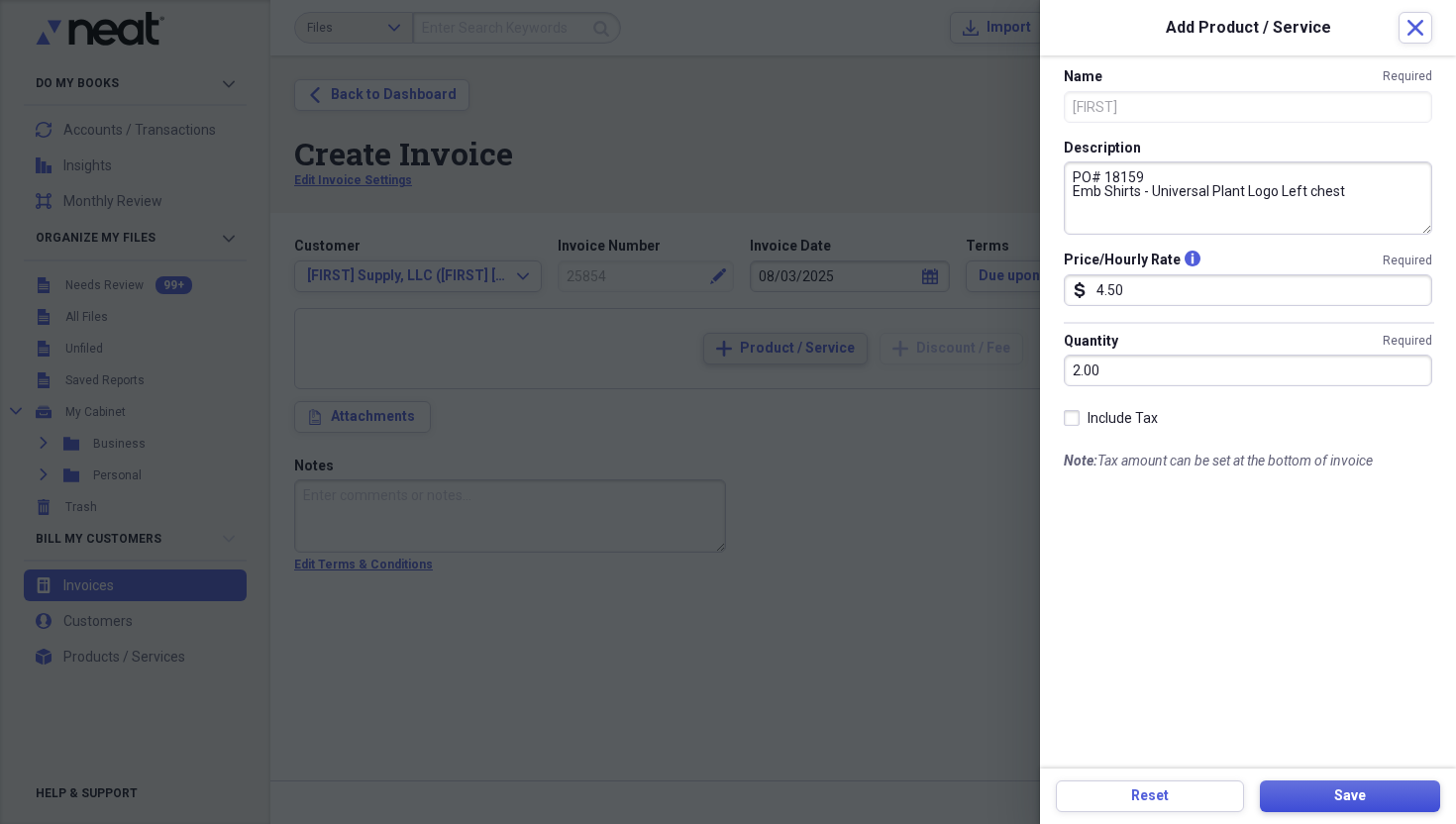 type on "PO# 14233
Emb Coverall - Emb Names [FIRST] & [LAST]" 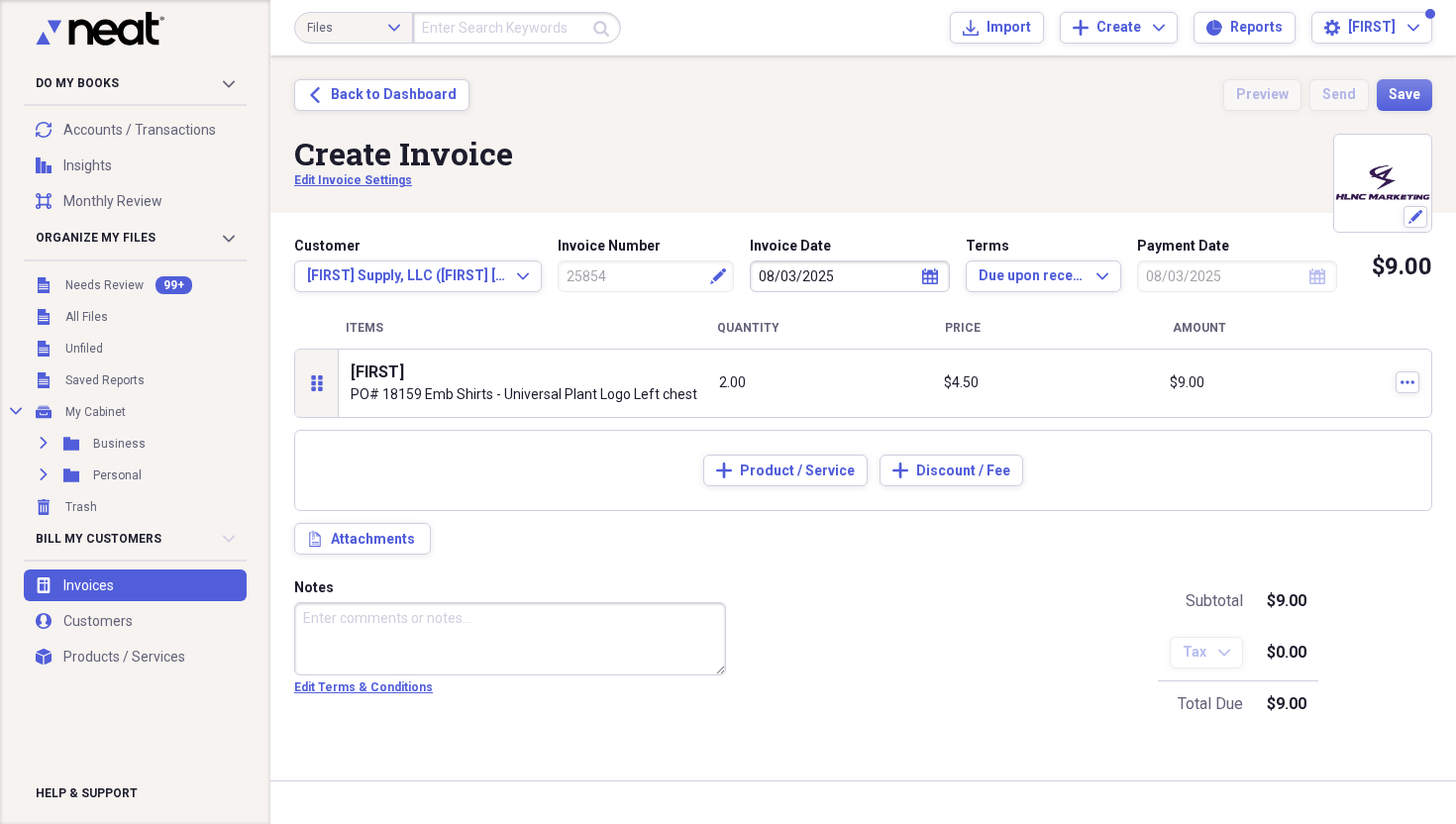 click on "Create Invoice Edit Invoice Settings" at bounding box center (863, 161) 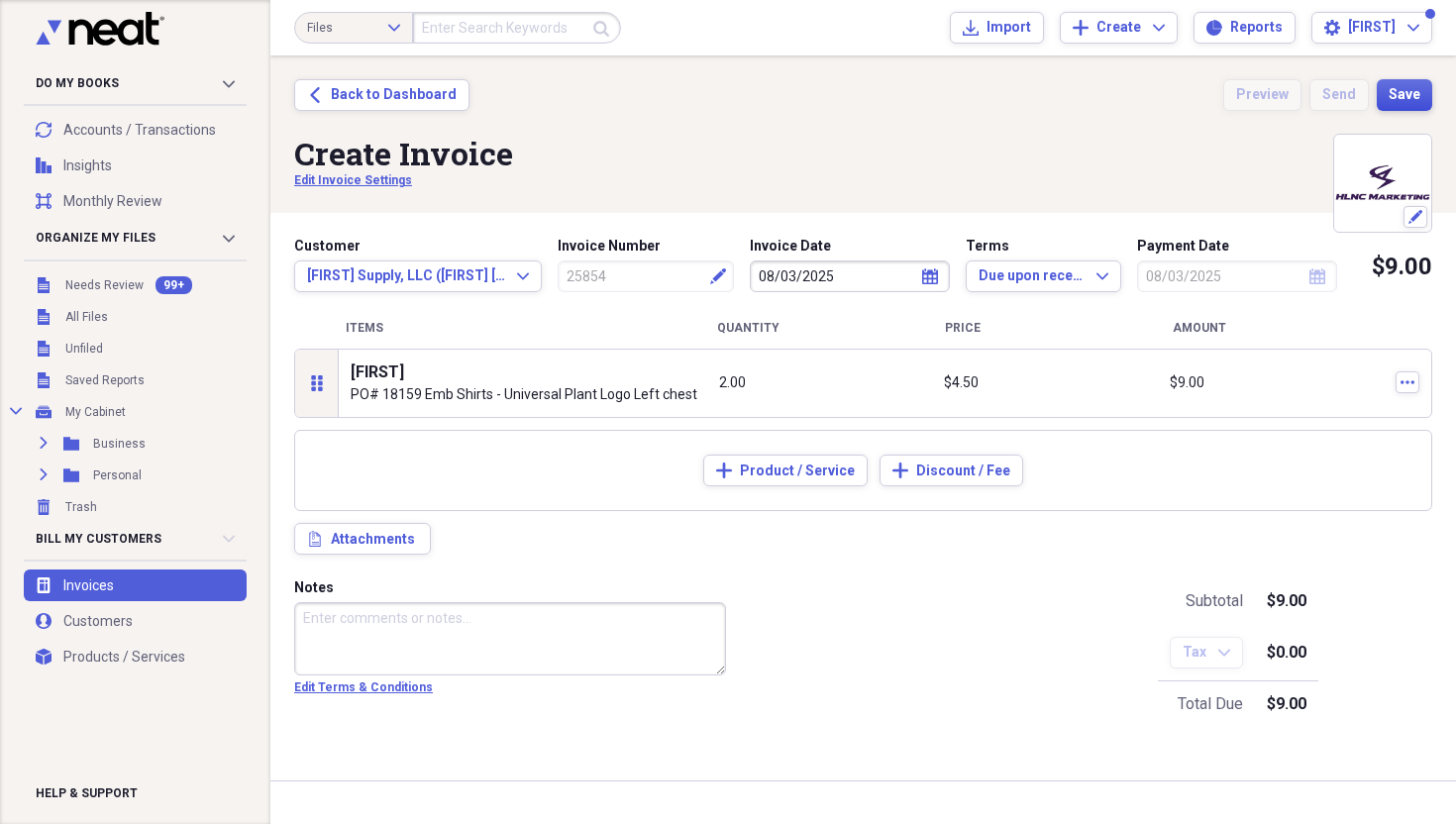 click on "Save" at bounding box center (1404, 95) 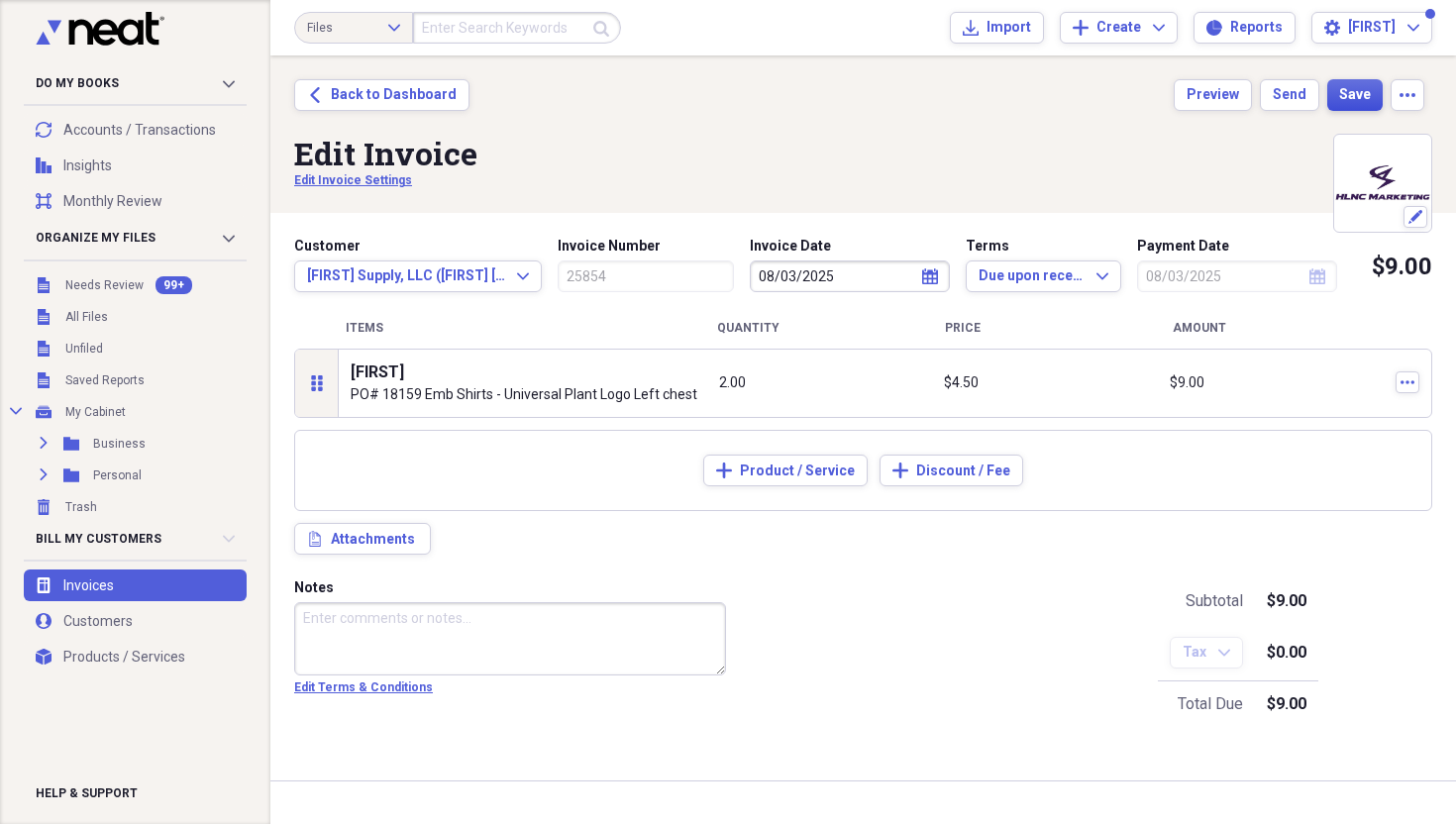 click on "Save" at bounding box center [1355, 95] 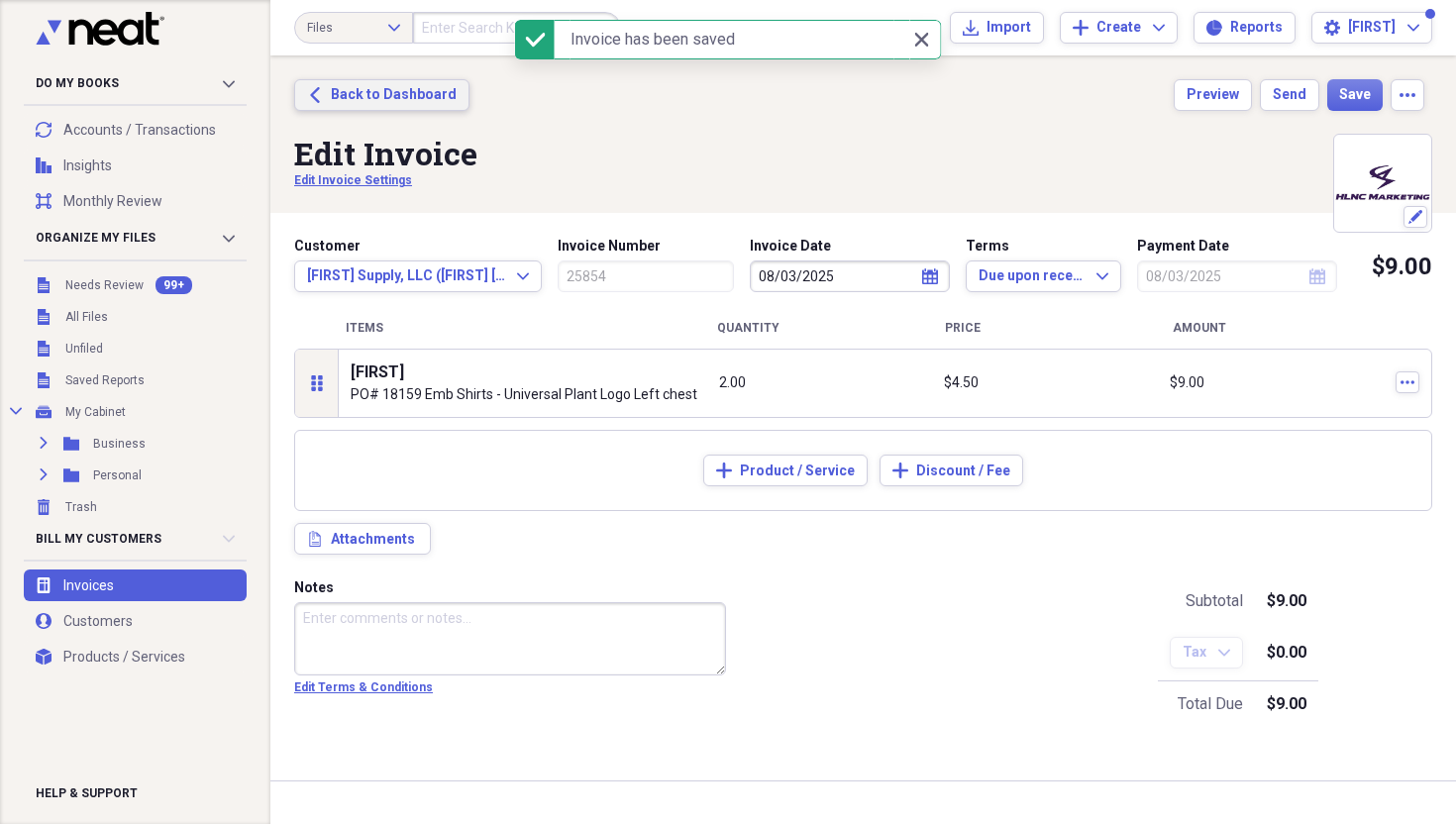 click on "Back to Dashboard" at bounding box center [393, 95] 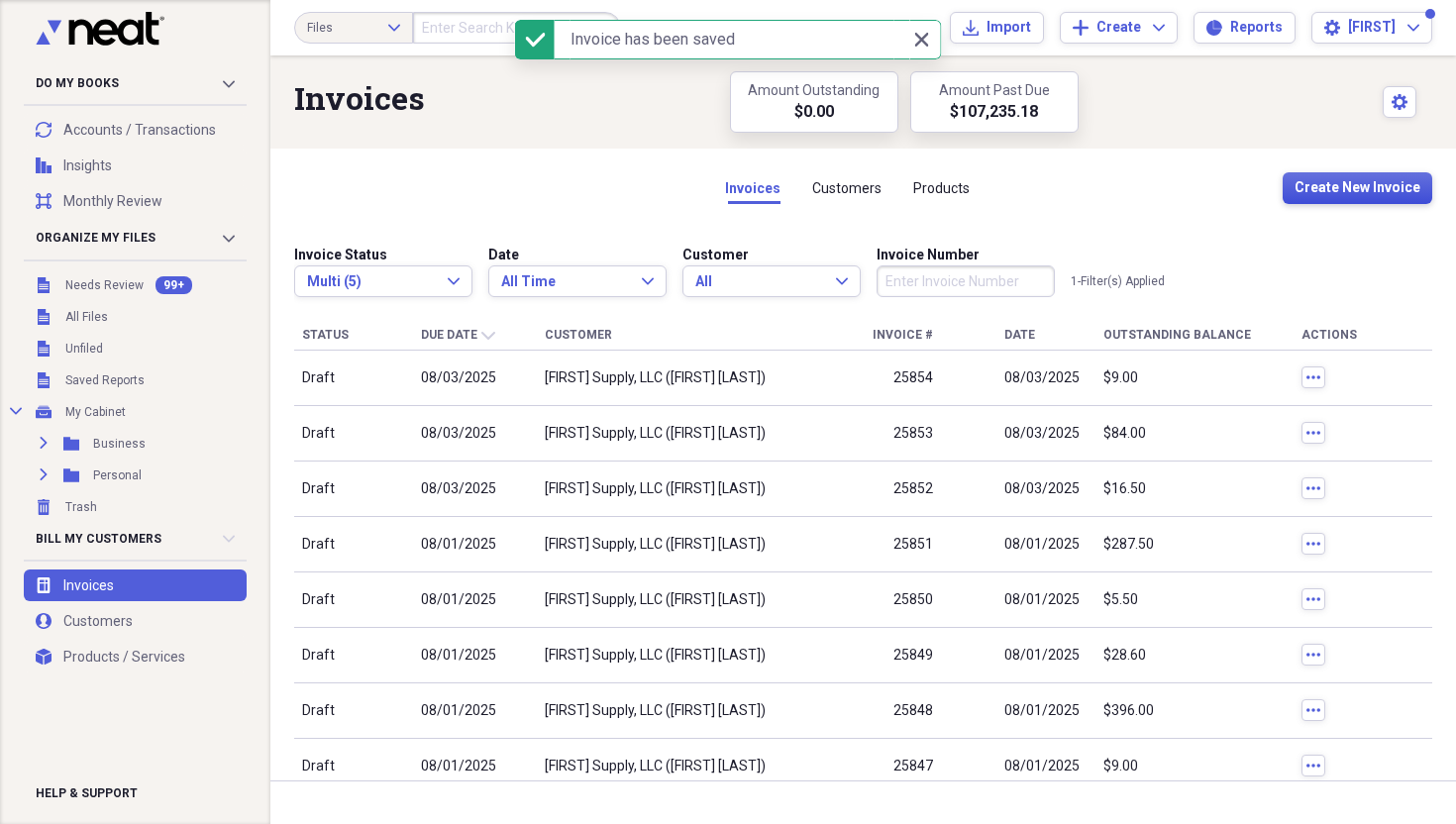 click on "Create New Invoice" at bounding box center [1357, 188] 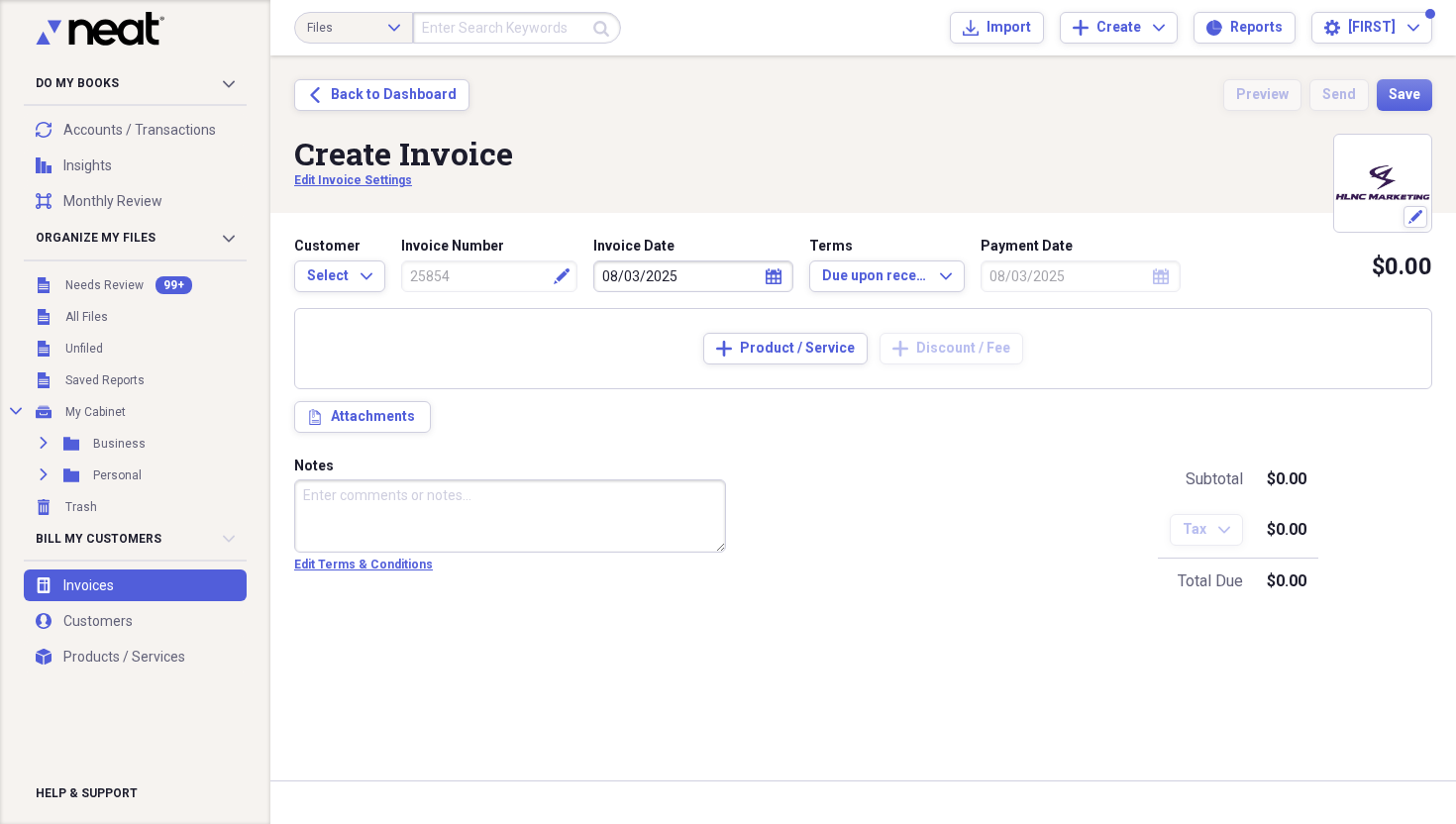 type on "25855" 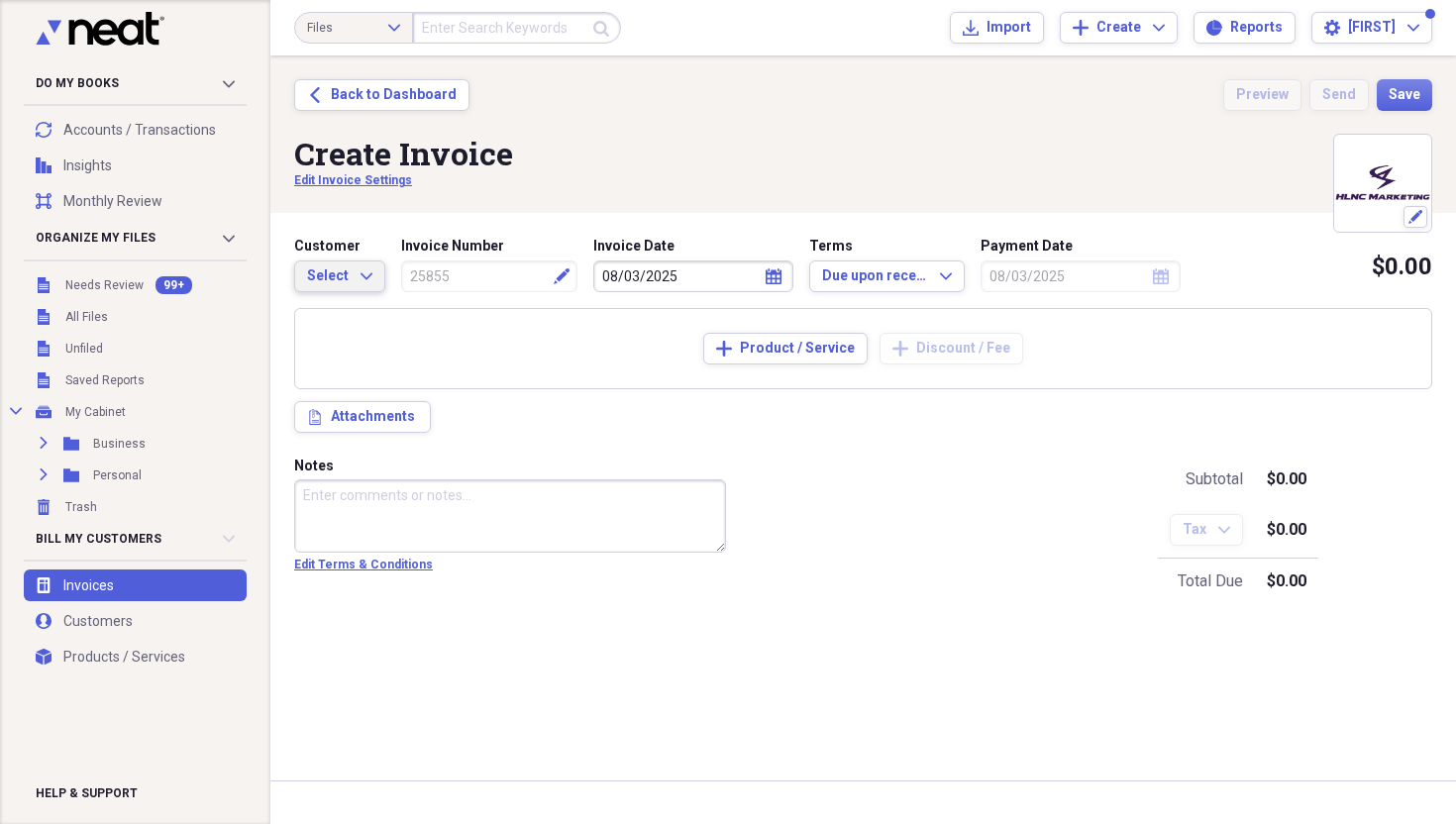 click on "Select Expand" at bounding box center [340, 276] 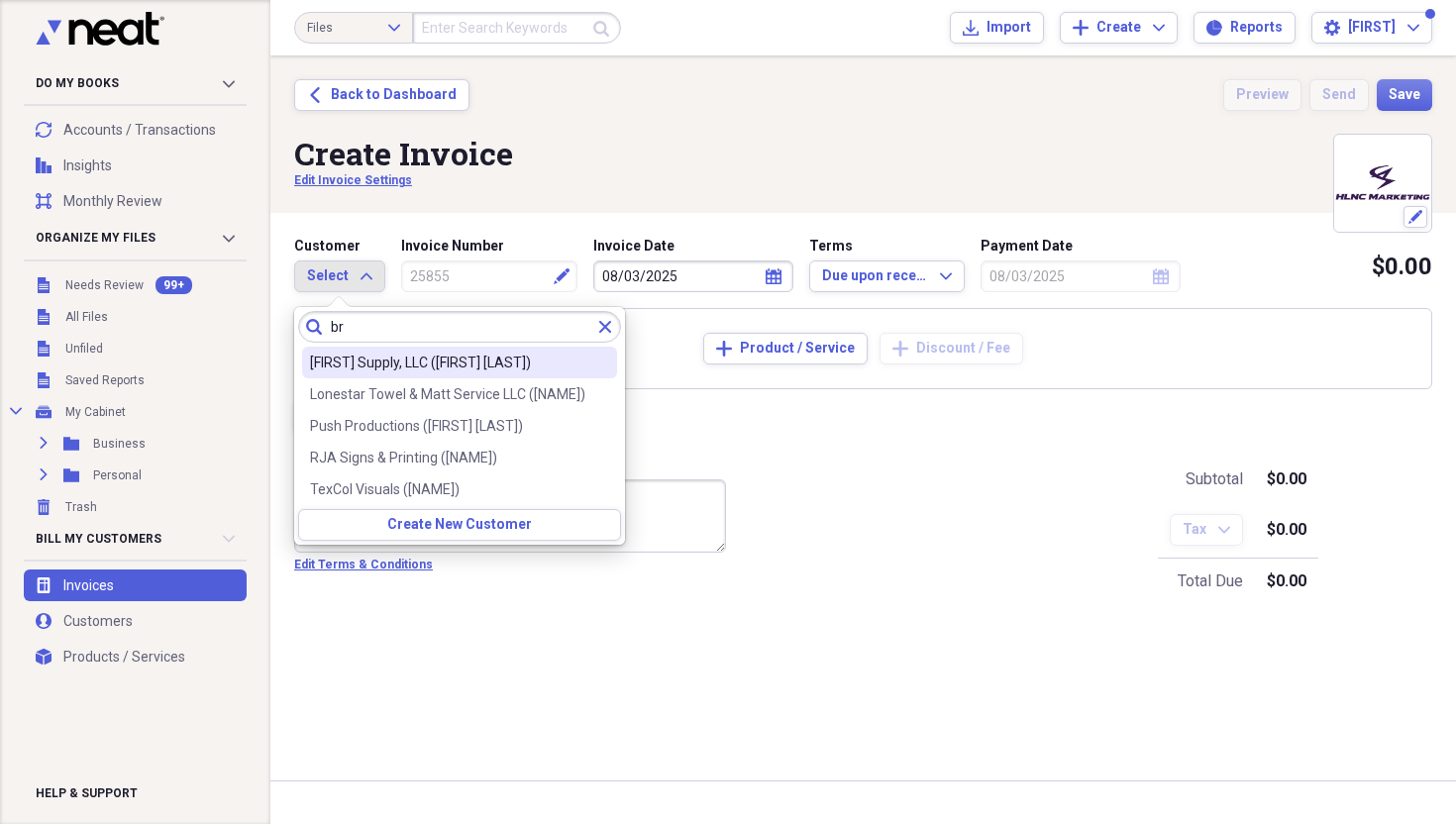 type on "br" 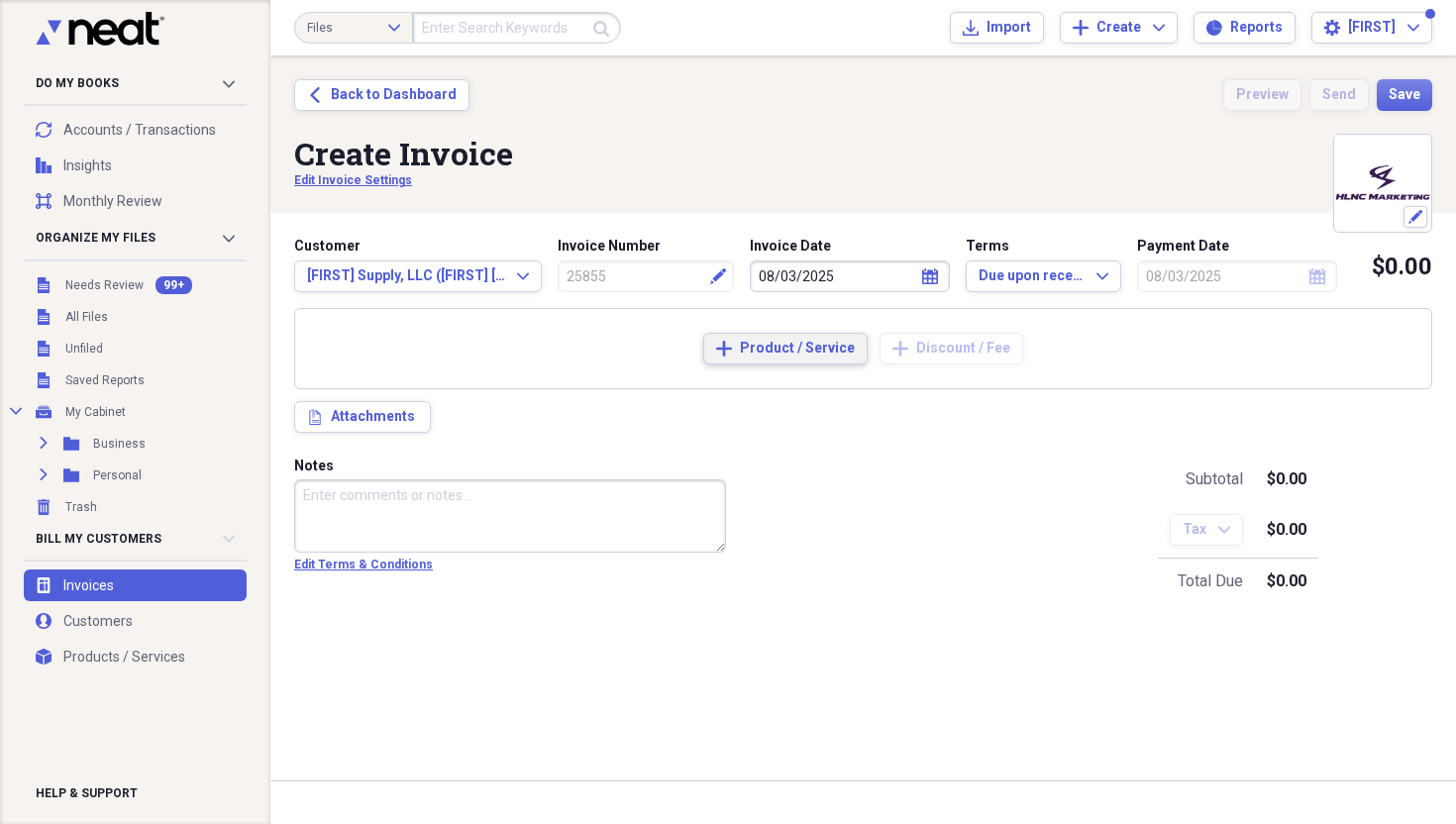 click on "Product / Service" at bounding box center (797, 349) 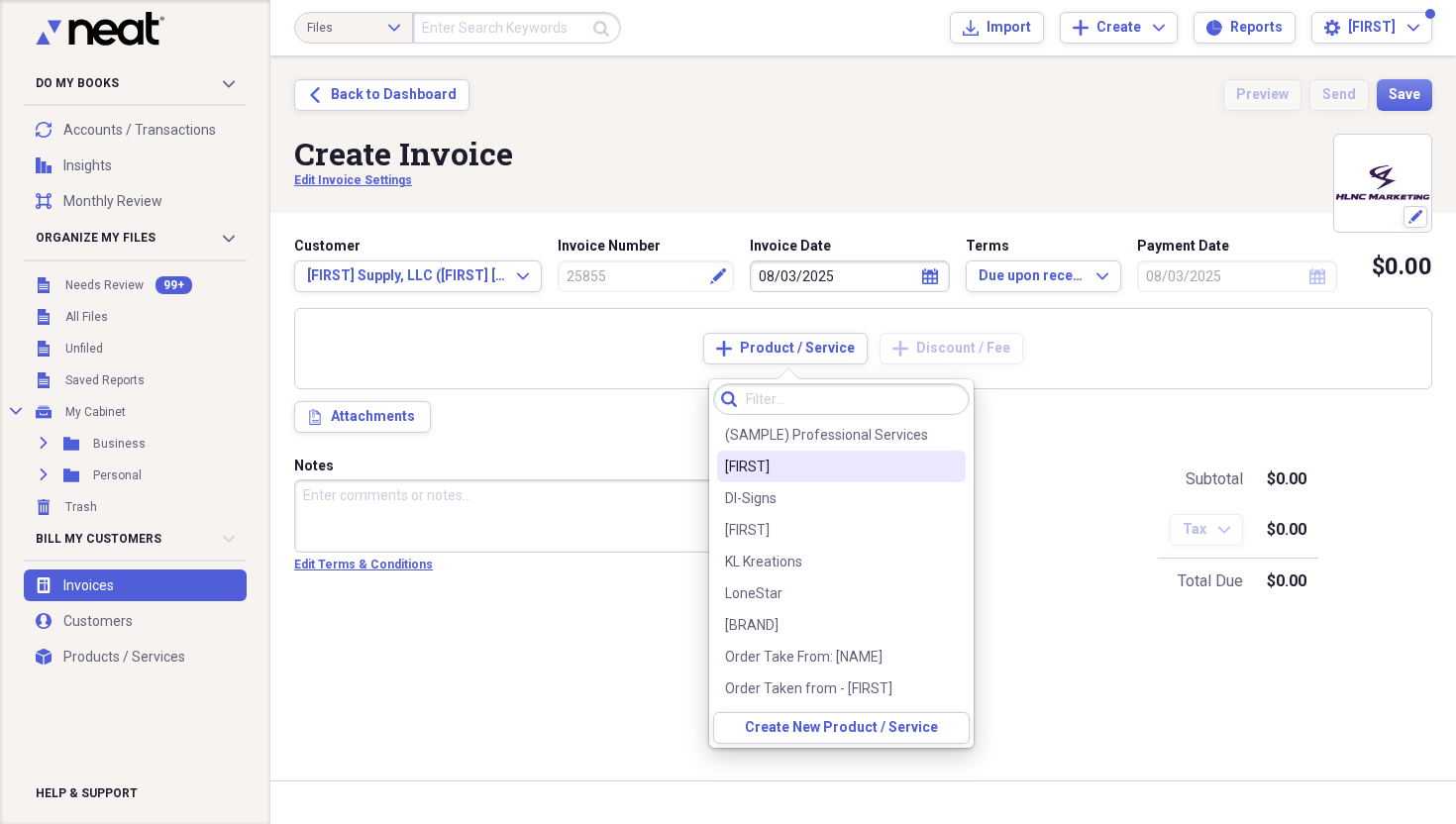 click on "[FIRST]" at bounding box center (829, 466) 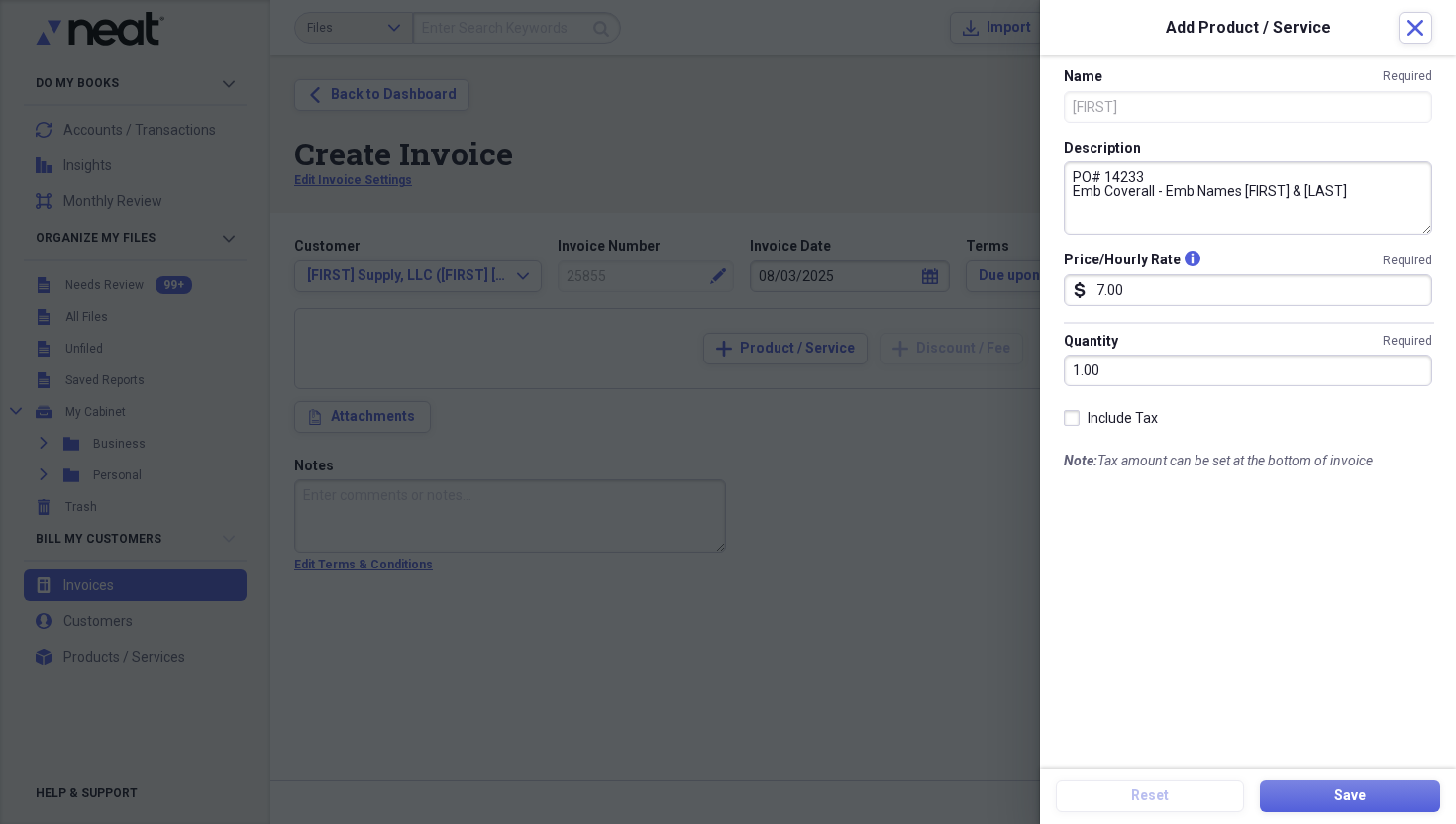 click on "PO# 14233
Emb Coverall - Emb Names [FIRST] & [LAST]" at bounding box center (1248, 198) 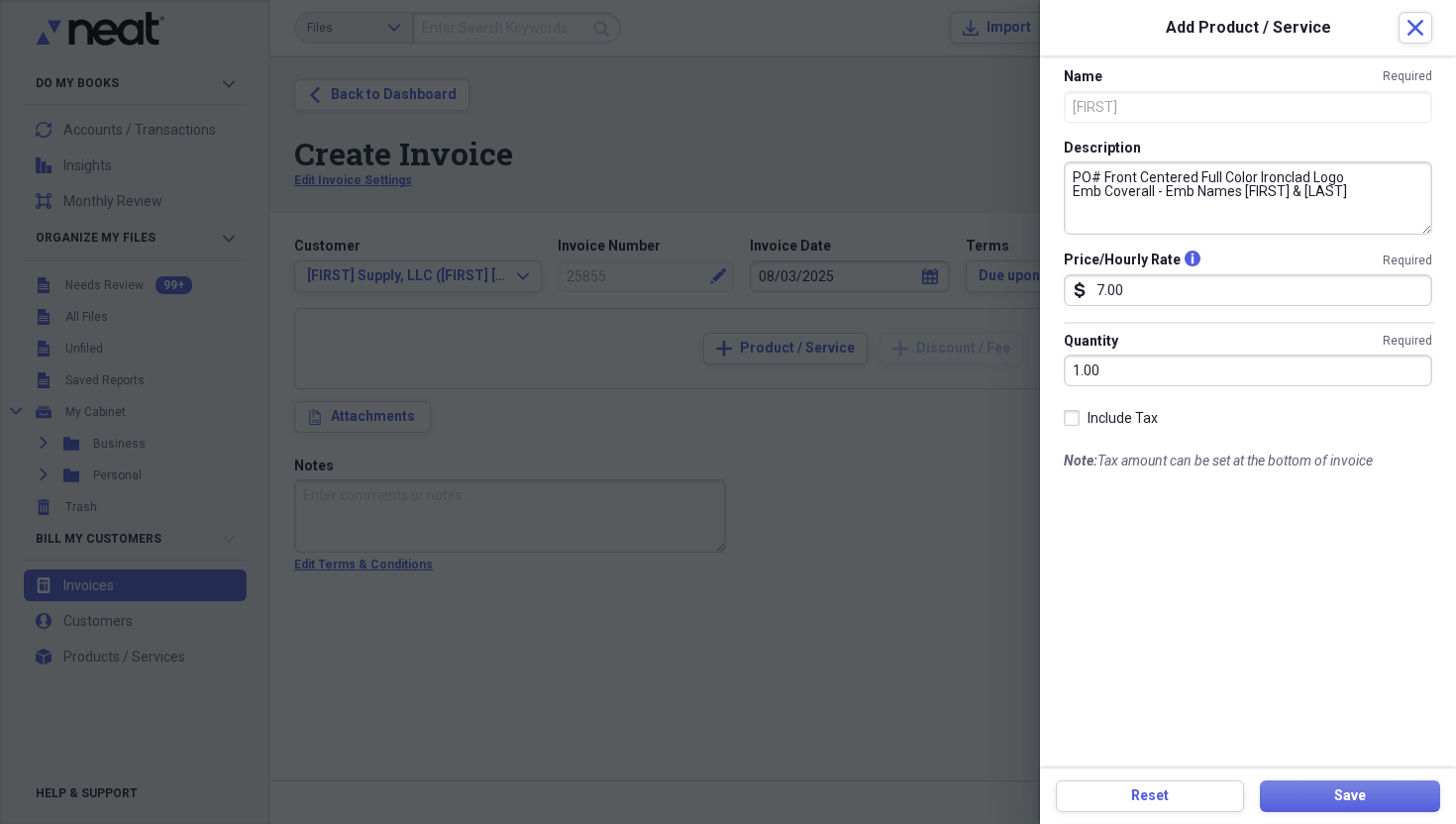 drag, startPoint x: 1102, startPoint y: 172, endPoint x: 1360, endPoint y: 177, distance: 258.04845 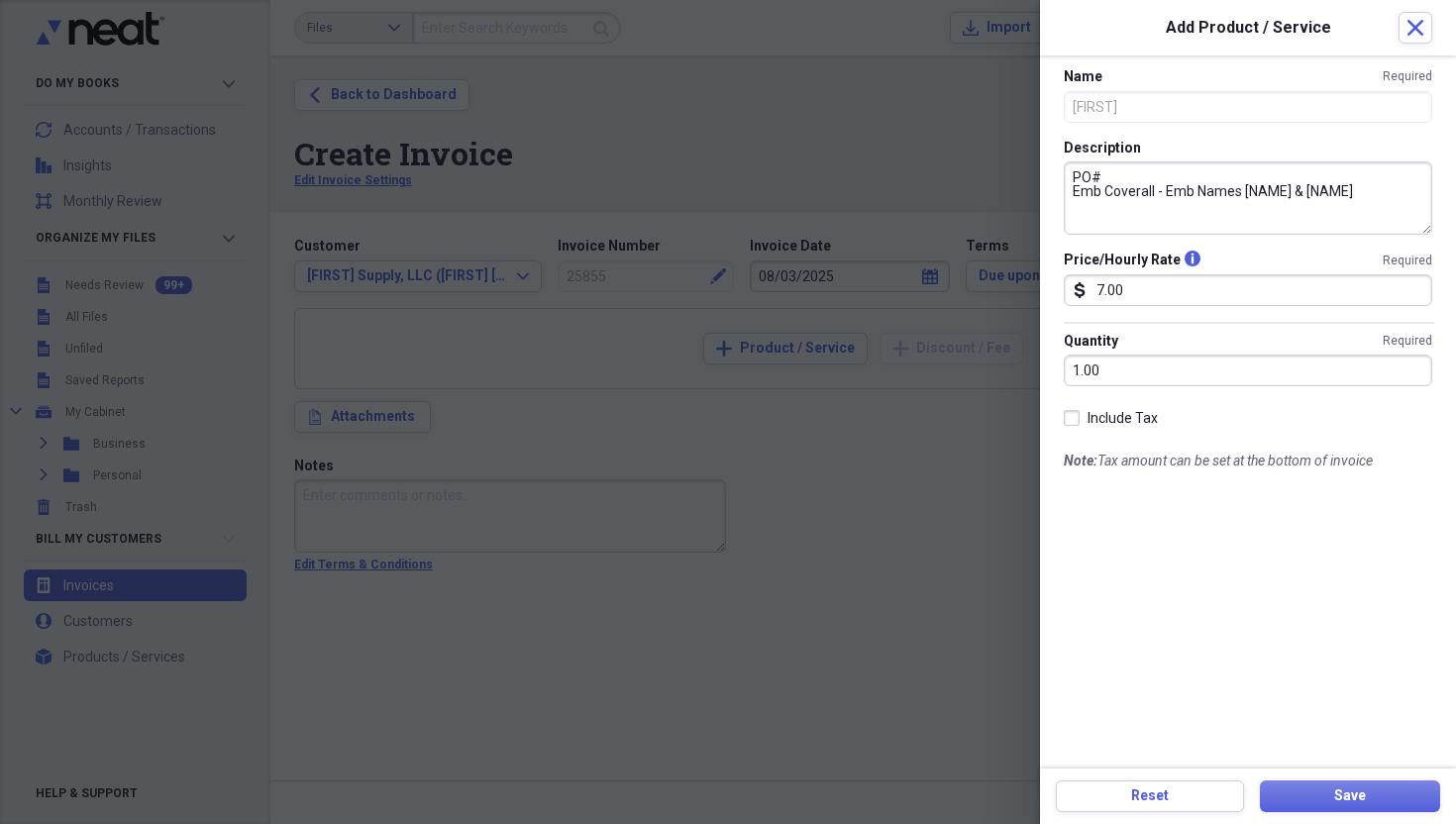 drag, startPoint x: 1167, startPoint y: 195, endPoint x: 1415, endPoint y: 189, distance: 248.0726 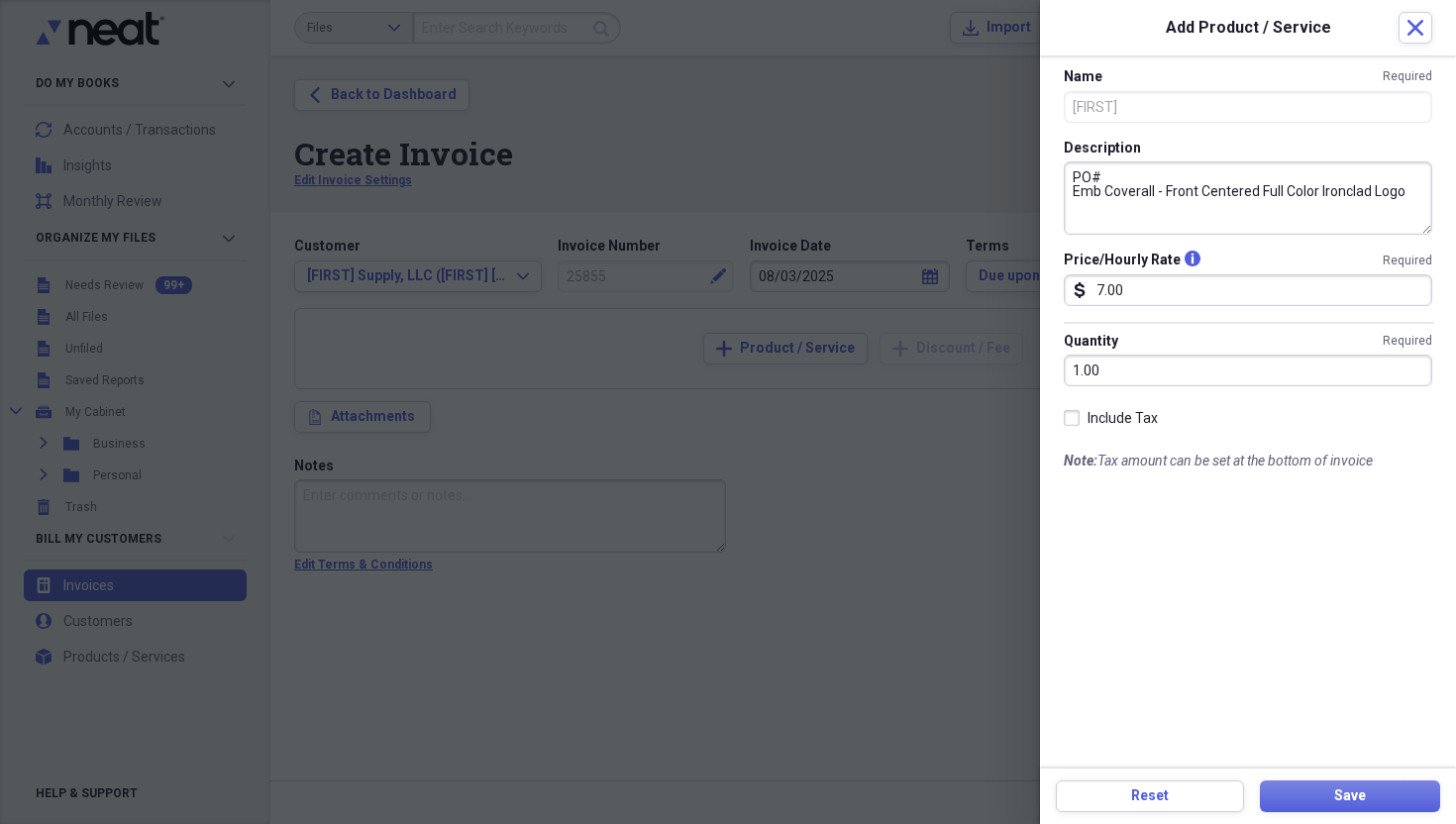 drag, startPoint x: 1166, startPoint y: 193, endPoint x: 1255, endPoint y: 190, distance: 89.05055 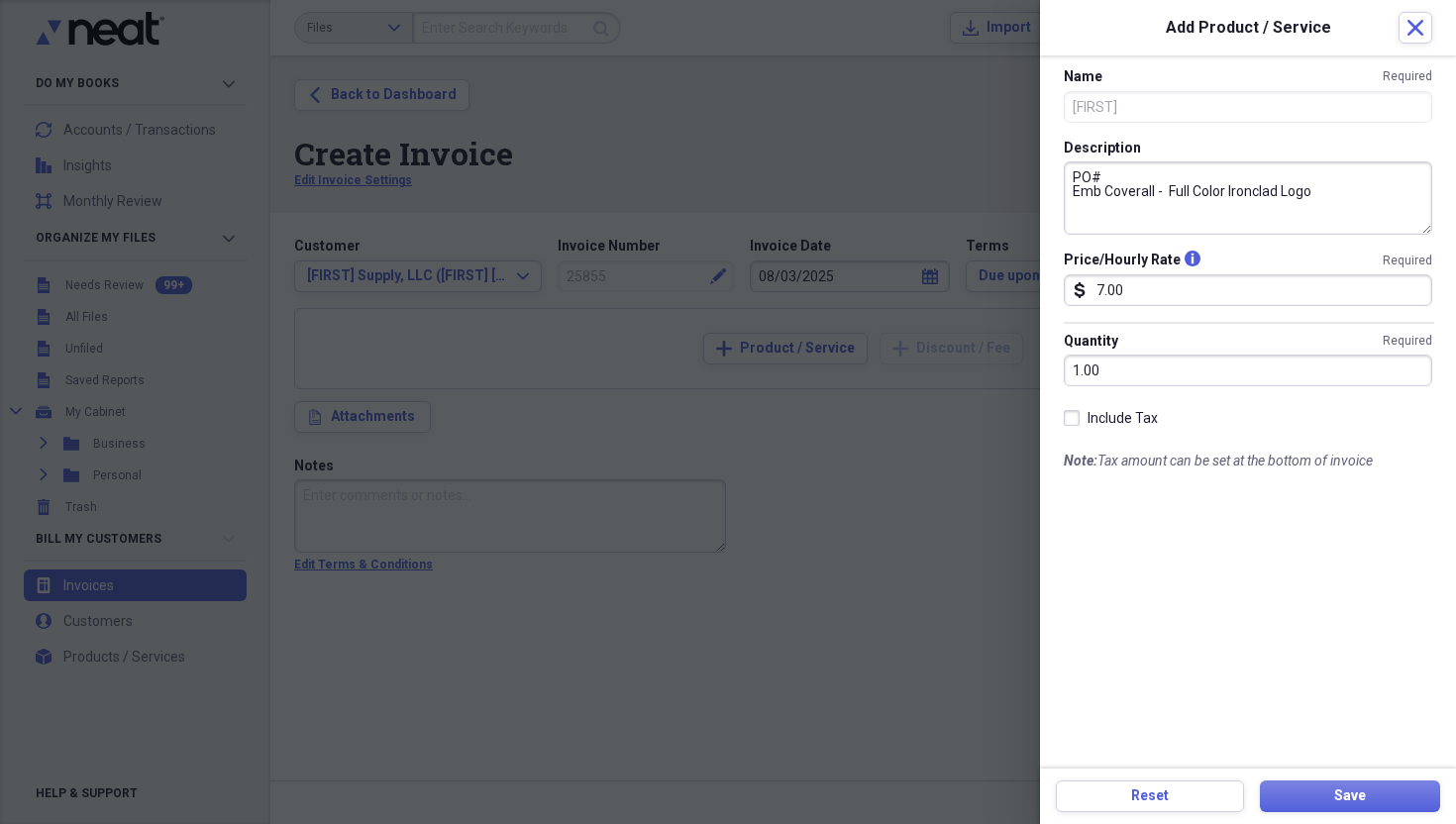 click on "PO#
Emb Coverall -  Full Color Ironclad Logo" at bounding box center [1248, 198] 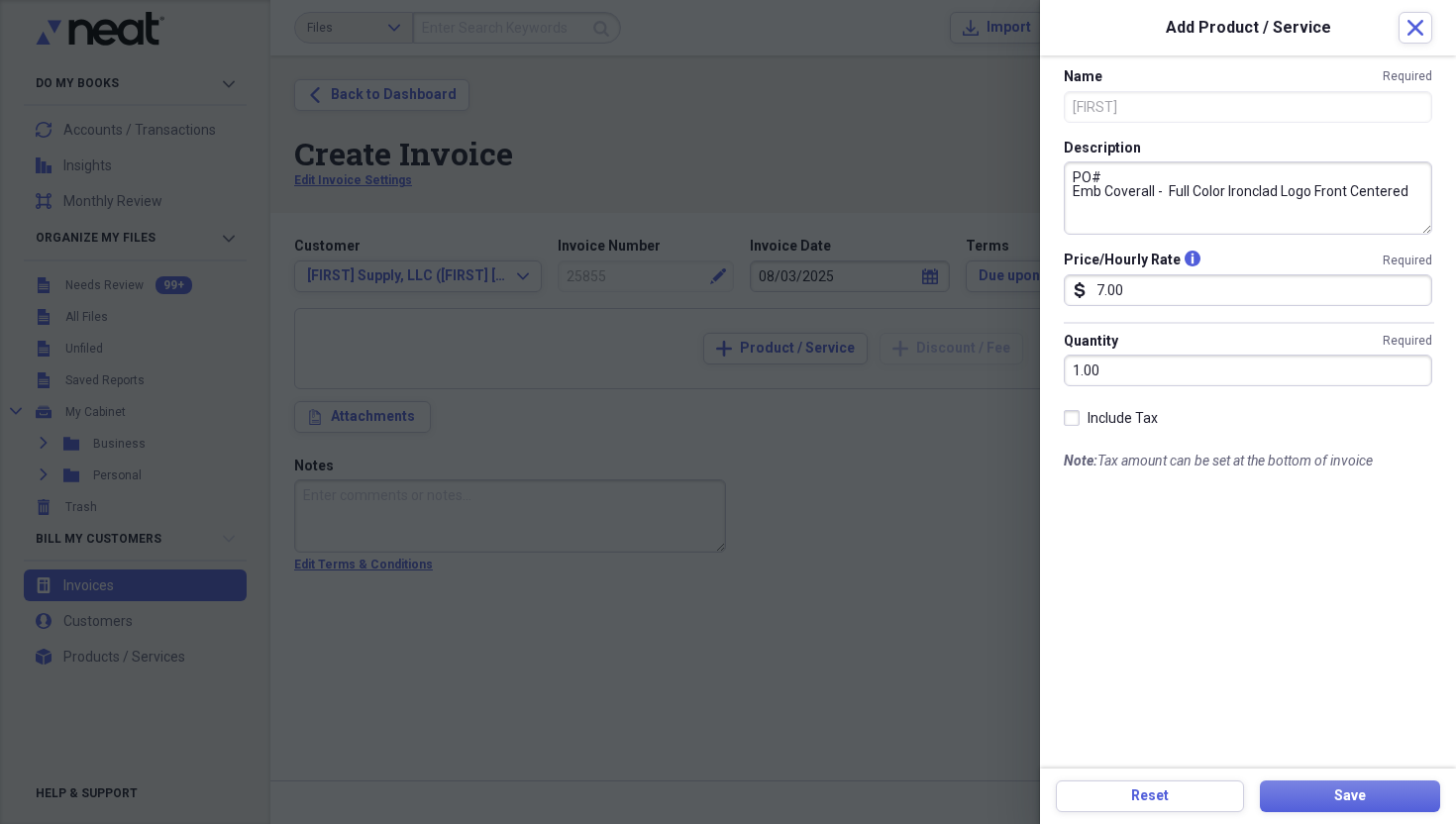drag, startPoint x: 1166, startPoint y: 189, endPoint x: 1229, endPoint y: 195, distance: 63.28507 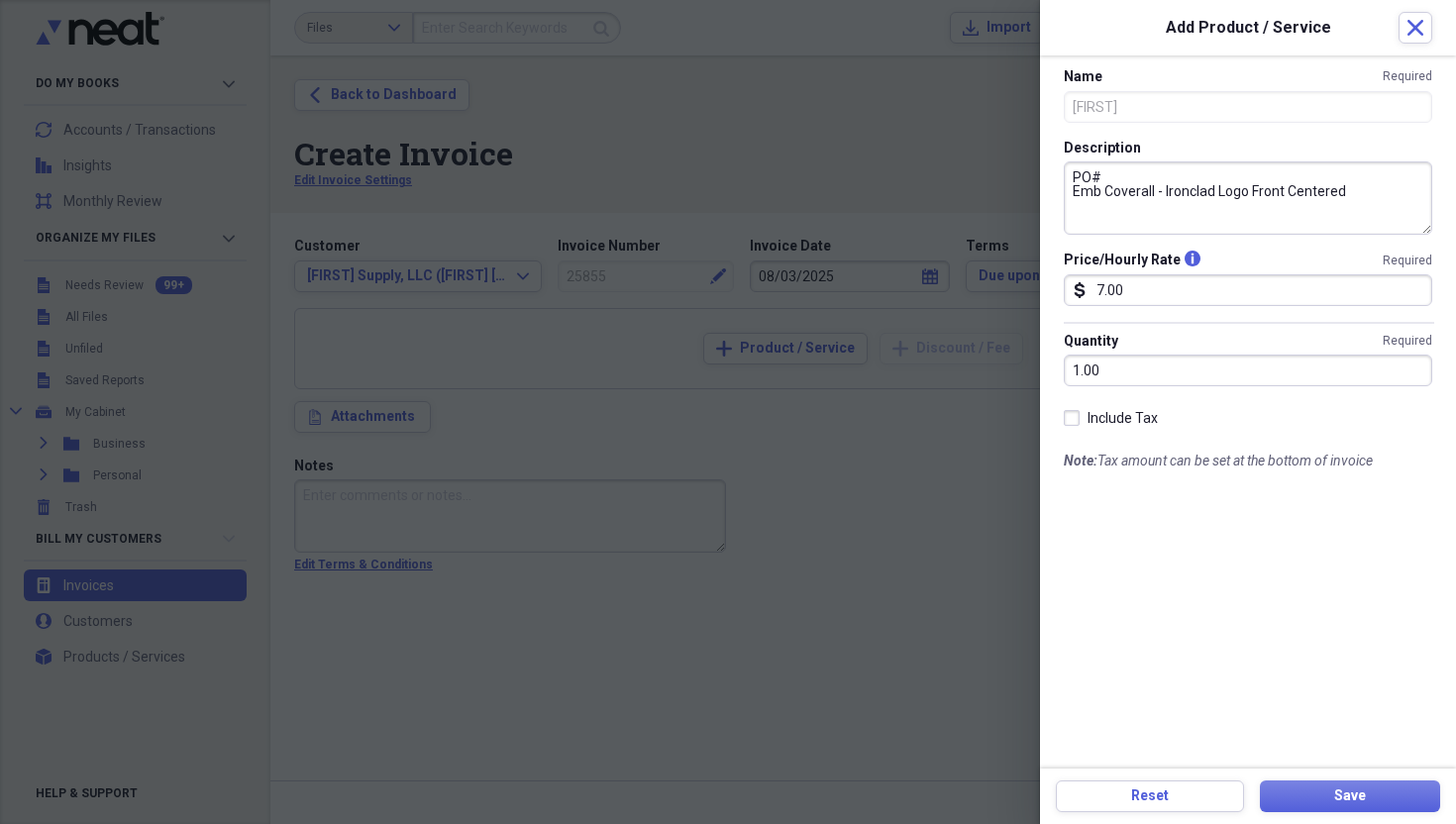 click on "PO#
Emb Coverall - Ironclad Logo Front Centered" at bounding box center [1248, 198] 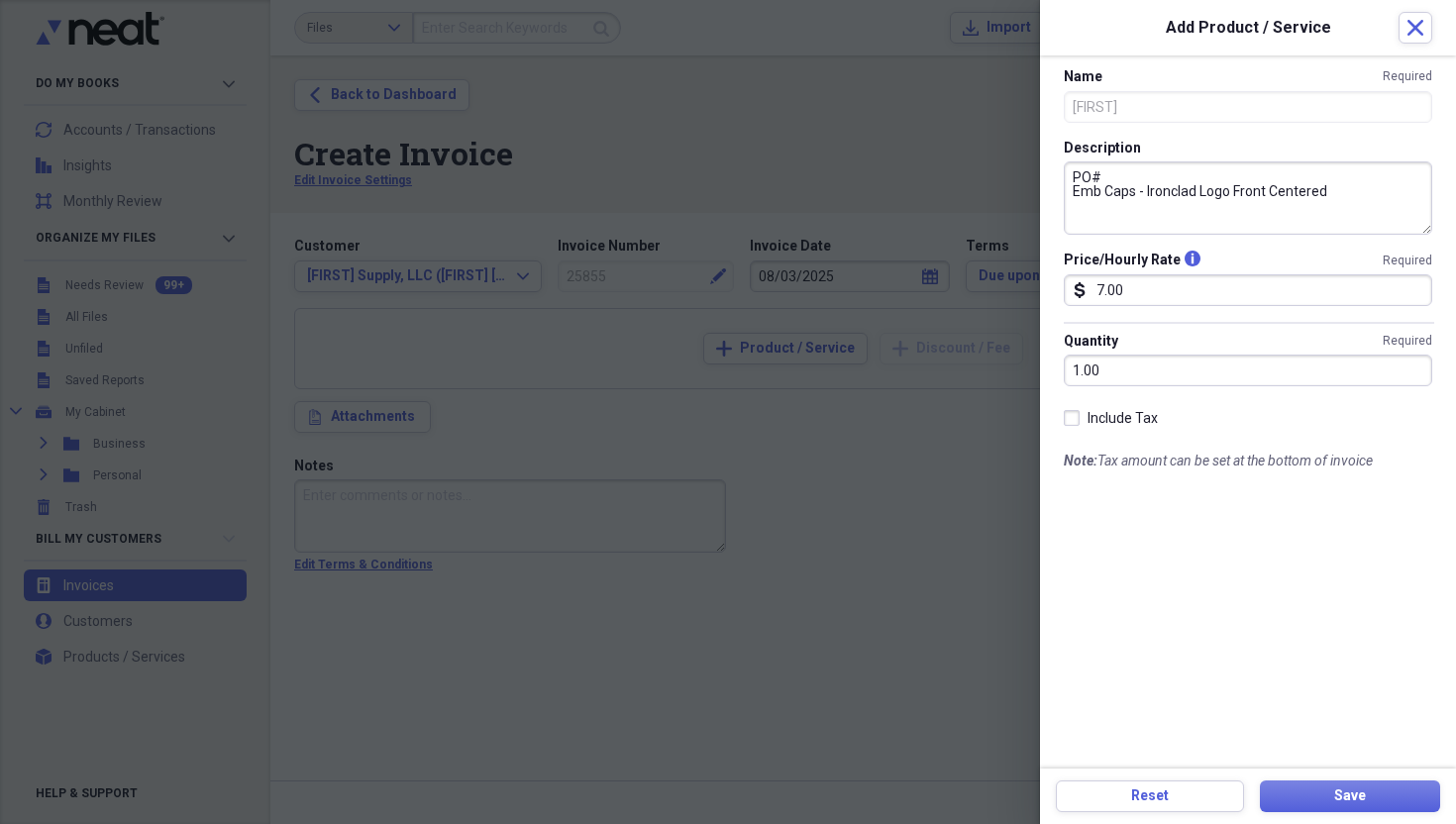 click on "PO#
Emb Caps - Ironclad Logo Front Centered" at bounding box center (1248, 198) 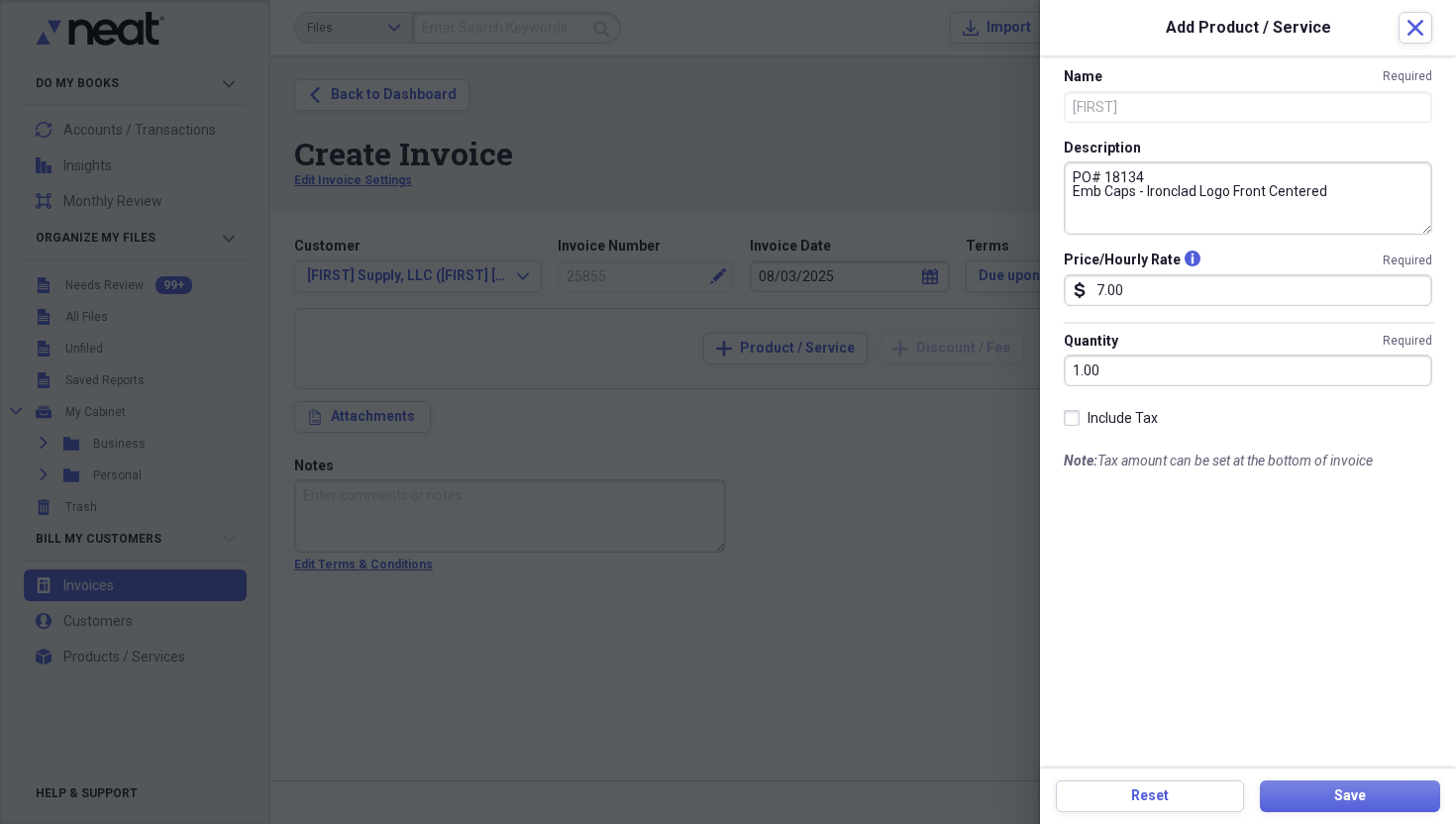 type on "PO# 18134
Emb Caps - Ironclad Logo Front Centered" 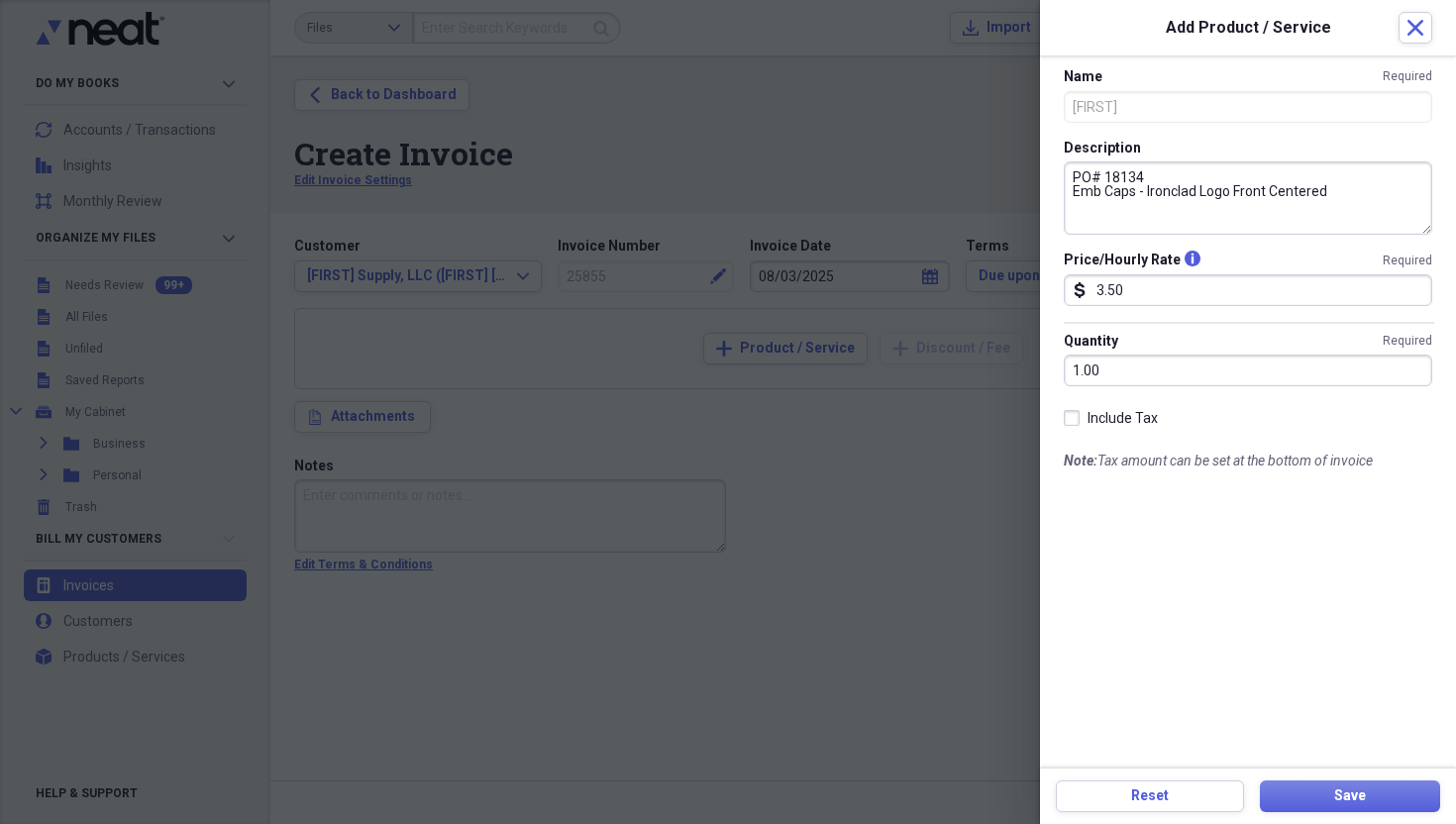 type on "3.50" 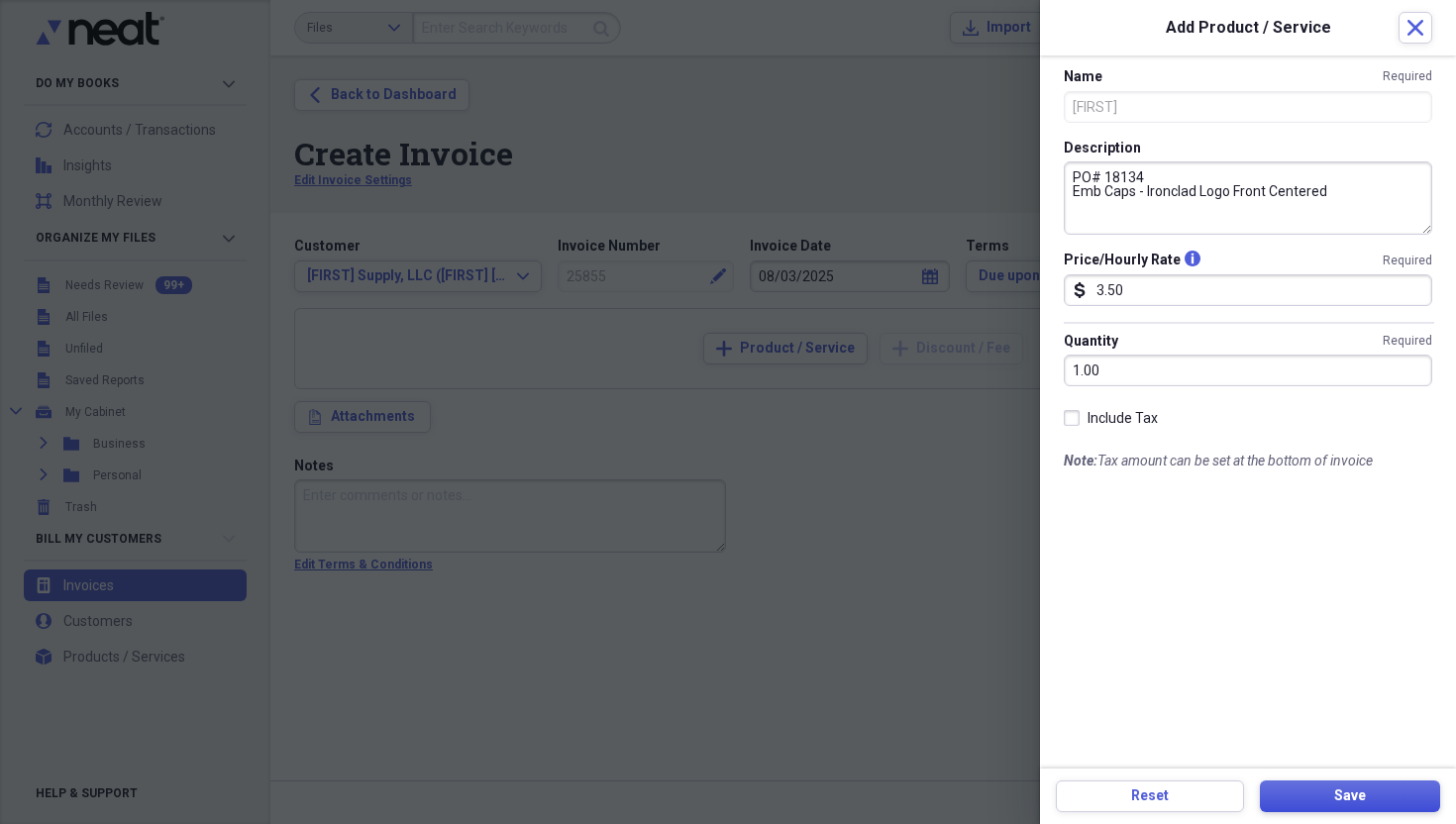 click on "Save" at bounding box center [1350, 796] 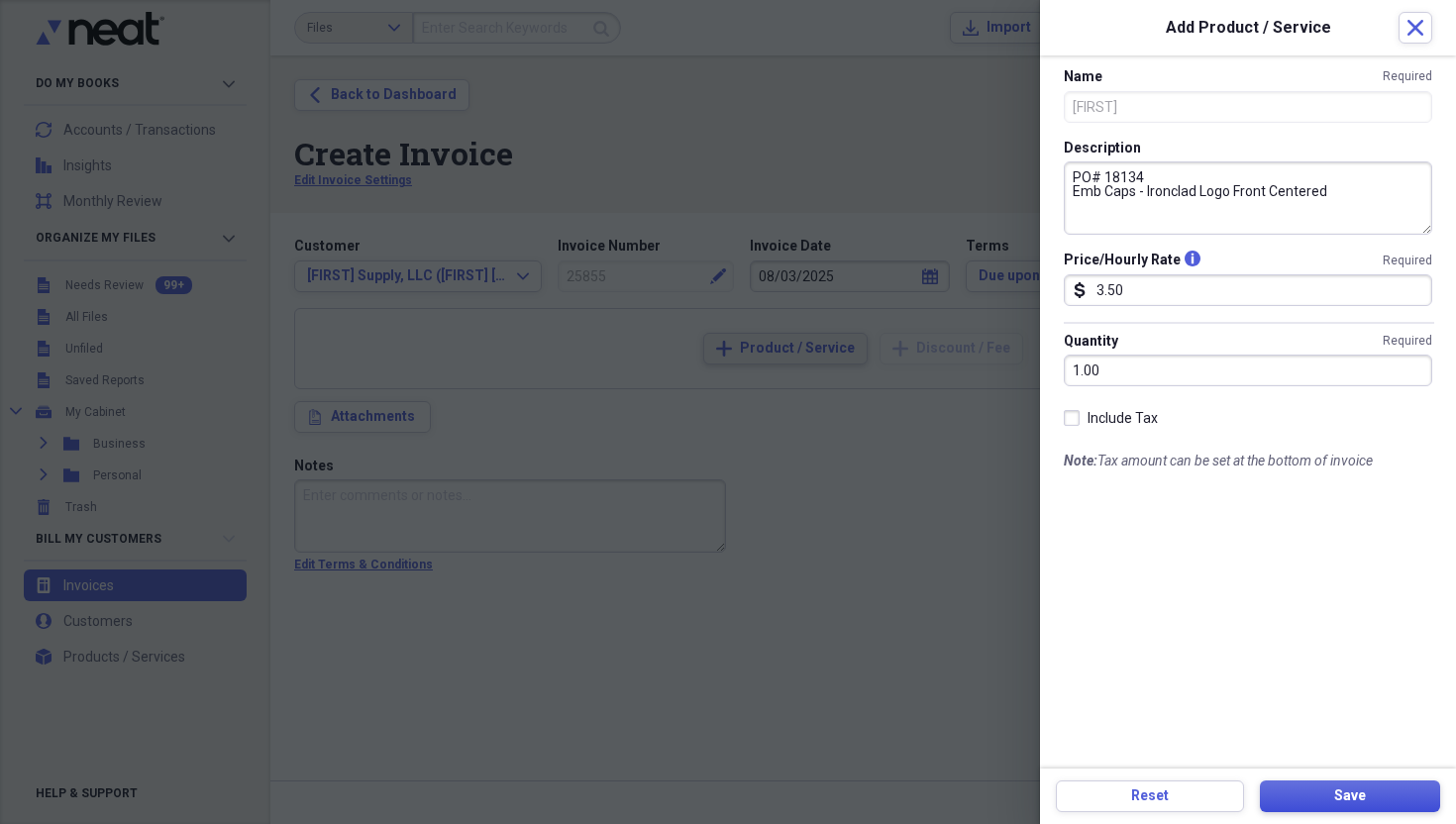 type on "PO# 14233
Emb Coverall - Emb Names [FIRST] & [LAST]" 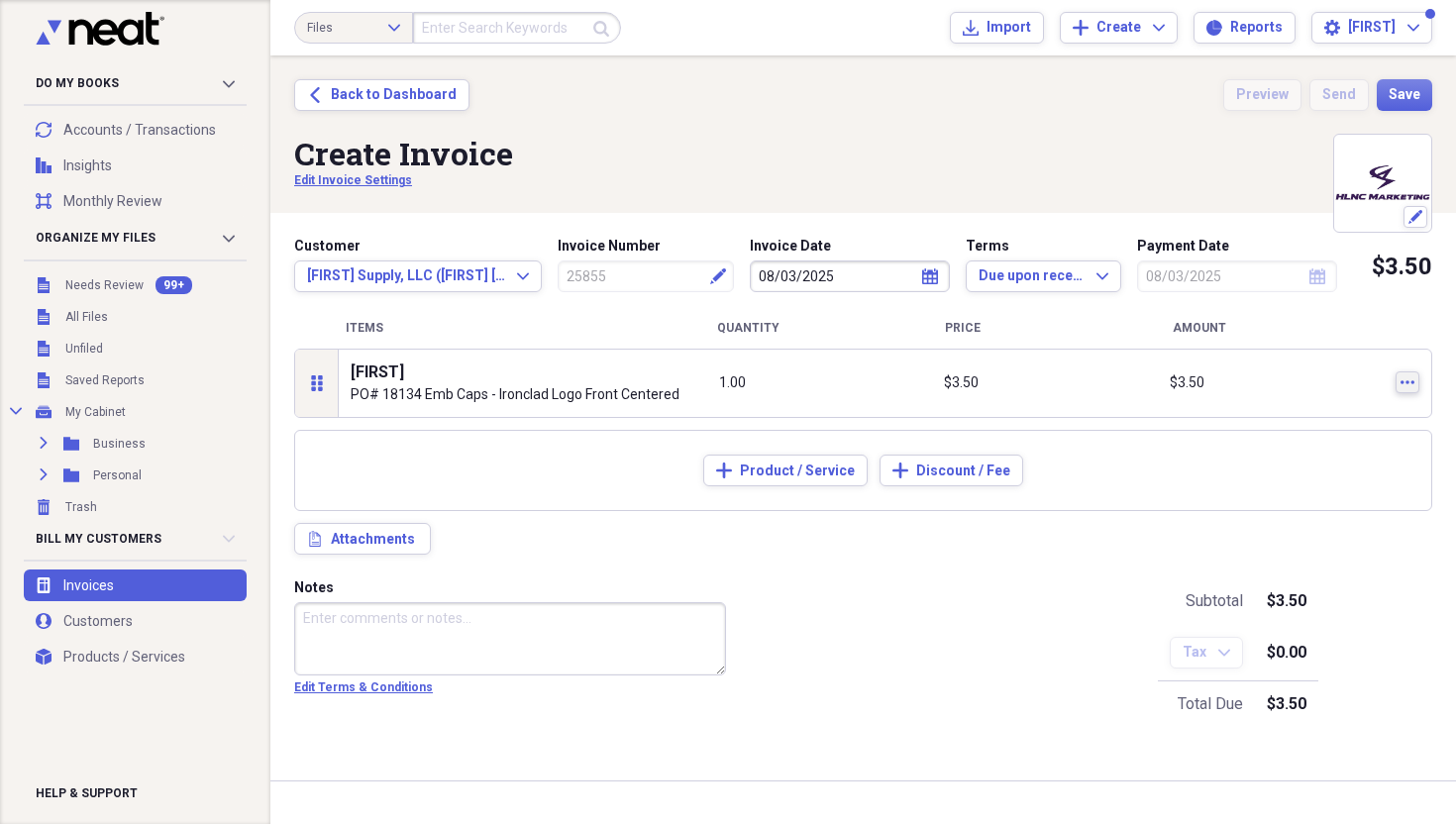 click on "more" at bounding box center (1407, 382) 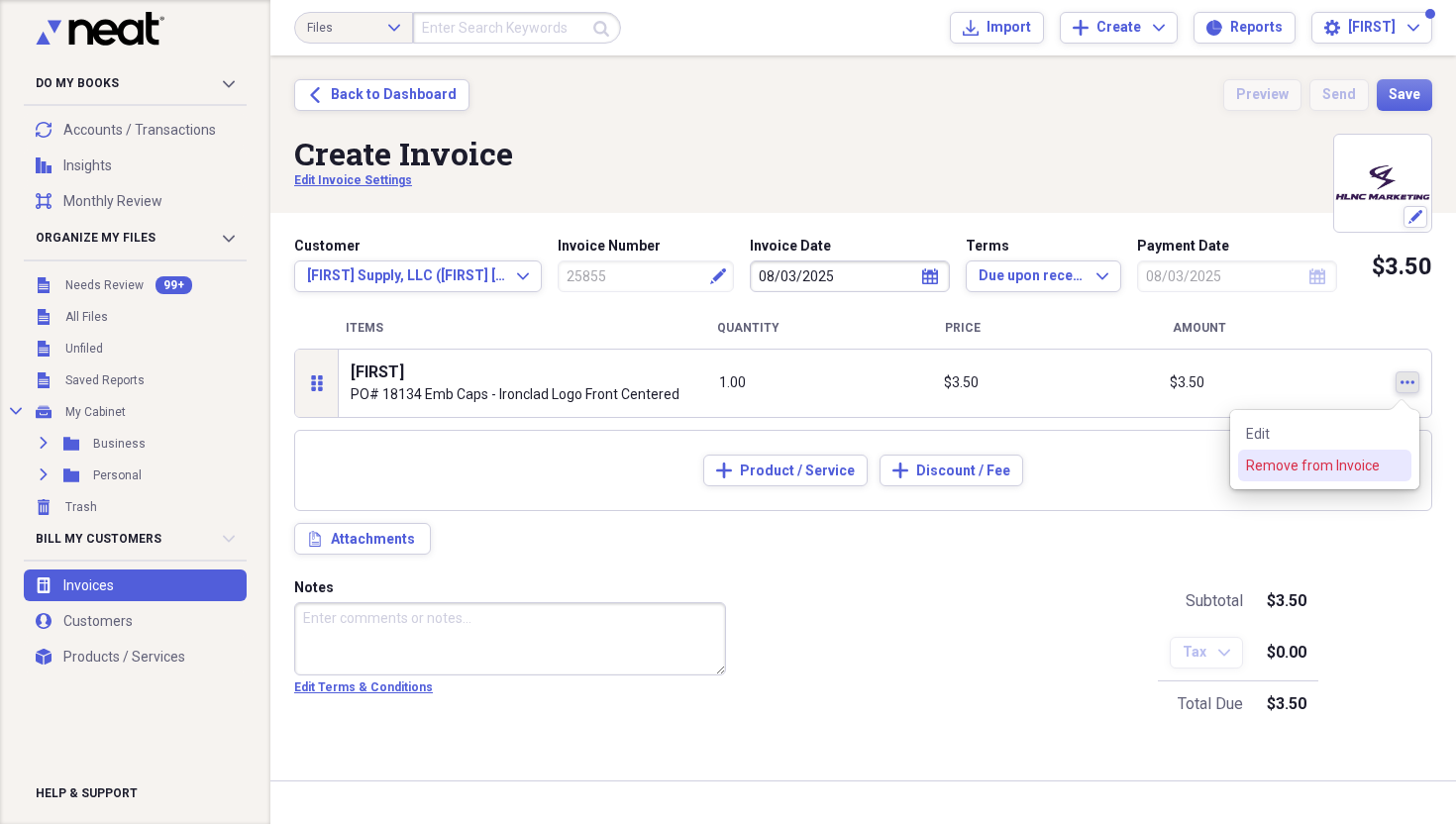 click on "Edit" at bounding box center (1324, 434) 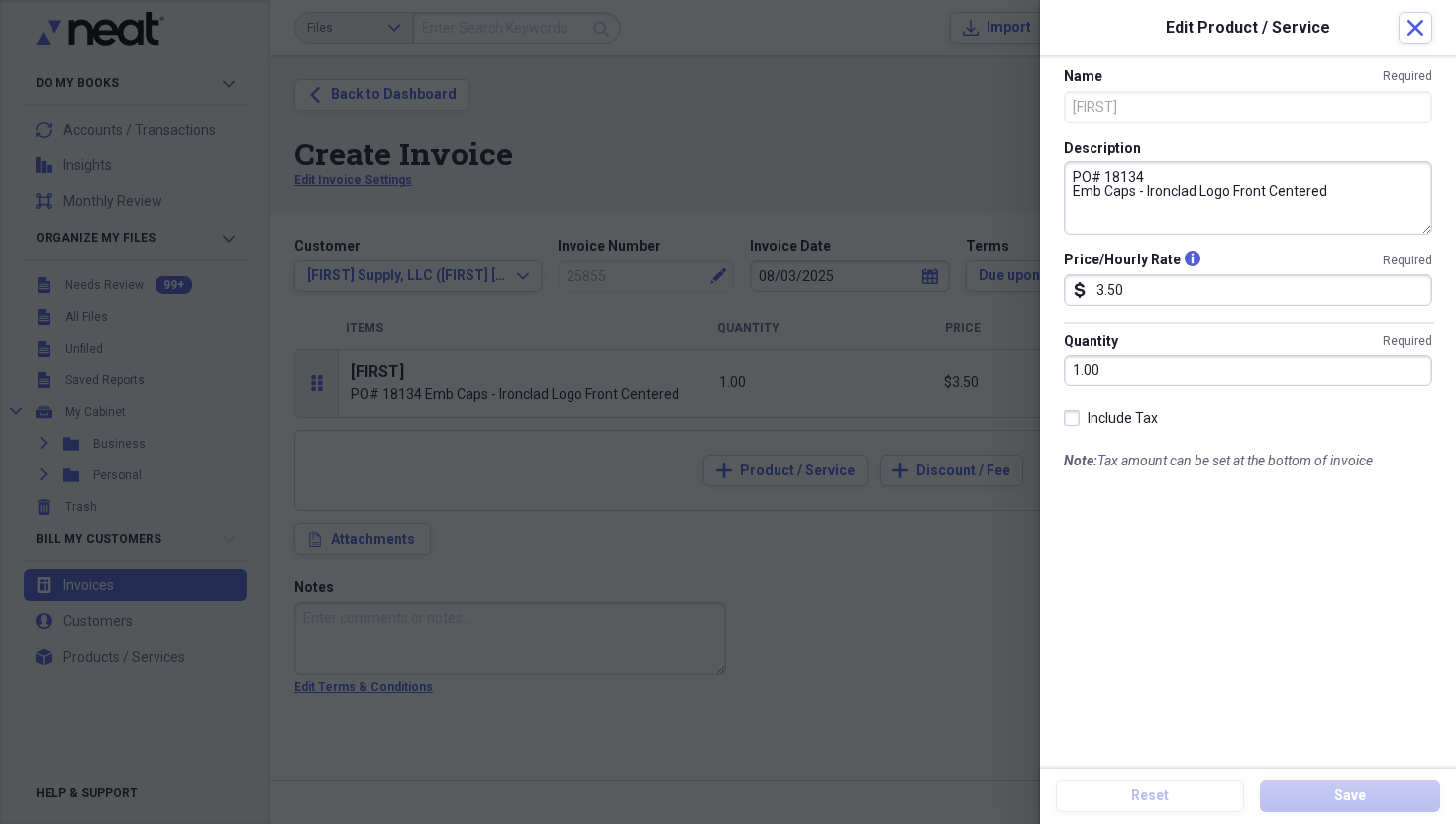 click on "PO# 18134
Emb Caps - Ironclad Logo Front Centered" at bounding box center [1248, 198] 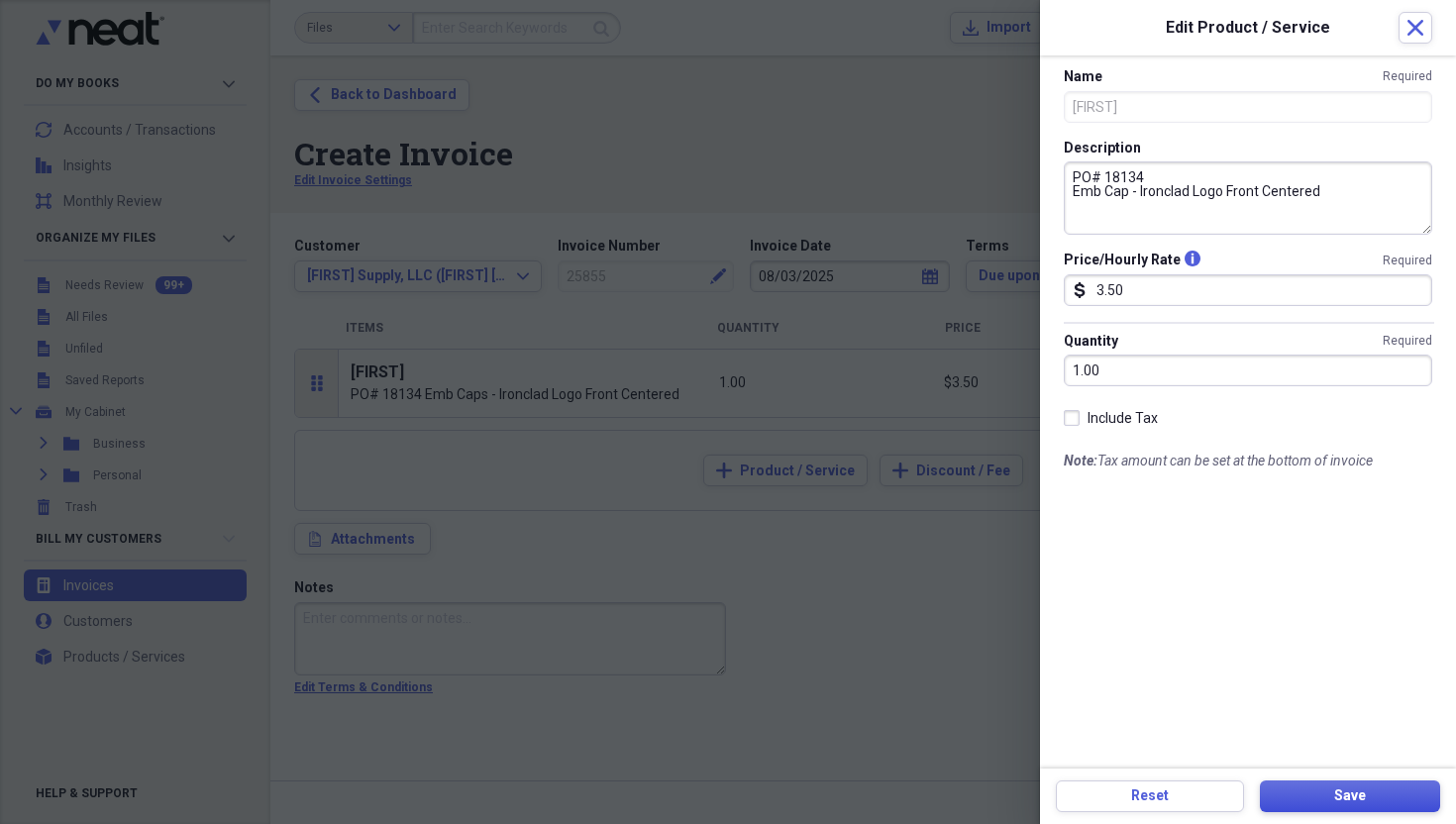 click on "Save" at bounding box center (1350, 796) 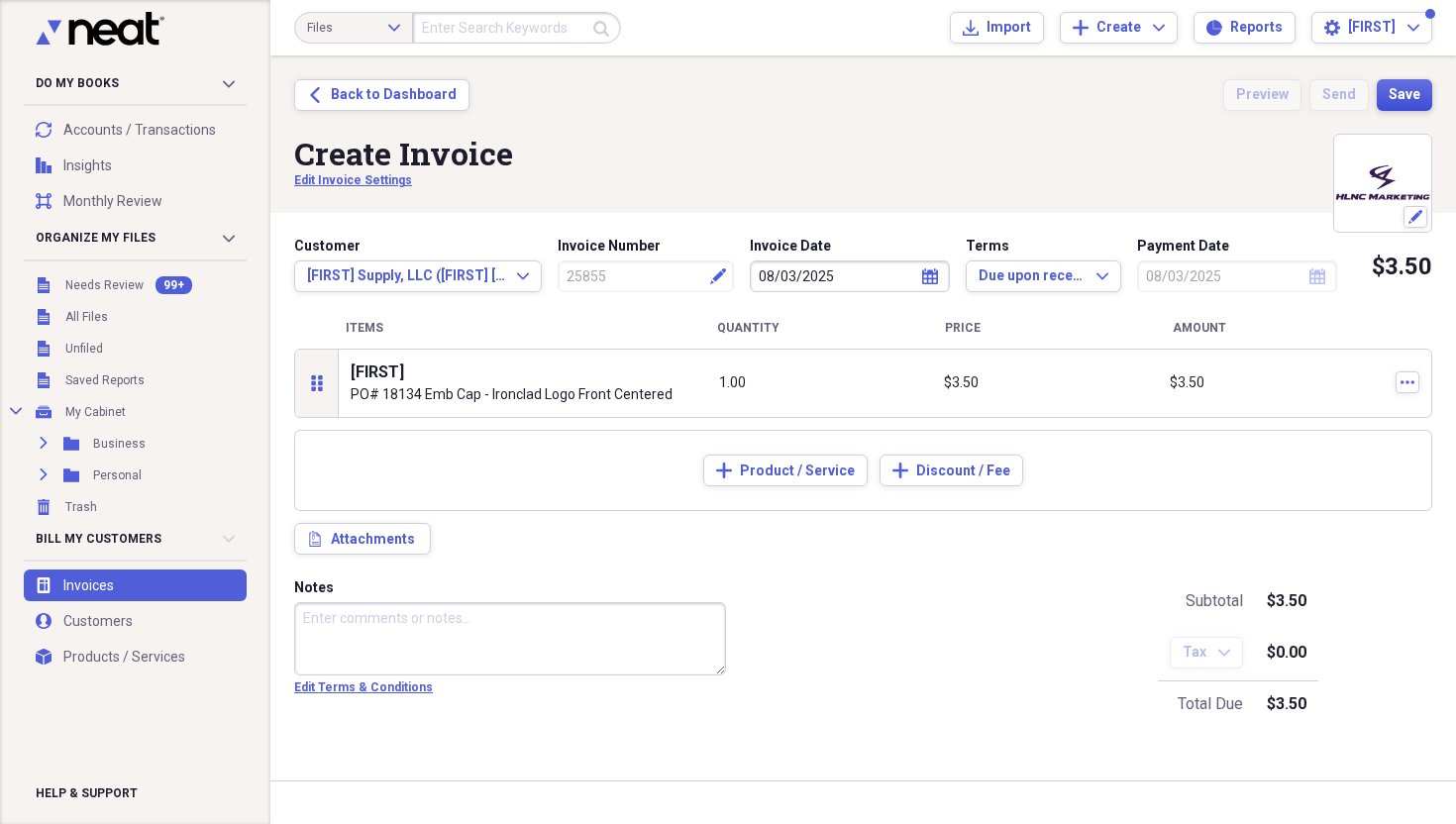 click on "Save" at bounding box center (1404, 95) 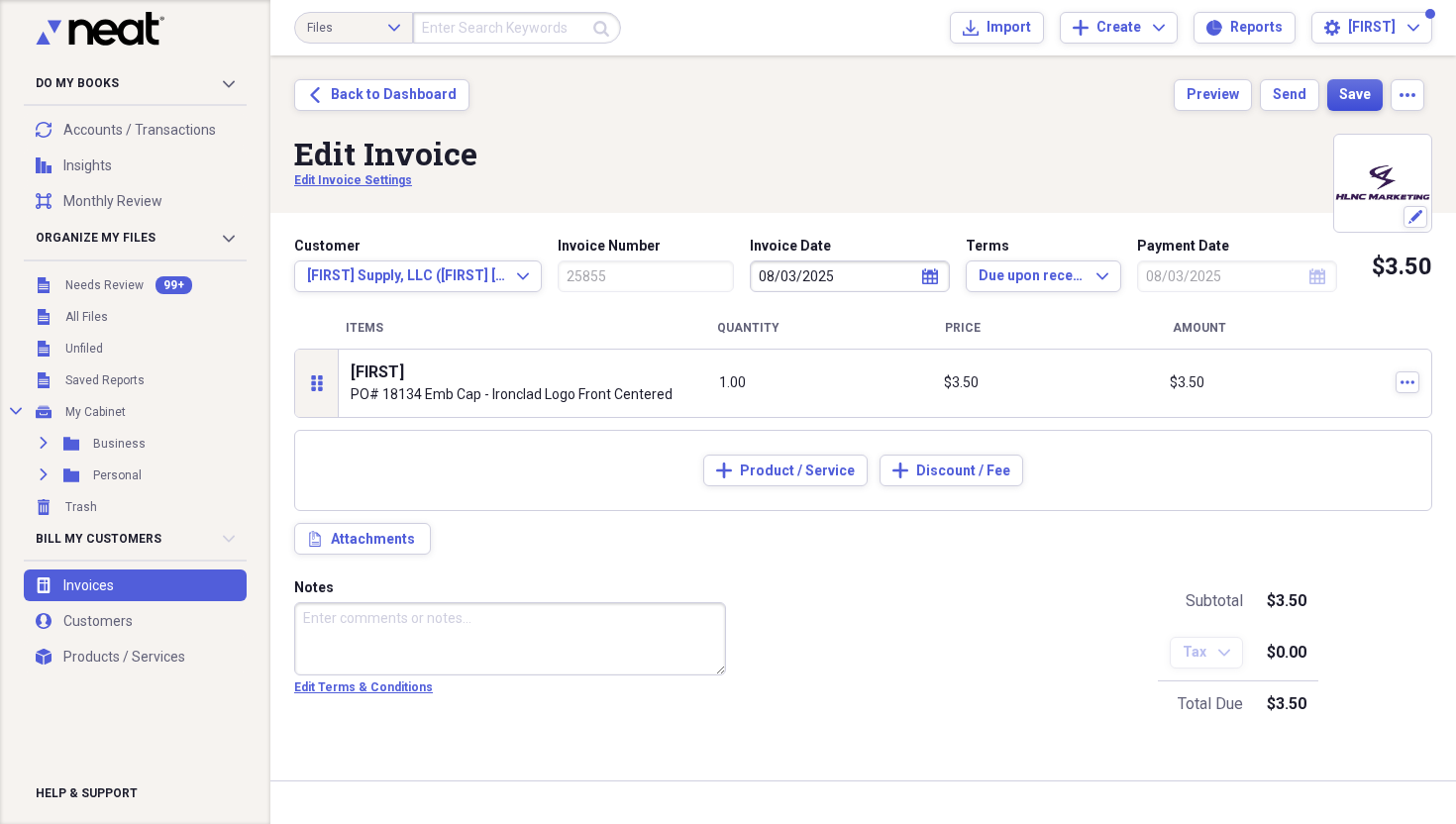 click on "Save" at bounding box center [1355, 95] 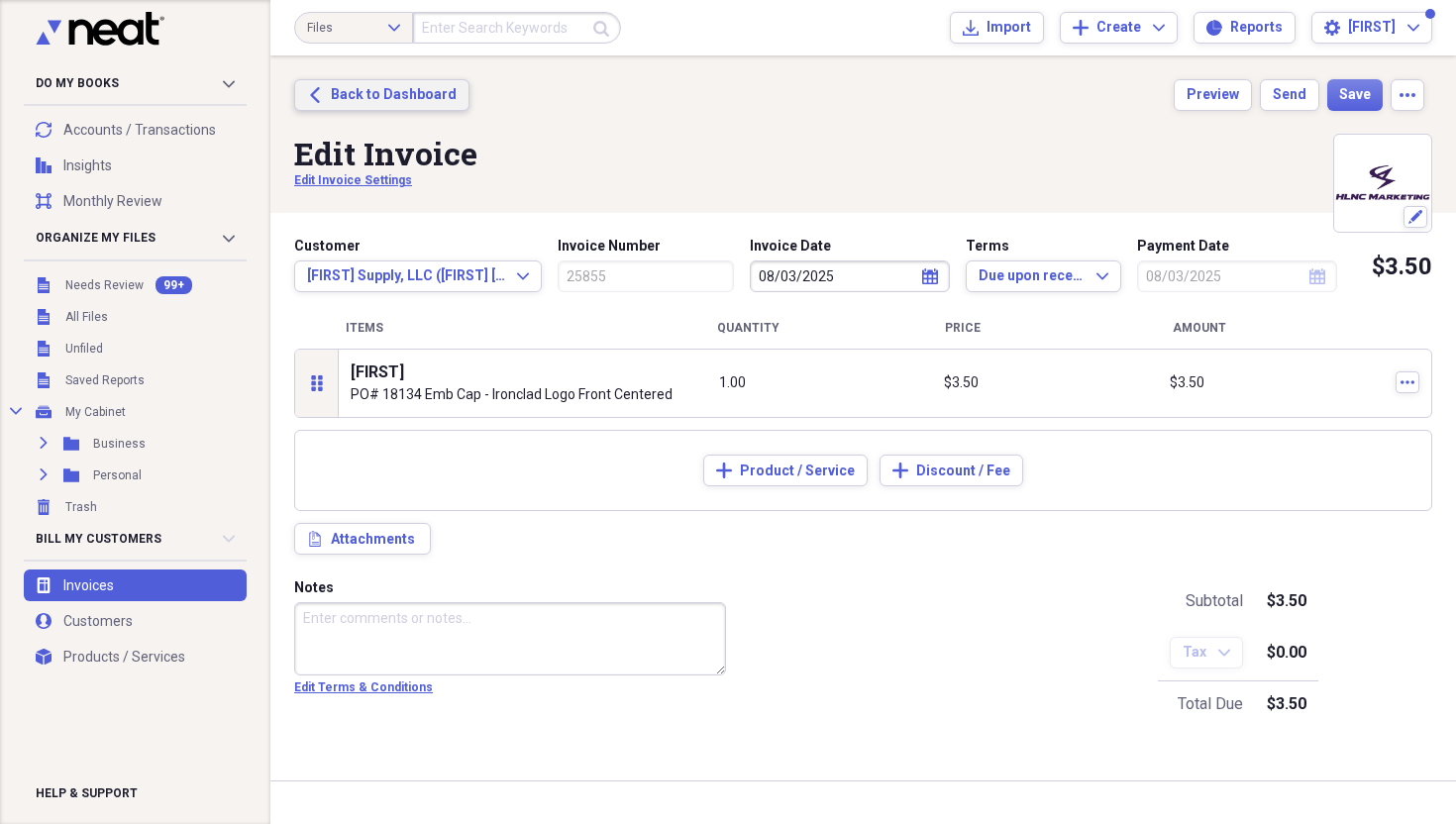 click on "Back to Dashboard" at bounding box center [393, 95] 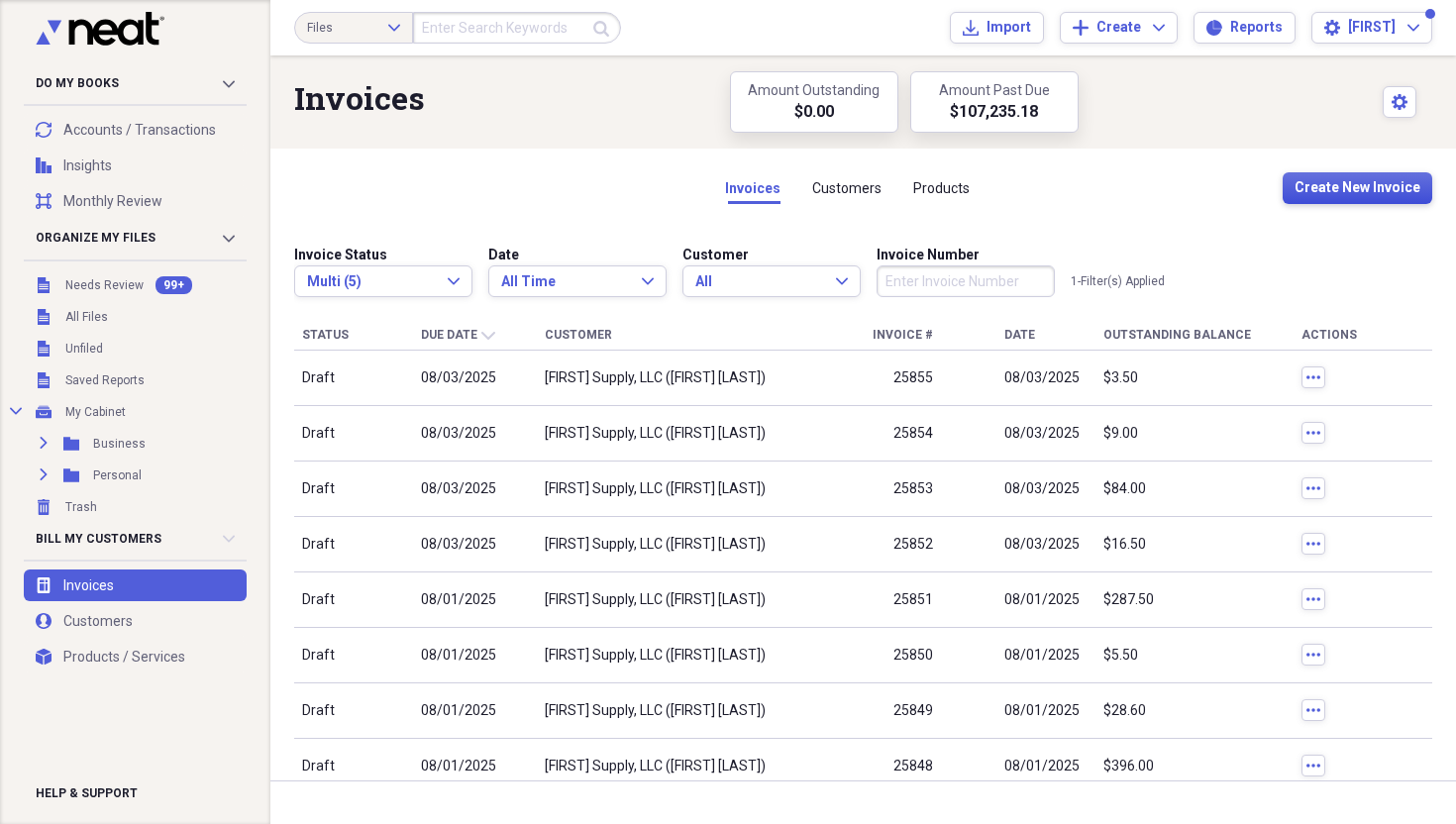 click on "Create New Invoice" at bounding box center [1357, 188] 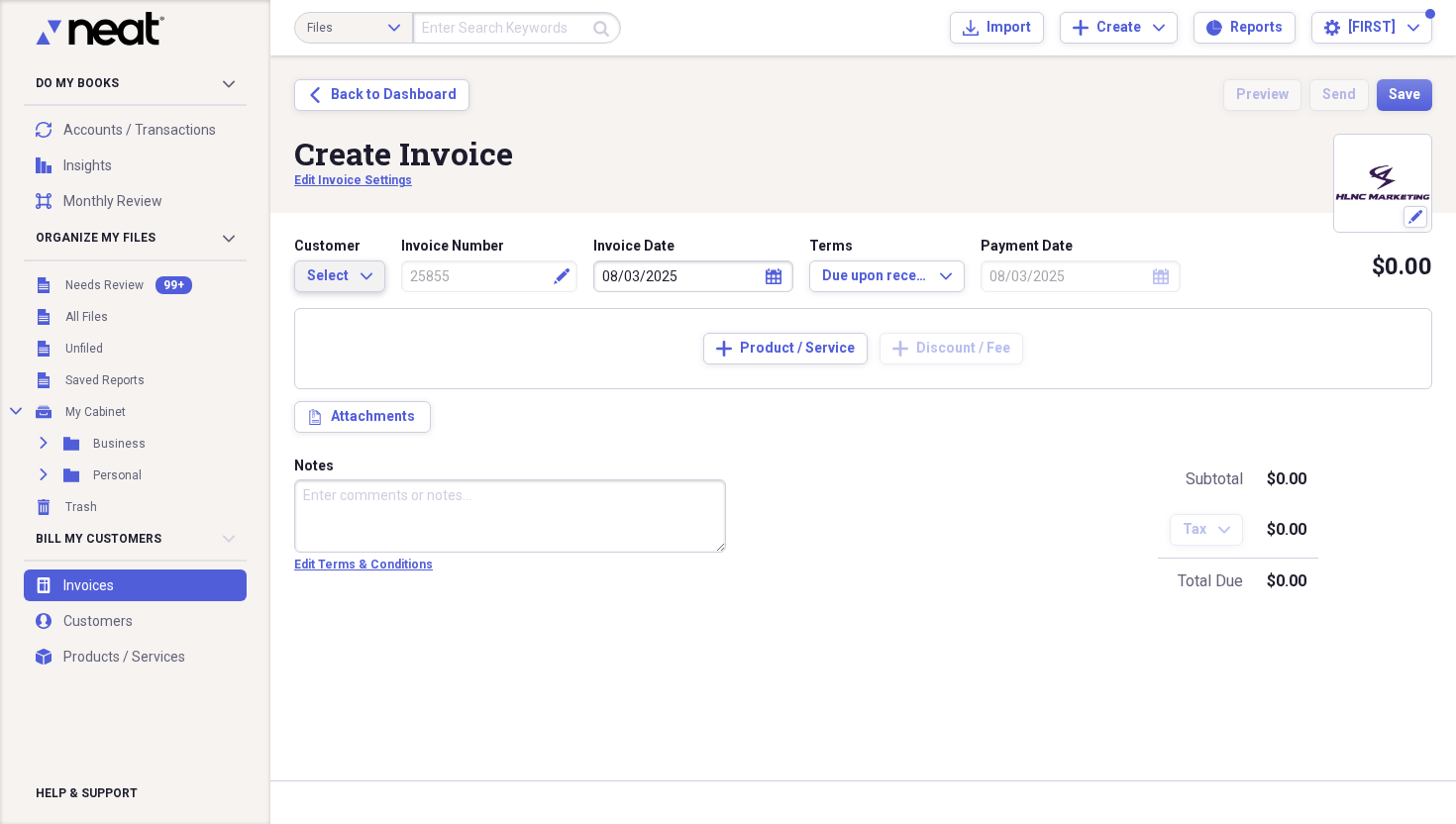 type on "25856" 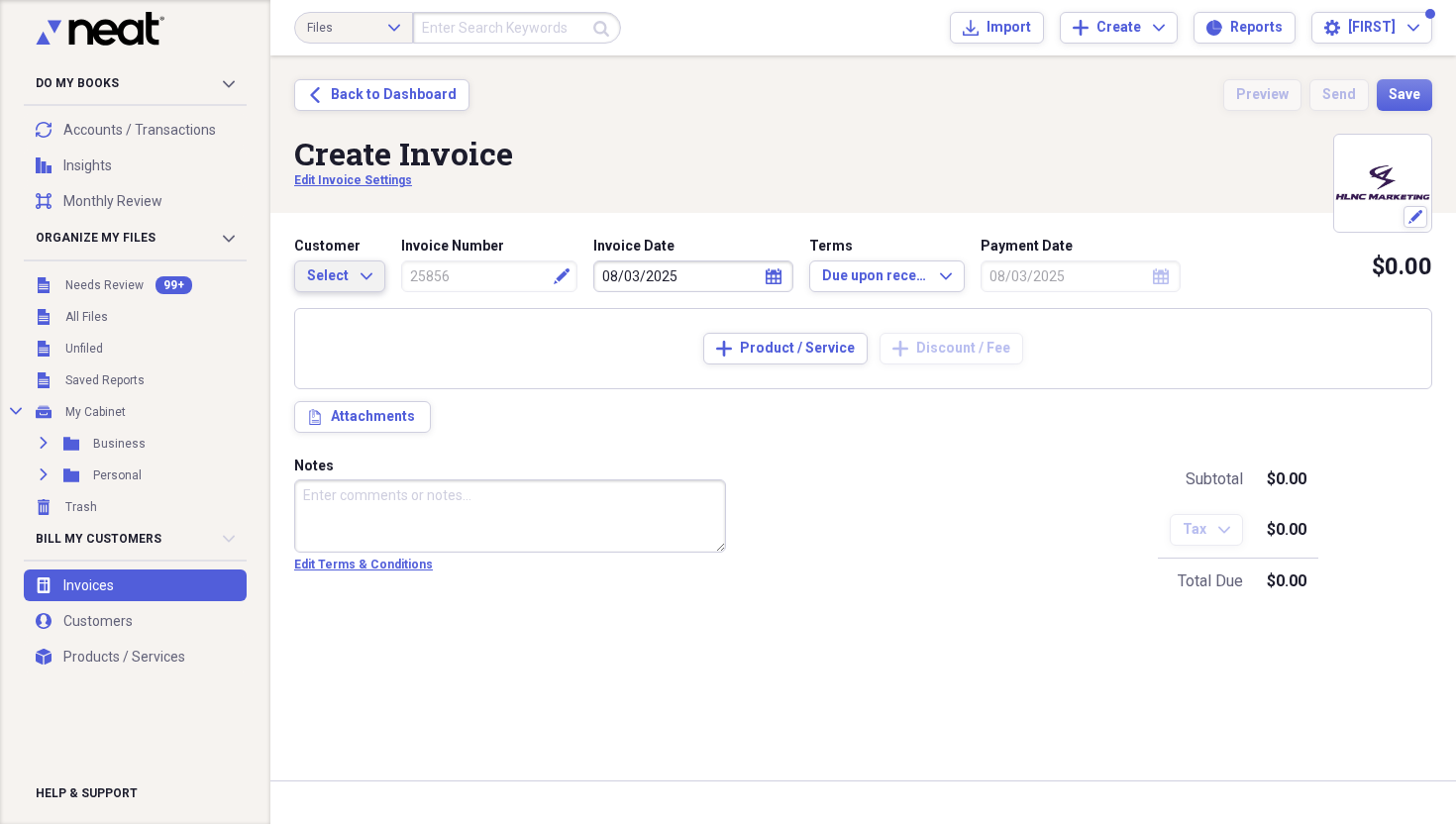 click on "Select Expand" at bounding box center (340, 276) 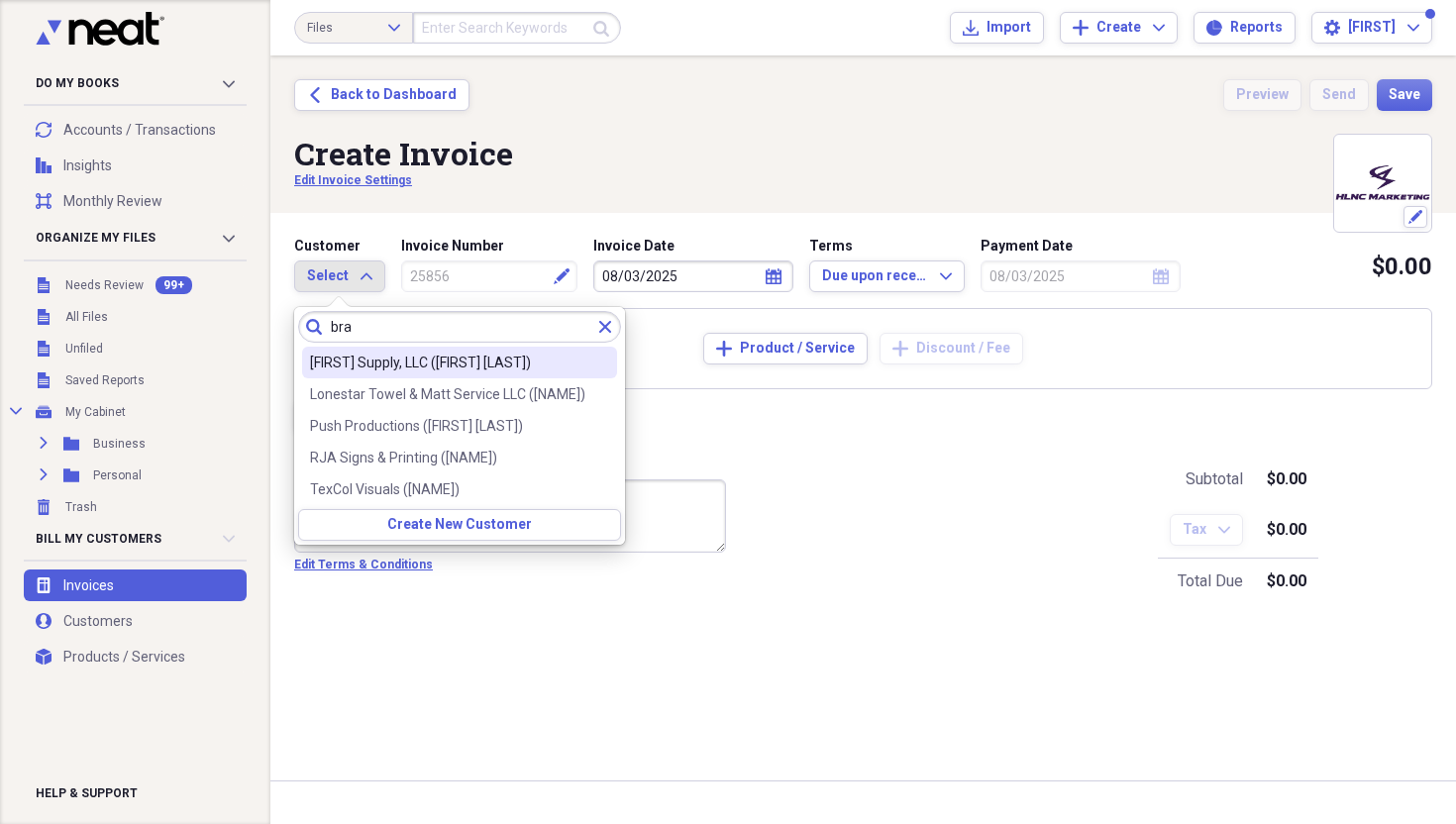 type on "bra" 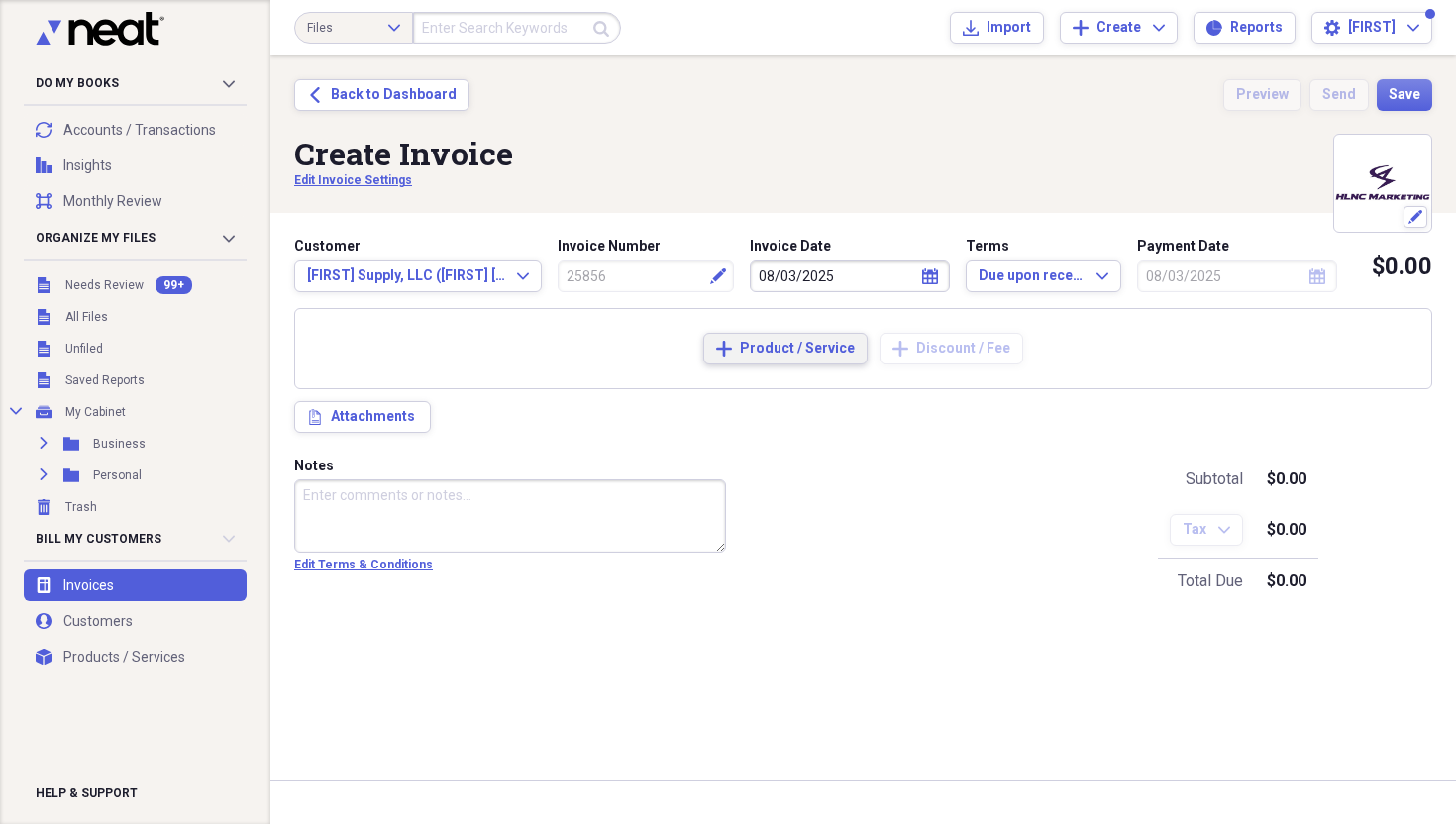 click on "Product / Service" at bounding box center (797, 349) 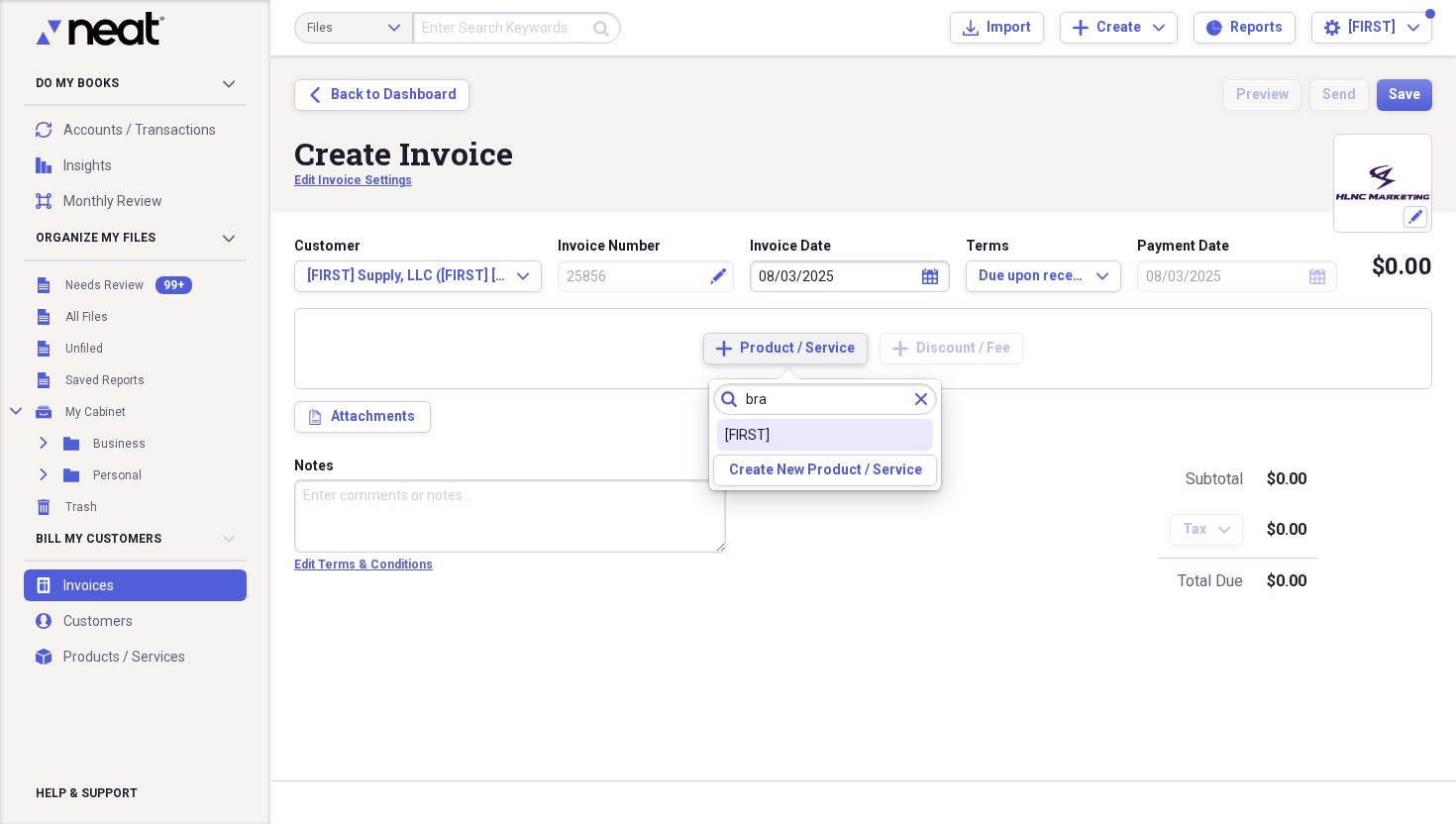 type on "bra" 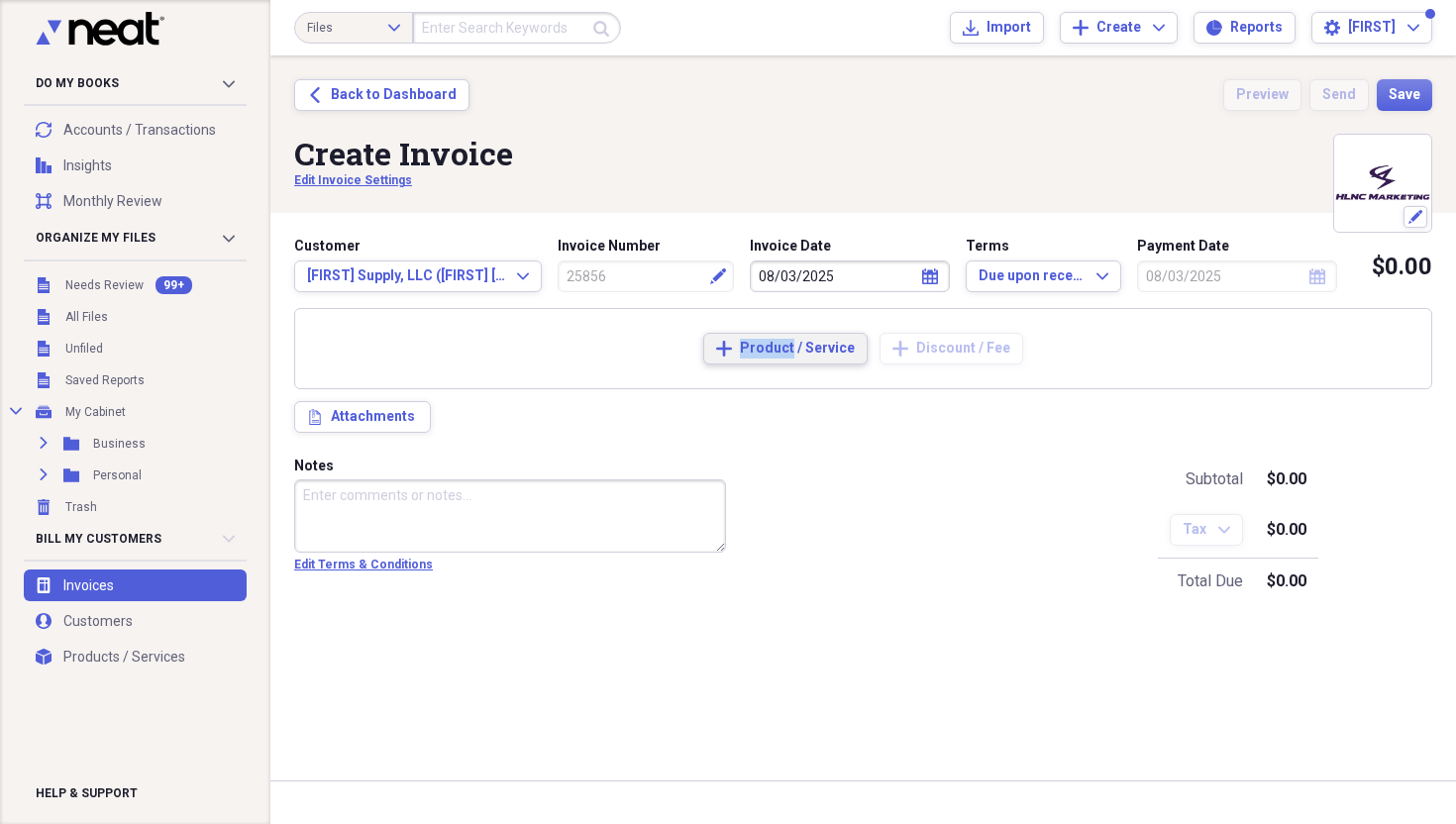 click on "Add Product / Service" at bounding box center [785, 349] 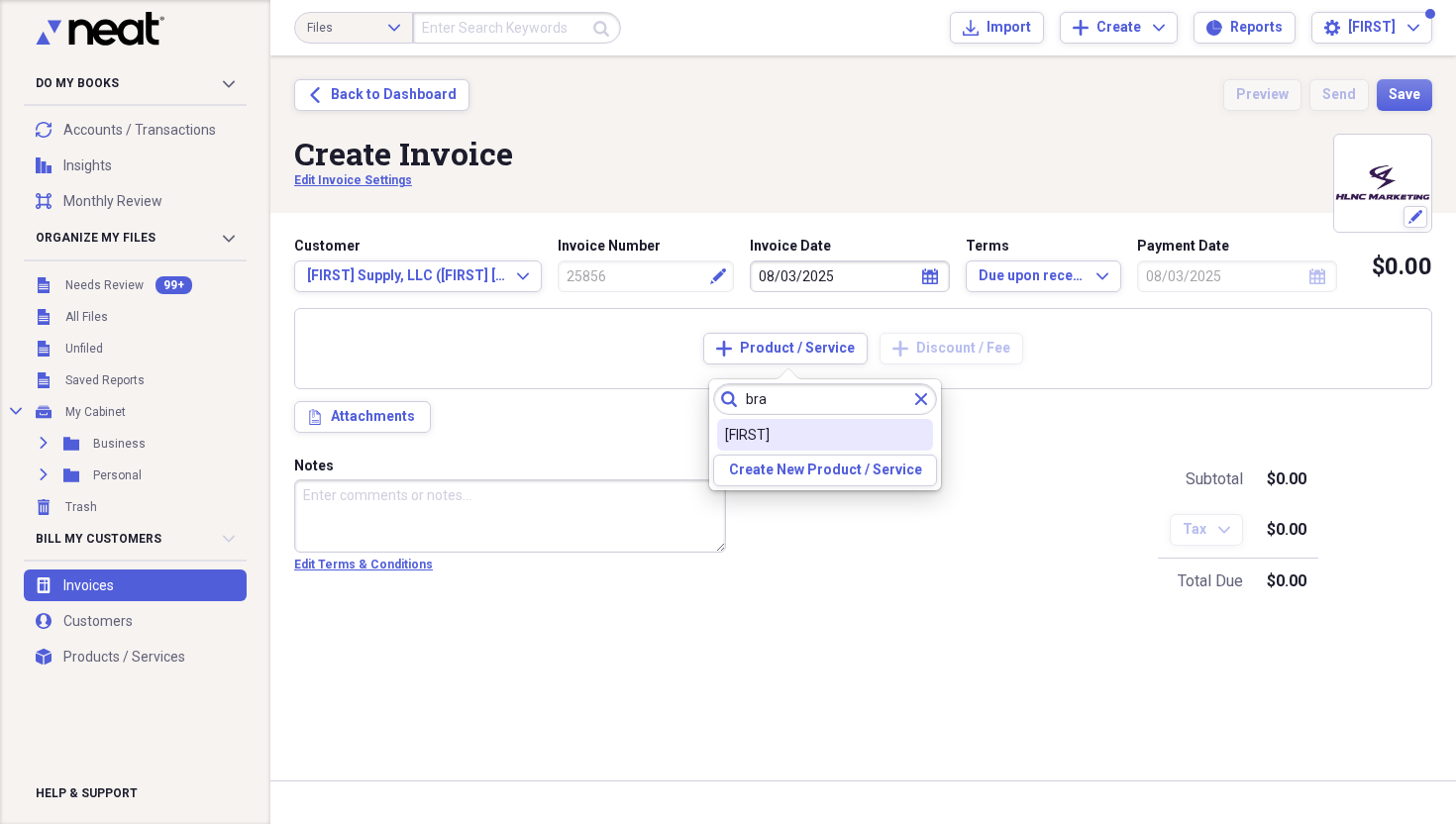 click on "[FIRST]" at bounding box center [825, 435] 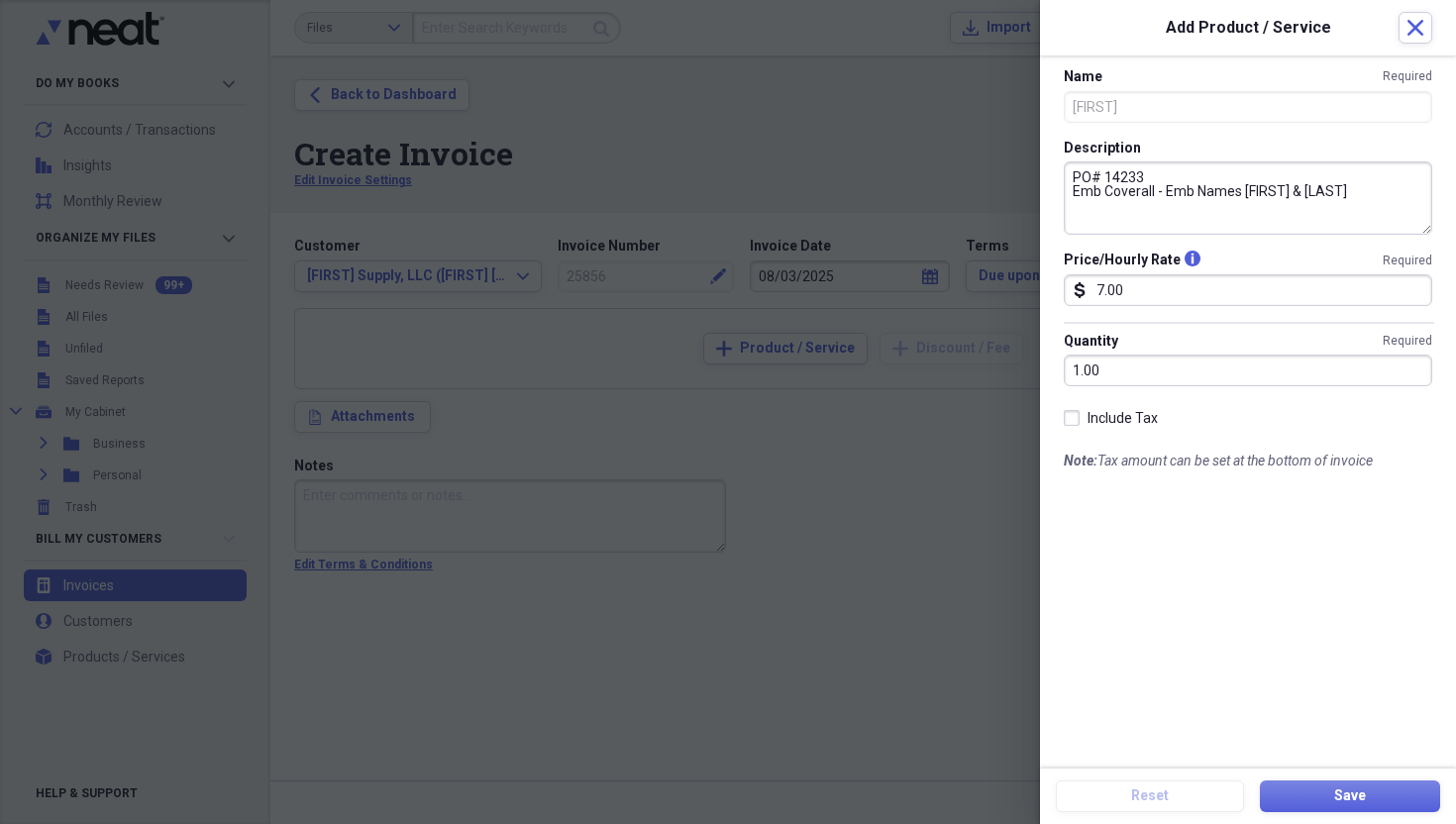 drag, startPoint x: 1164, startPoint y: 190, endPoint x: 1361, endPoint y: 193, distance: 197.02284 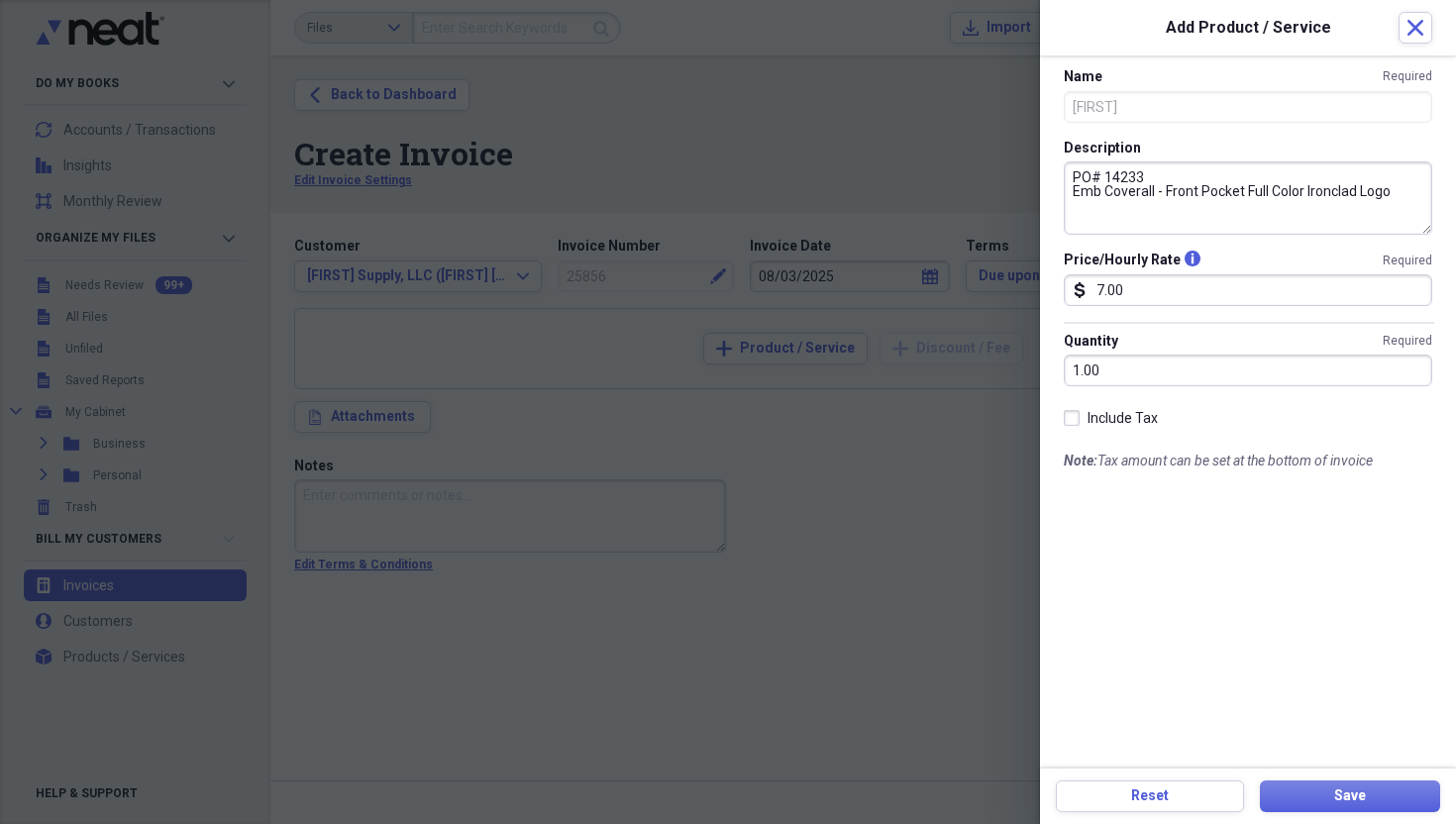 drag, startPoint x: 1163, startPoint y: 192, endPoint x: 1237, endPoint y: 197, distance: 74.16873 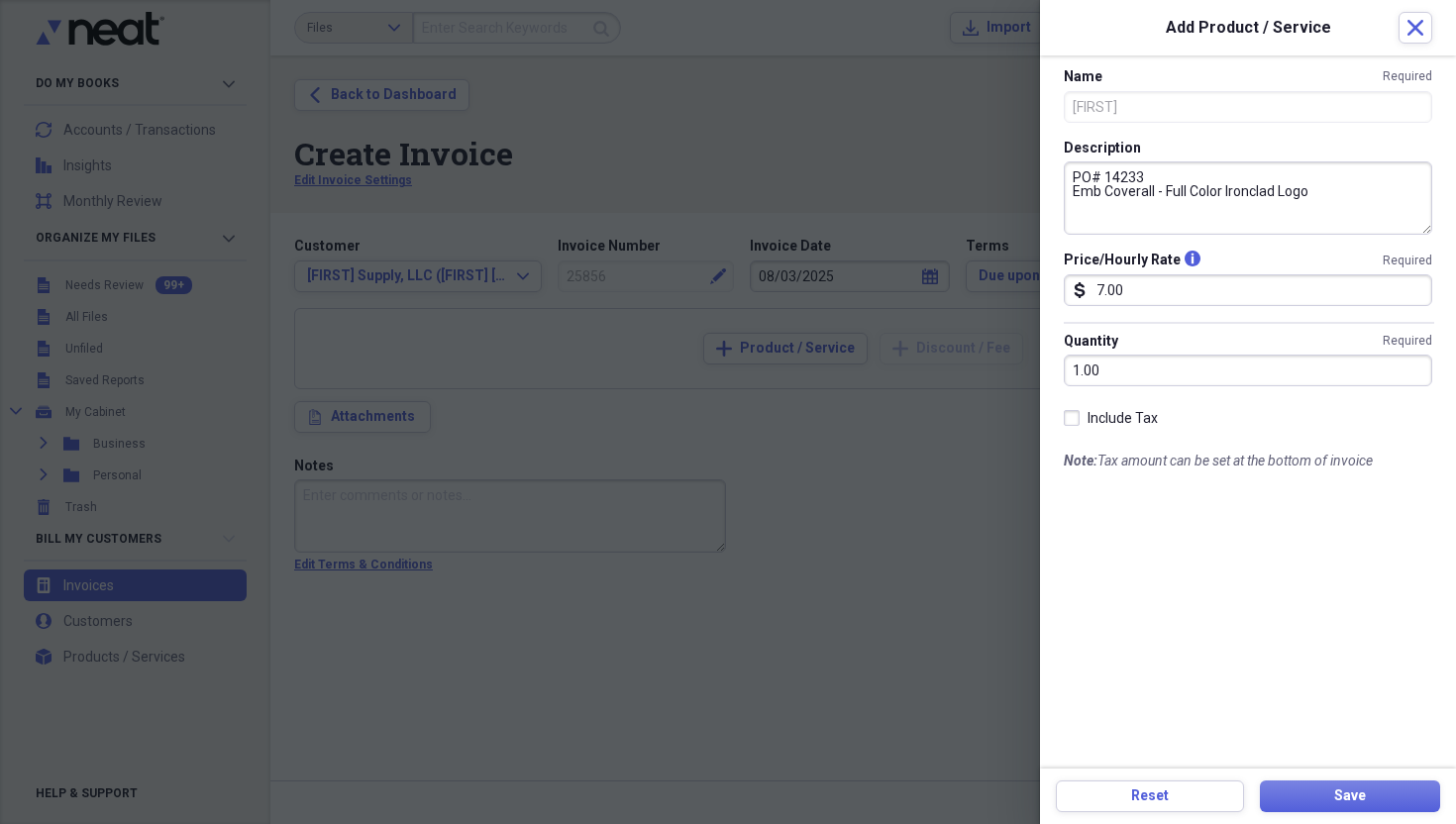 click on "PO# 14233
Emb Coverall - Full Color Ironclad Logo" at bounding box center (1248, 198) 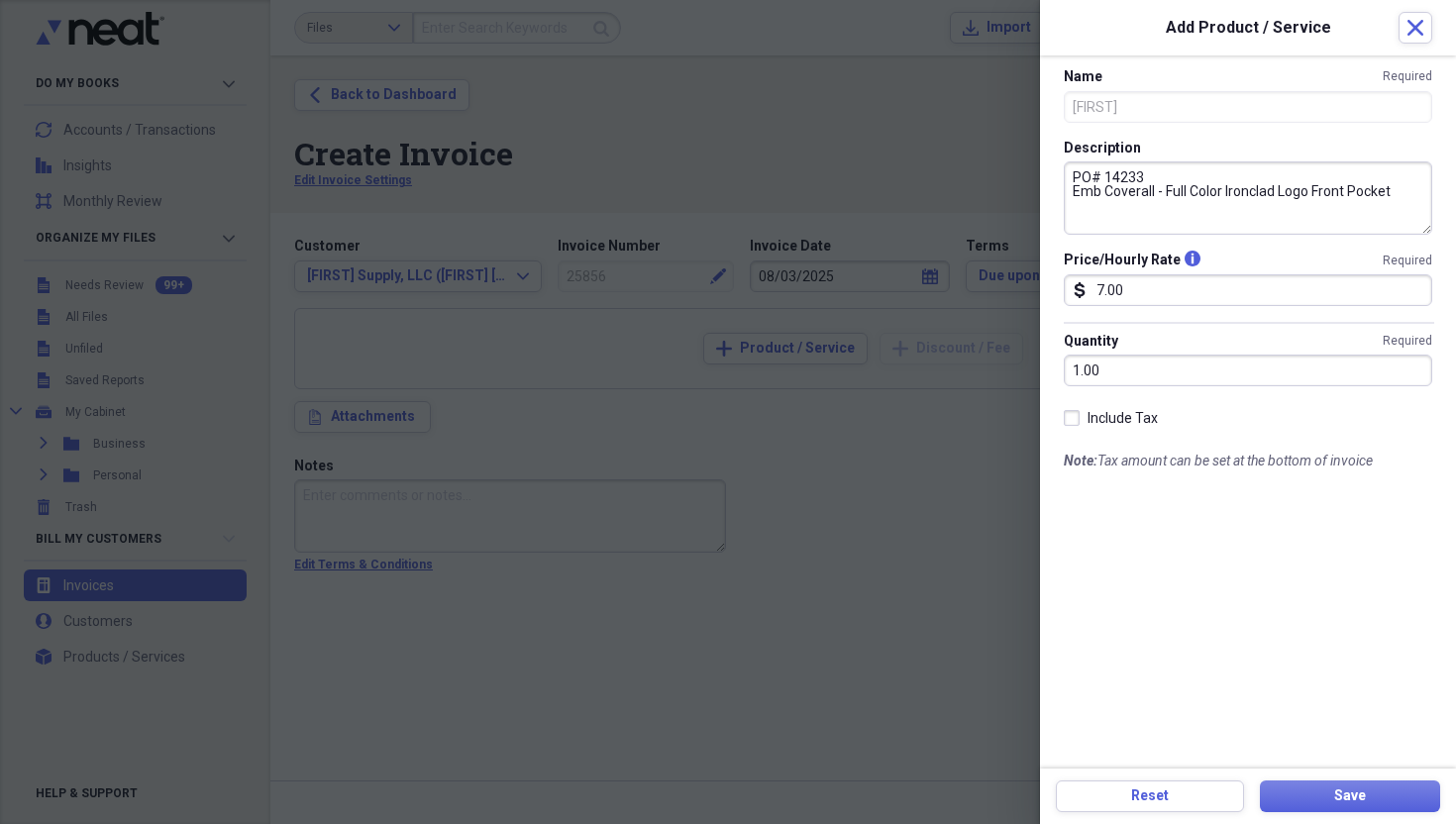 drag, startPoint x: 1225, startPoint y: 194, endPoint x: 1165, endPoint y: 184, distance: 60.82763 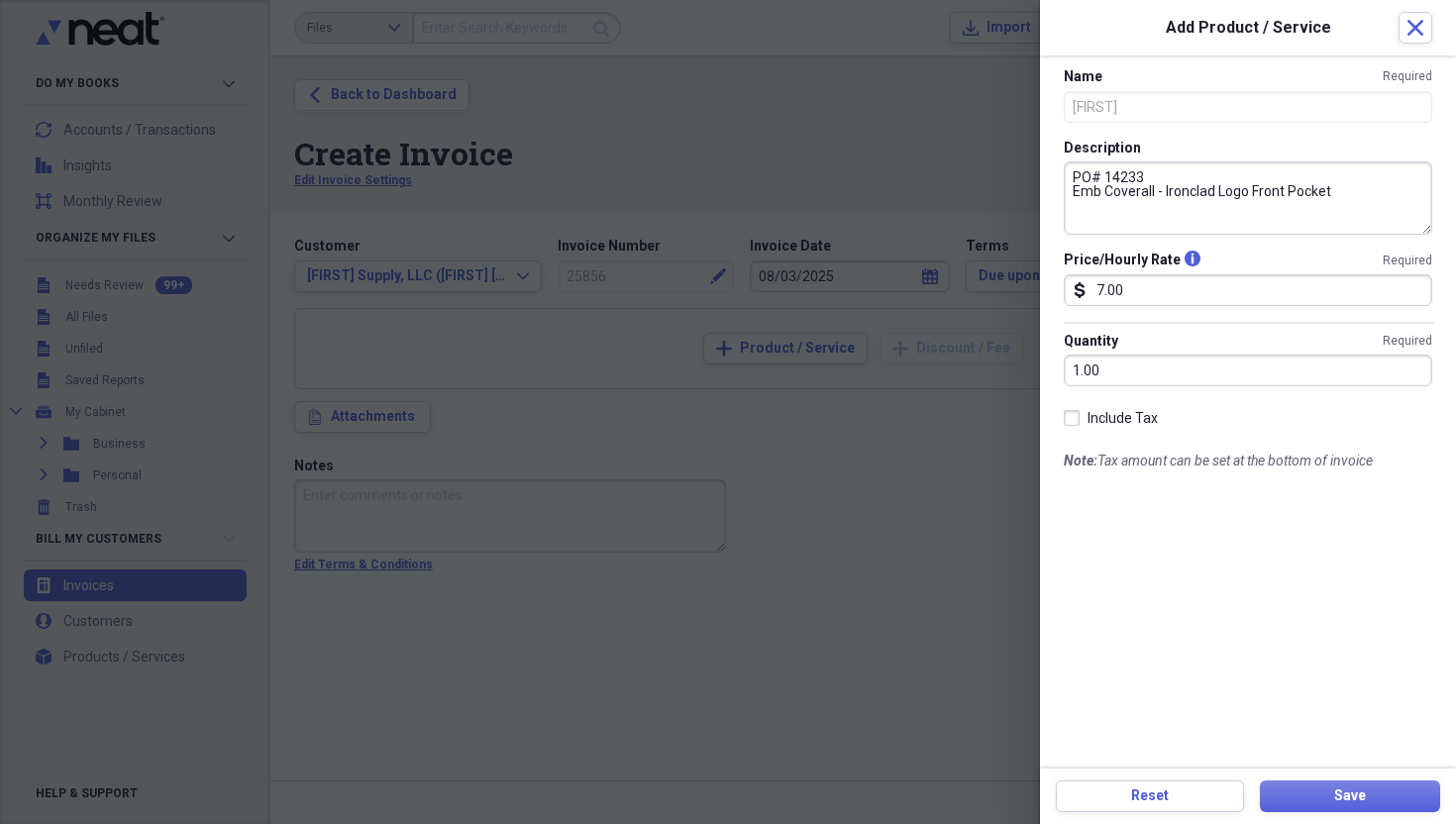 click on "PO# 14233
Emb Coverall - Ironclad Logo Front Pocket" at bounding box center (1248, 198) 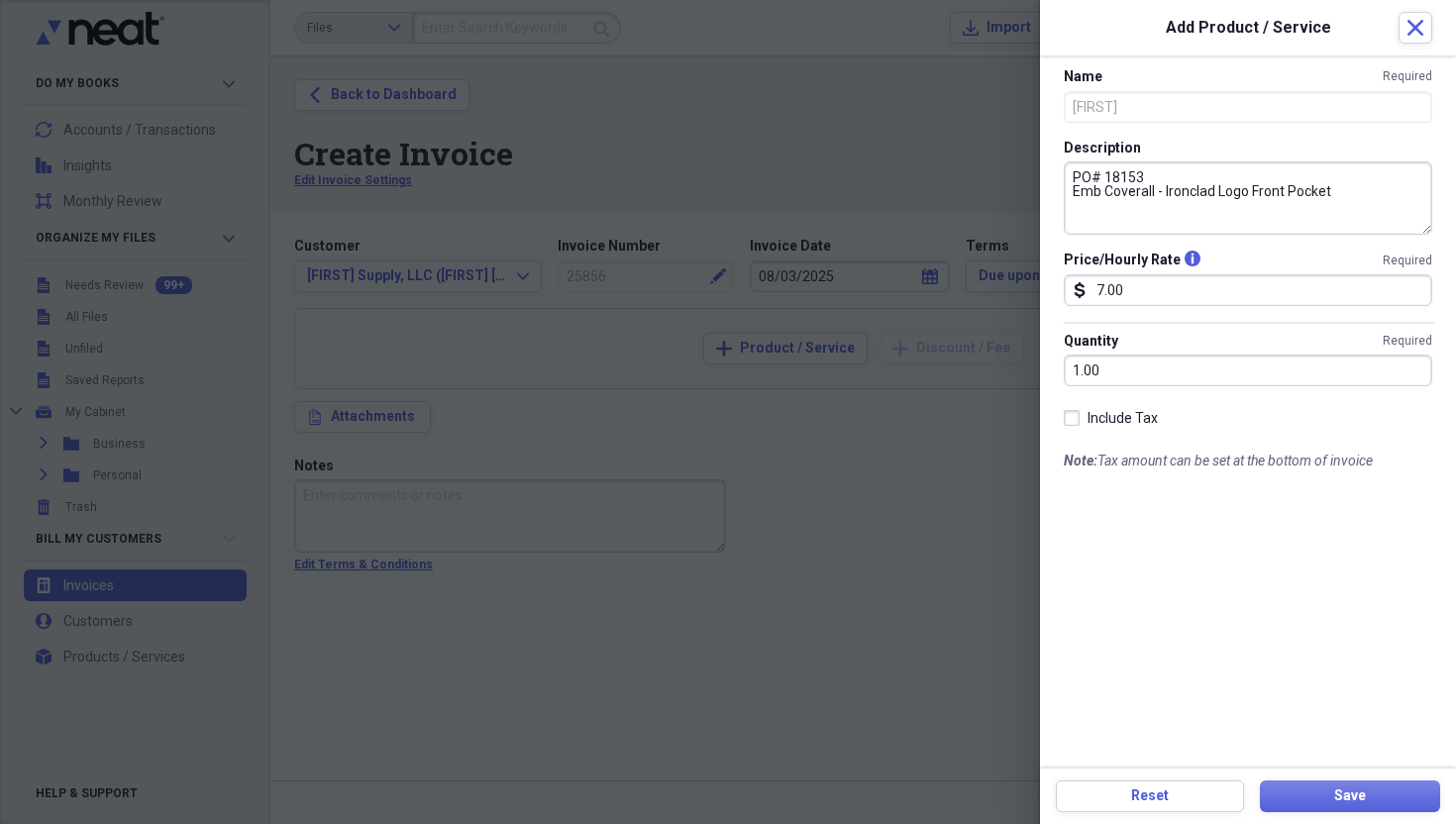 click on "PO# 18153
Emb Coverall - Ironclad Logo Front Pocket" at bounding box center (1248, 198) 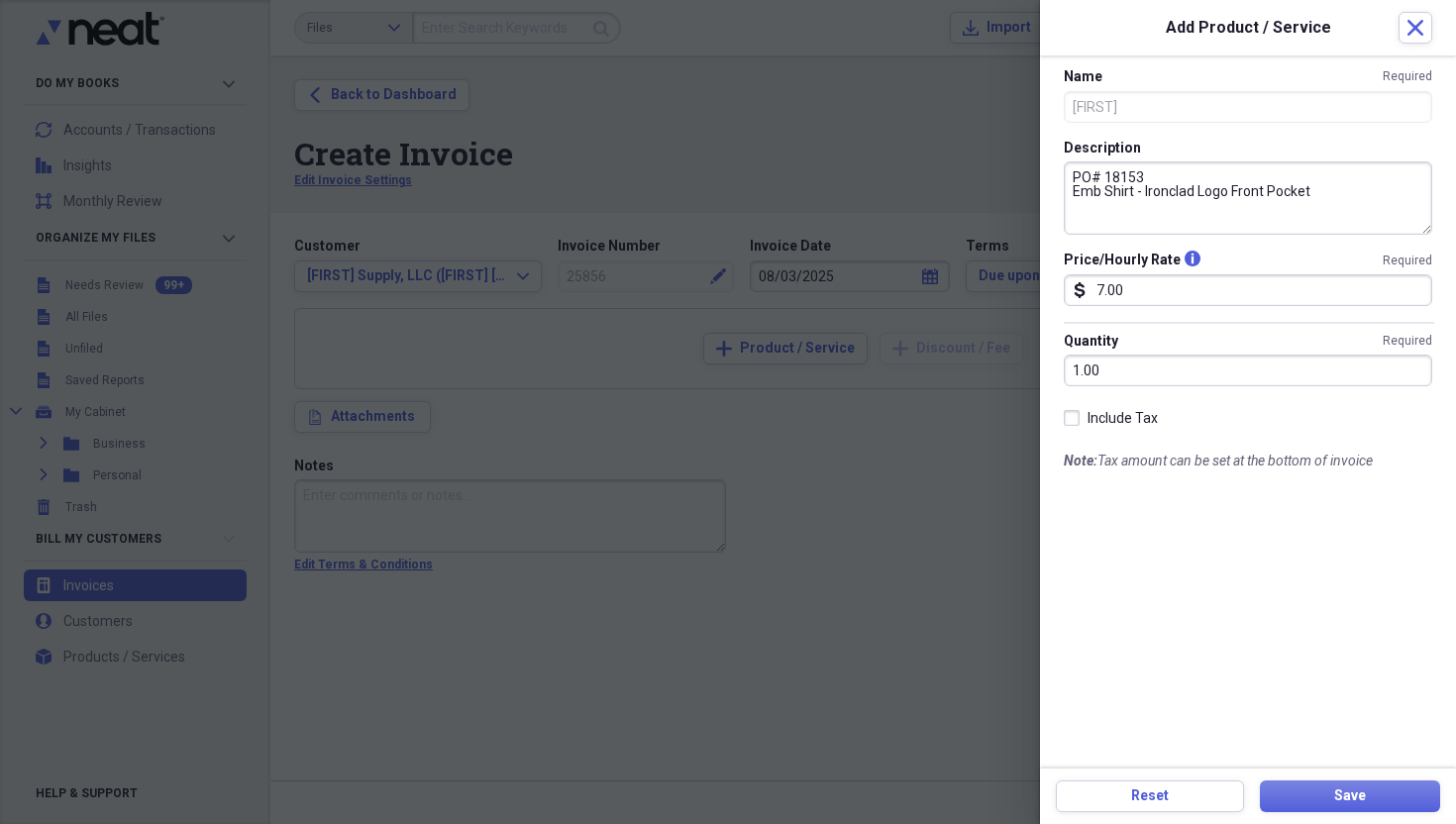 type on "PO# 18153
Emb Shirt - Ironclad Logo Front Pocket" 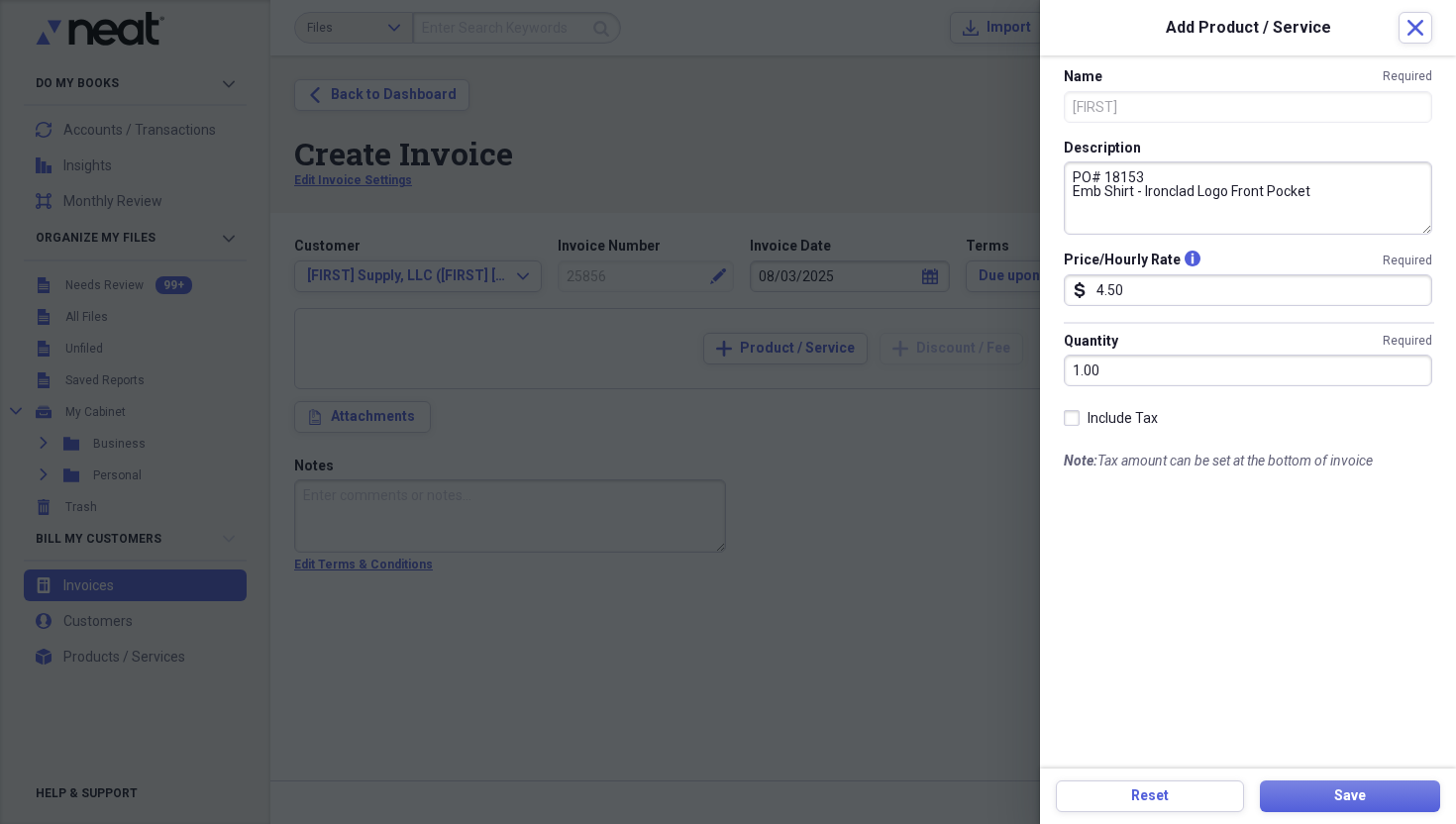 type on "4.50" 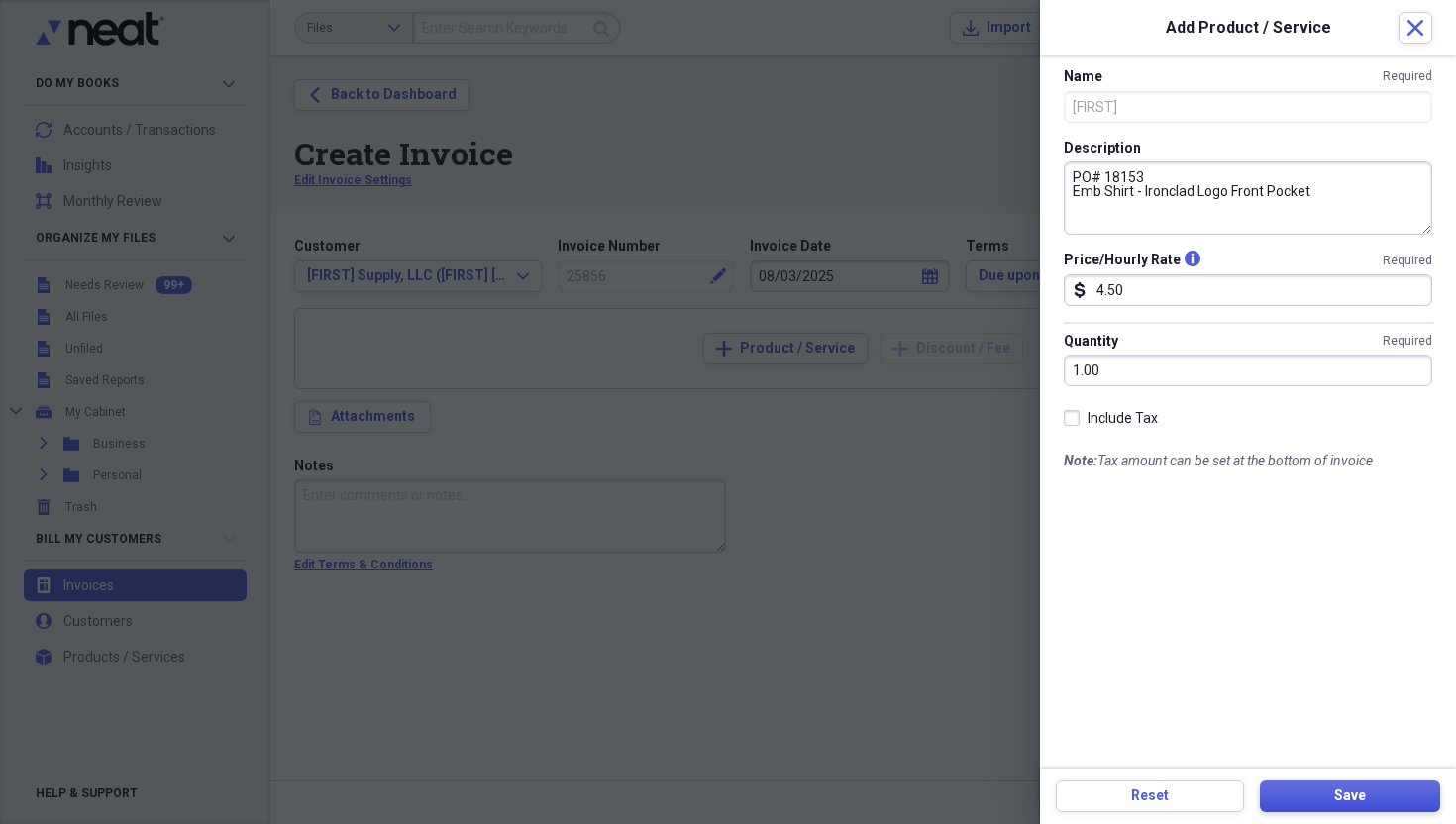 click on "Reset Save" at bounding box center (1248, 796) 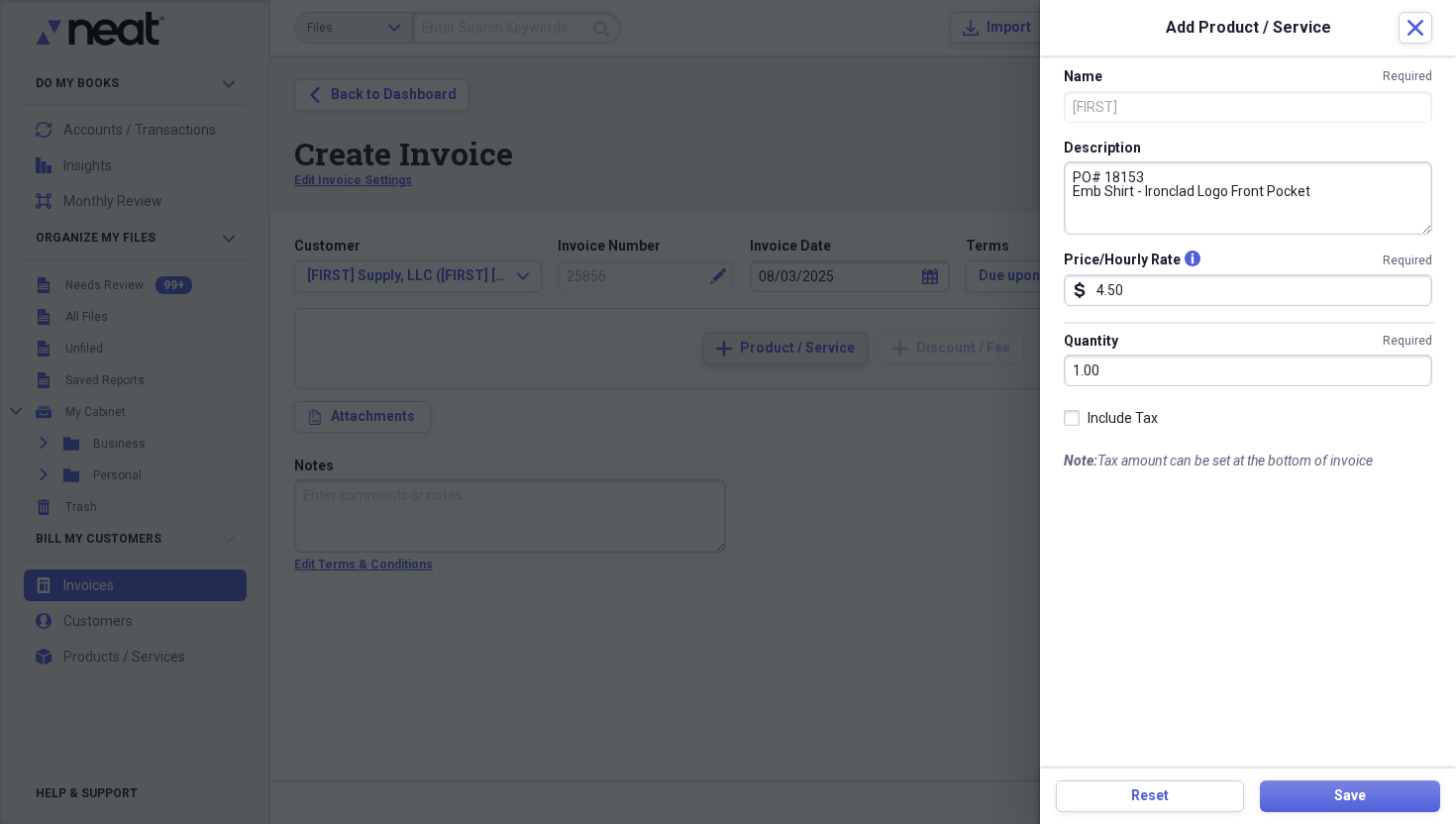 type on "PO# 14233
Emb Coverall - Emb Names [FIRST] & [LAST]" 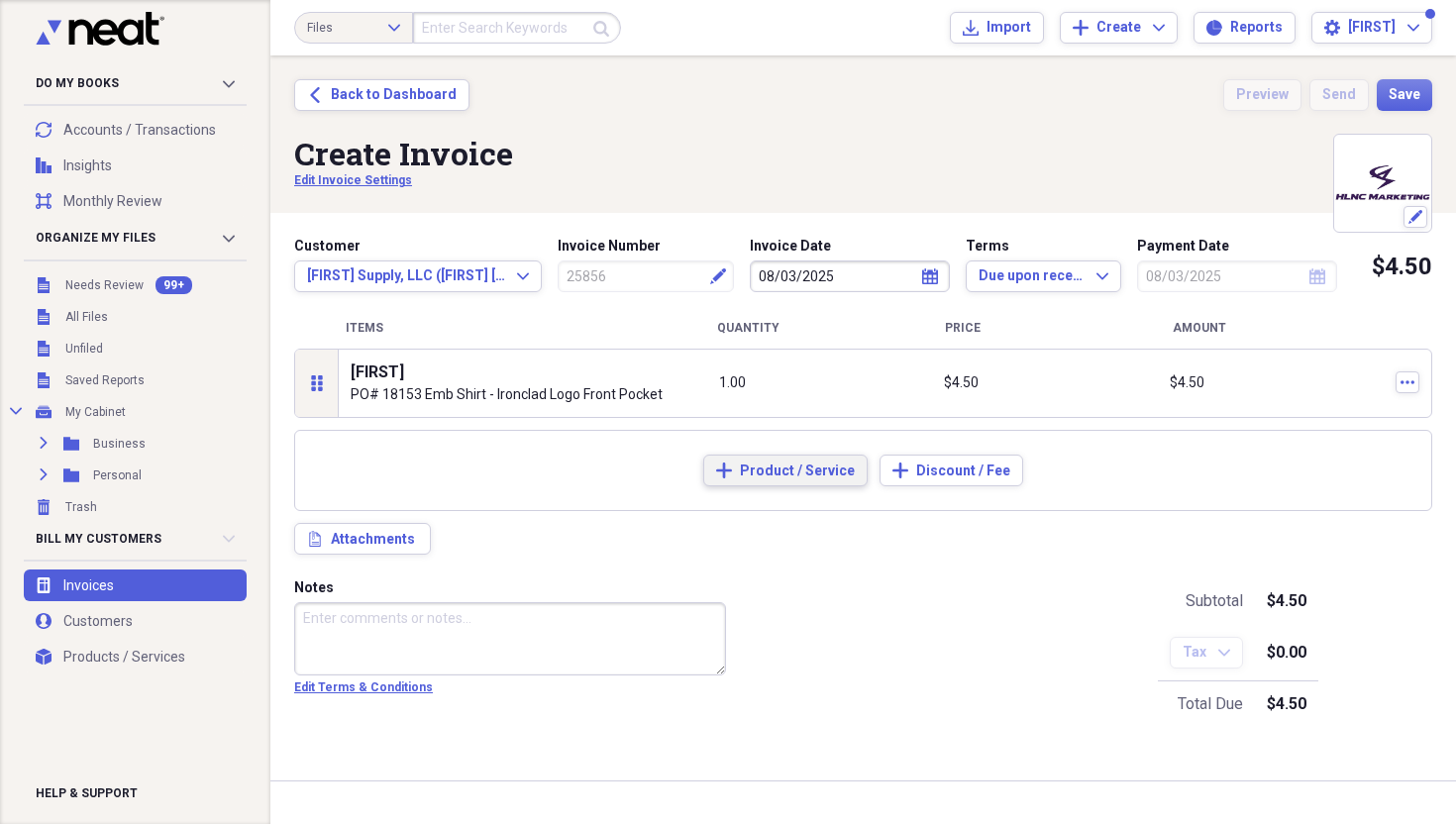 click on "Product / Service" at bounding box center (797, 471) 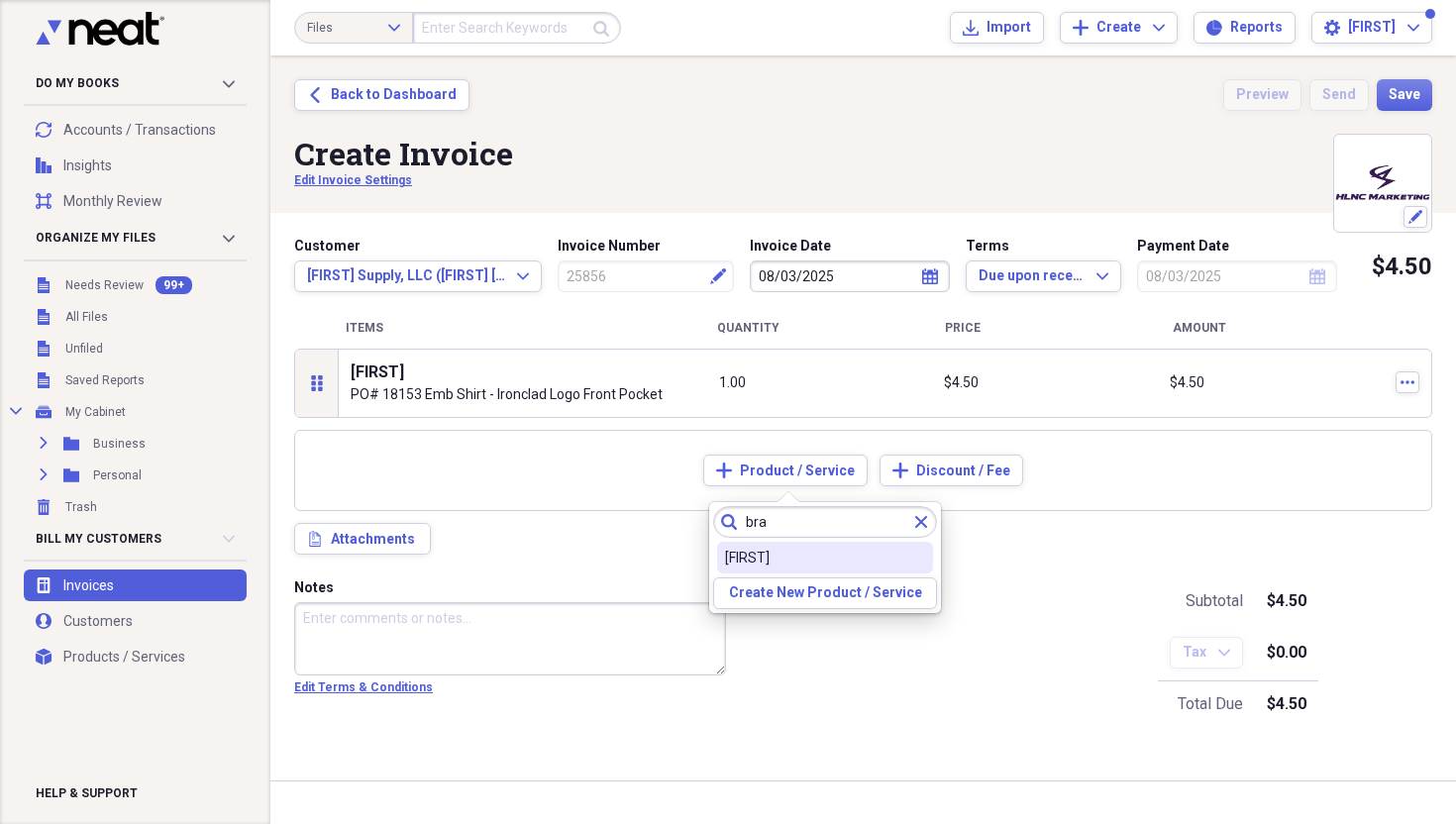 click on "[FIRST]" at bounding box center (825, 558) 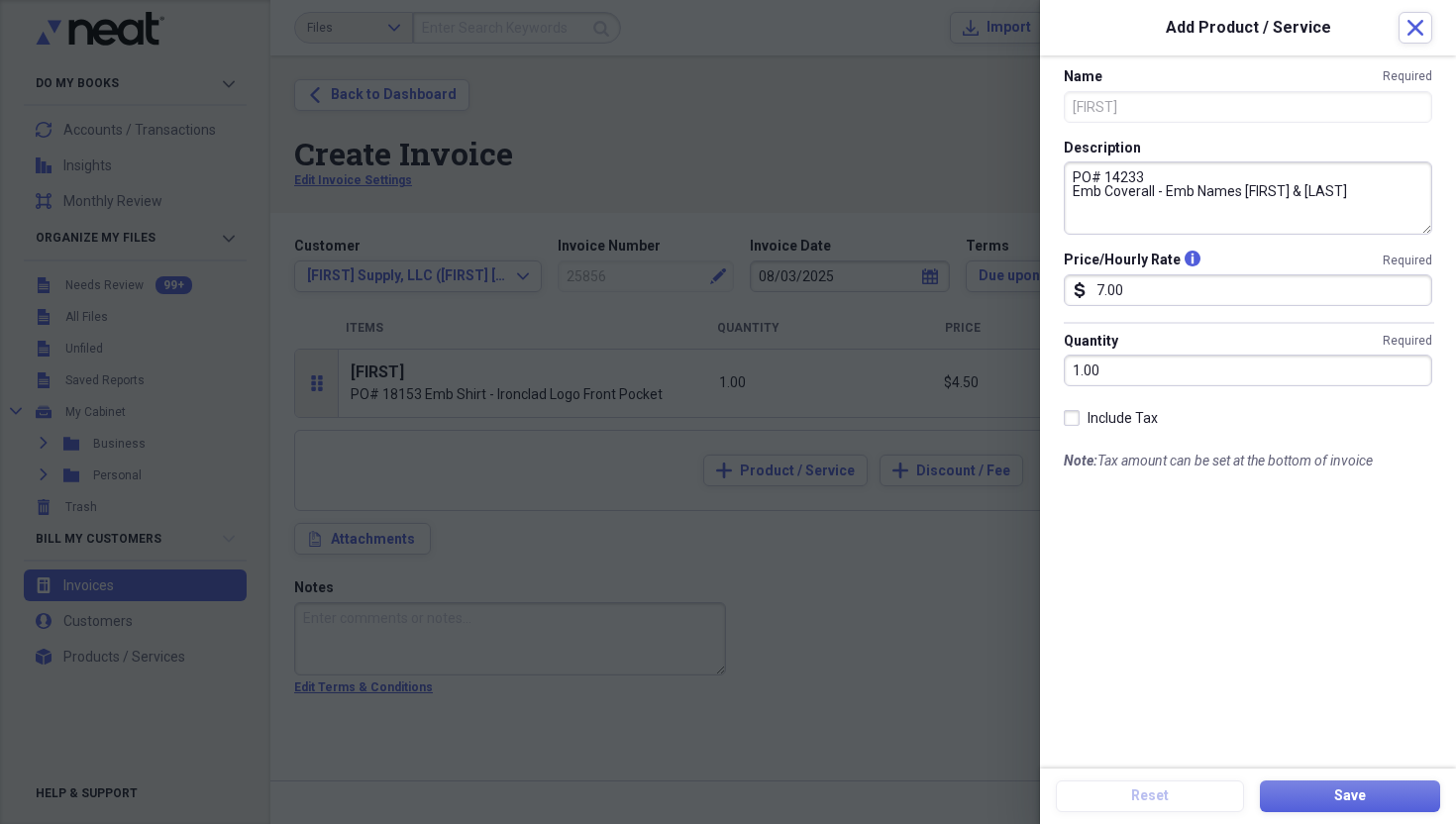 click on "PO# 14233
Emb Coverall - Emb Names [FIRST] & [LAST]" at bounding box center (1248, 198) 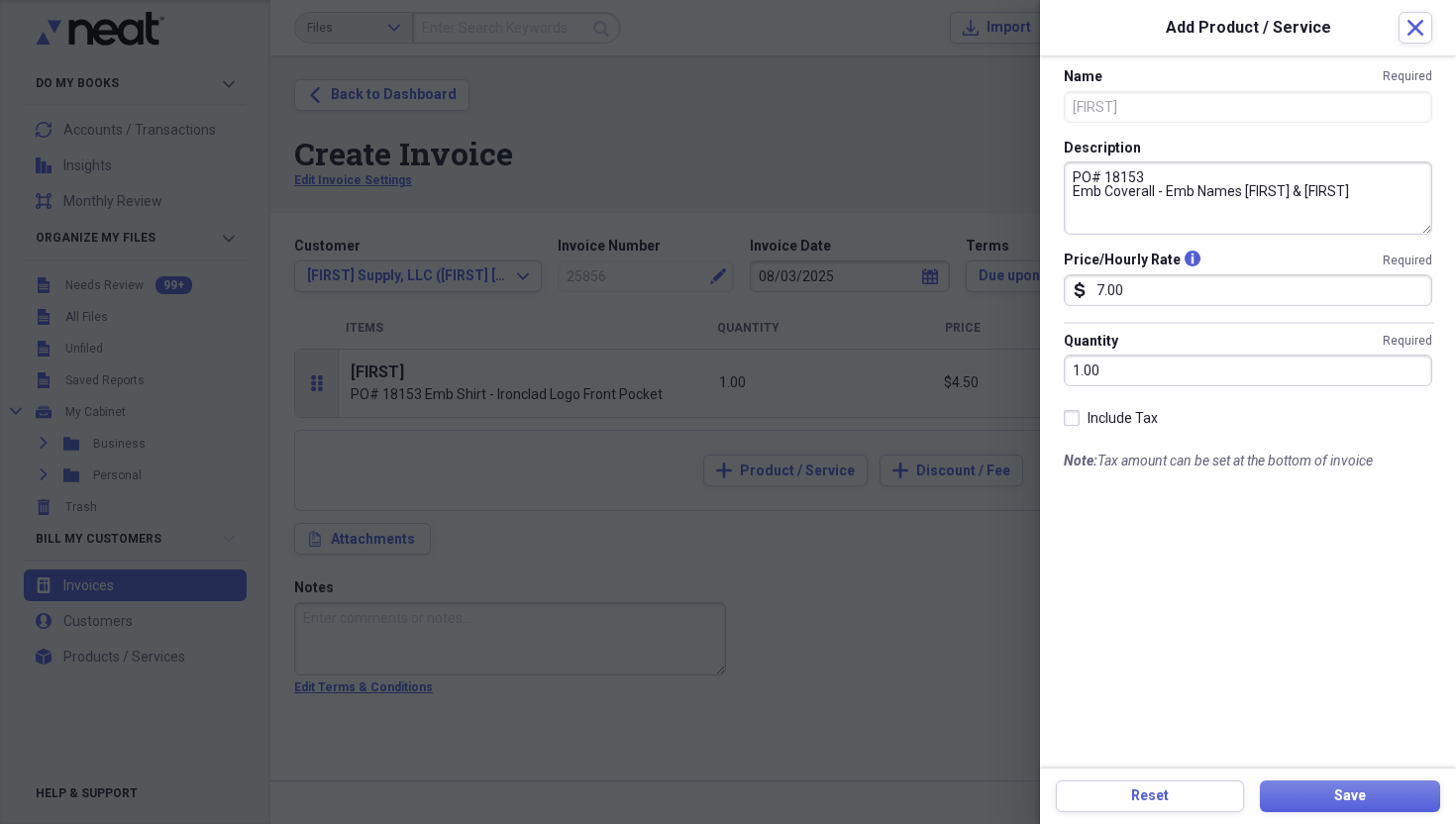 click on "PO# 18153
Emb Coverall - Emb Names [FIRST] & [FIRST]" at bounding box center (1248, 198) 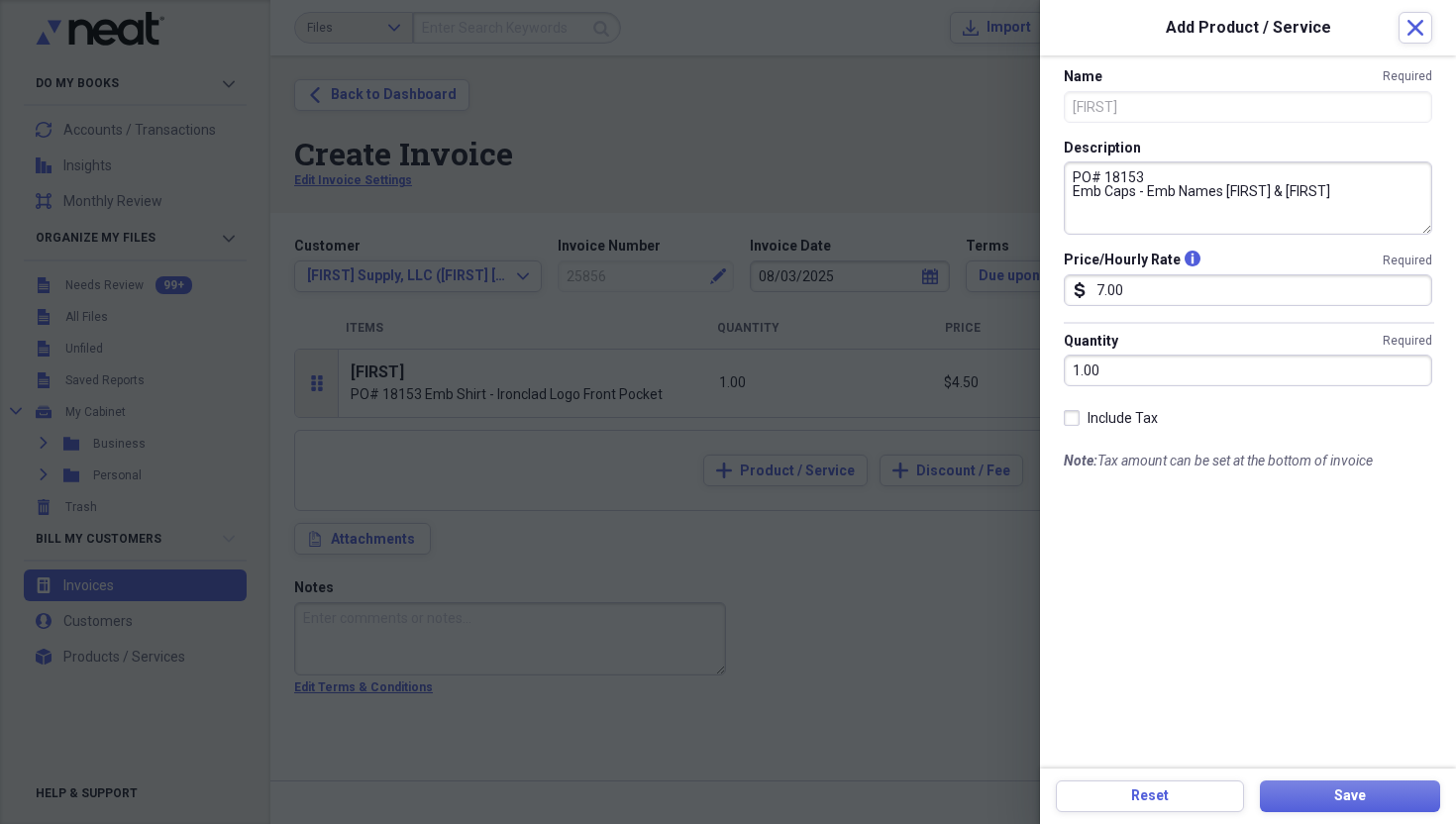 drag, startPoint x: 1146, startPoint y: 190, endPoint x: 1358, endPoint y: 193, distance: 212.02123 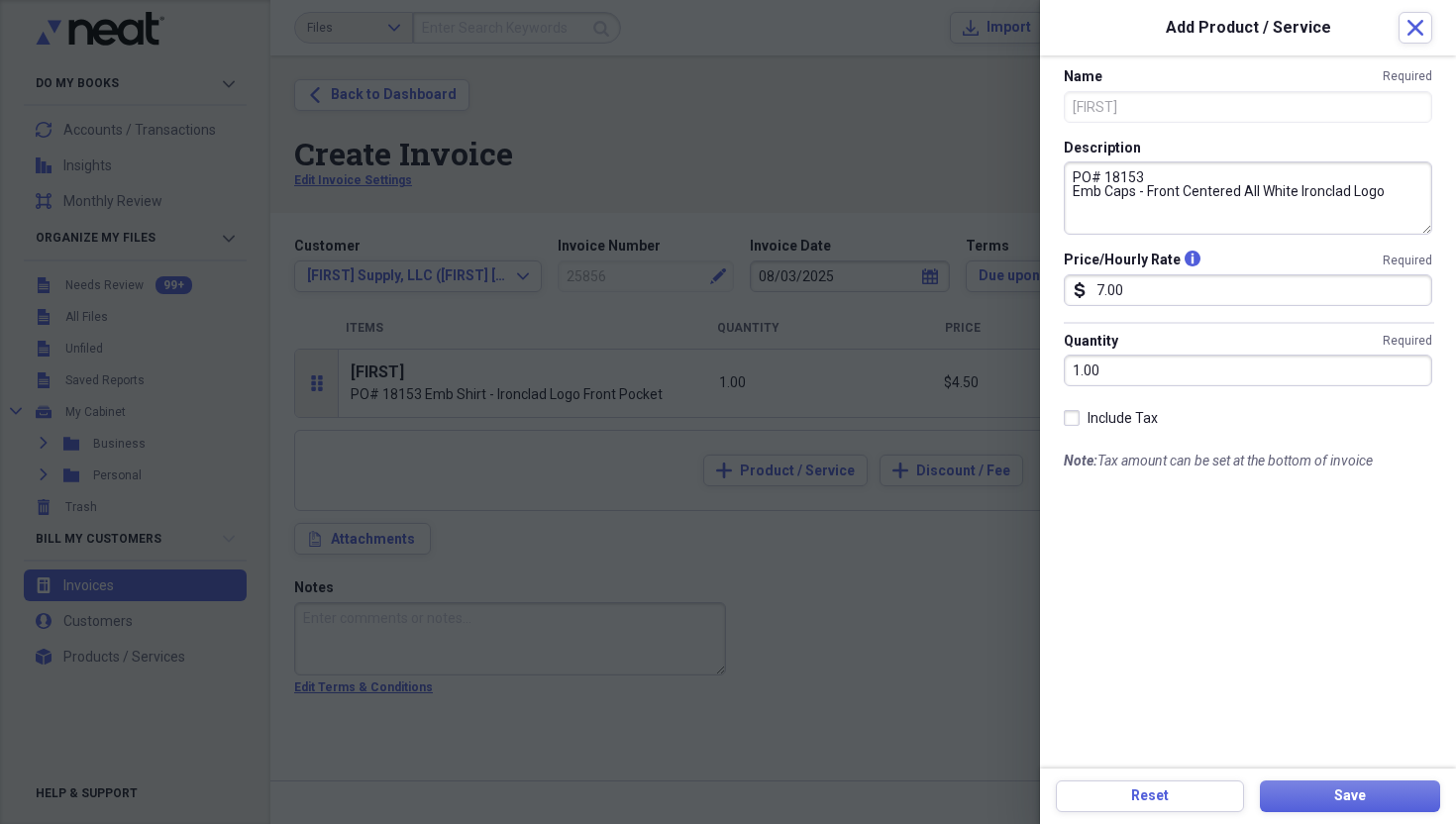 drag, startPoint x: 1240, startPoint y: 189, endPoint x: 1299, endPoint y: 197, distance: 59.5399 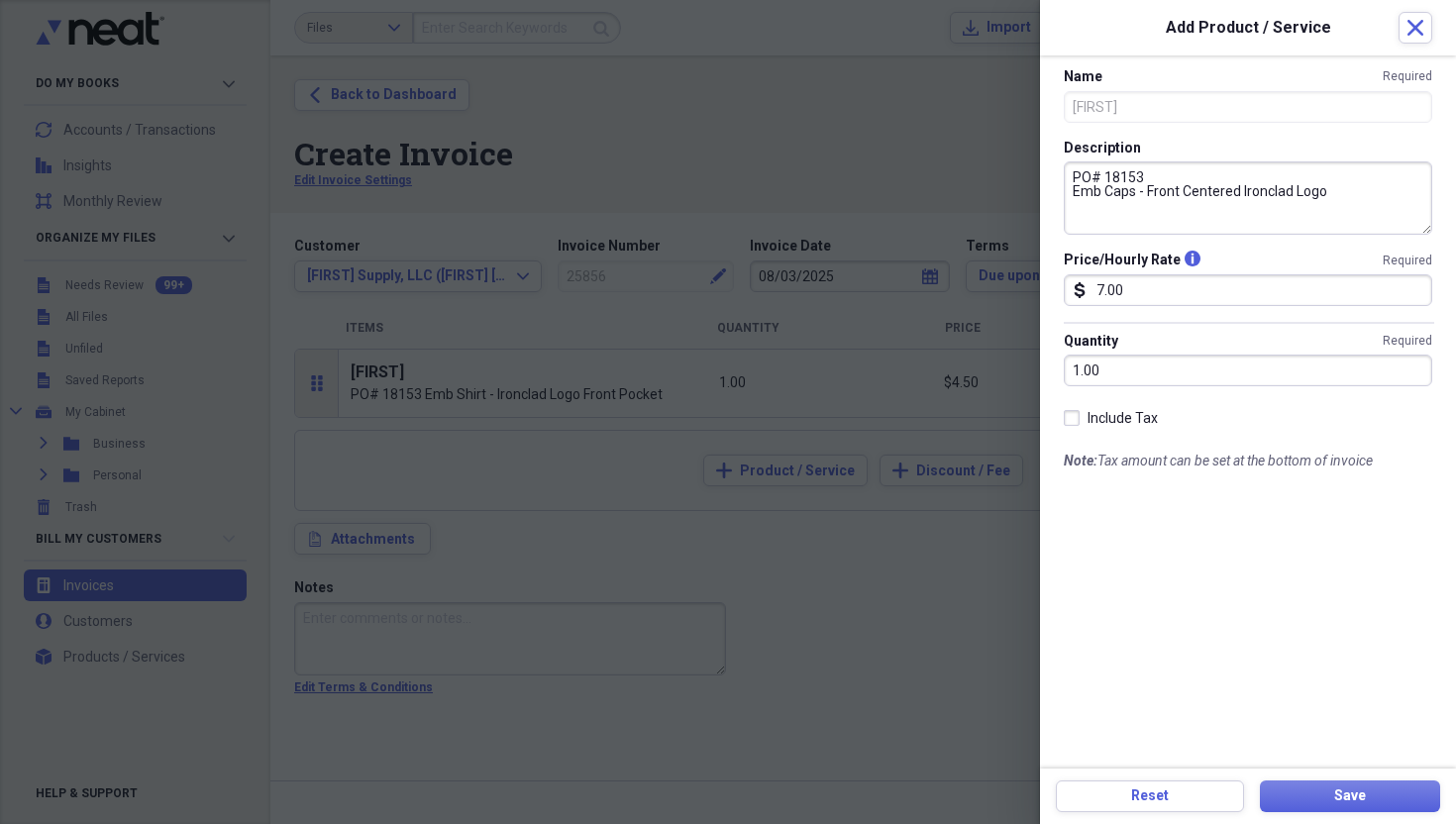 drag, startPoint x: 1144, startPoint y: 192, endPoint x: 1233, endPoint y: 197, distance: 89.14034 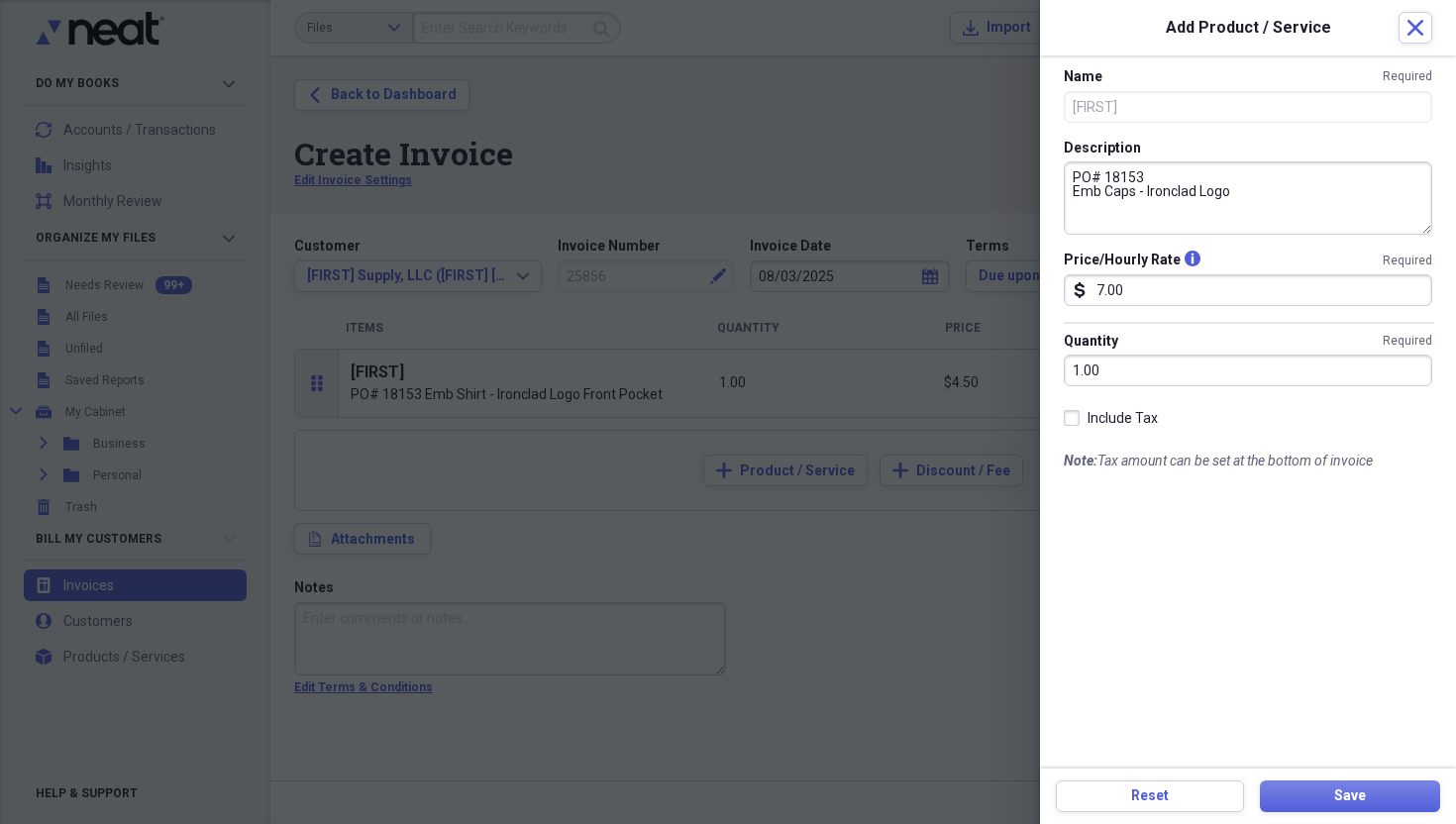 click on "PO# 18153
Emb Caps - Ironclad Logo" at bounding box center (1248, 198) 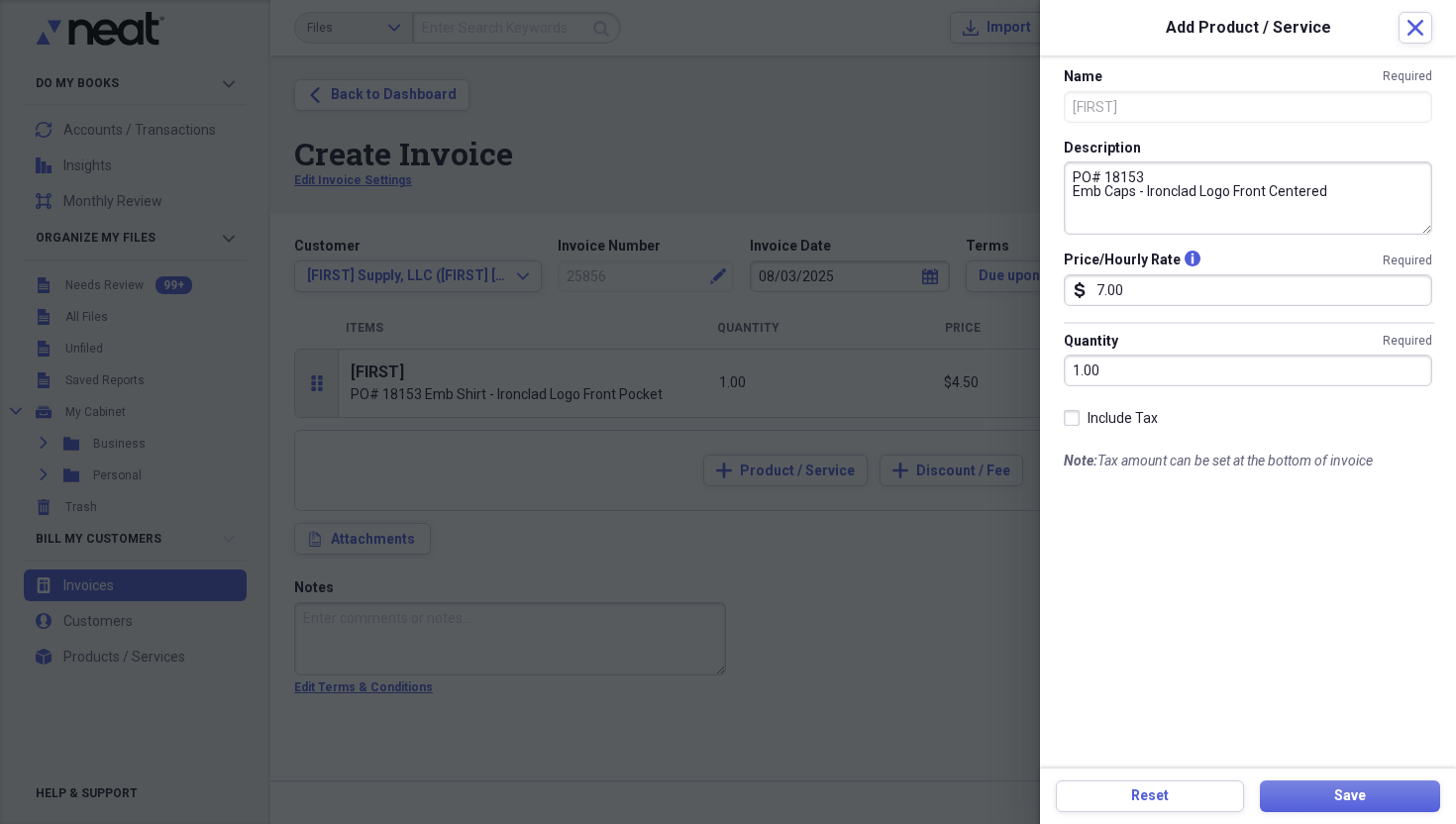type on "PO# 18153
Emb Caps - Ironclad Logo Front Centered" 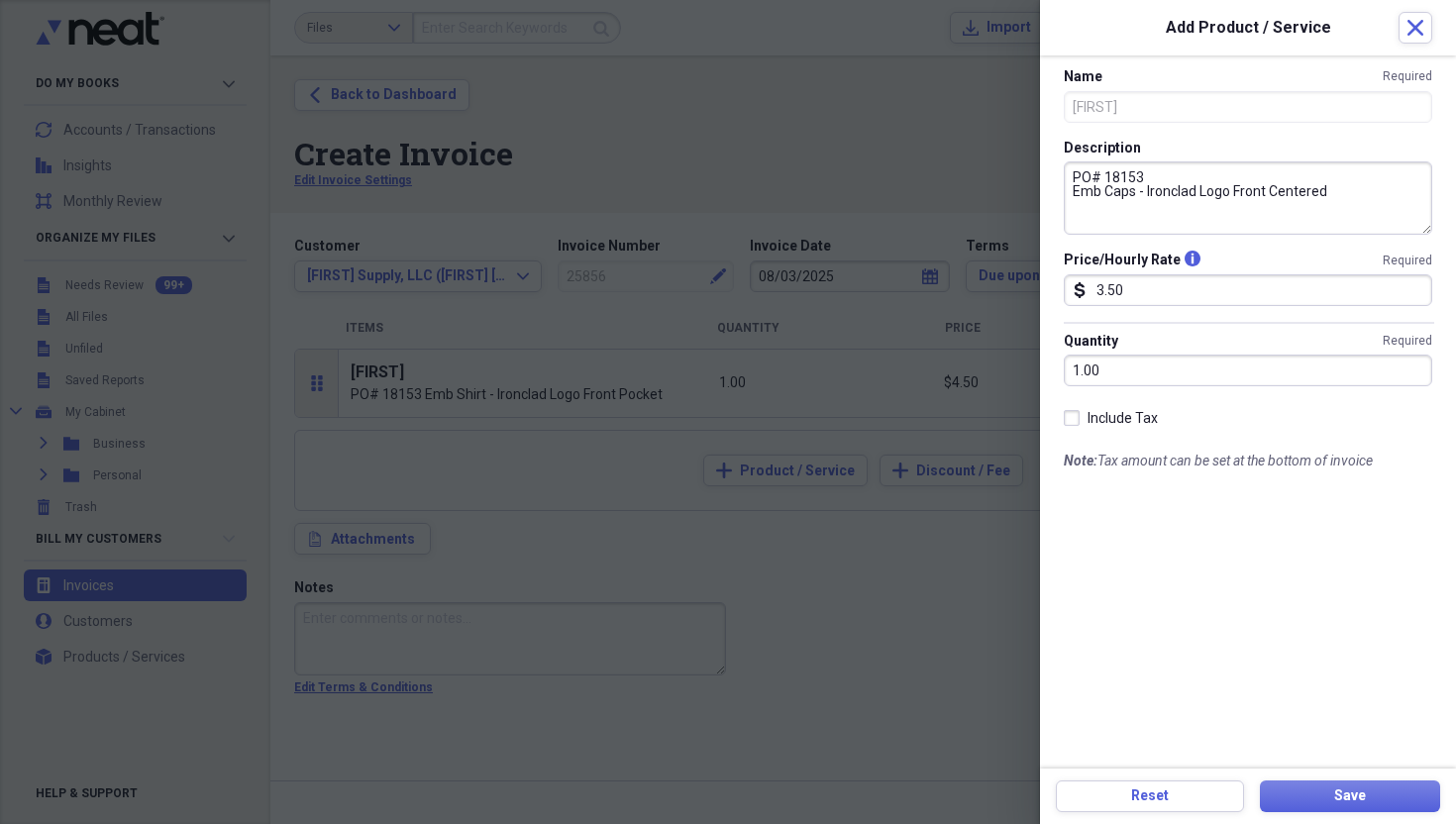 type on "3.50" 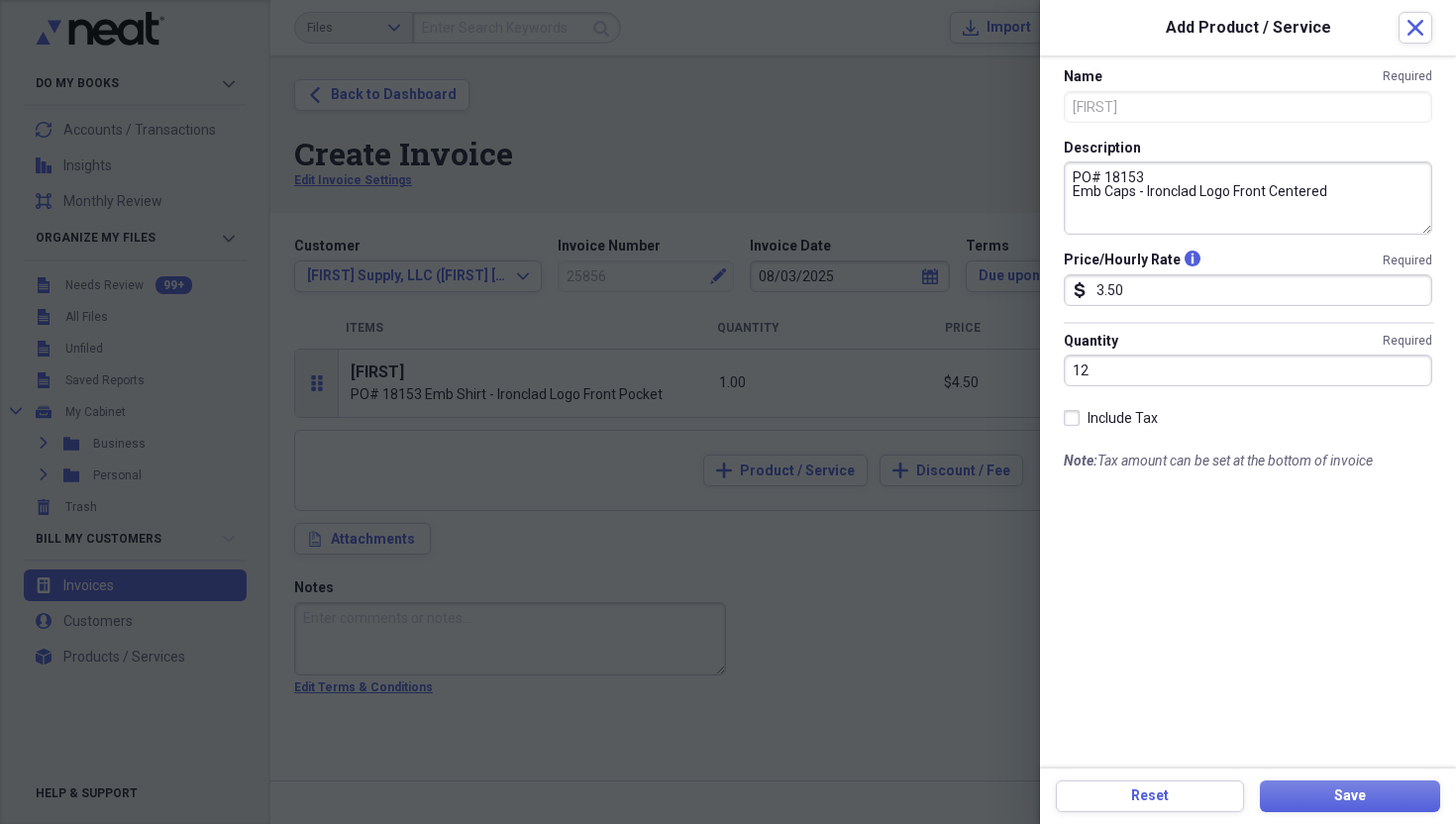 type on "12.00" 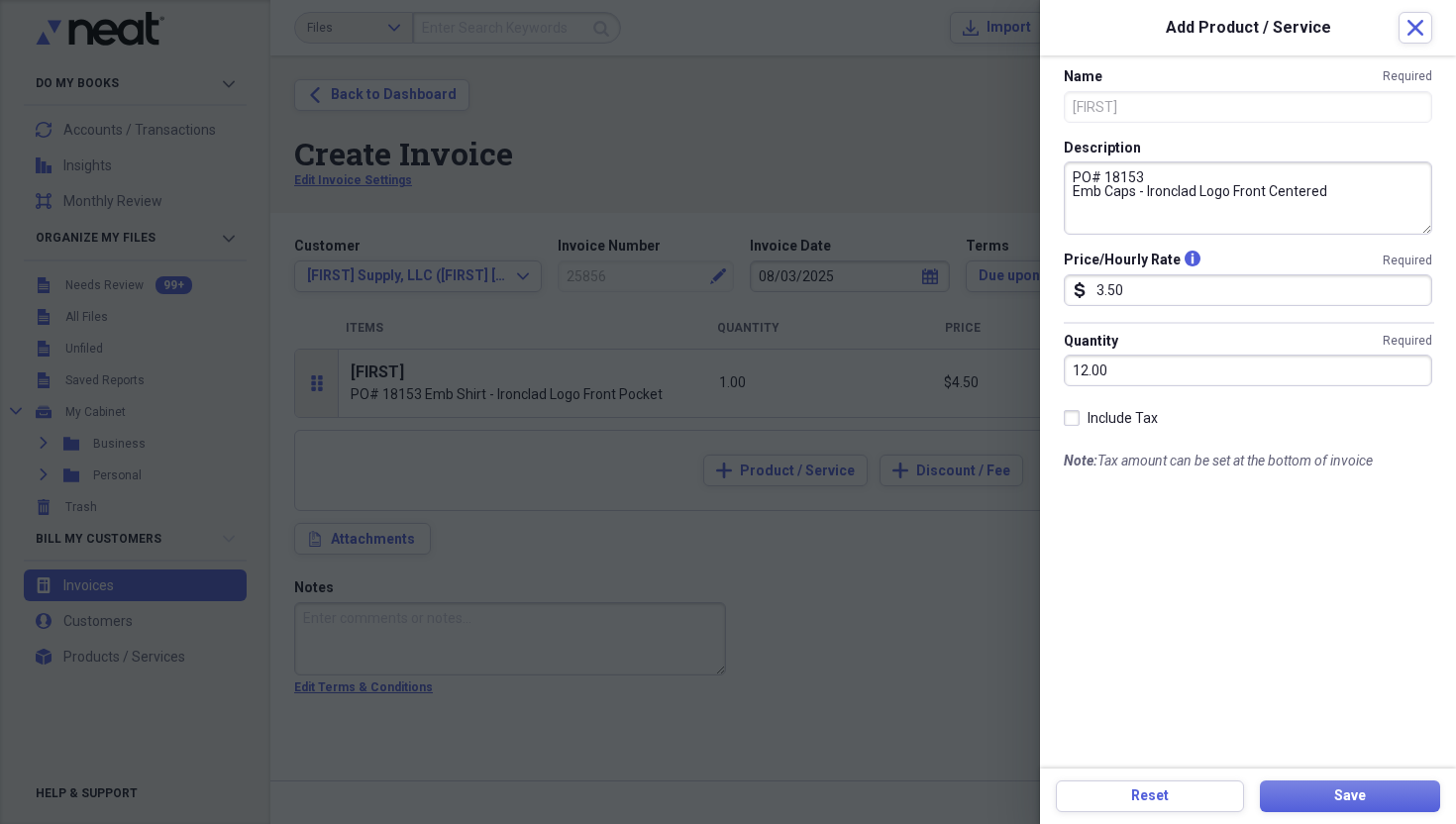 click on "Name Required Brasen Description PO# 18153
Emb Caps - Ironclad Logo Front Centered Price/Hourly Rate info Required dollar-sign 3.50 Quantity Required 12.00 Include Tax Note:  Tax amount can be set at the bottom of invoice" at bounding box center [1248, 412] 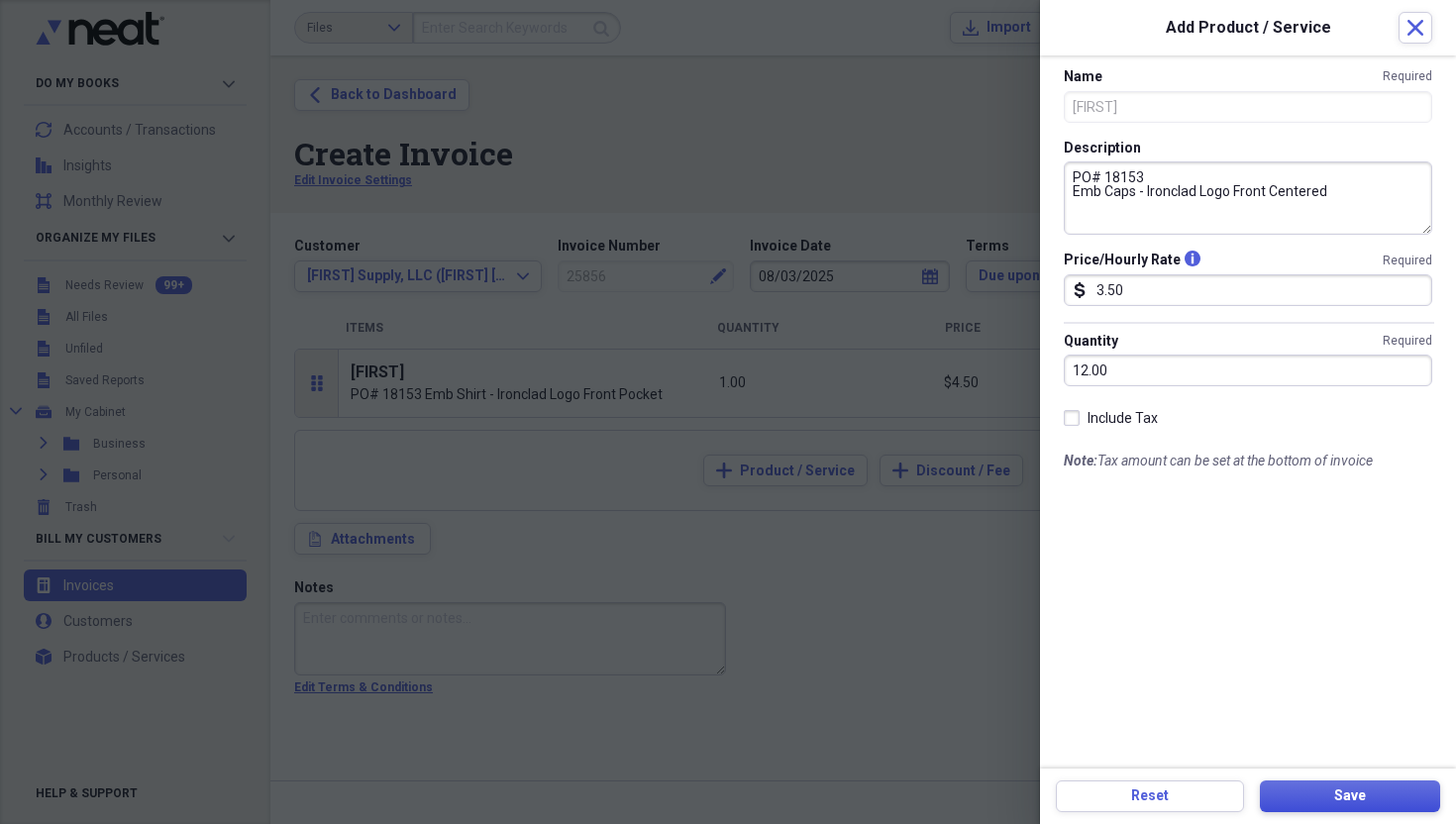 click on "Save" at bounding box center (1350, 796) 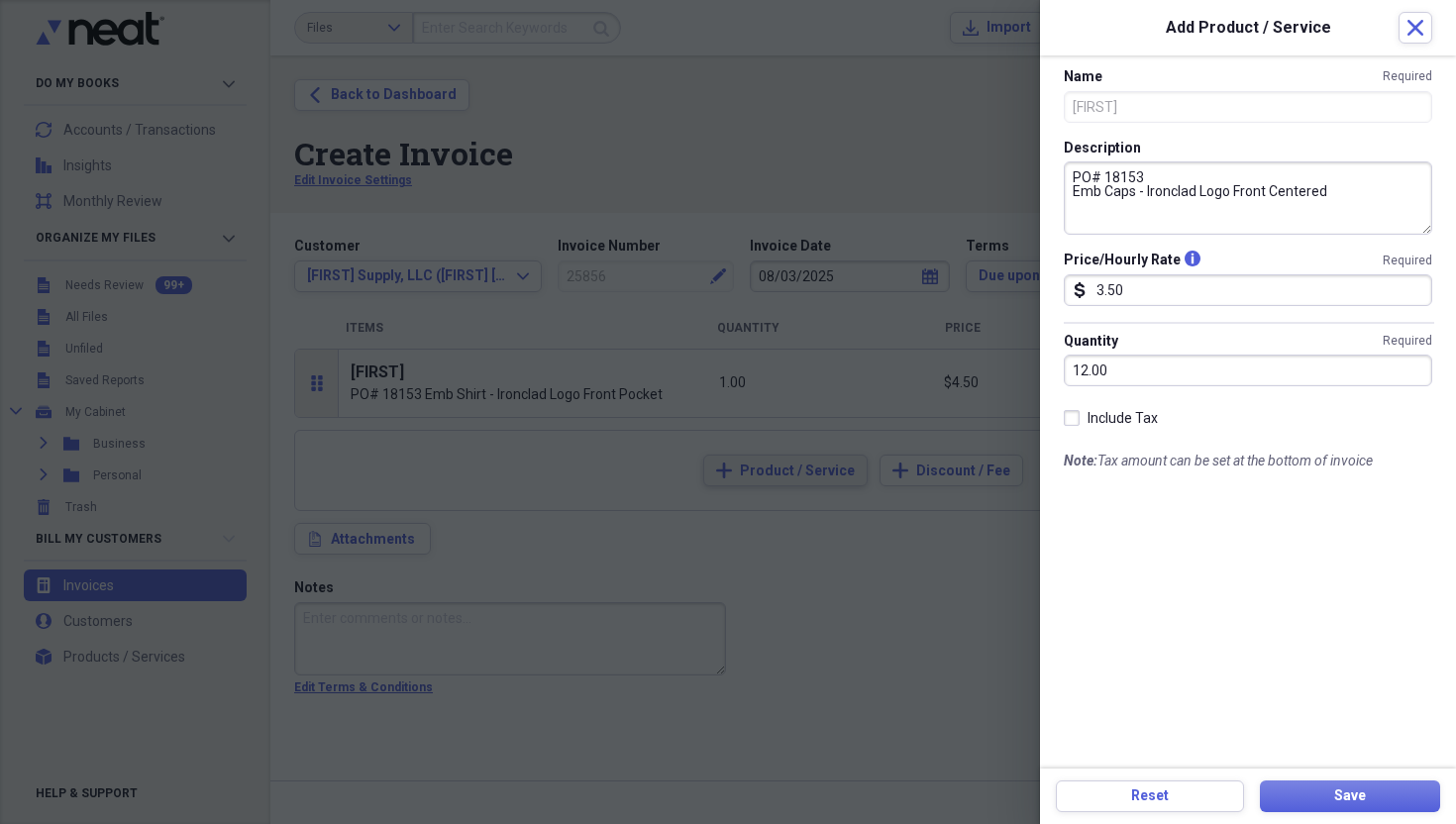 type on "PO# 14233
Emb Coverall - Emb Names [FIRST] & [LAST]" 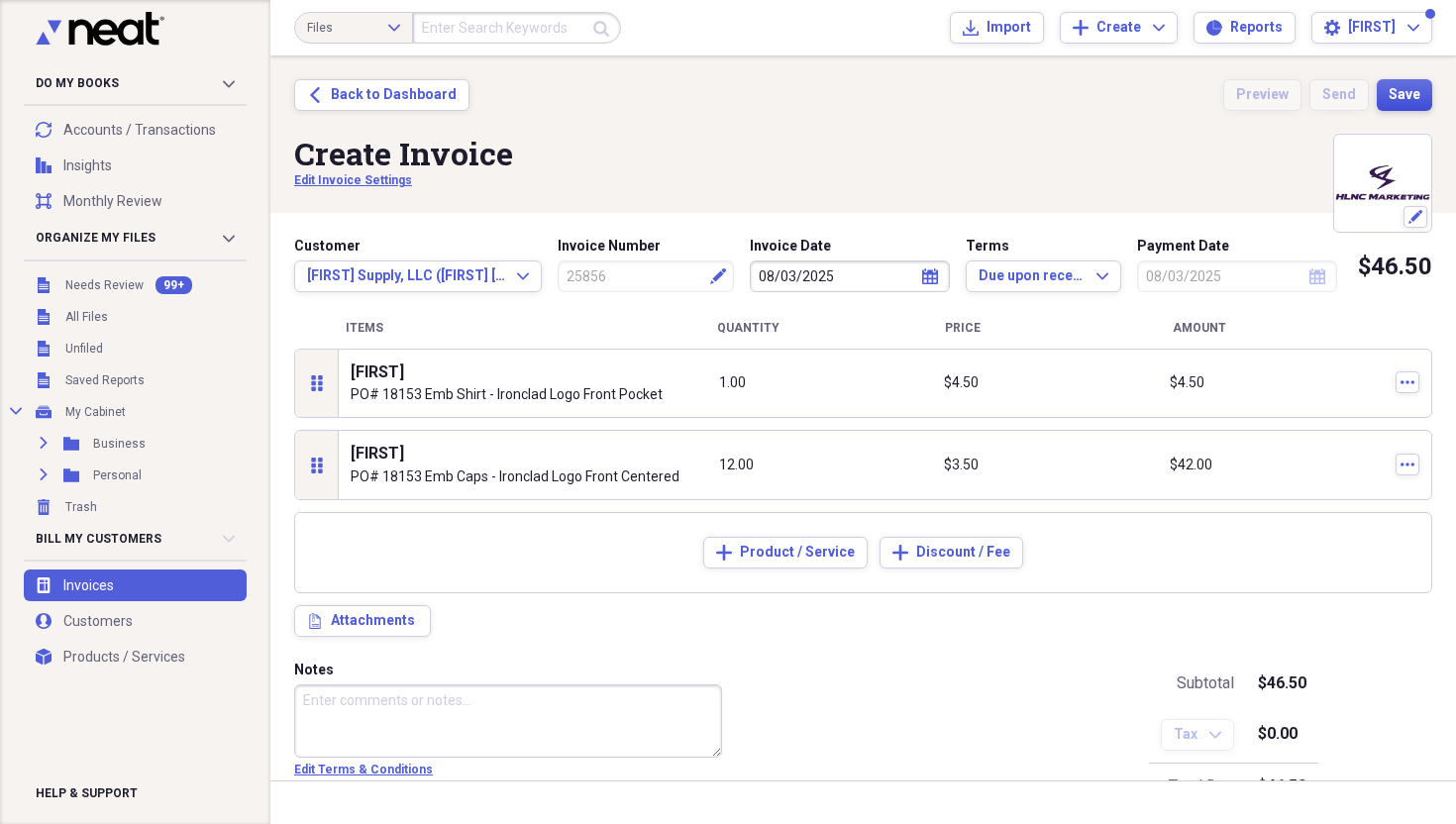 click on "Save" at bounding box center [1404, 95] 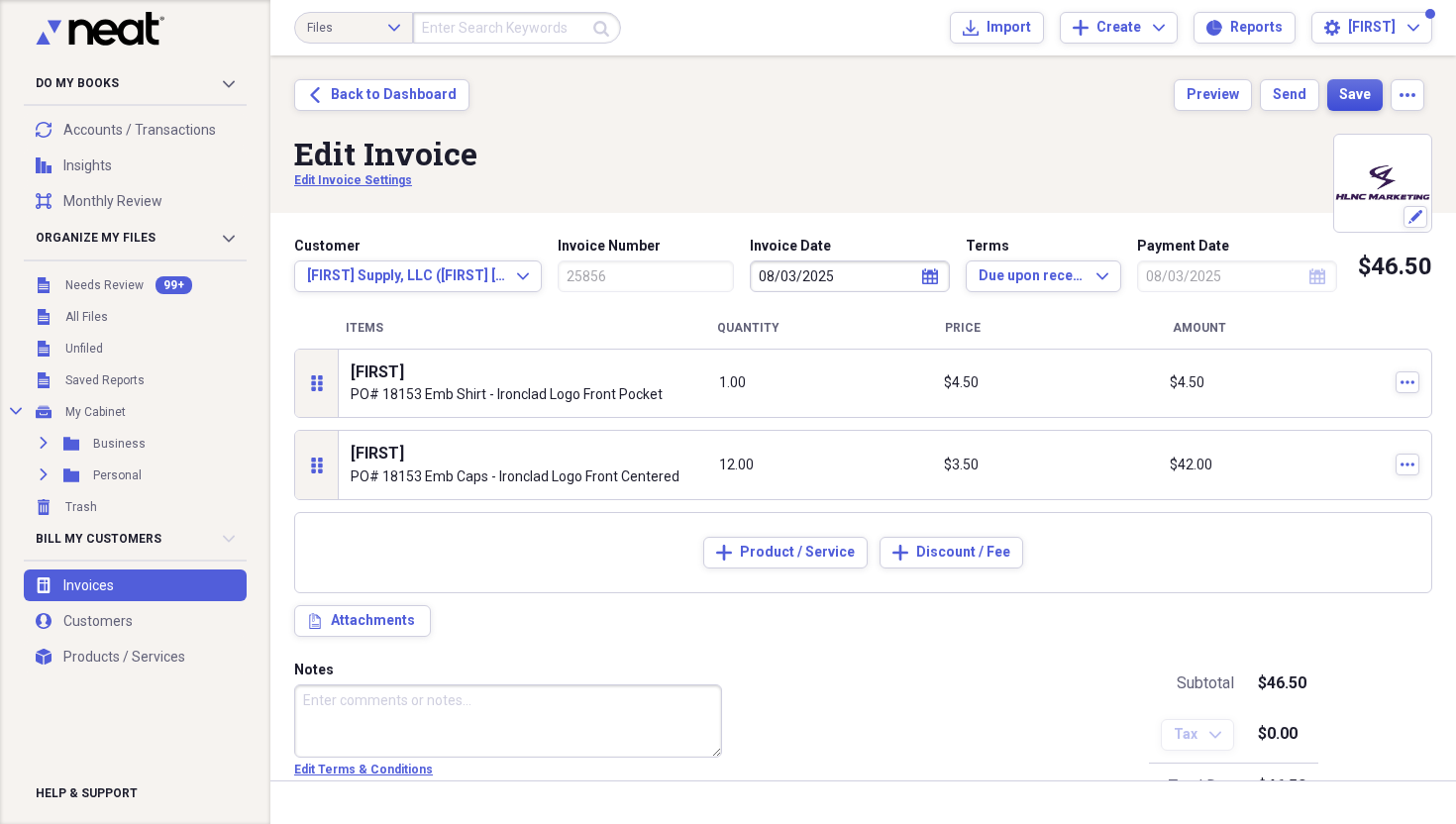 click on "Save" at bounding box center (1355, 95) 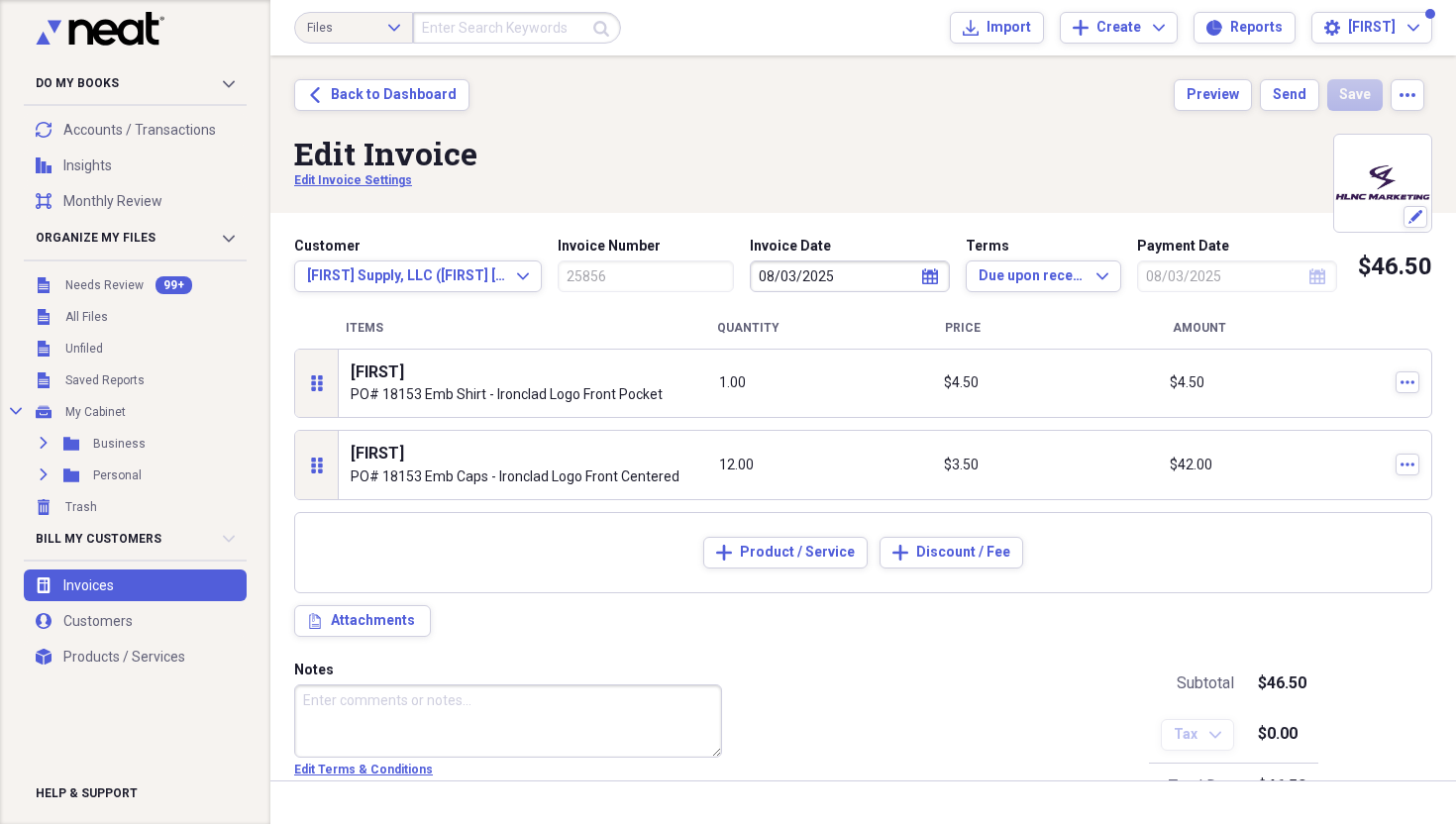 click on "Back Back to Dashboard Preview Send Save more Edit Invoice Edit Invoice Settings Edit" at bounding box center [863, 134] 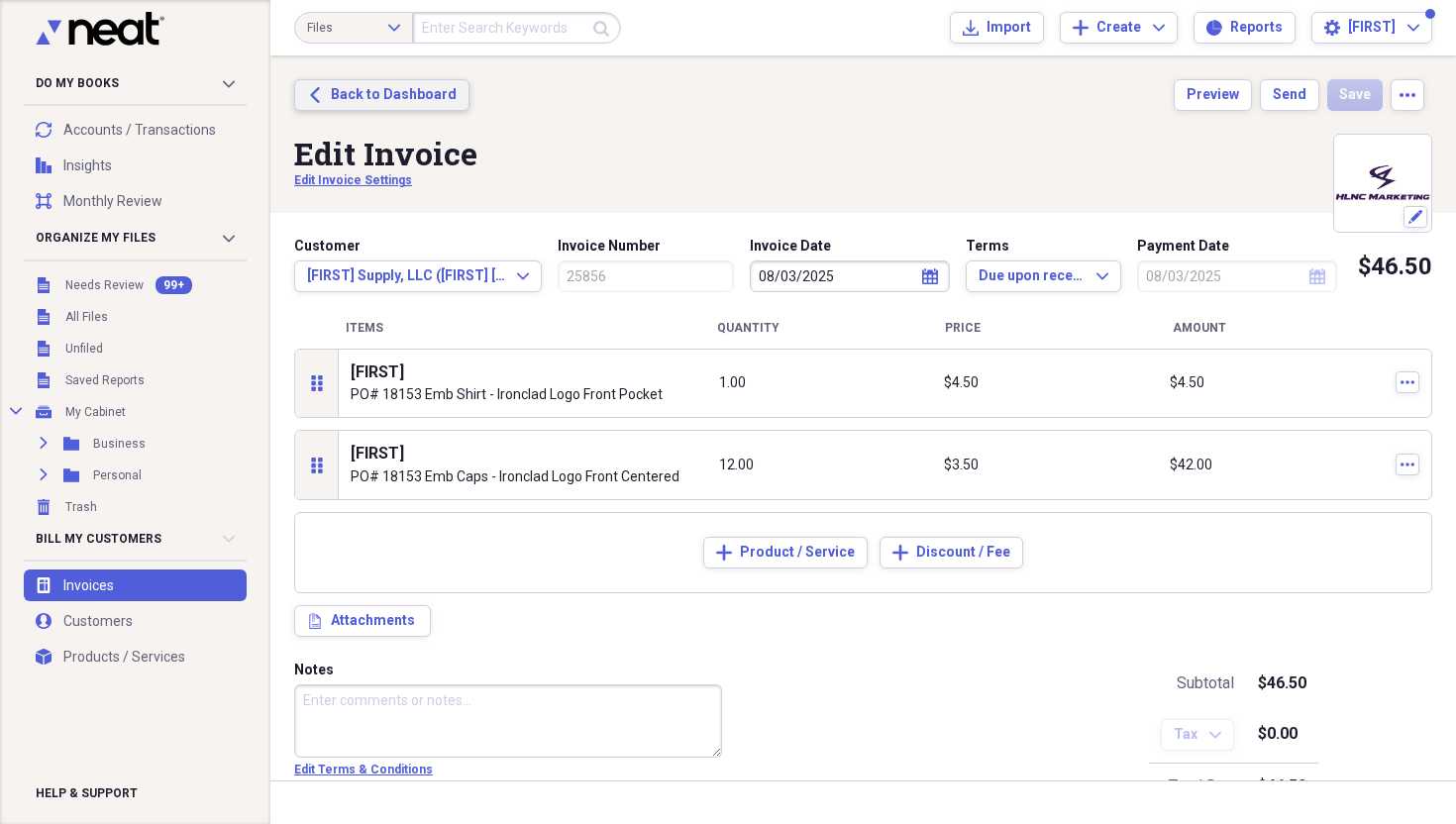 click on "Back to Dashboard" at bounding box center [393, 95] 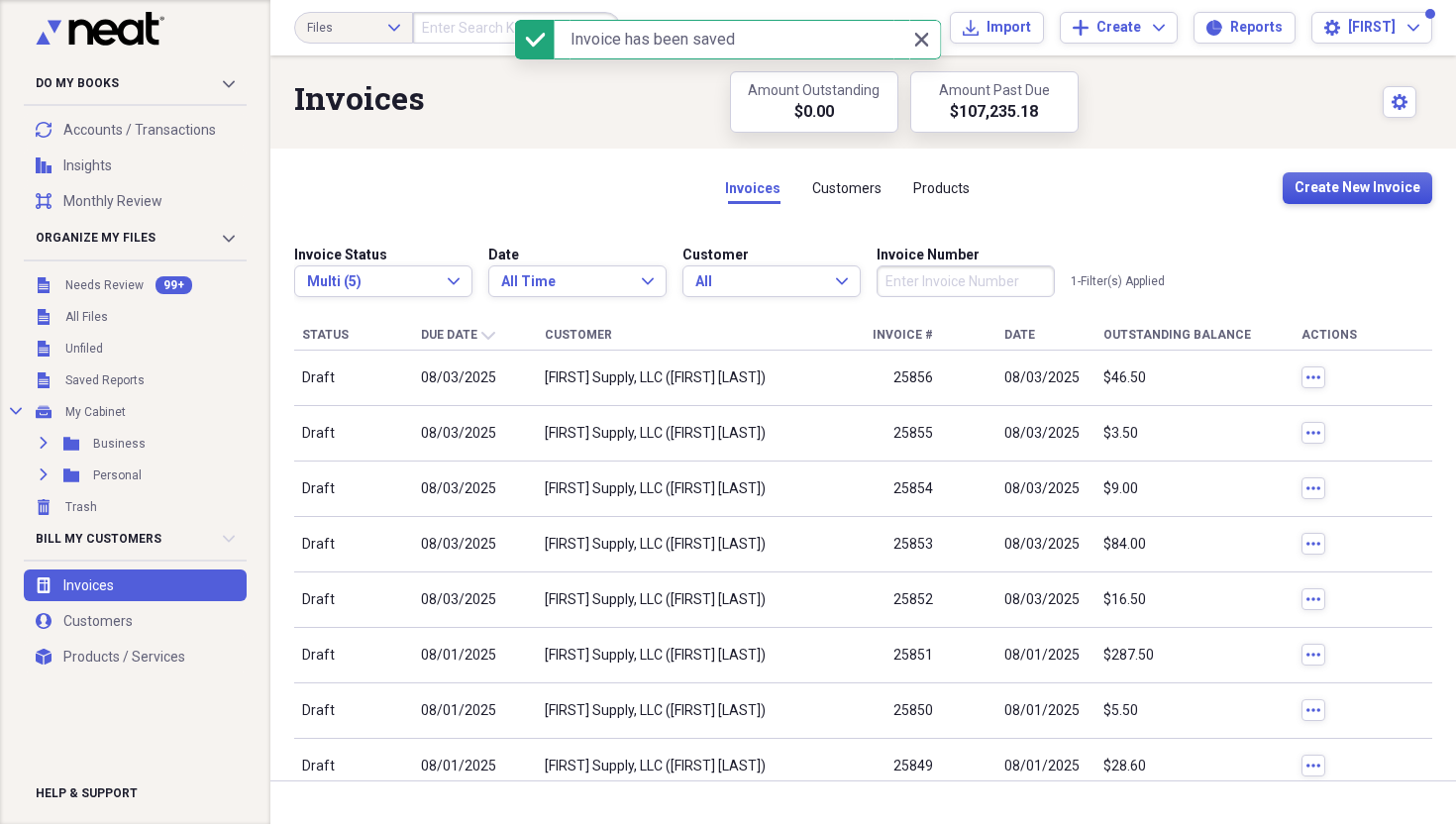 click on "Create New Invoice" at bounding box center [1357, 188] 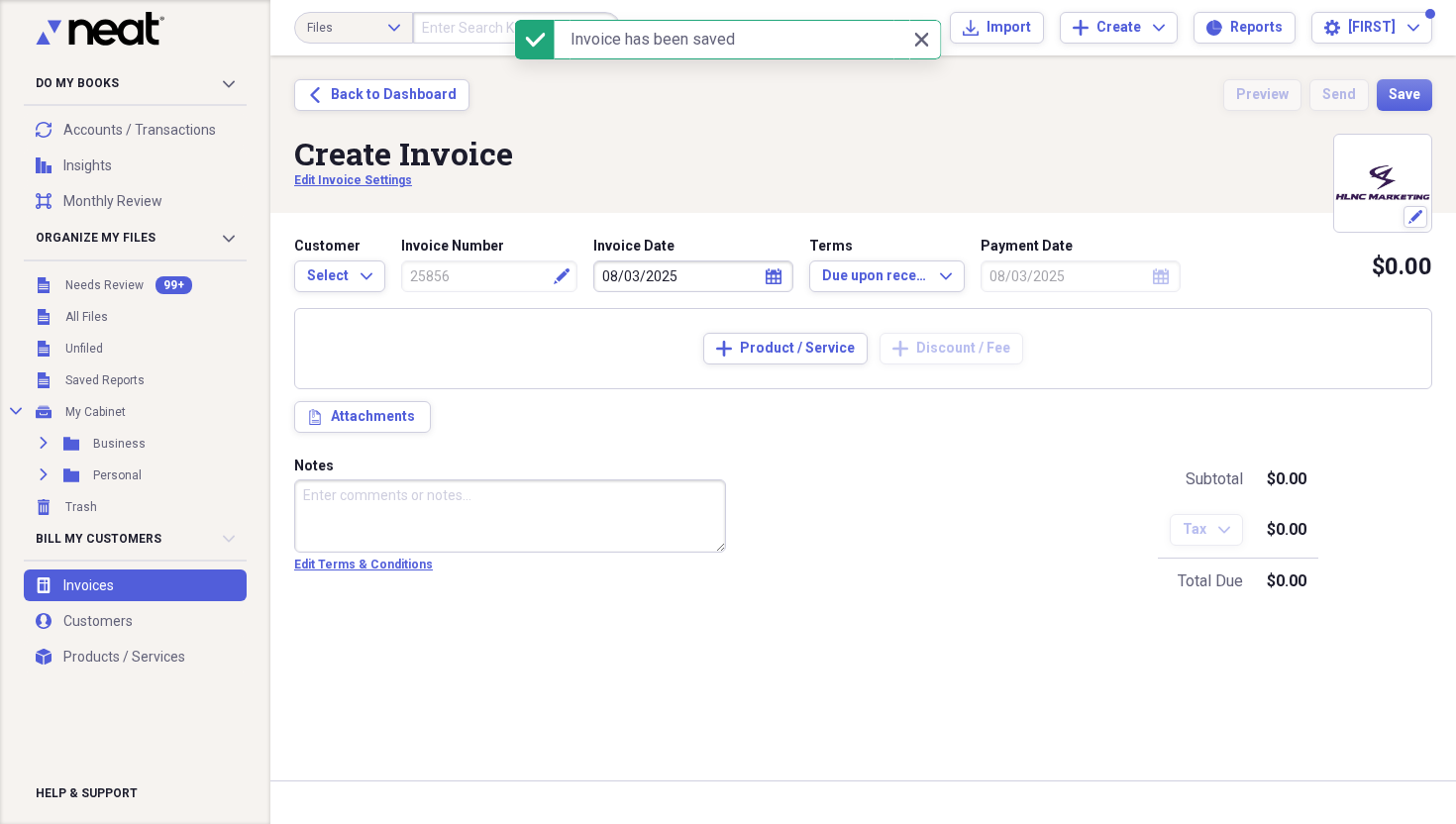 type on "25857" 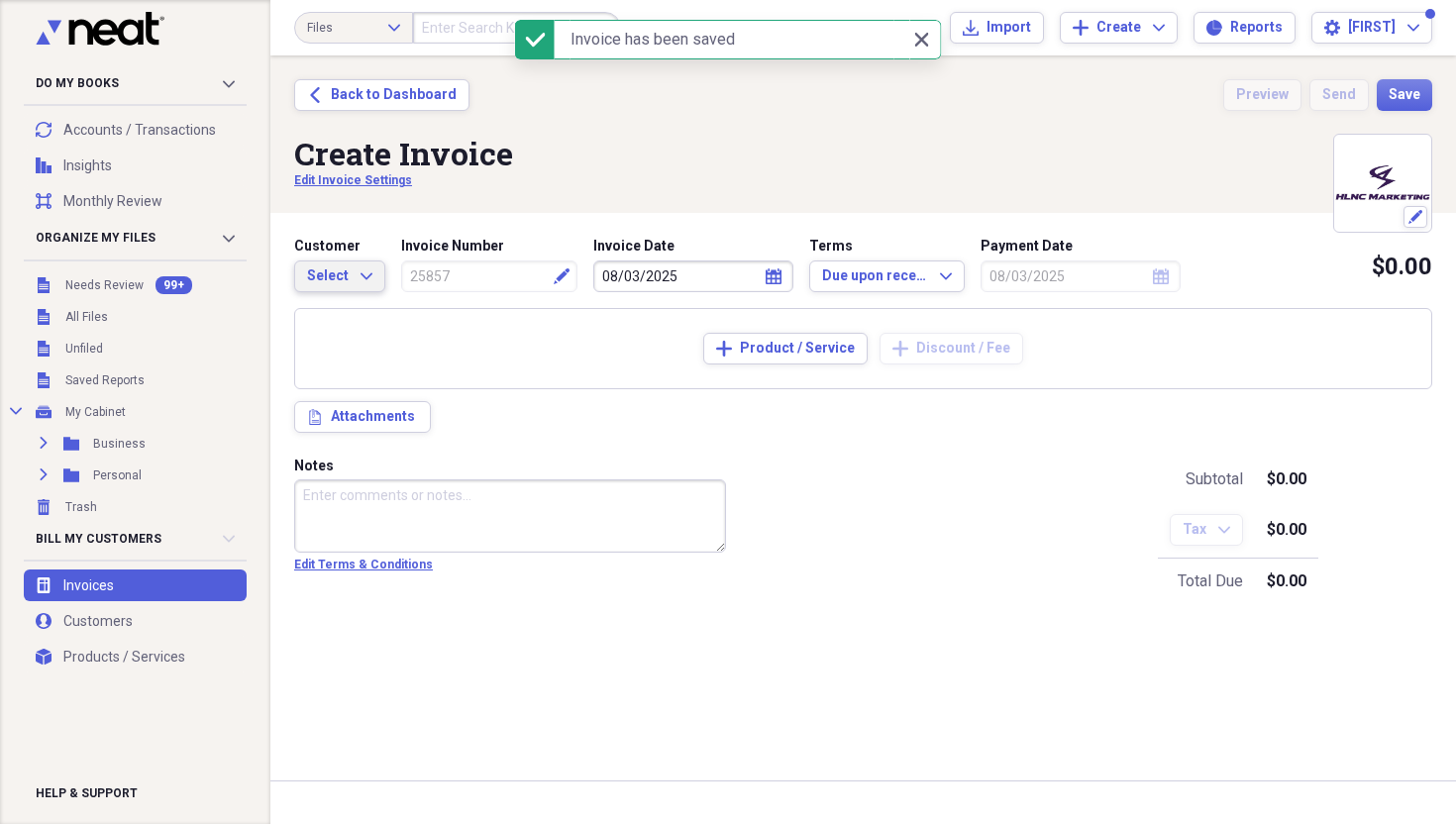 click on "Select" at bounding box center [328, 276] 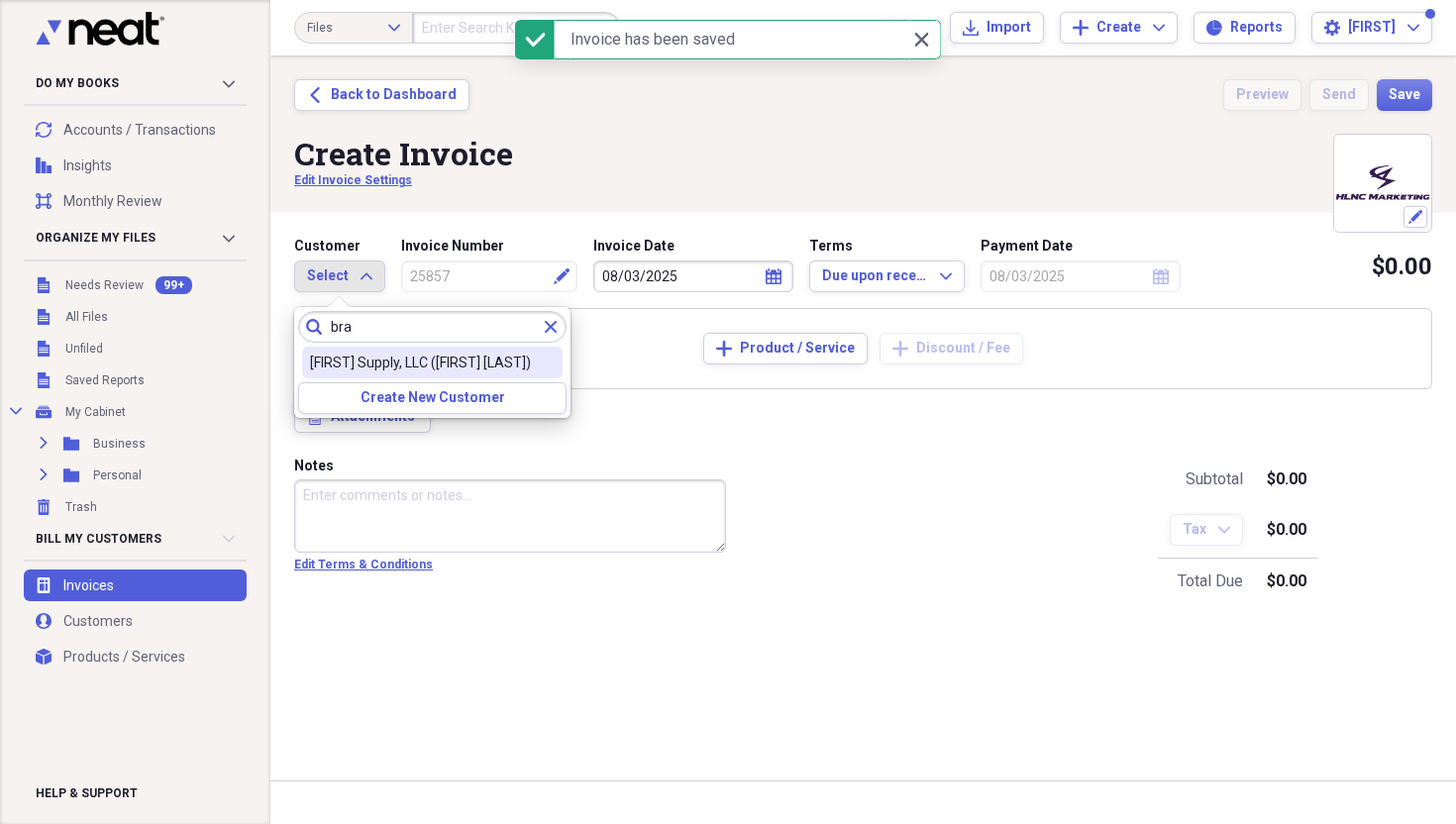 type on "bra" 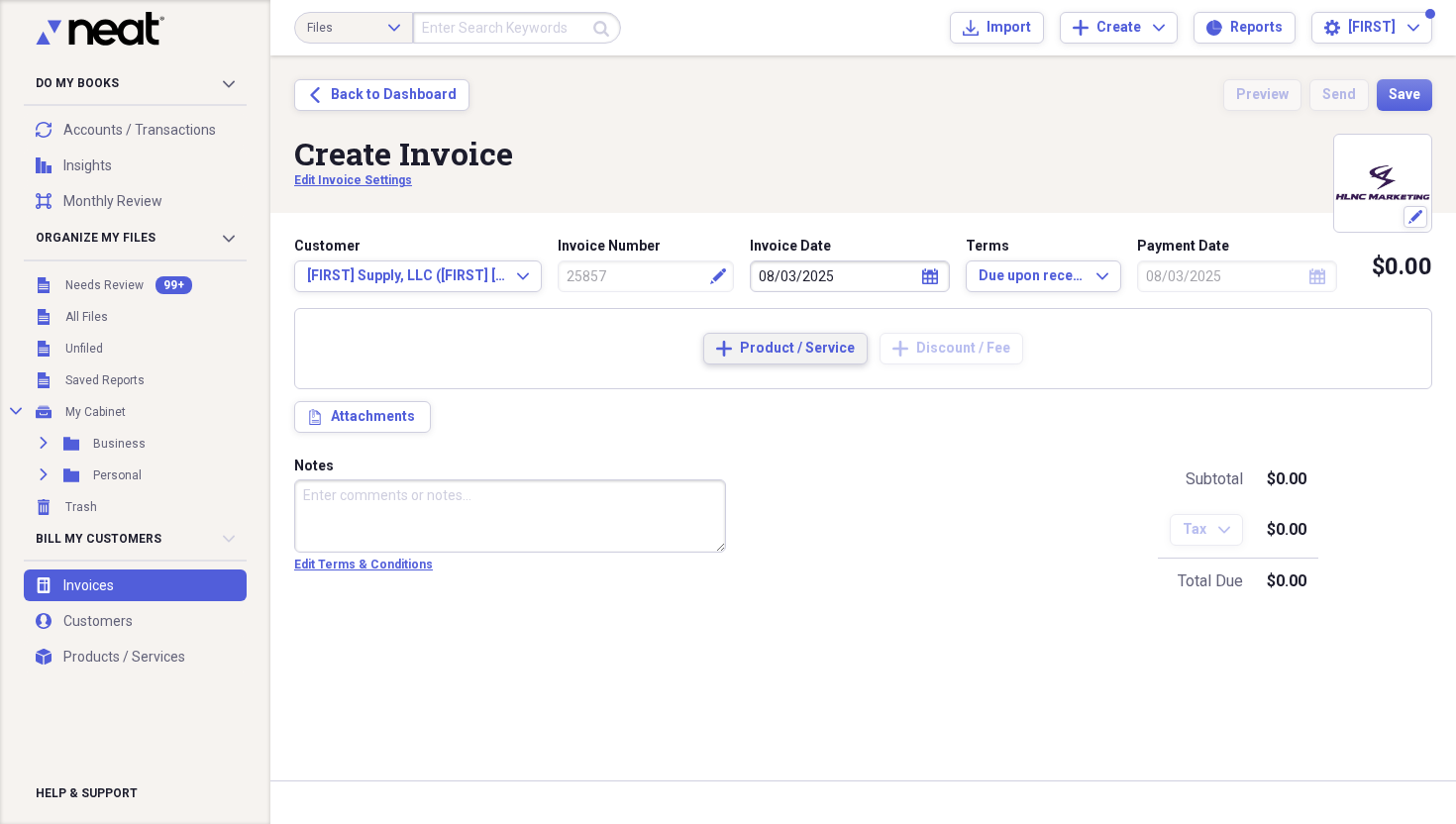 click on "Product / Service" at bounding box center (797, 349) 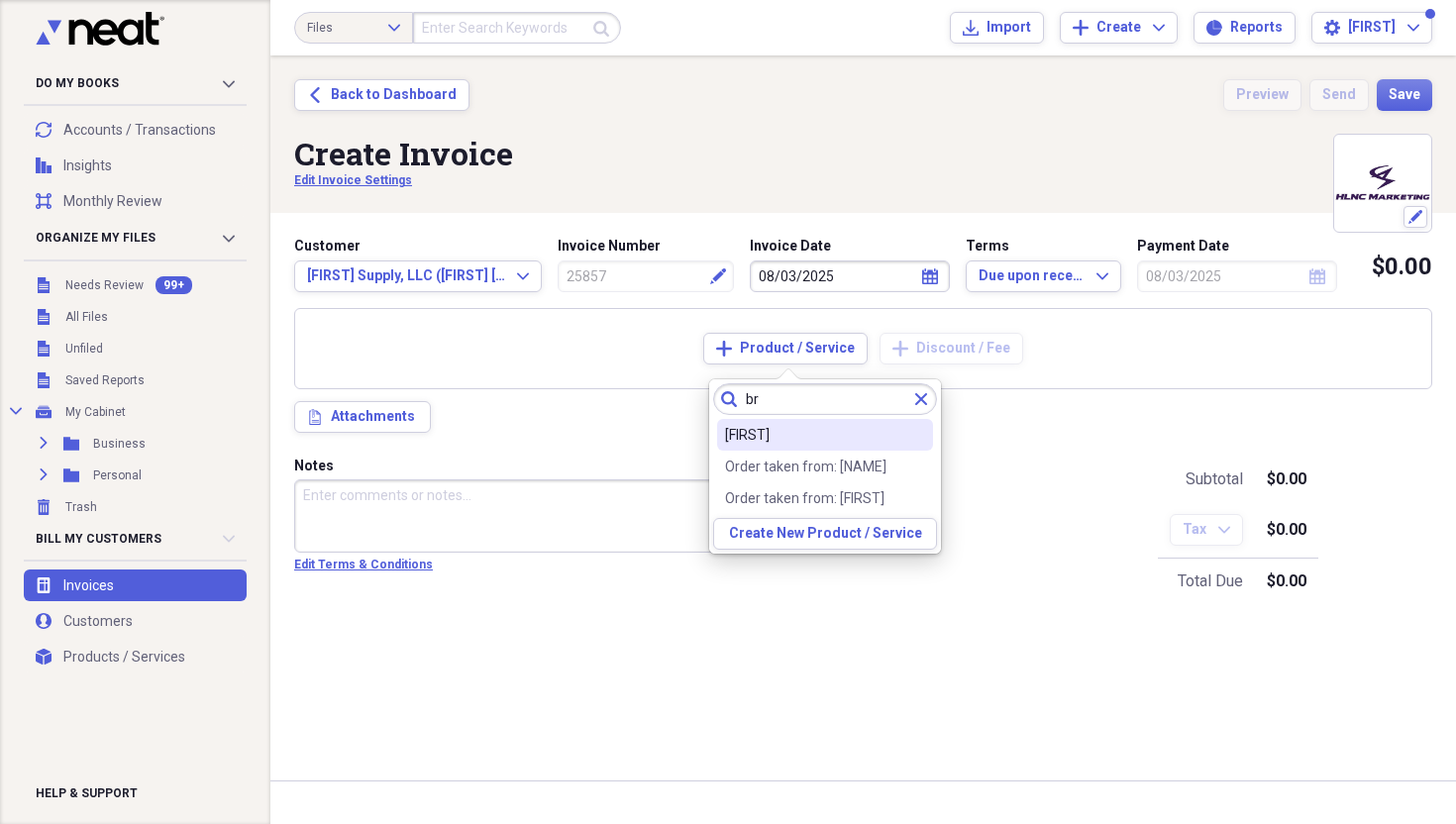 type on "br" 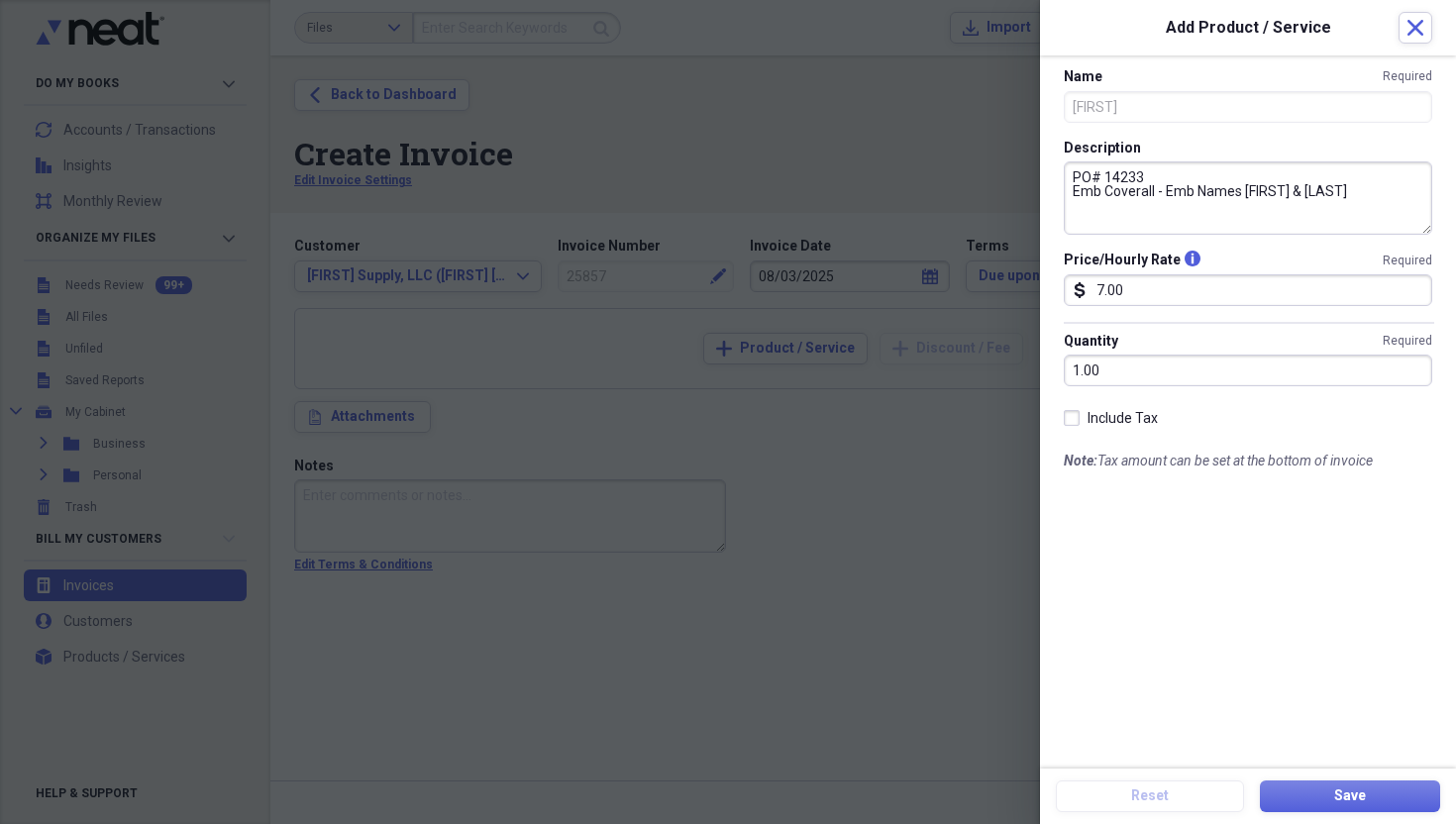 click on "PO# 14233
Emb Coverall - Emb Names [FIRST] & [LAST]" at bounding box center [1248, 198] 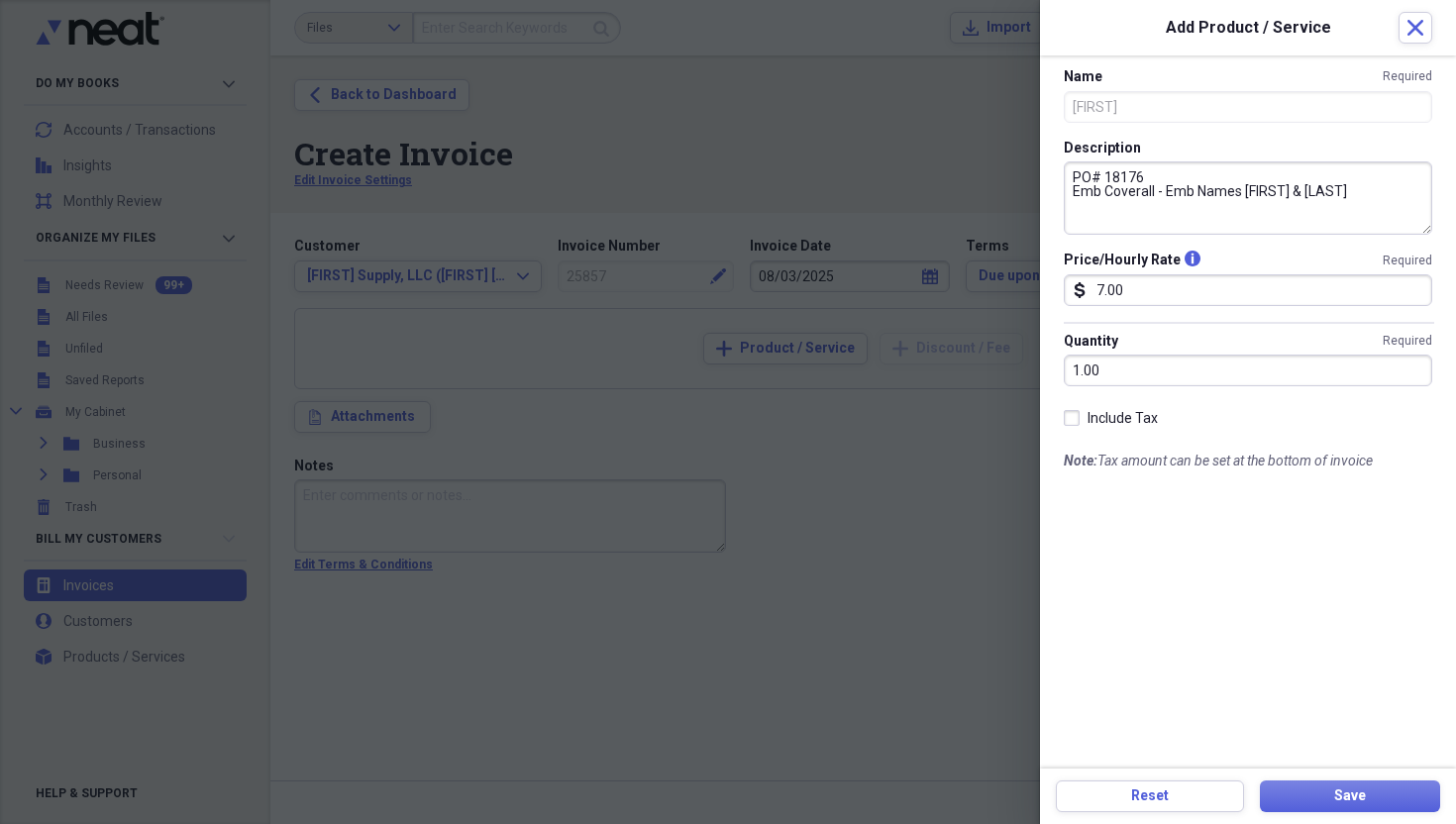 drag, startPoint x: 1165, startPoint y: 191, endPoint x: 1455, endPoint y: 204, distance: 290.29123 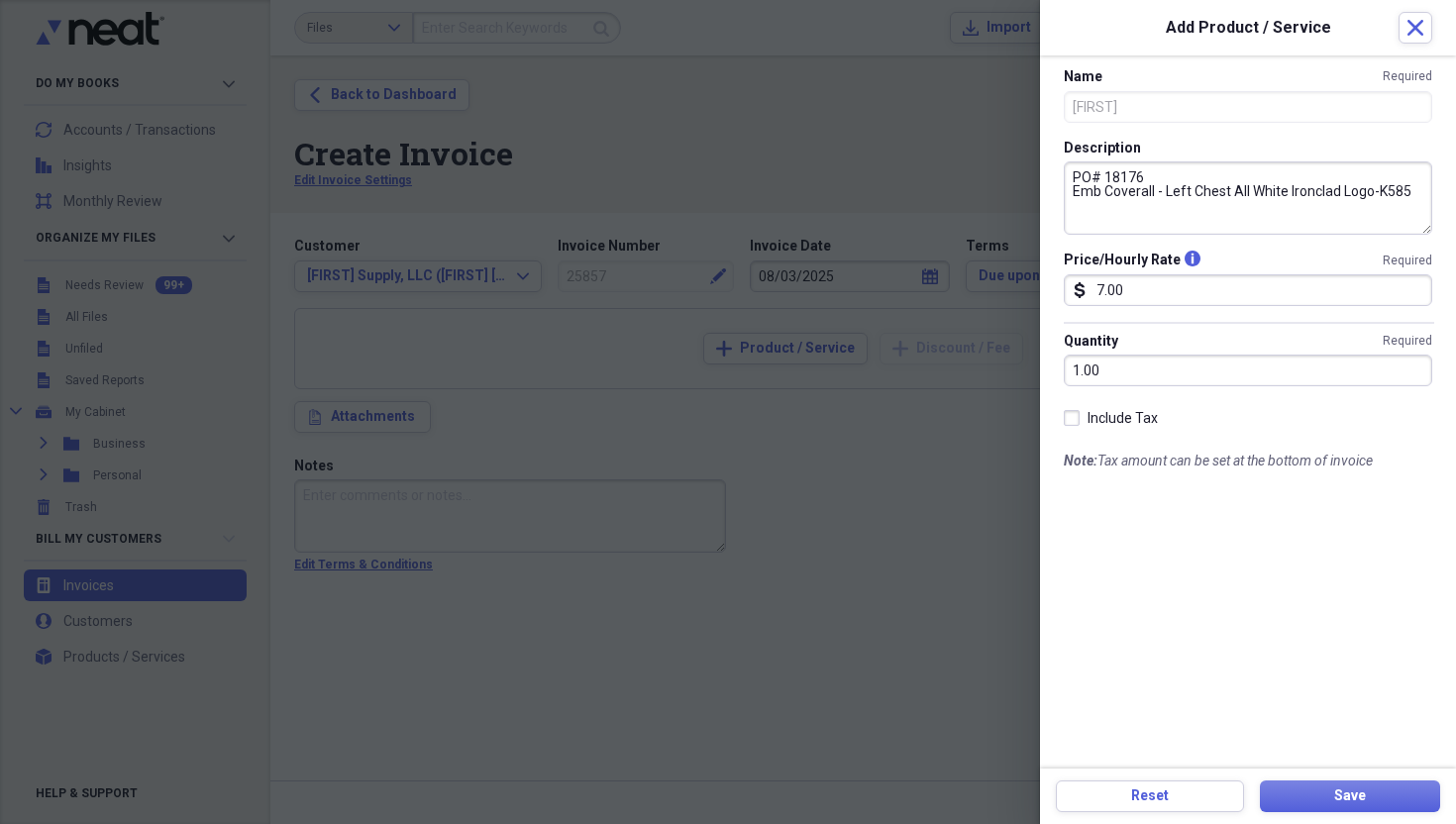 drag, startPoint x: 1341, startPoint y: 189, endPoint x: 1437, endPoint y: 192, distance: 96.04686 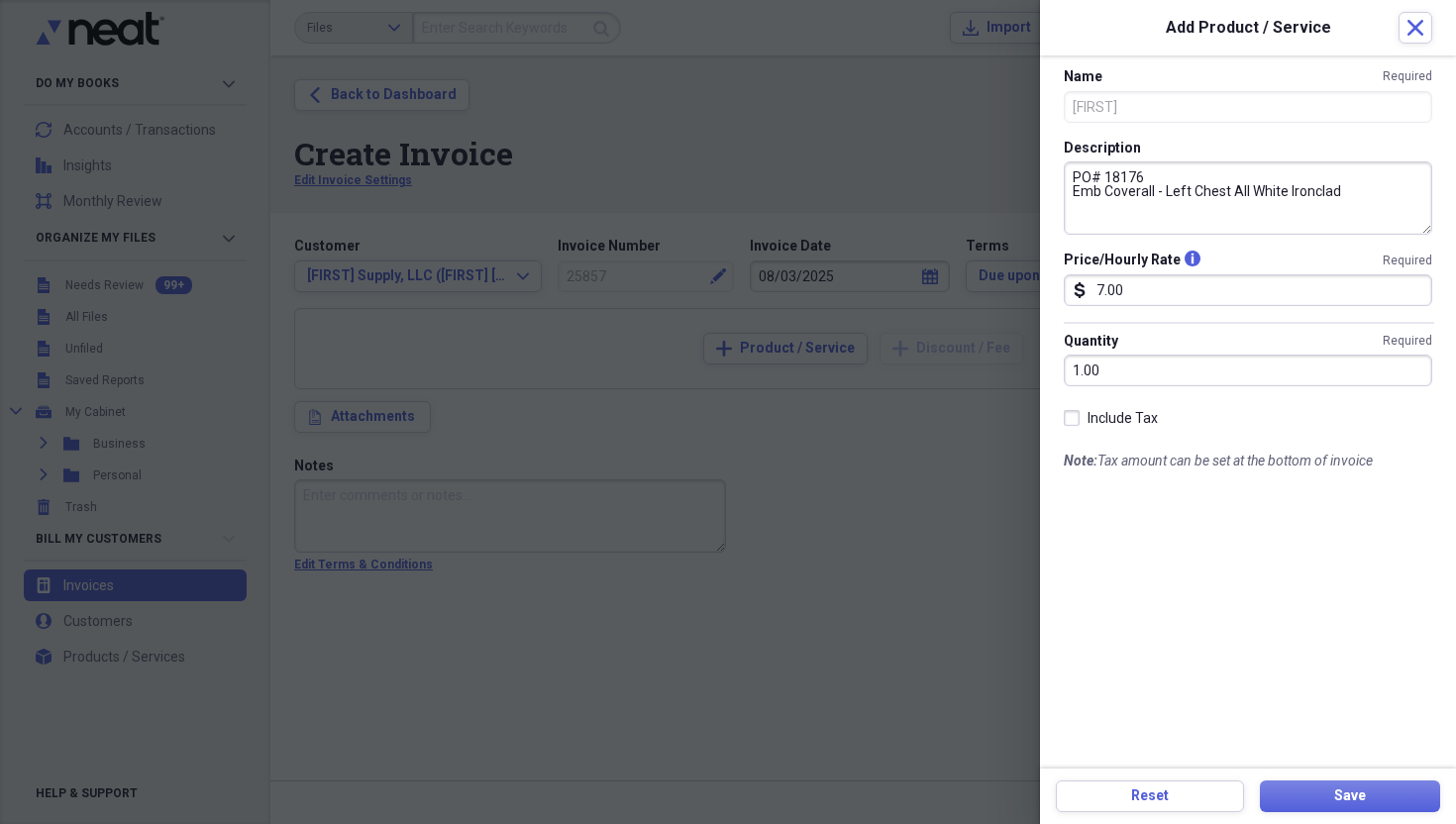 drag, startPoint x: 1231, startPoint y: 196, endPoint x: 1291, endPoint y: 195, distance: 60.00833 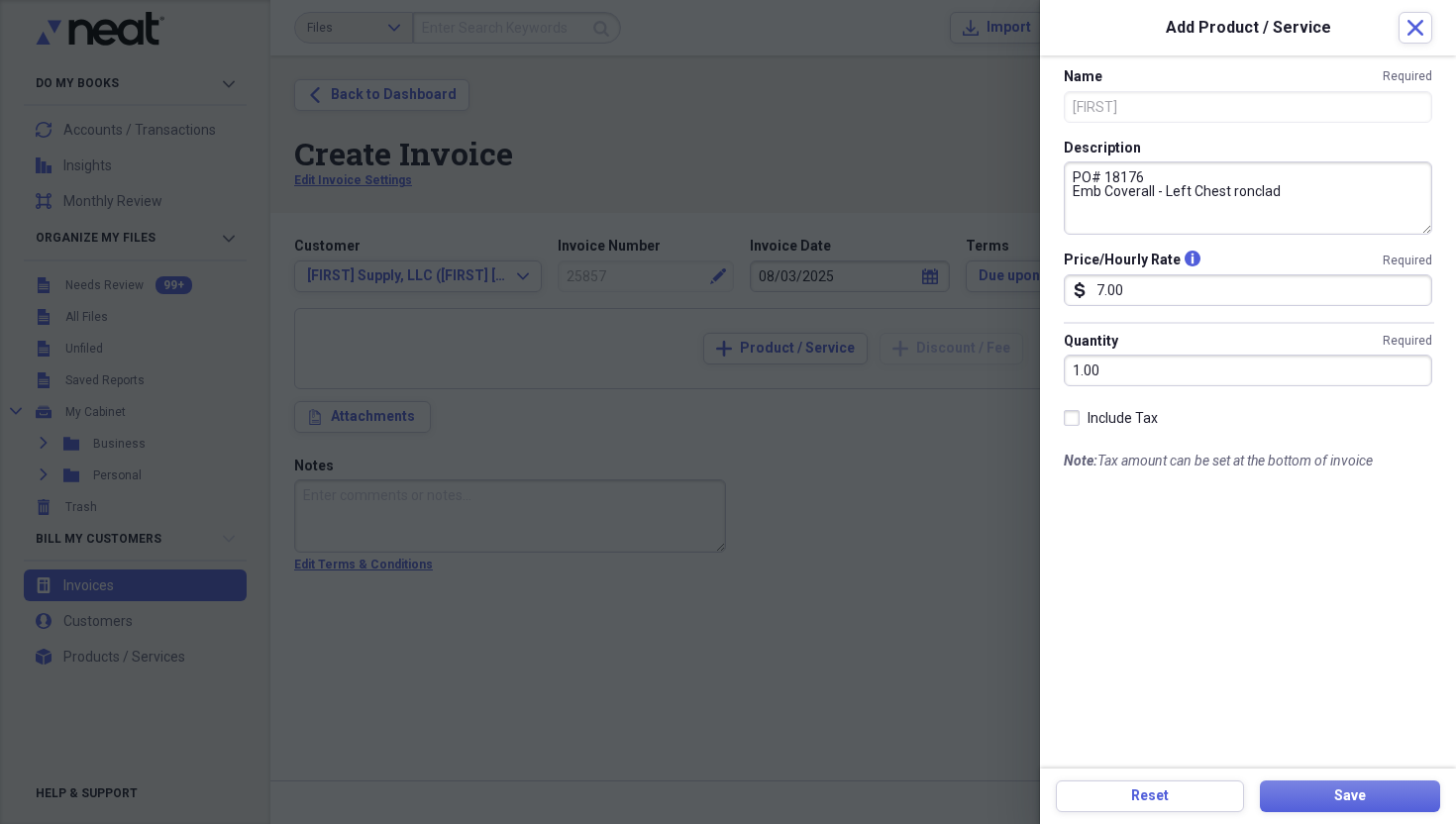 click on "PO# 18176
Emb Coverall - Left Chest ronclad" at bounding box center (1248, 198) 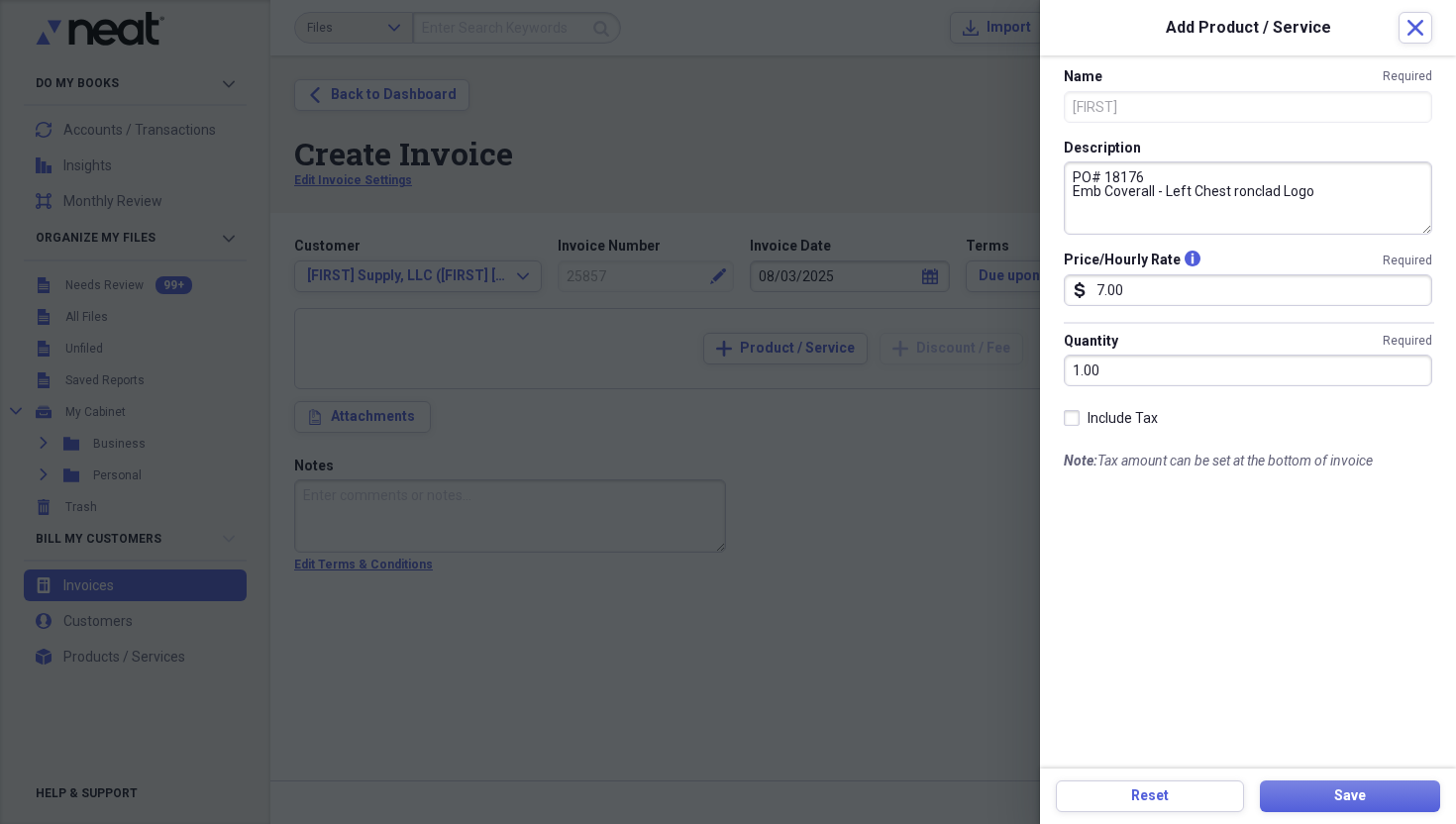 click on "PO# 18176
Emb Coverall - Left Chest ronclad Logo" at bounding box center (1248, 198) 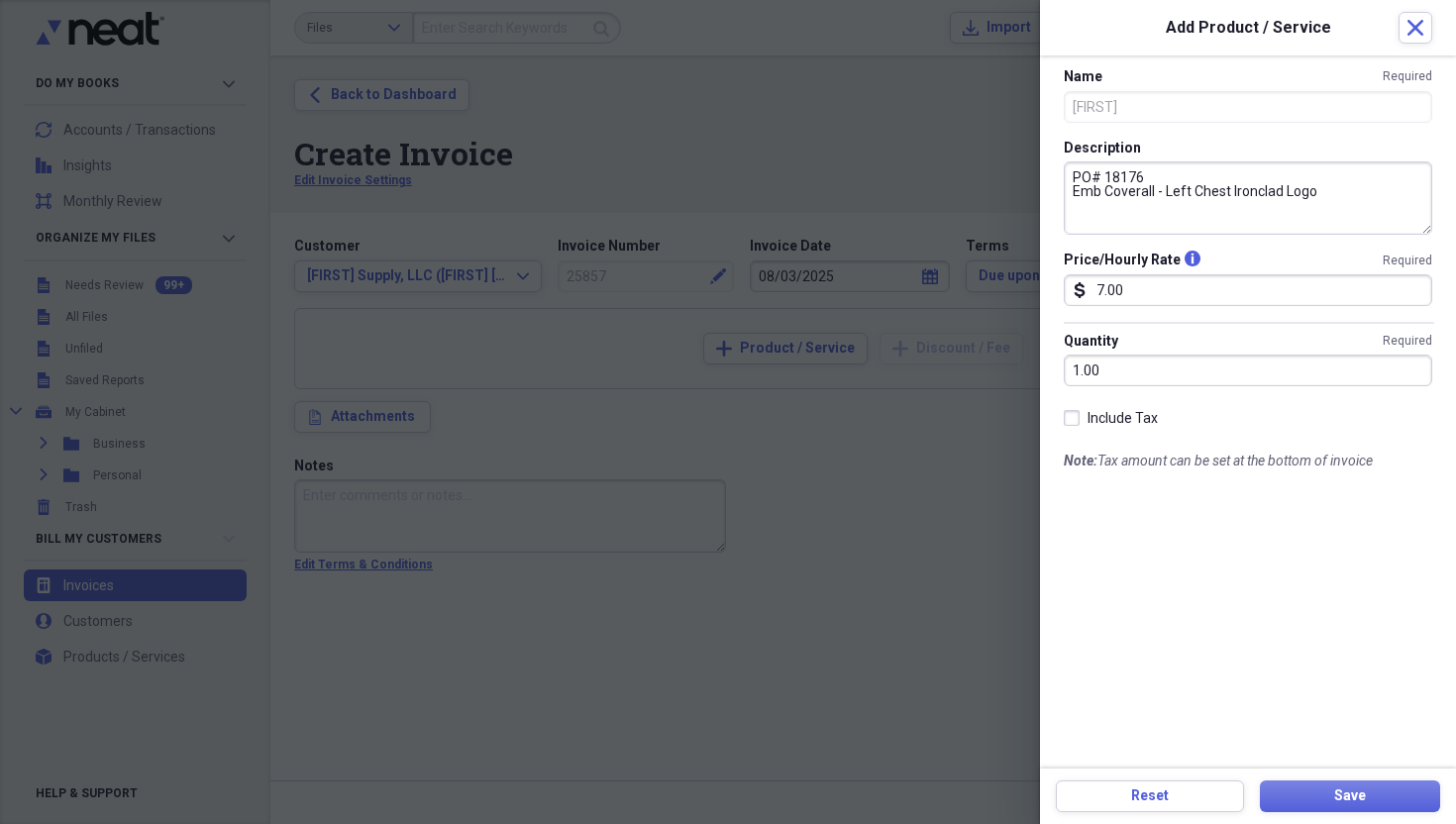 drag, startPoint x: 1160, startPoint y: 189, endPoint x: 1227, endPoint y: 192, distance: 67.06713 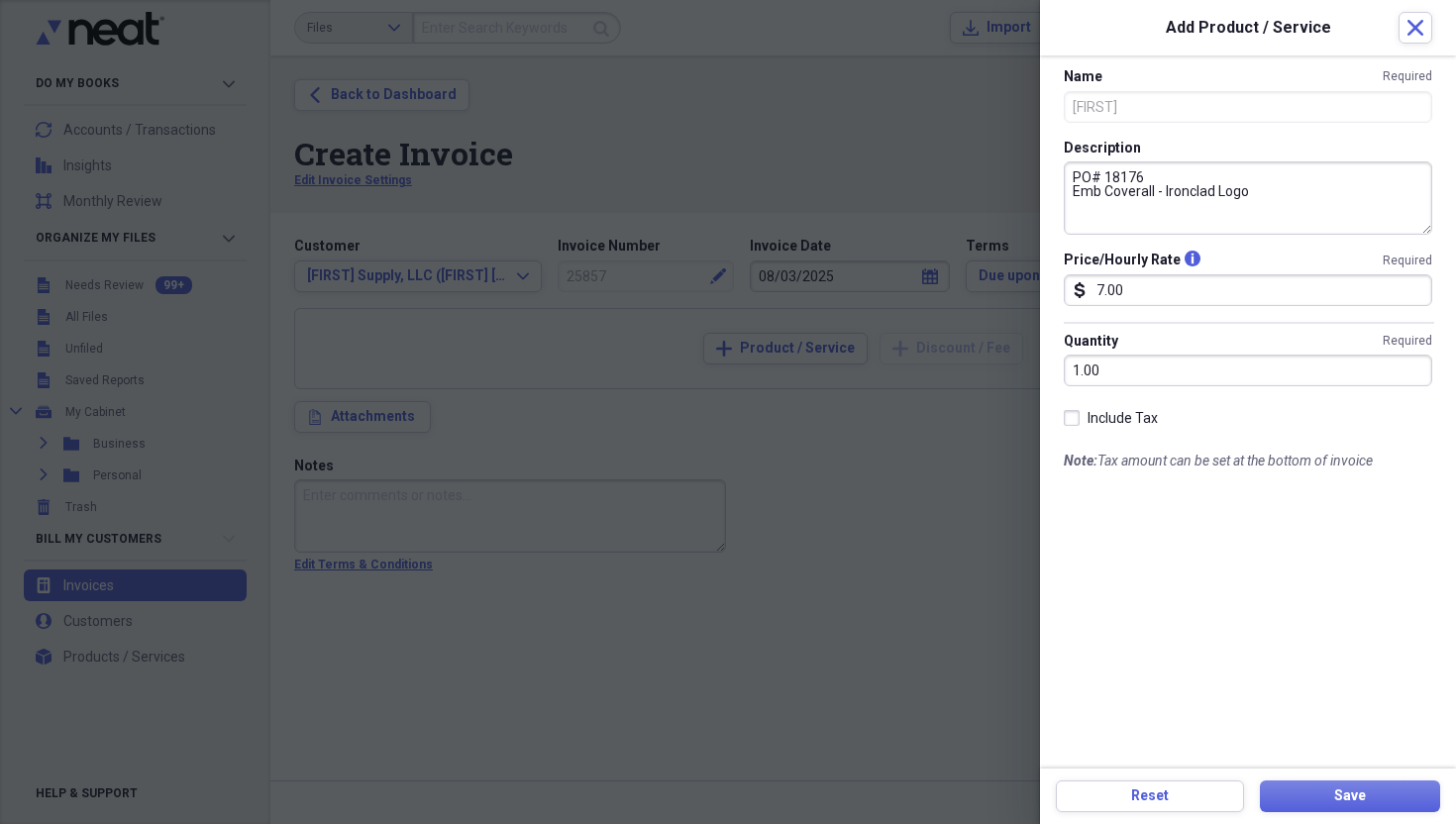 click on "PO# 18176
Emb Coverall - Ironclad Logo" at bounding box center (1248, 198) 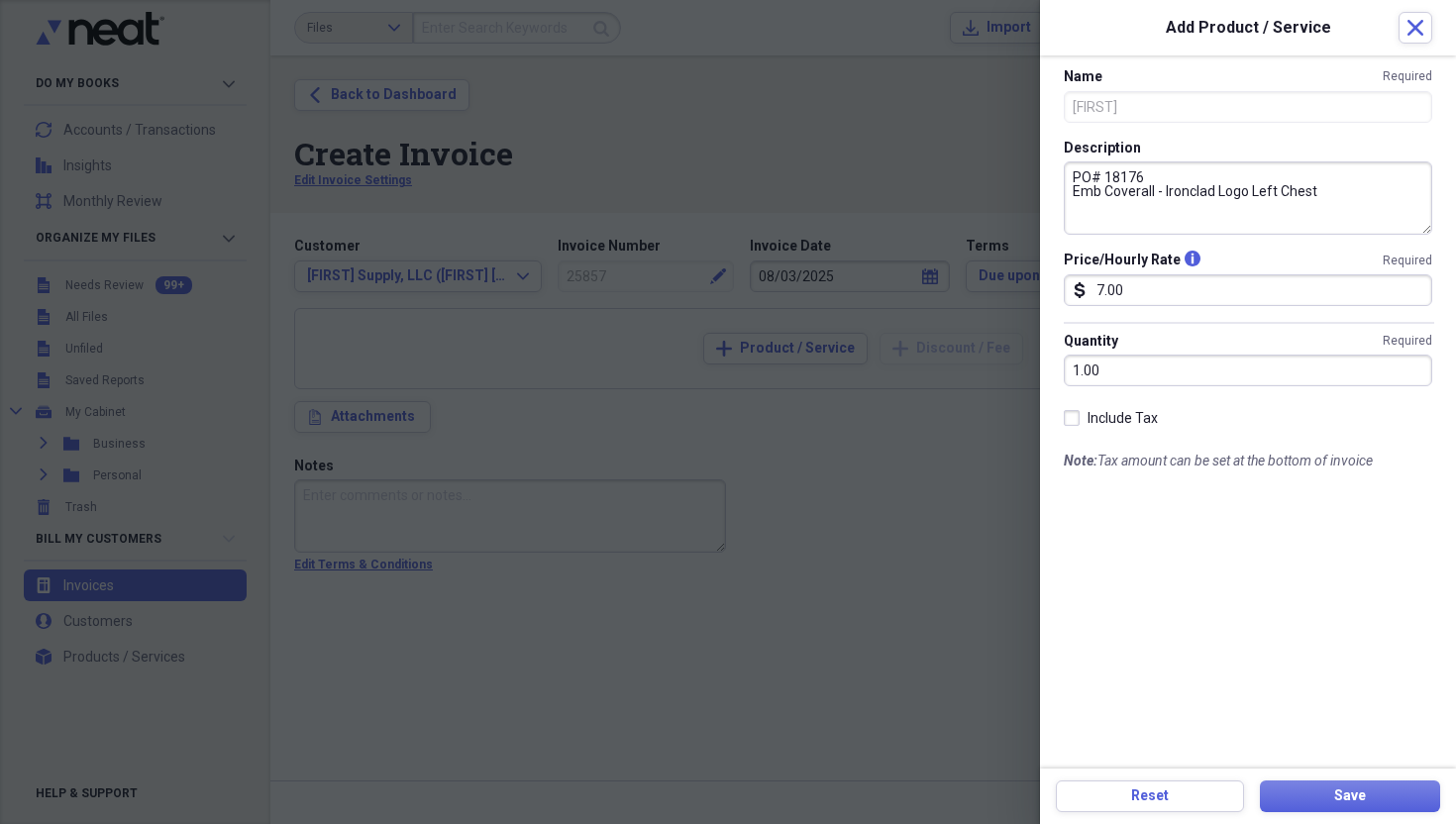 click on "7.00" at bounding box center [1248, 290] 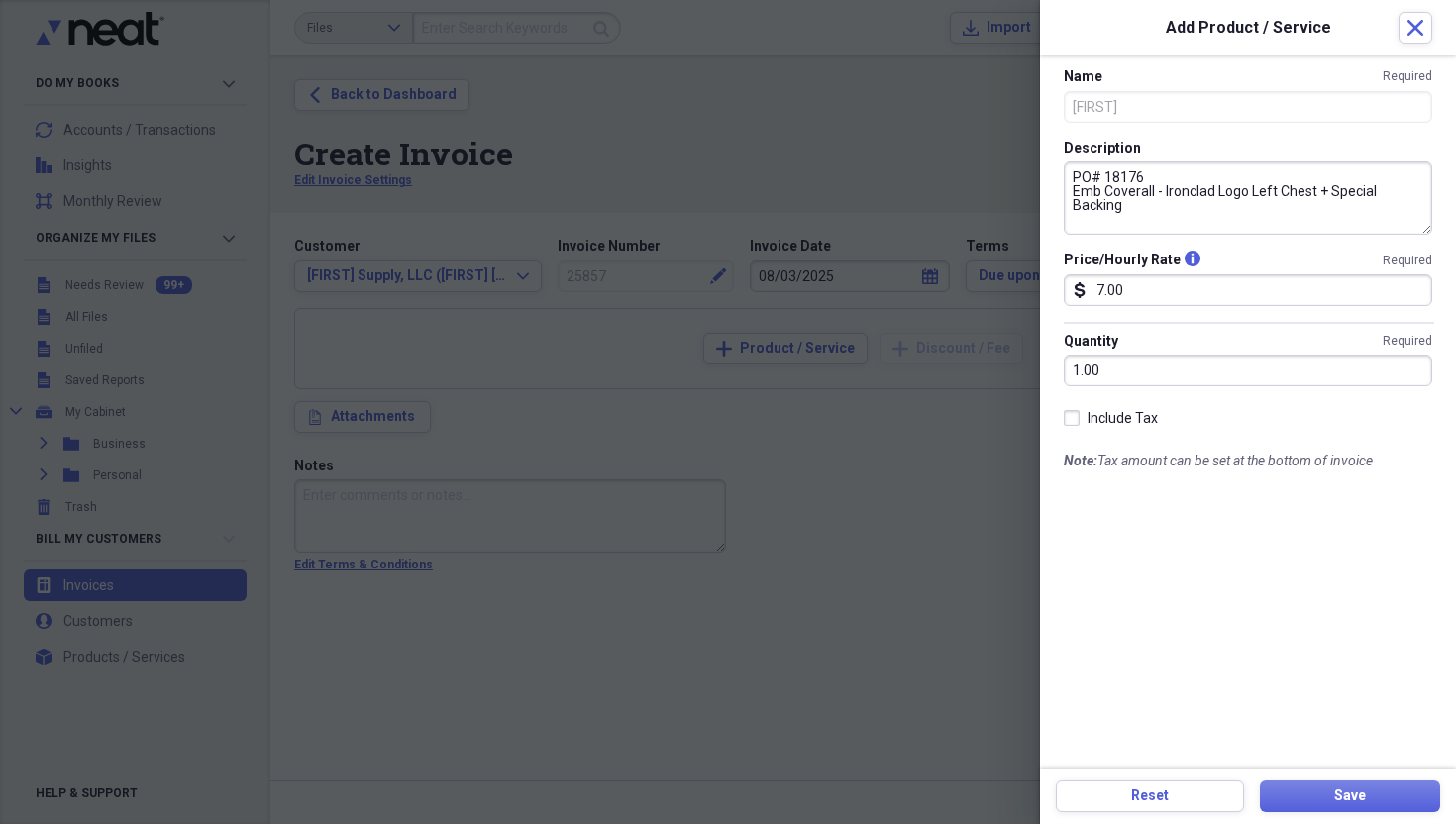 type on "PO# 18176
Emb Coverall - Ironclad Logo Left Chest + Special Backing" 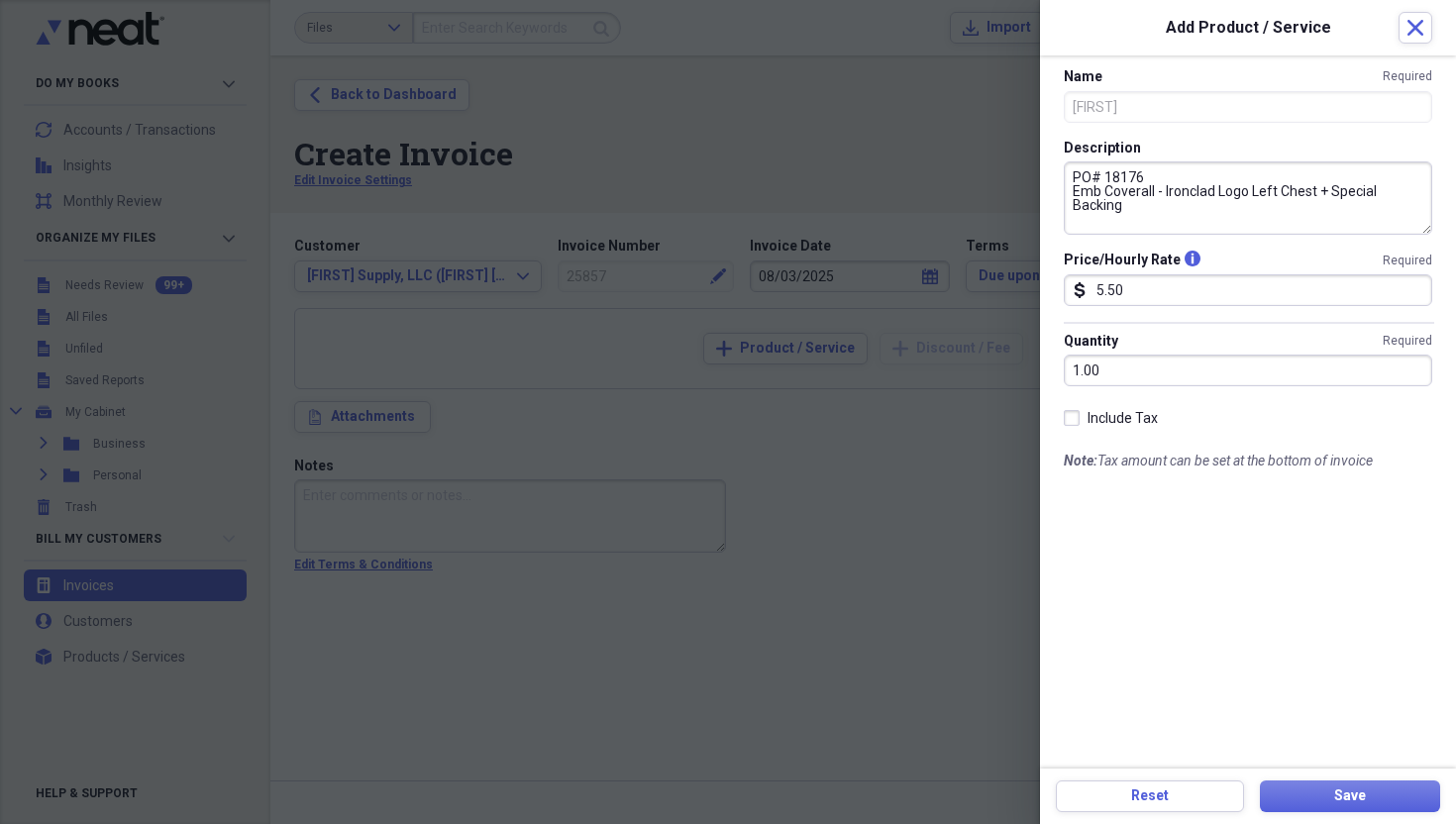 type on "5.50" 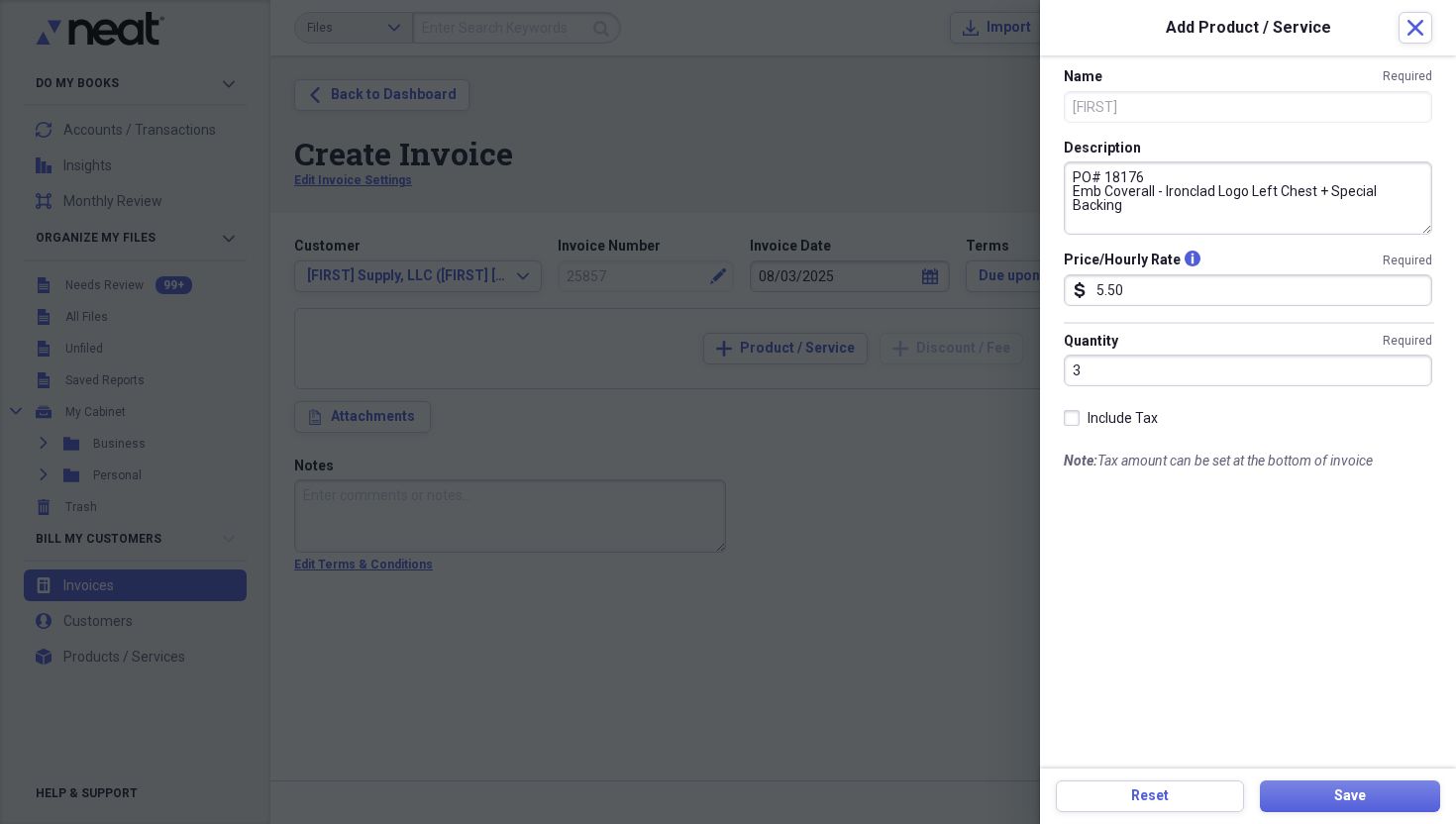 type on "3.00" 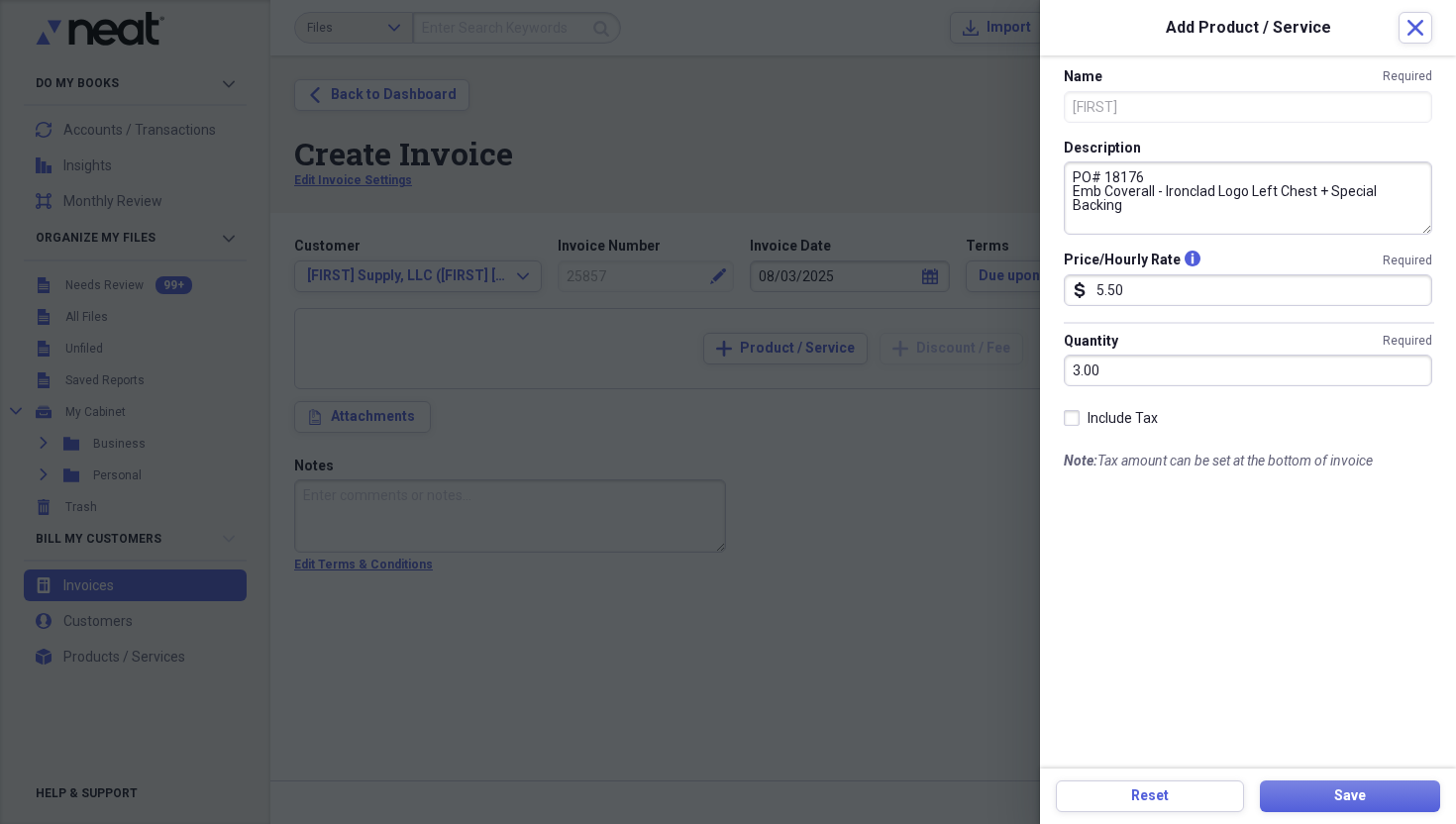 drag, startPoint x: 1275, startPoint y: 465, endPoint x: 1275, endPoint y: 480, distance: 15 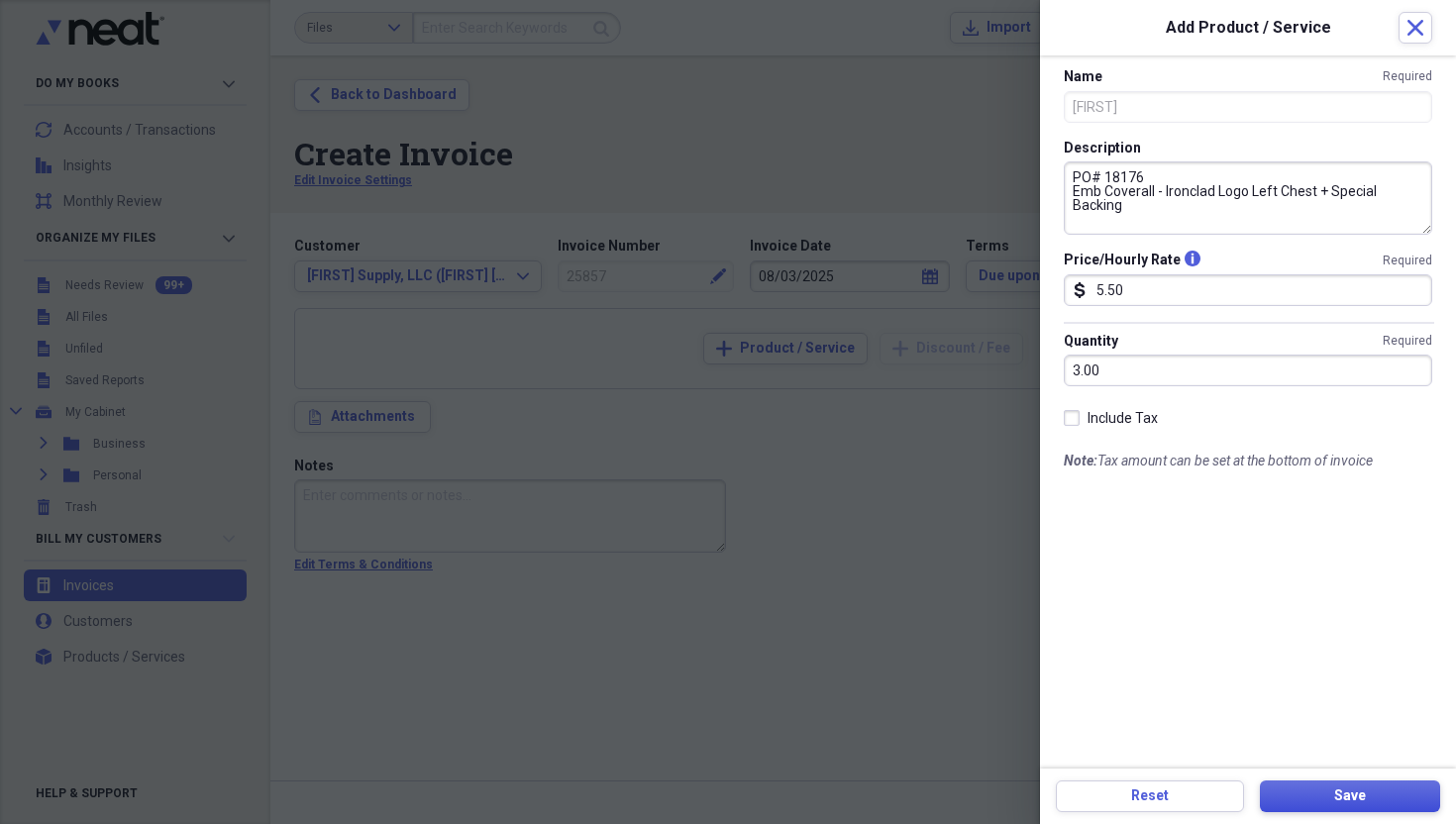 click on "Save" at bounding box center [1350, 796] 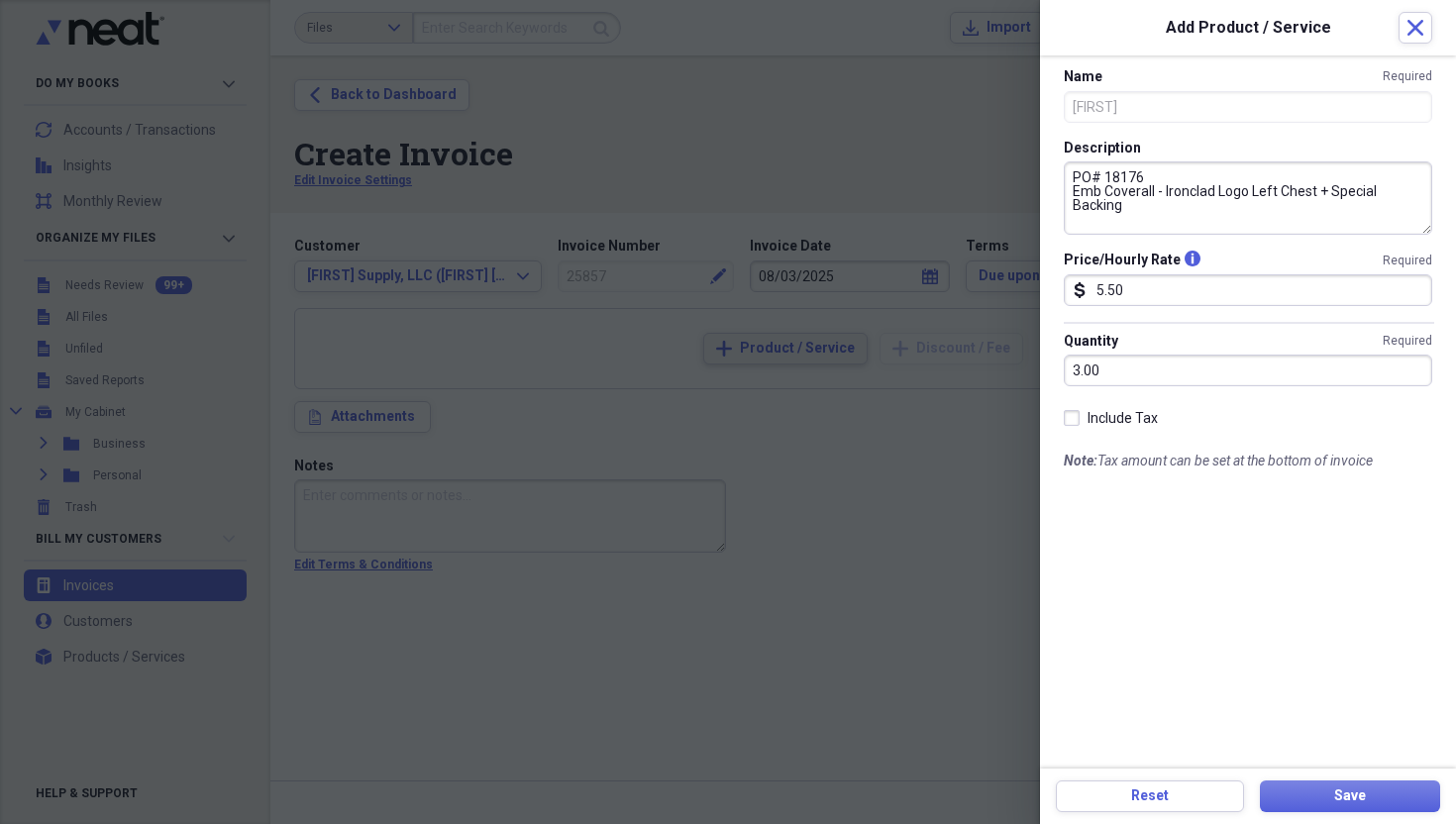 type on "PO# 14233
Emb Coverall - Emb Names [FIRST] & [LAST]" 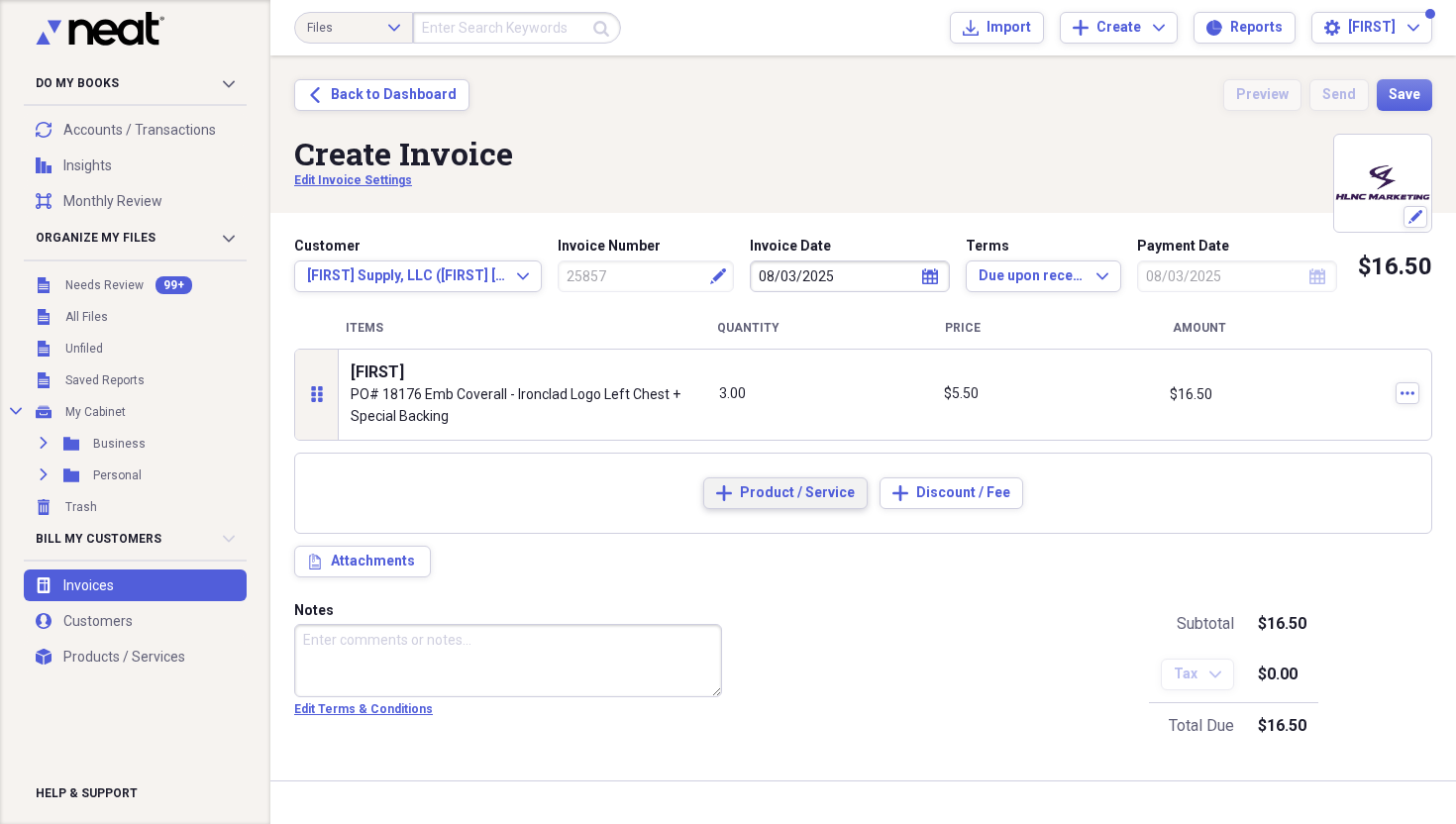 click on "Product / Service" at bounding box center (797, 493) 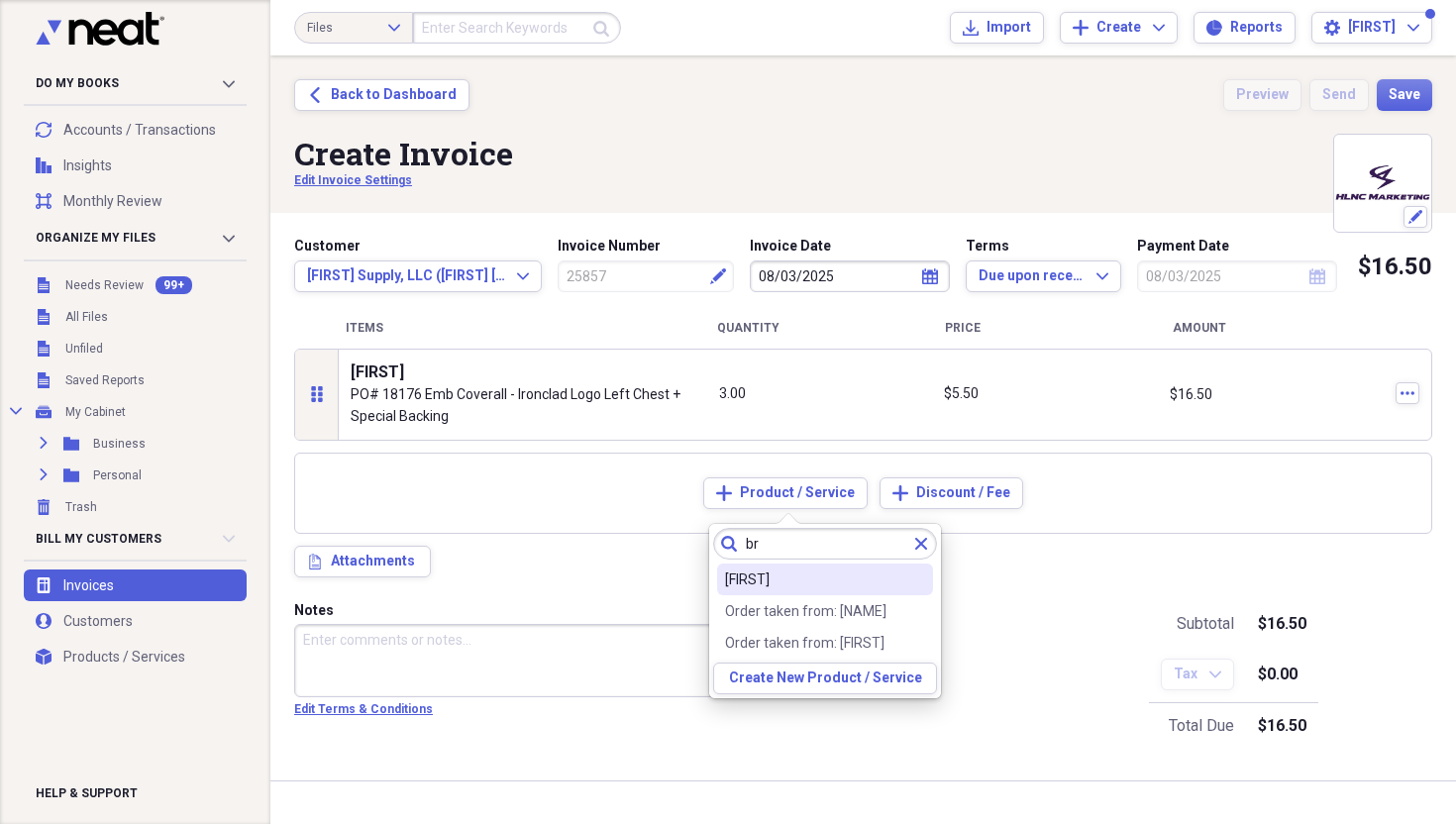 click on "[FIRST]" at bounding box center (813, 579) 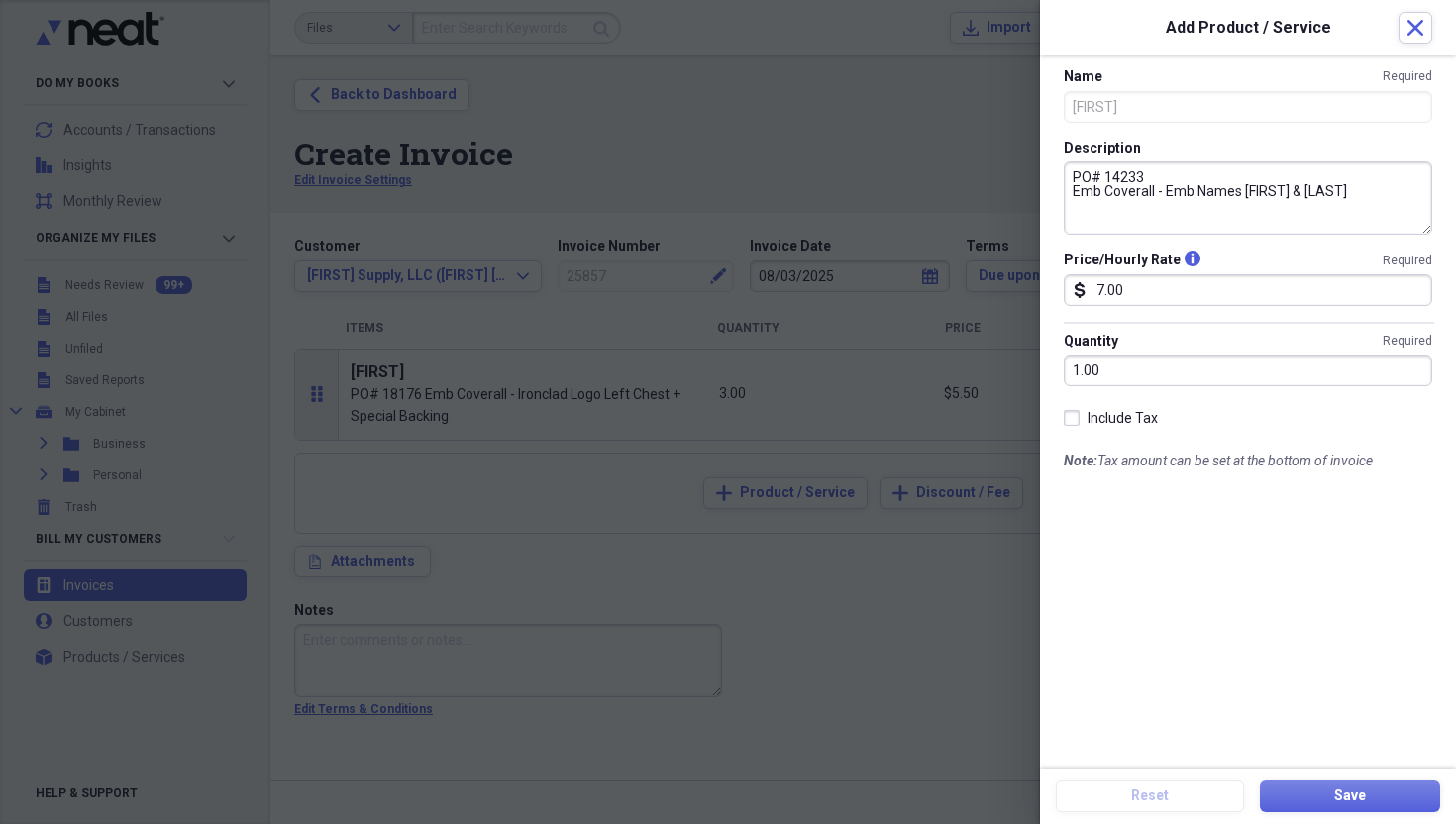 click on "PO# 14233
Emb Coverall - Emb Names [FIRST] & [LAST]" at bounding box center (1248, 198) 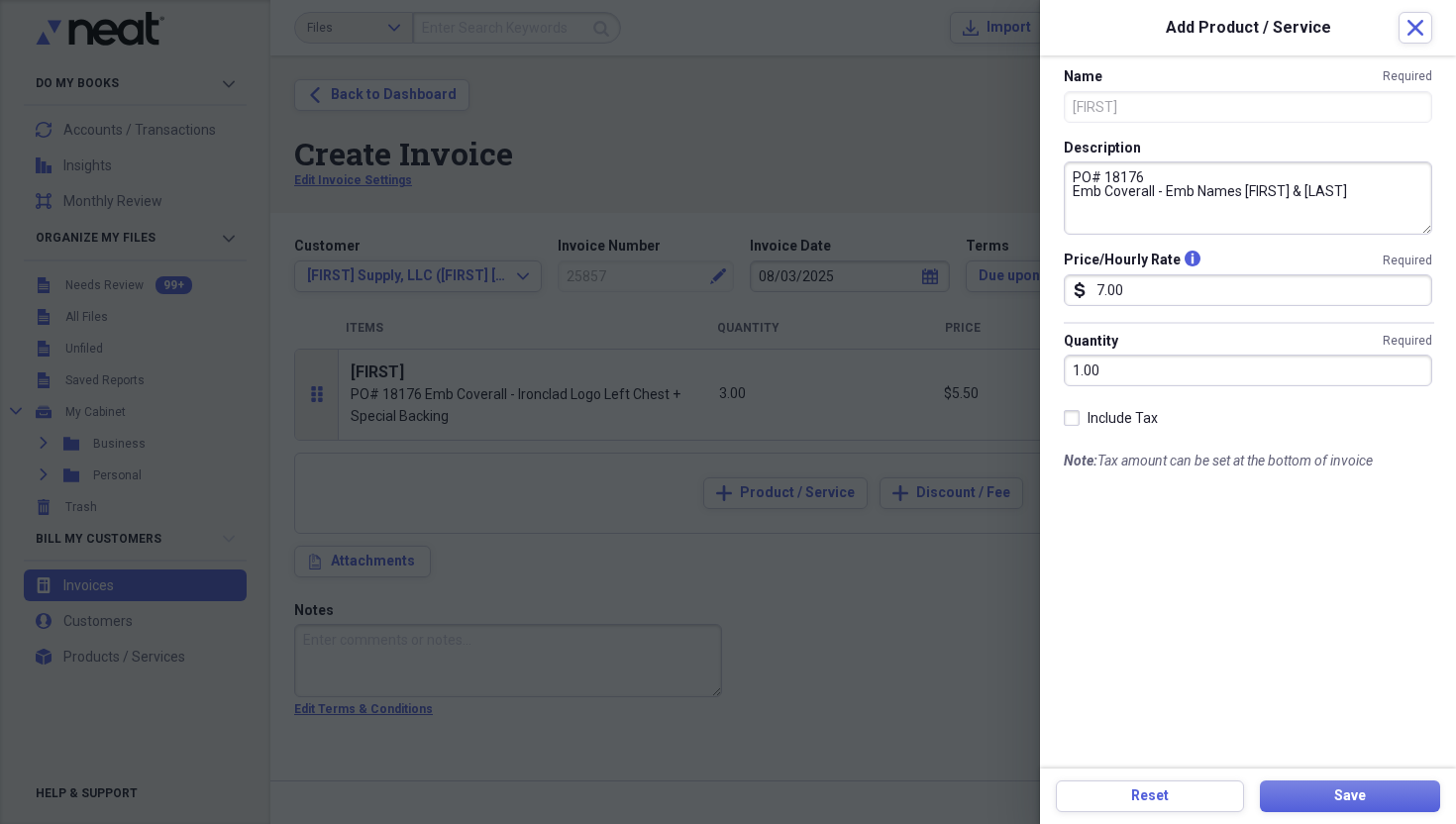 click on "PO# 18176
Emb Coverall - Emb Names [FIRST] & [LAST]" at bounding box center [1248, 198] 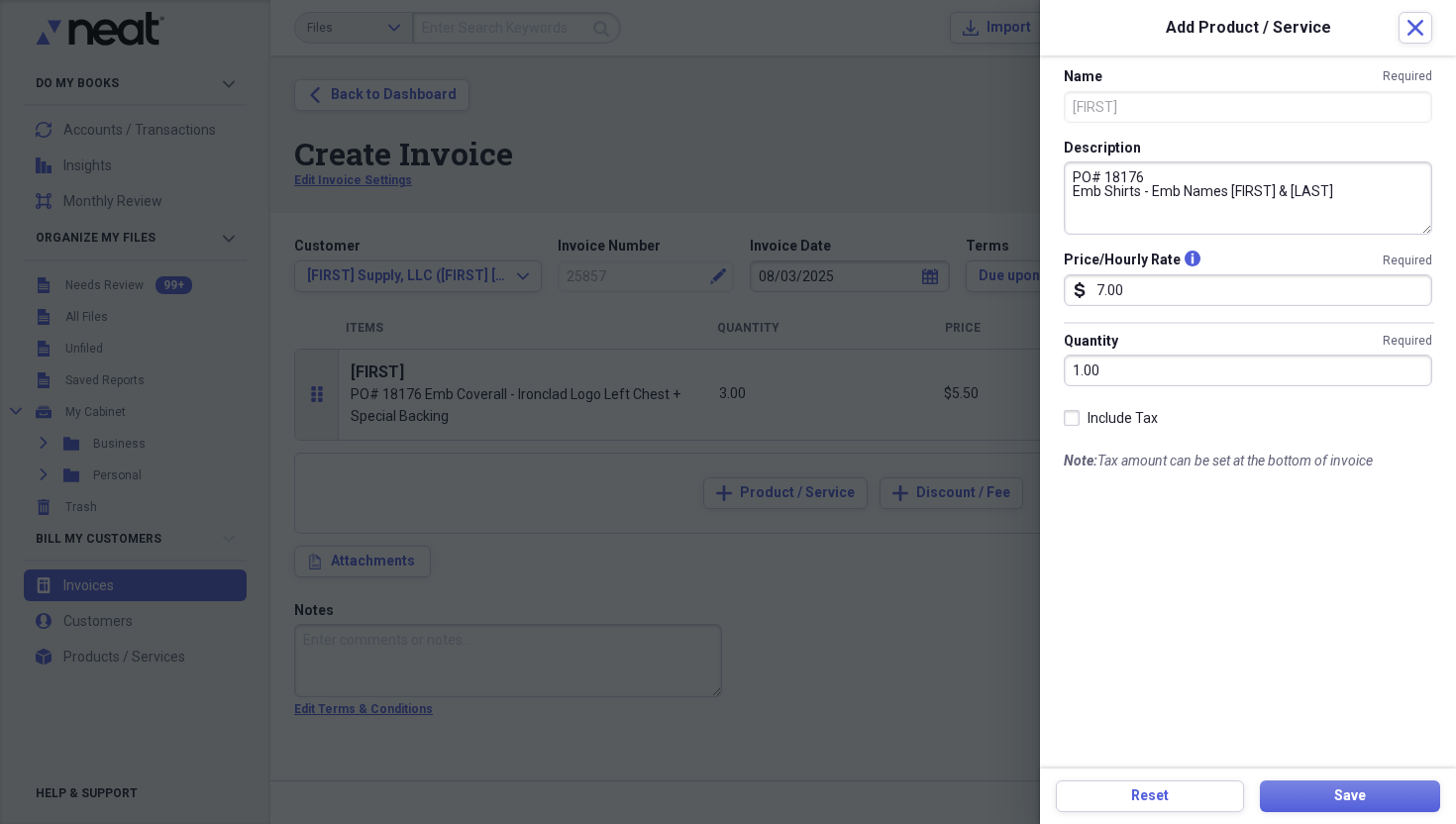 drag, startPoint x: 1154, startPoint y: 193, endPoint x: 1339, endPoint y: 197, distance: 185.04324 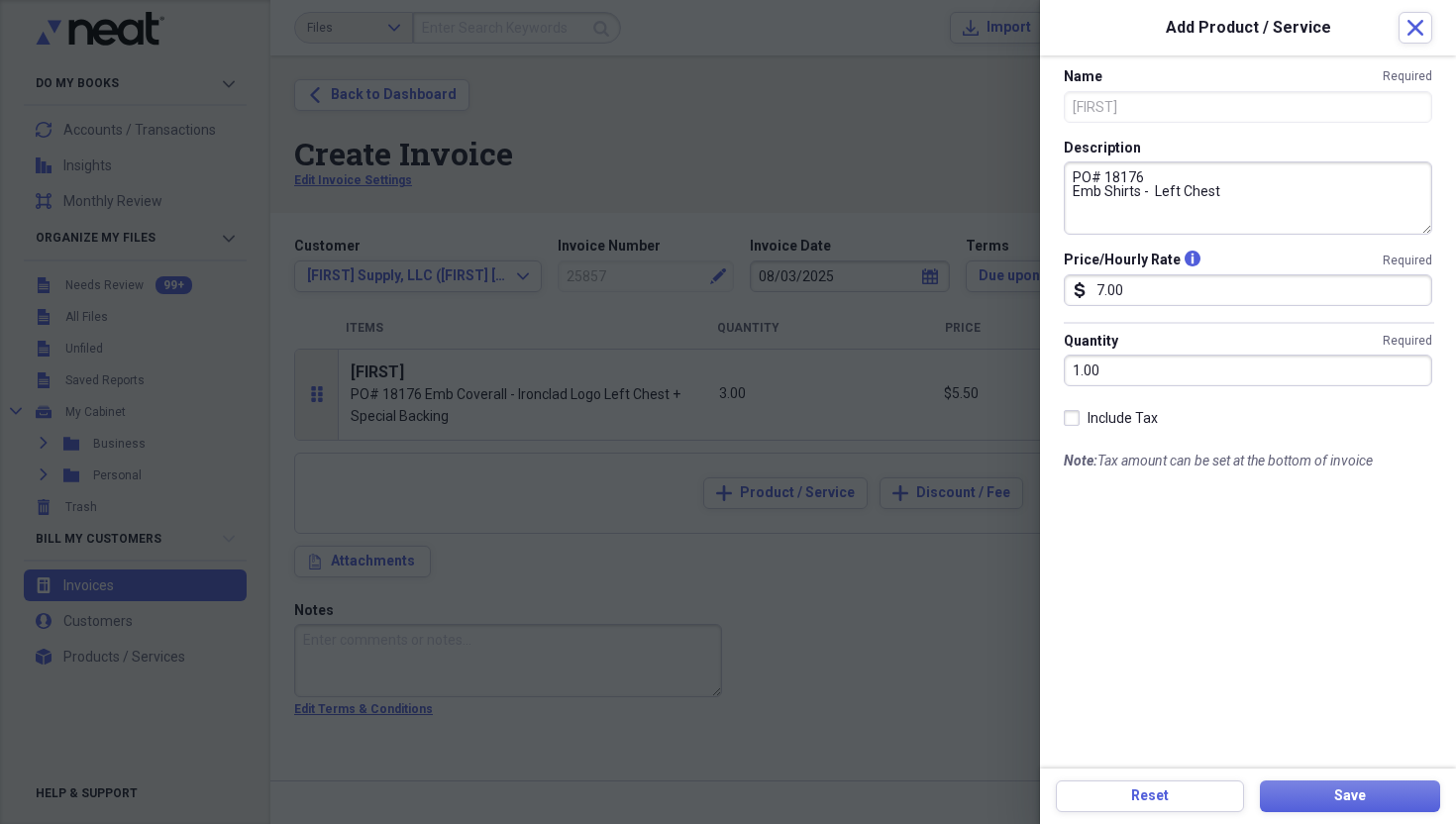 drag, startPoint x: 1159, startPoint y: 194, endPoint x: 1284, endPoint y: 204, distance: 125.3994 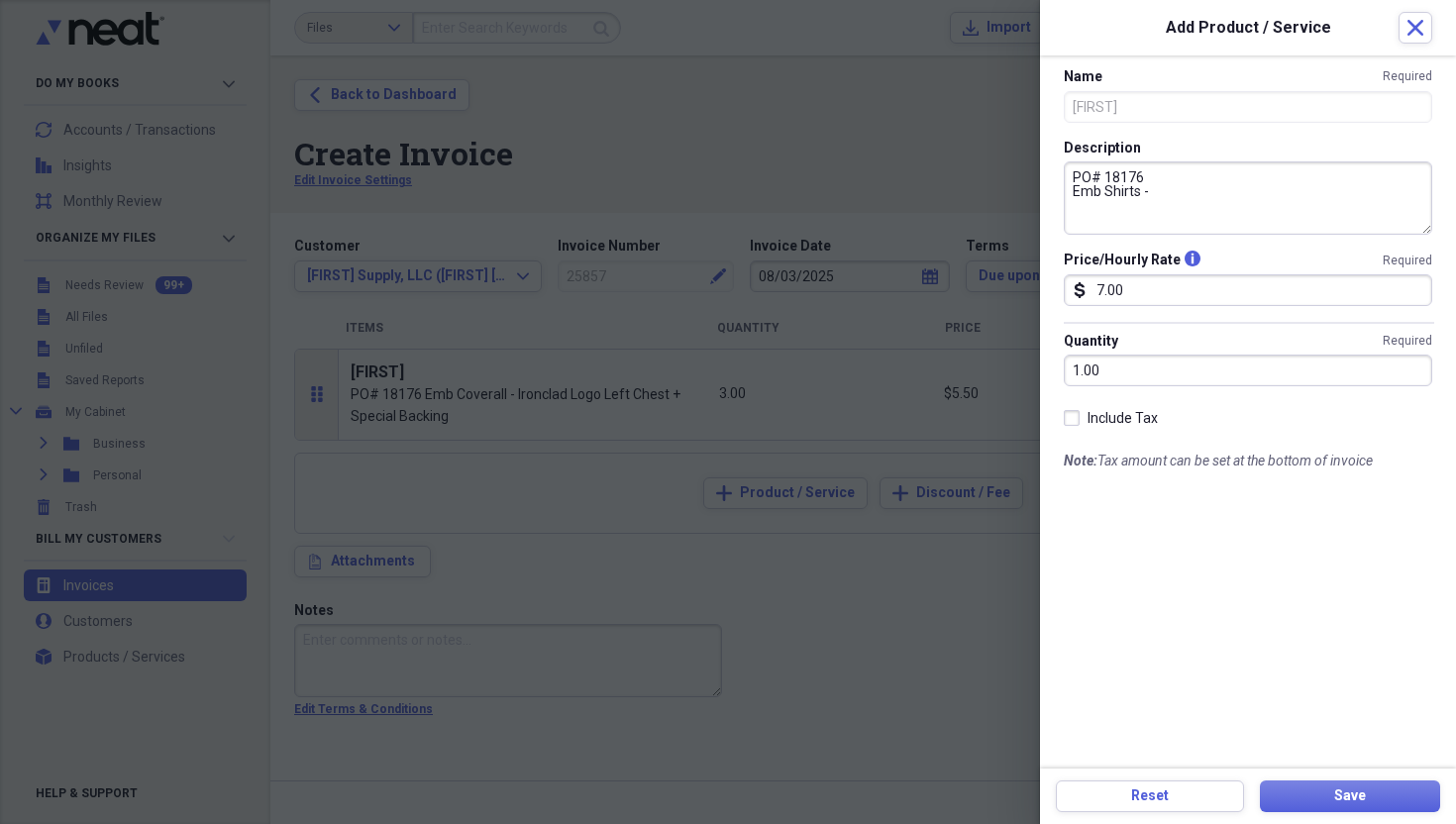paste on "Left Chest All Green Ironclad Logo and Left Sleeve
Green Big-St660" 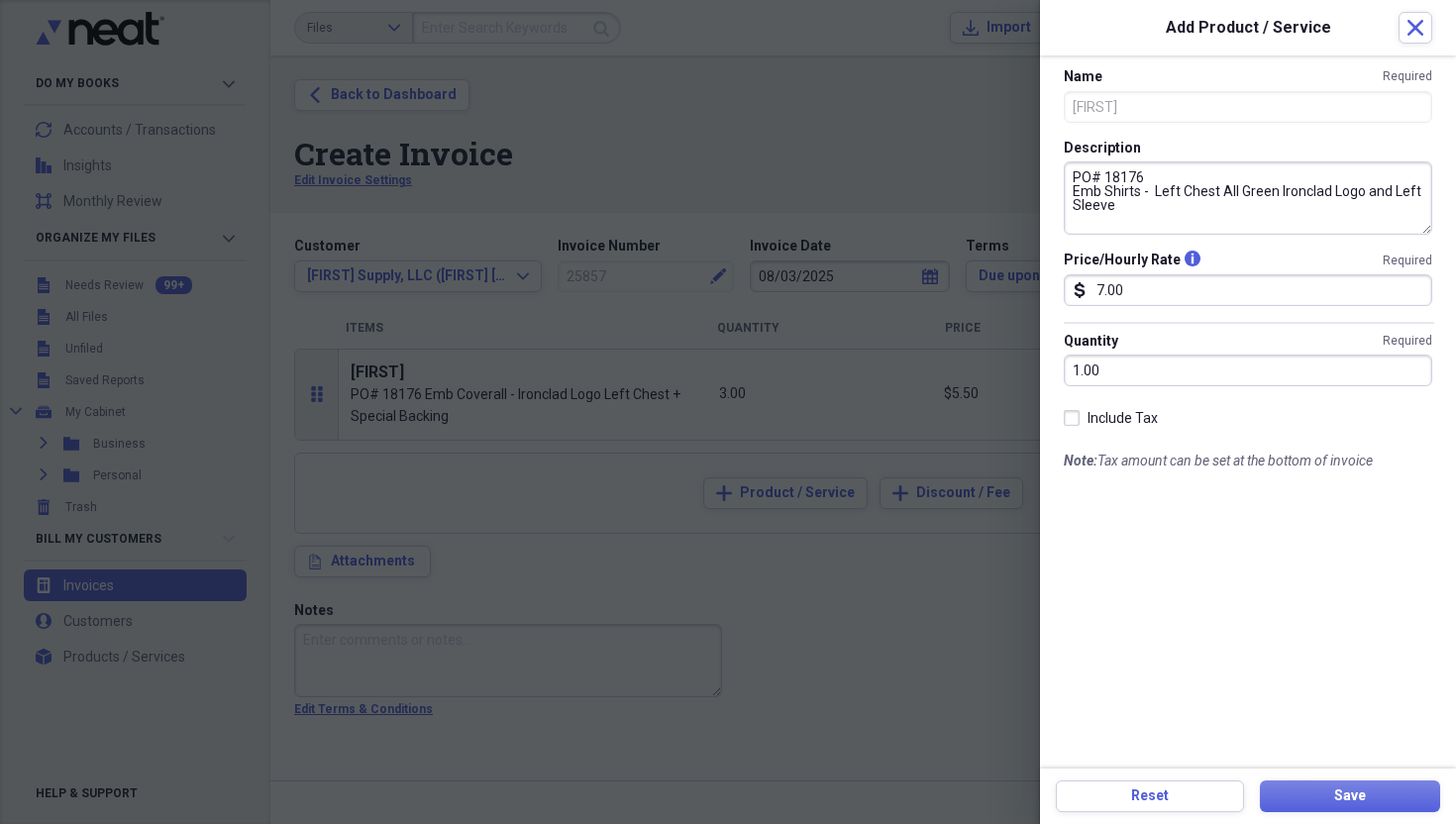 drag, startPoint x: 1210, startPoint y: 193, endPoint x: 1264, endPoint y: 197, distance: 54.147945 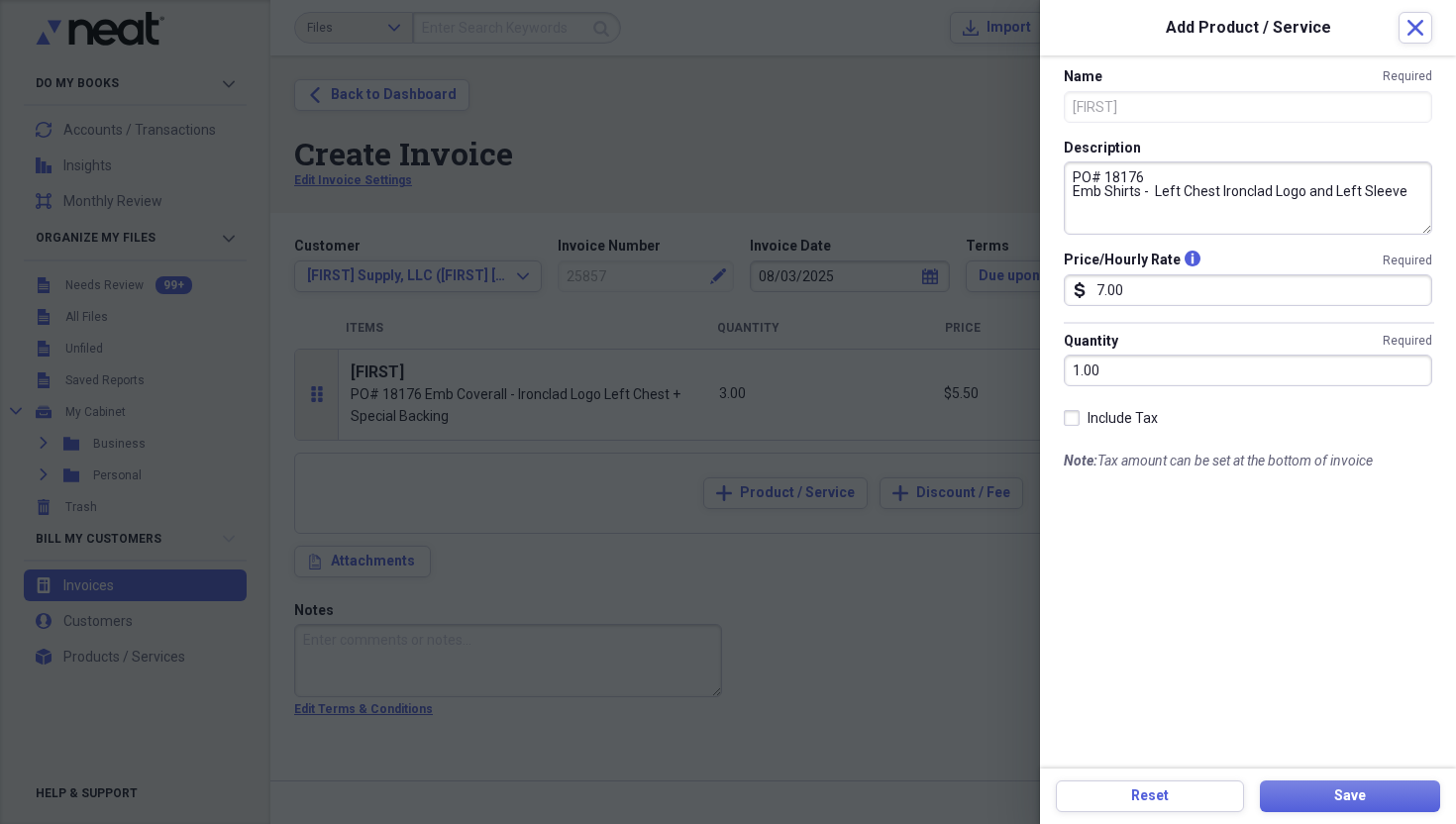 drag, startPoint x: 1150, startPoint y: 190, endPoint x: 1217, endPoint y: 193, distance: 67.06713 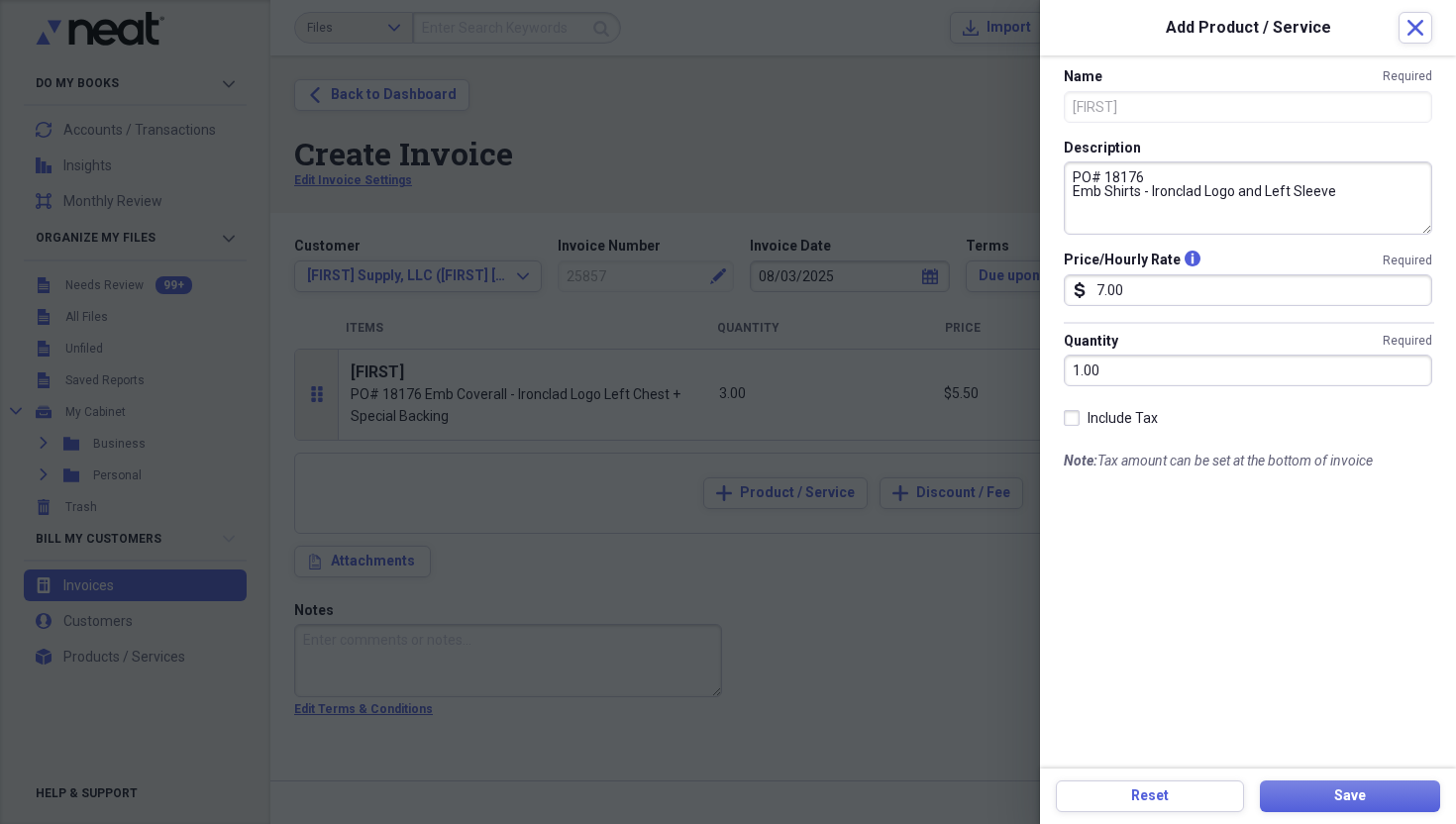 click on "PO# 18176
Emb Shirts - Ironclad Logo and Left Sleeve" at bounding box center (1248, 198) 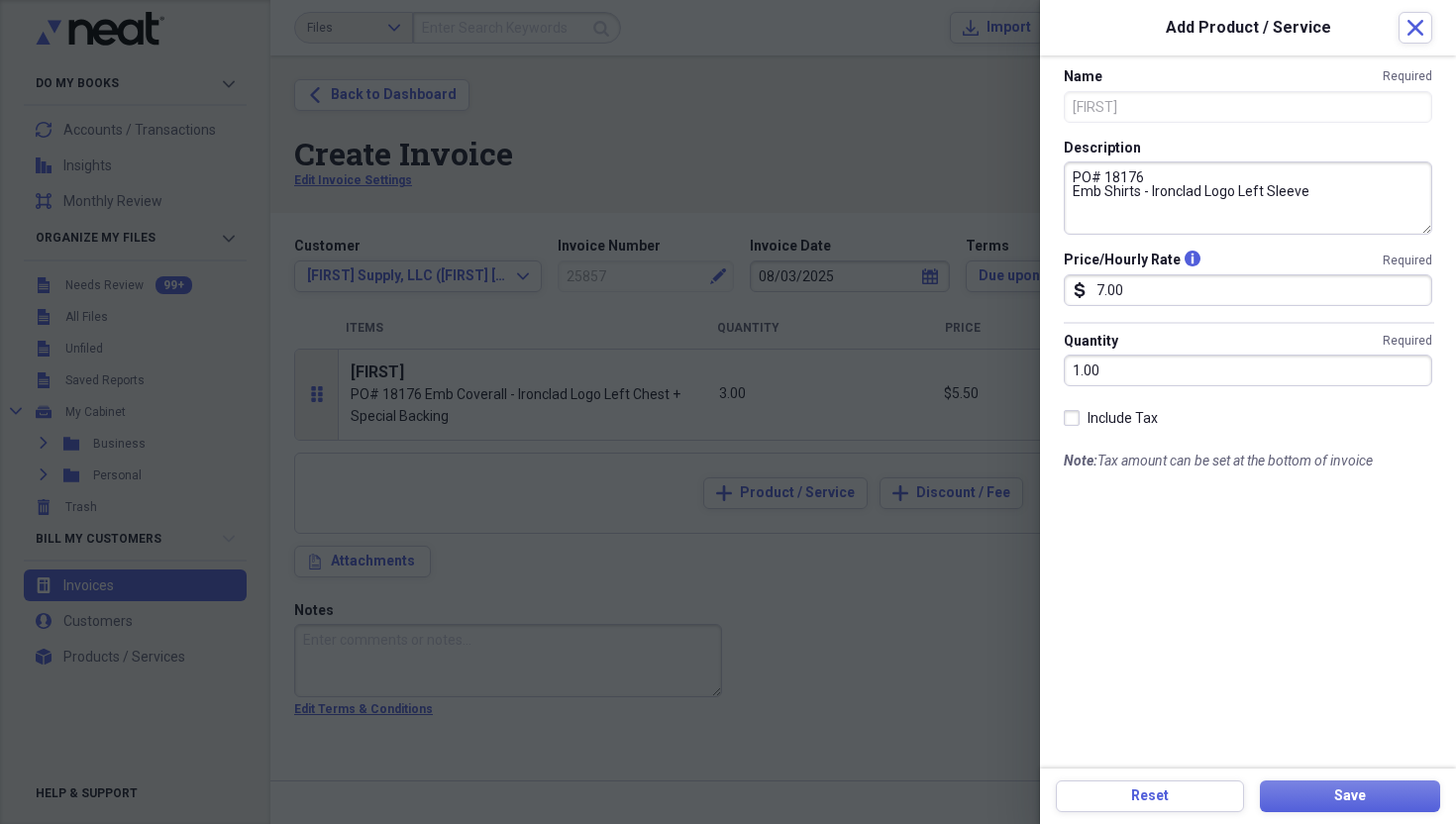 paste on "Chest Left" 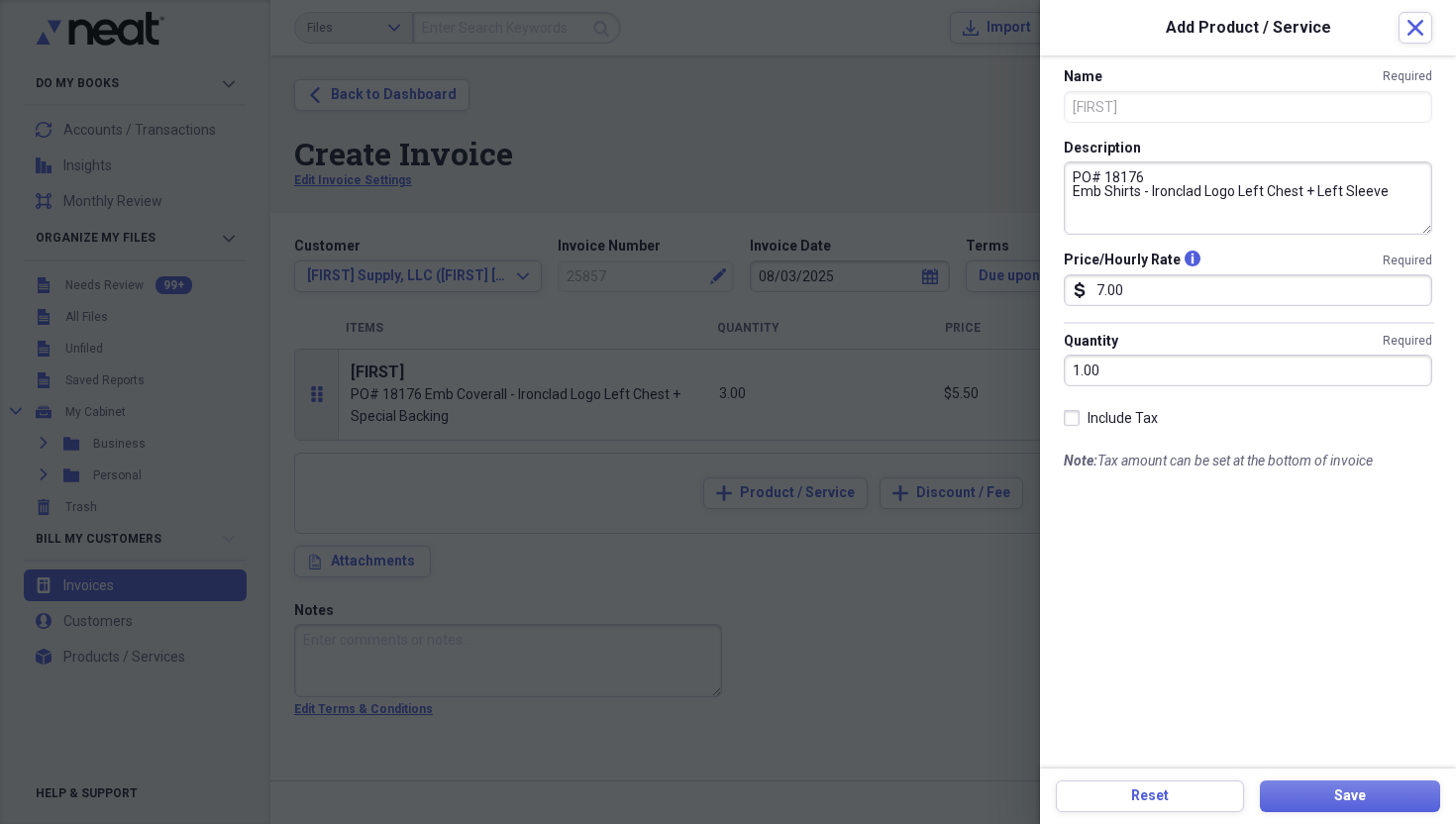 click on "PO# 18176
Emb Shirts - Ironclad Logo Left Chest + Left Sleeve" at bounding box center (1248, 198) 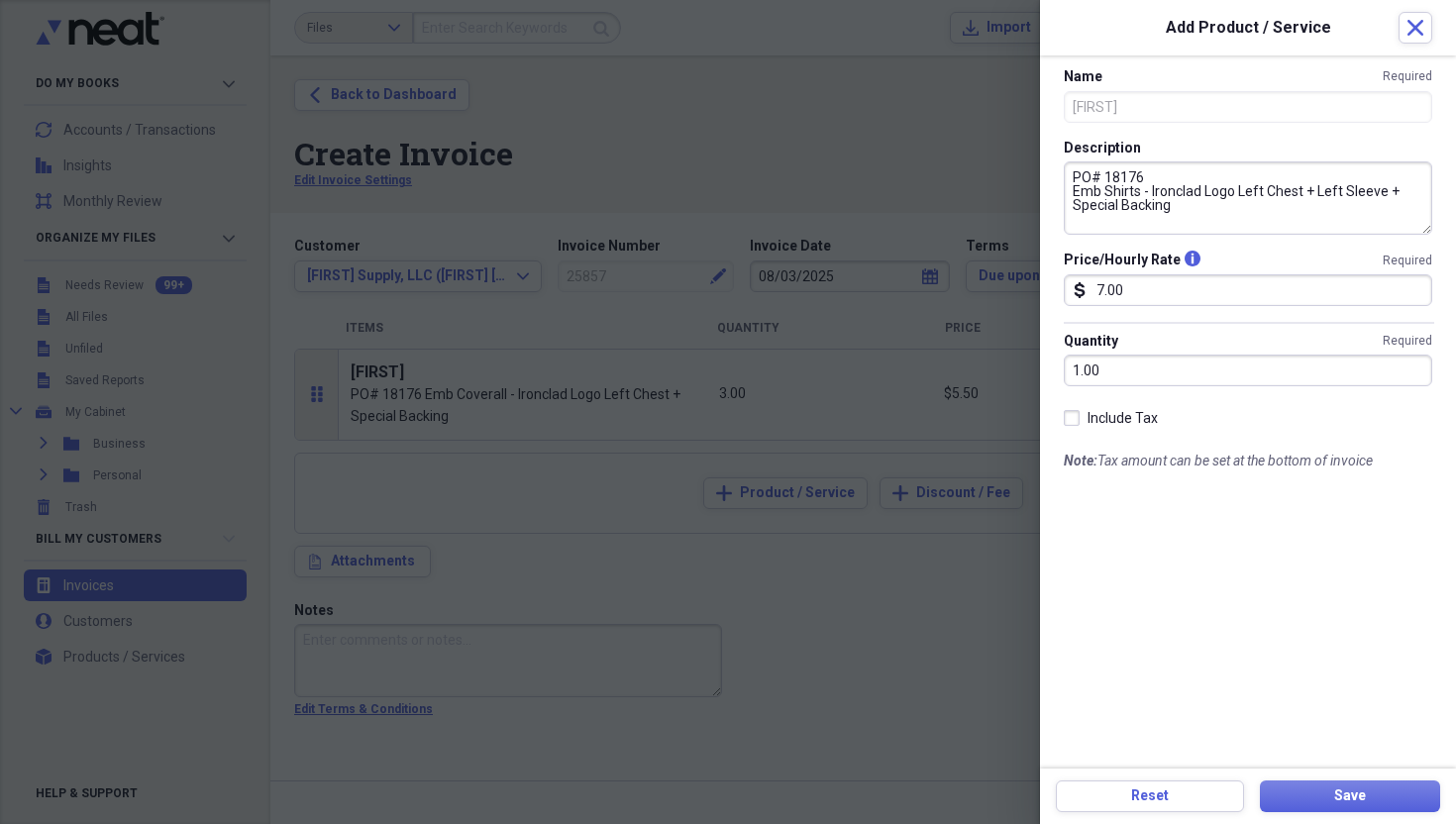 type on "PO# 18176
Emb Shirts - Ironclad Logo Left Chest + Left Sleeve + Special Backing" 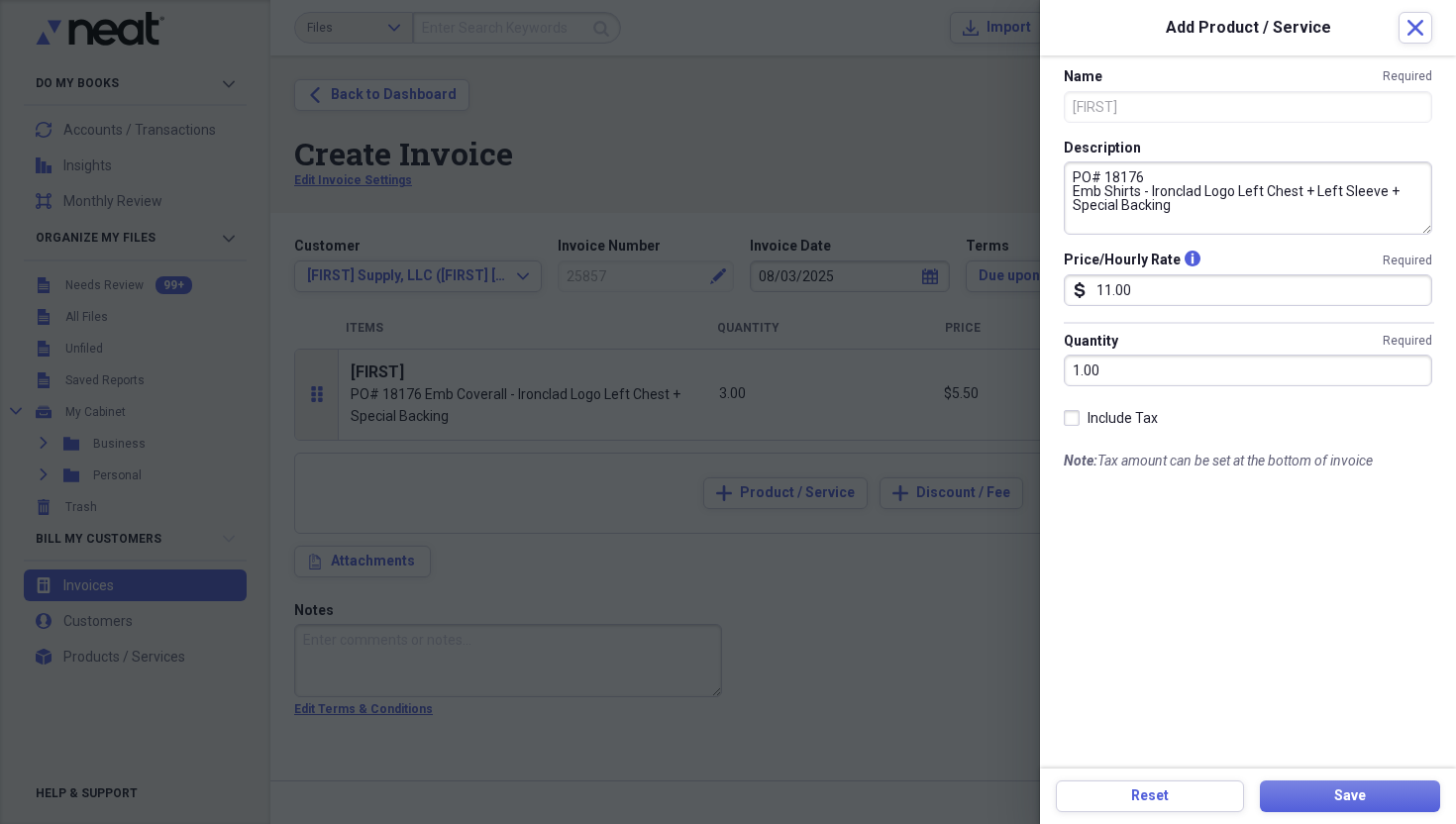 type on "11.00" 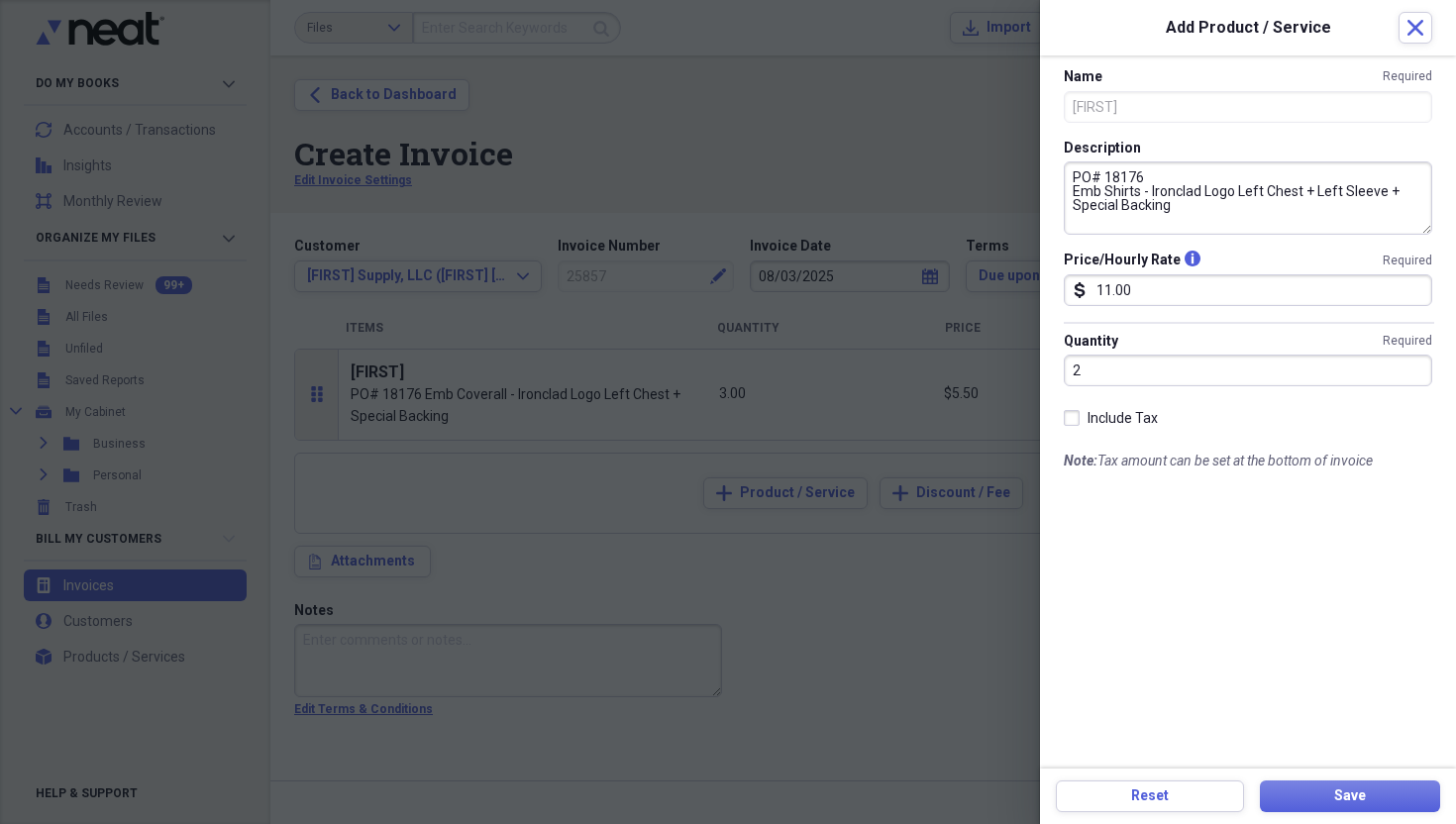 type on "2.00" 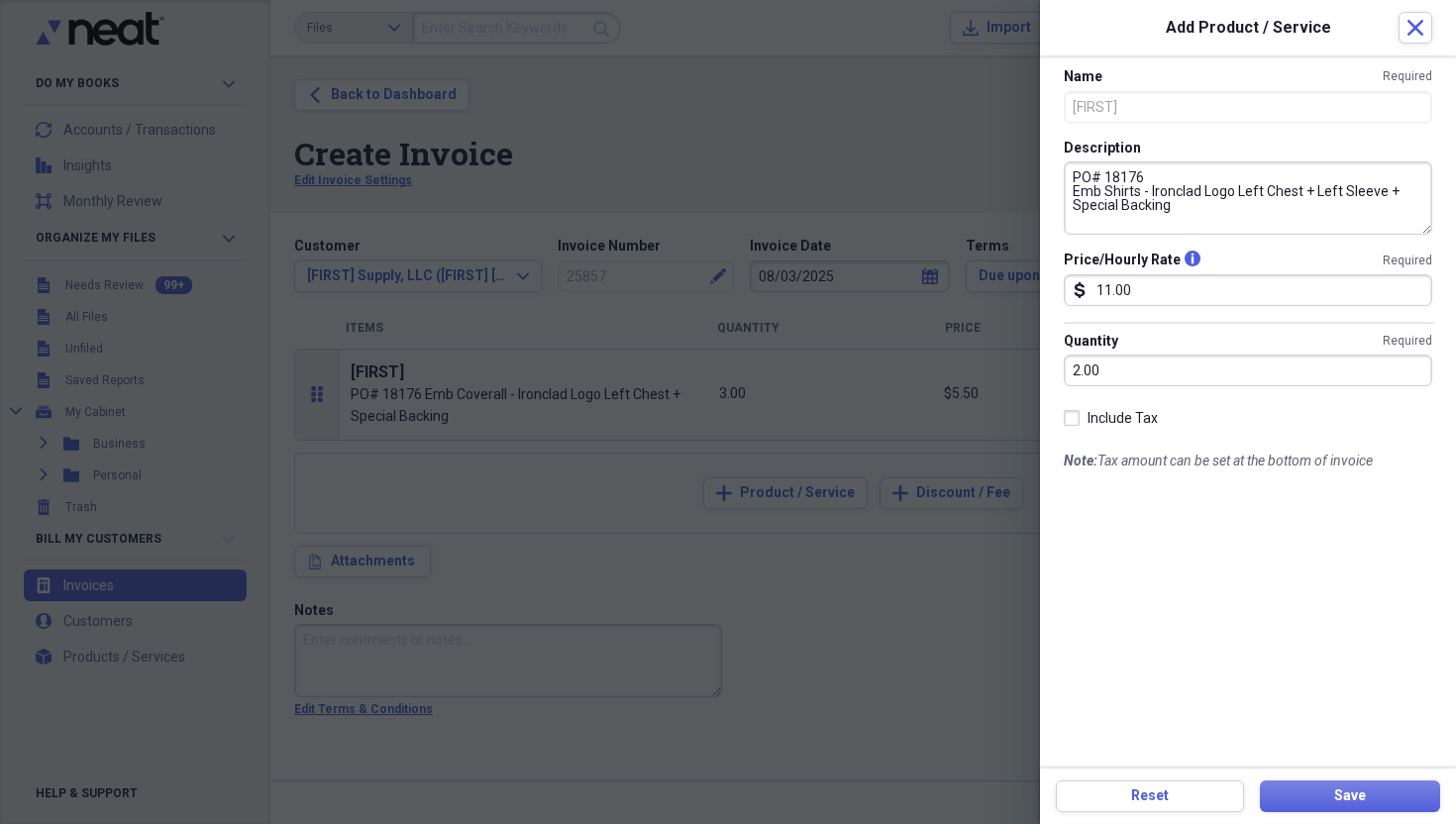 click on "Name Required Brasen Description PO# 18176
Emb Shirts - Ironclad Logo Left Chest + Left Sleeve + Special Backing
Price/Hourly Rate info Required dollar-sign 11.00 Quantity Required 2.00 Include Tax Note:  Tax amount can be set at the bottom of invoice" at bounding box center (1248, 412) 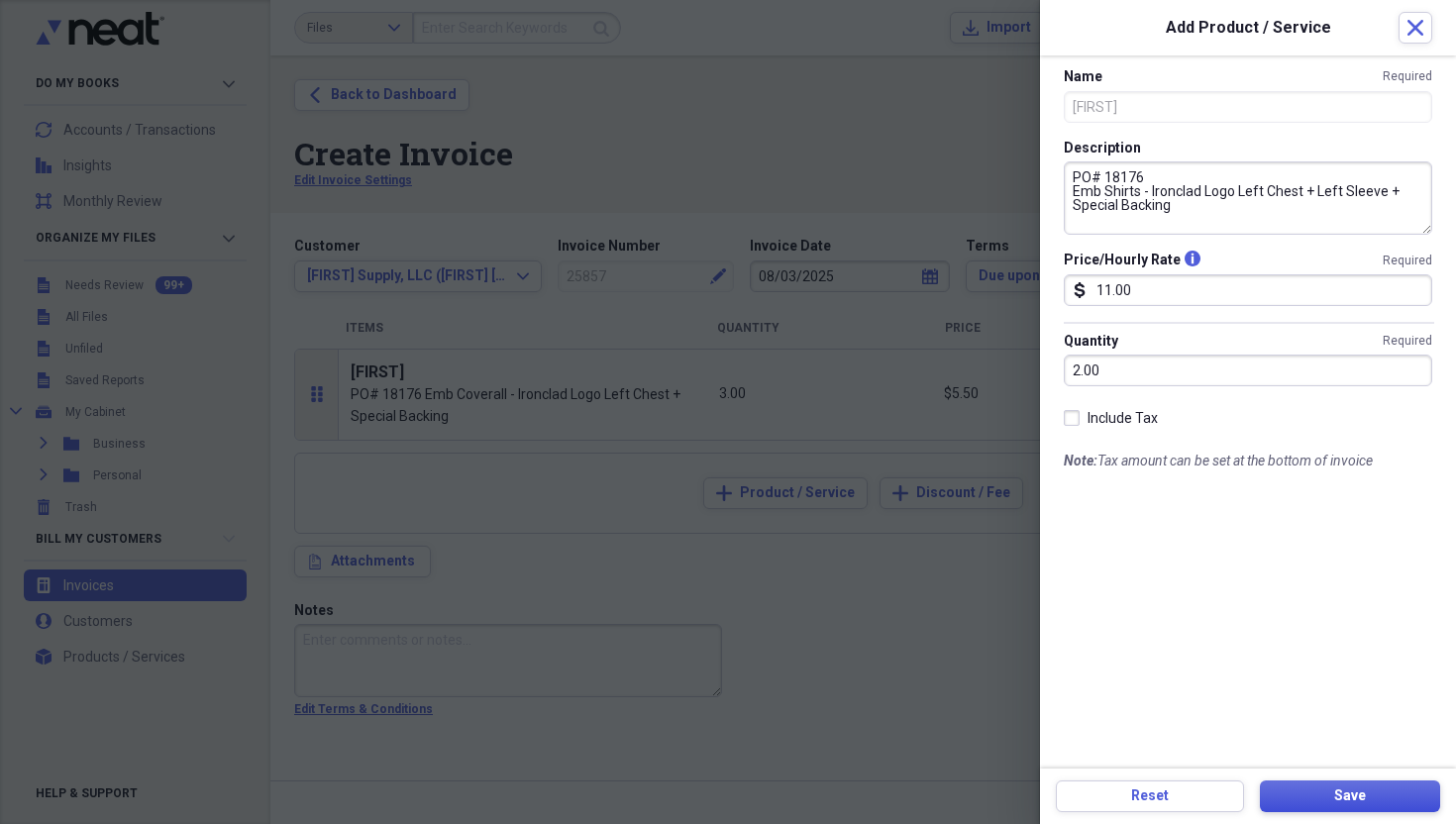 click on "Save" at bounding box center [1350, 796] 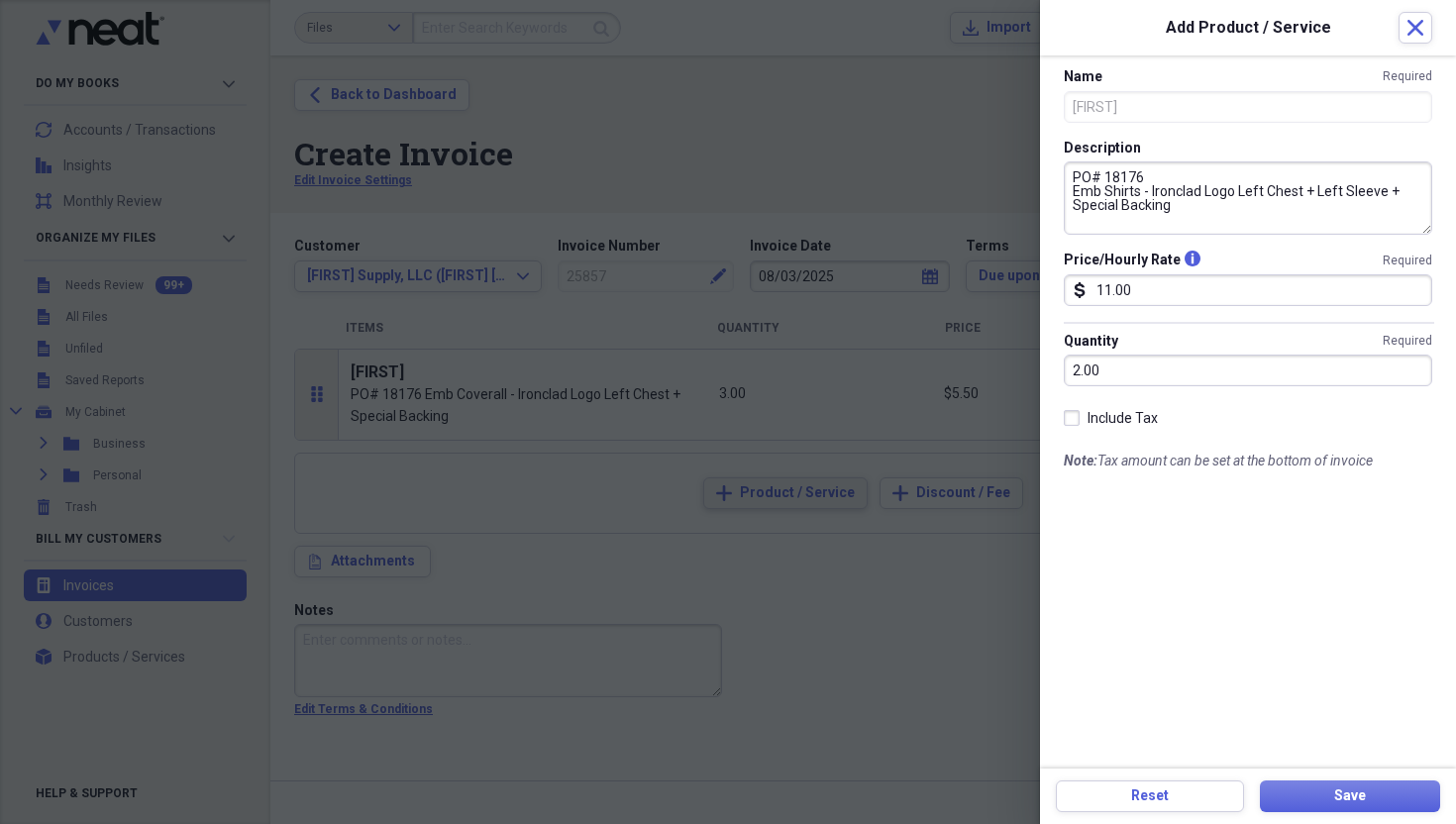 type on "PO# 14233
Emb Coverall - Emb Names [FIRST] & [LAST]" 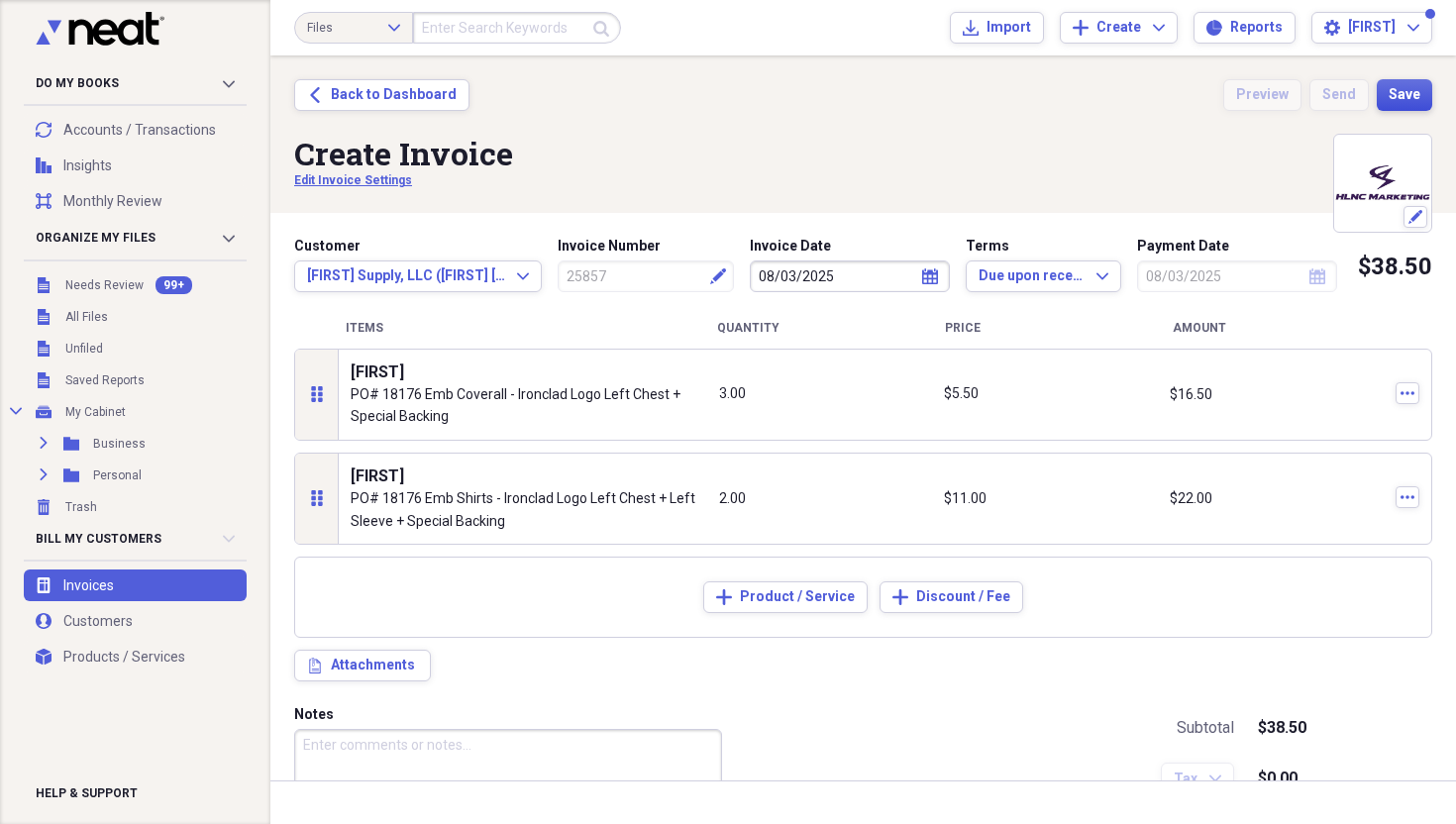 click on "Save" at bounding box center (1404, 95) 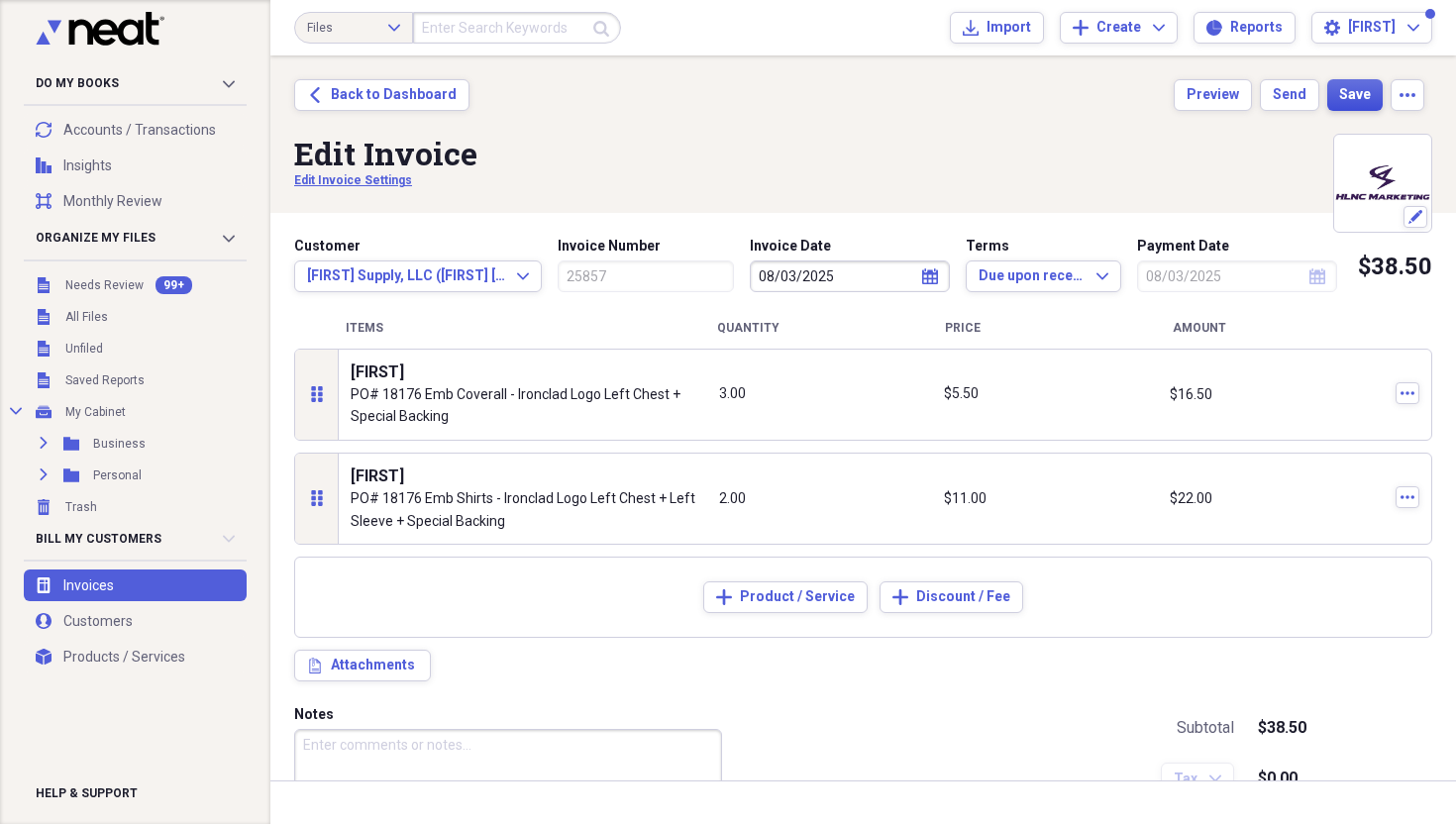 click on "Save" at bounding box center (1355, 95) 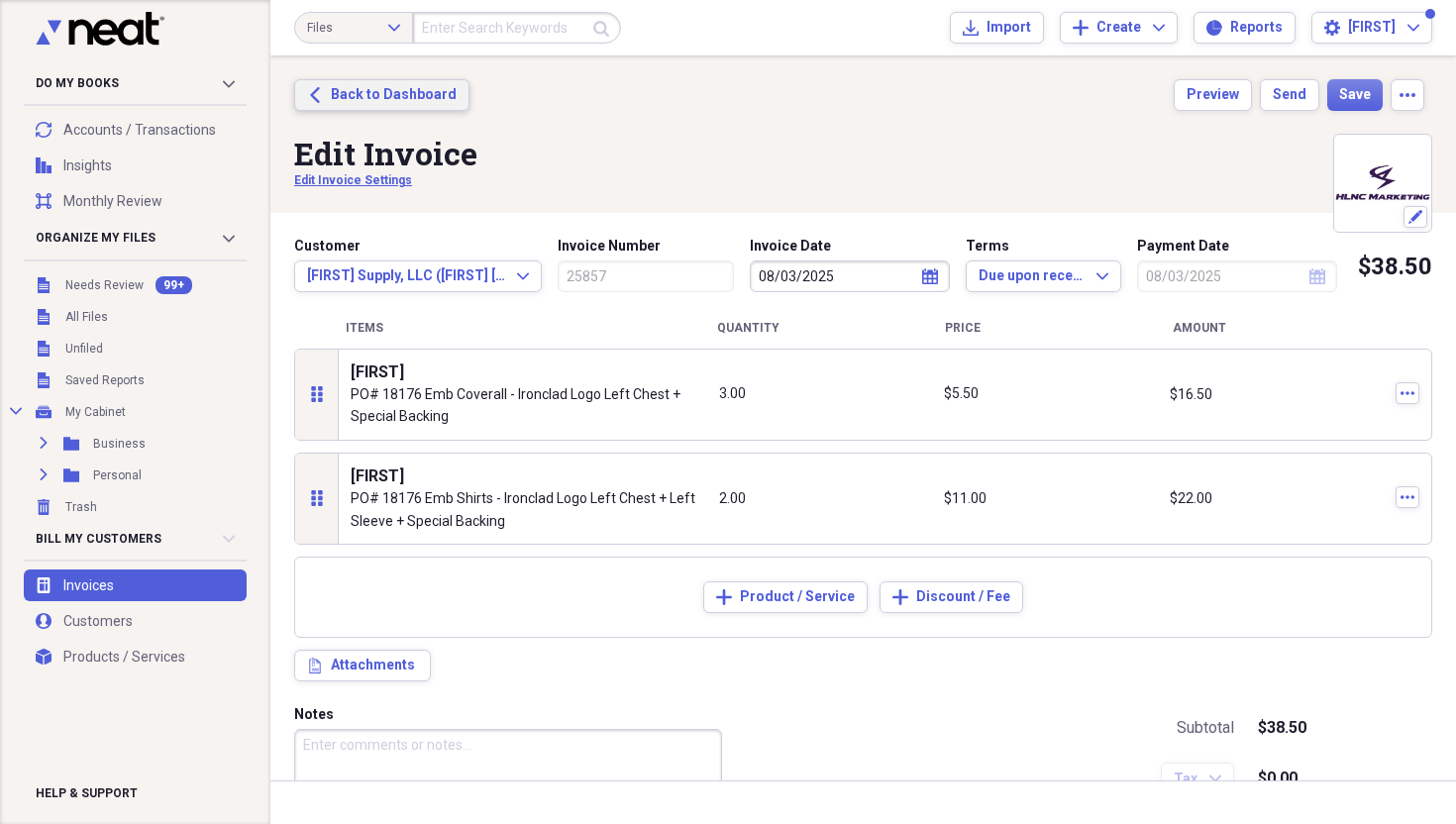 click on "Back to Dashboard" at bounding box center [393, 95] 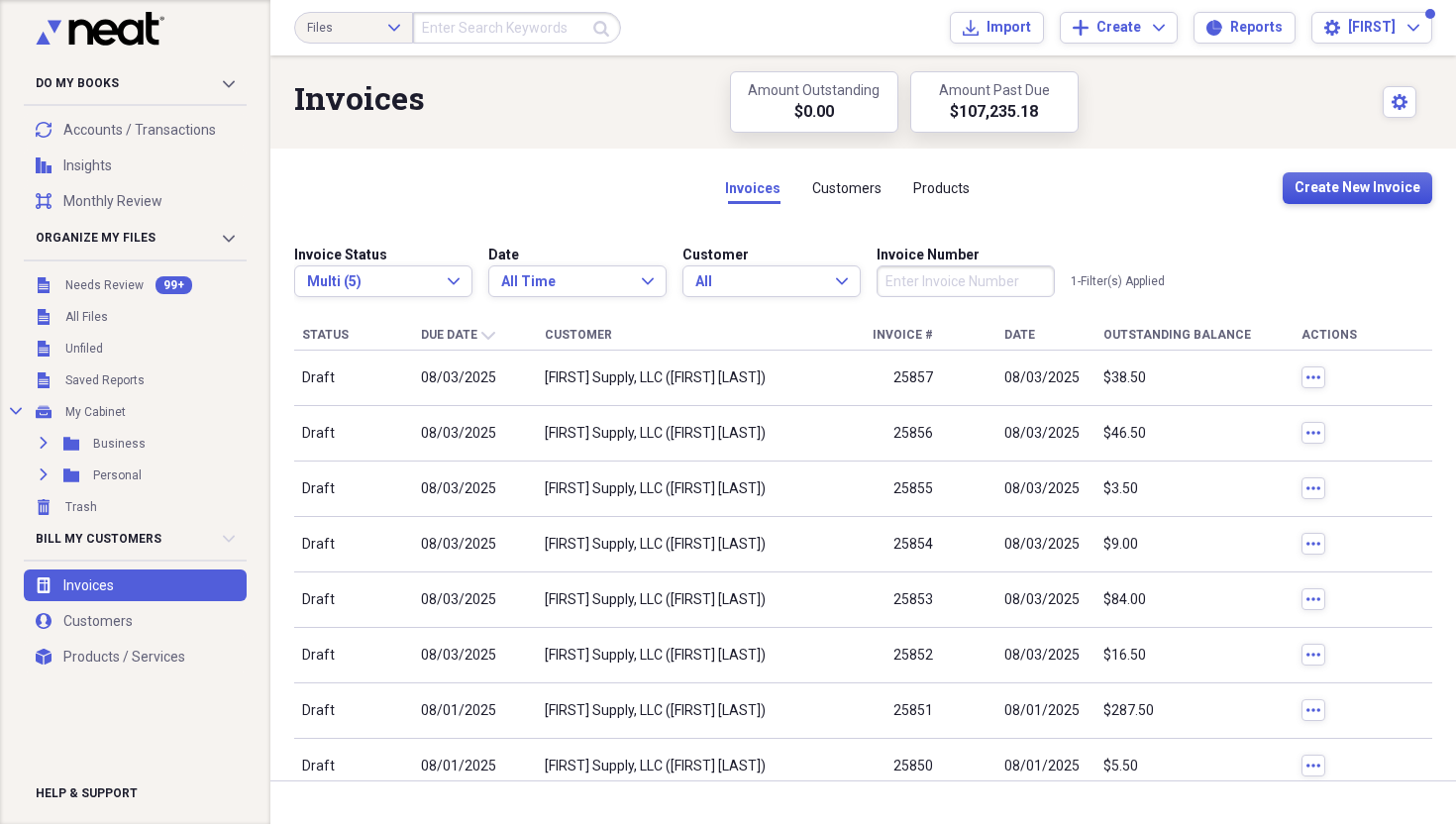 click on "Create New Invoice" at bounding box center (1357, 188) 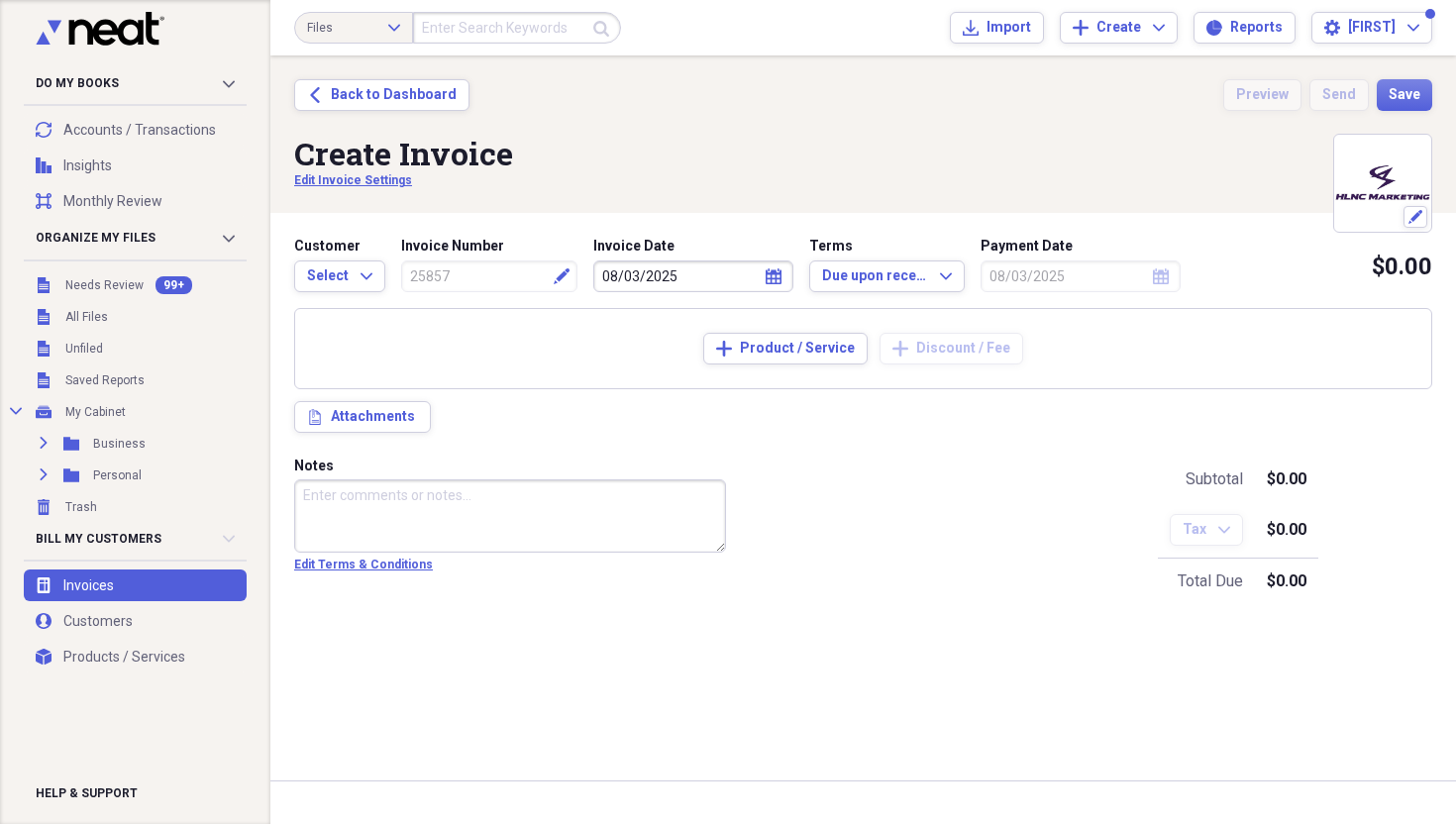 type on "25858" 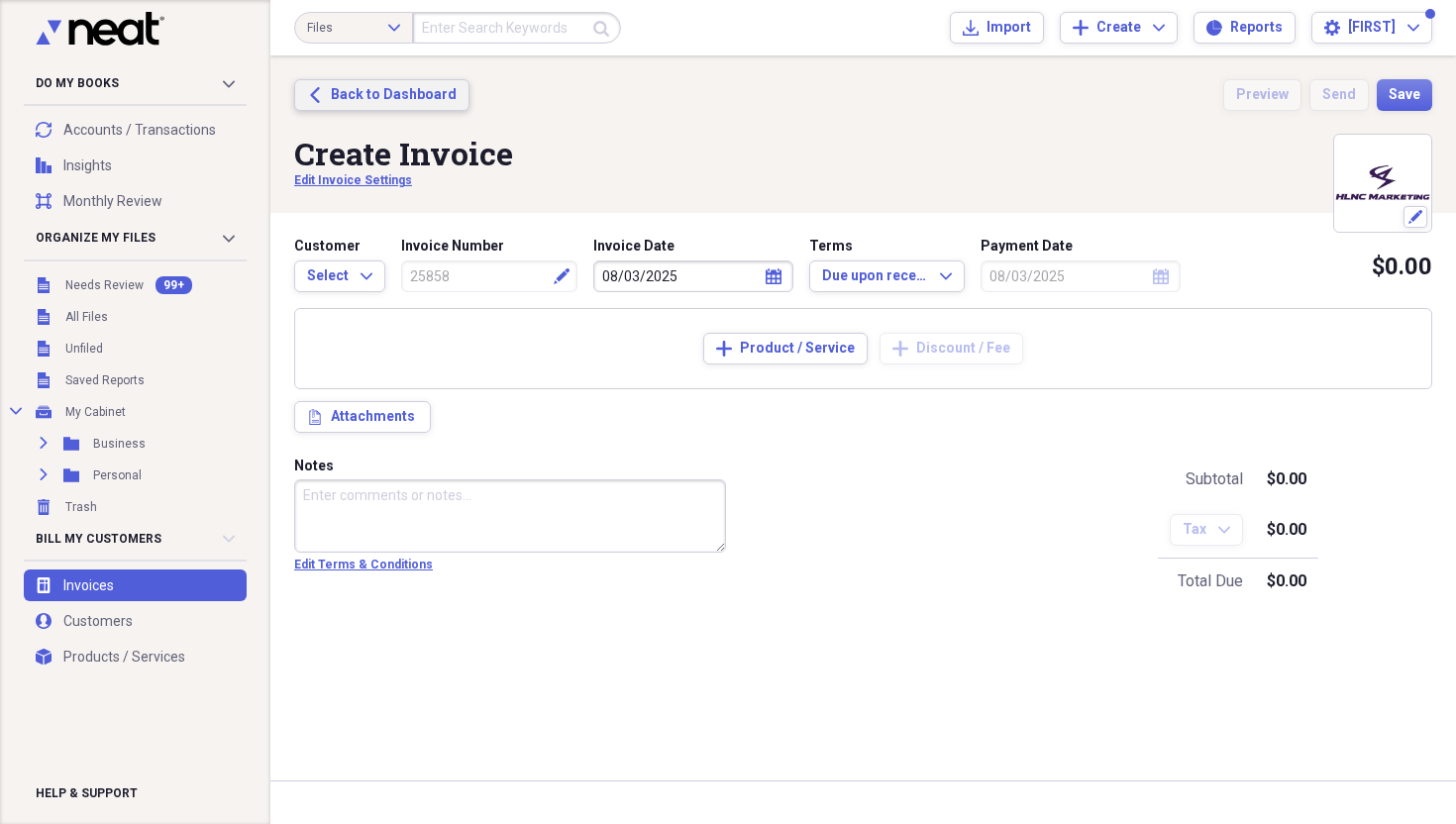 click on "Back Back to Dashboard" at bounding box center (381, 95) 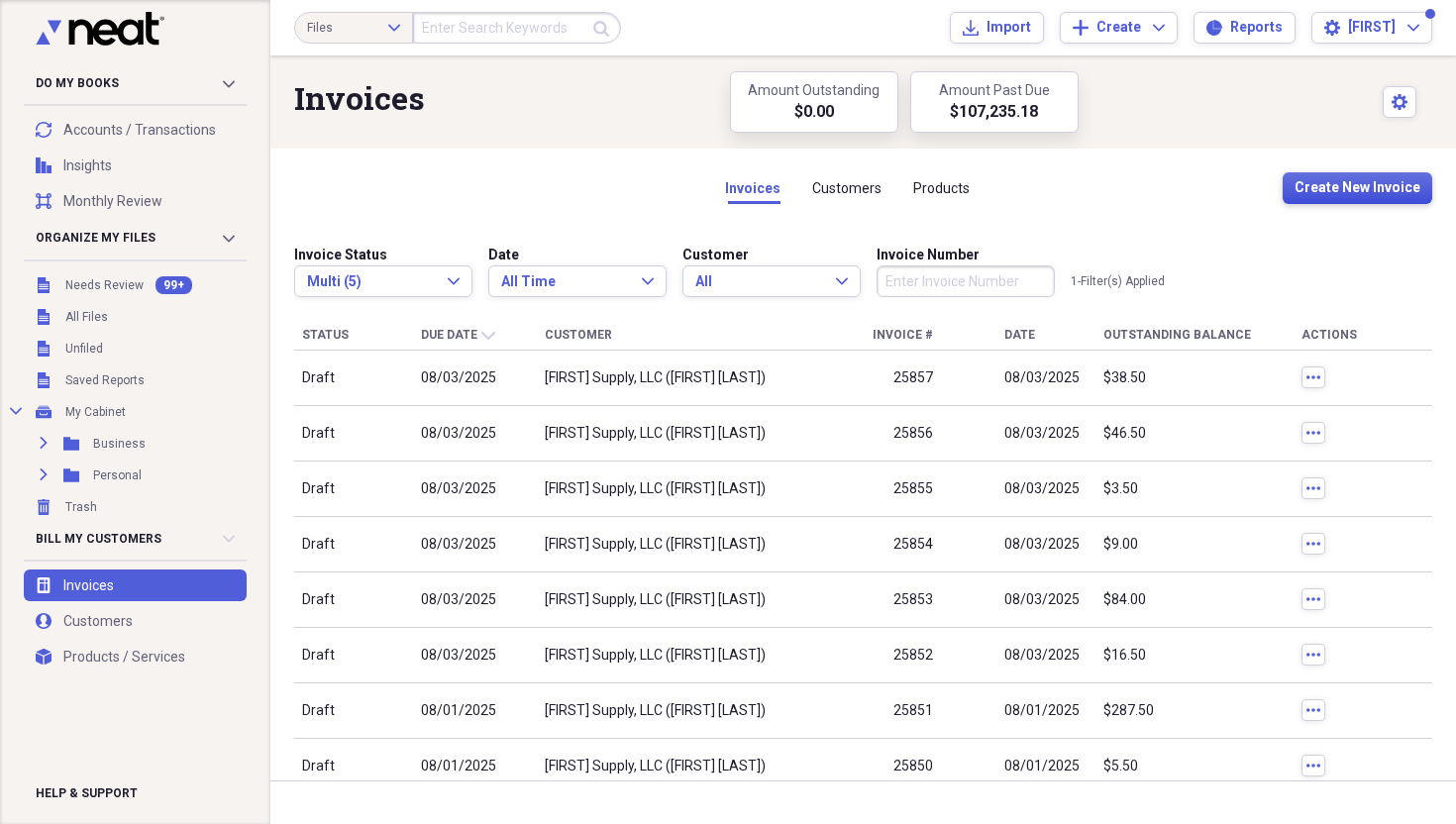 click on "Create New Invoice" at bounding box center (1357, 188) 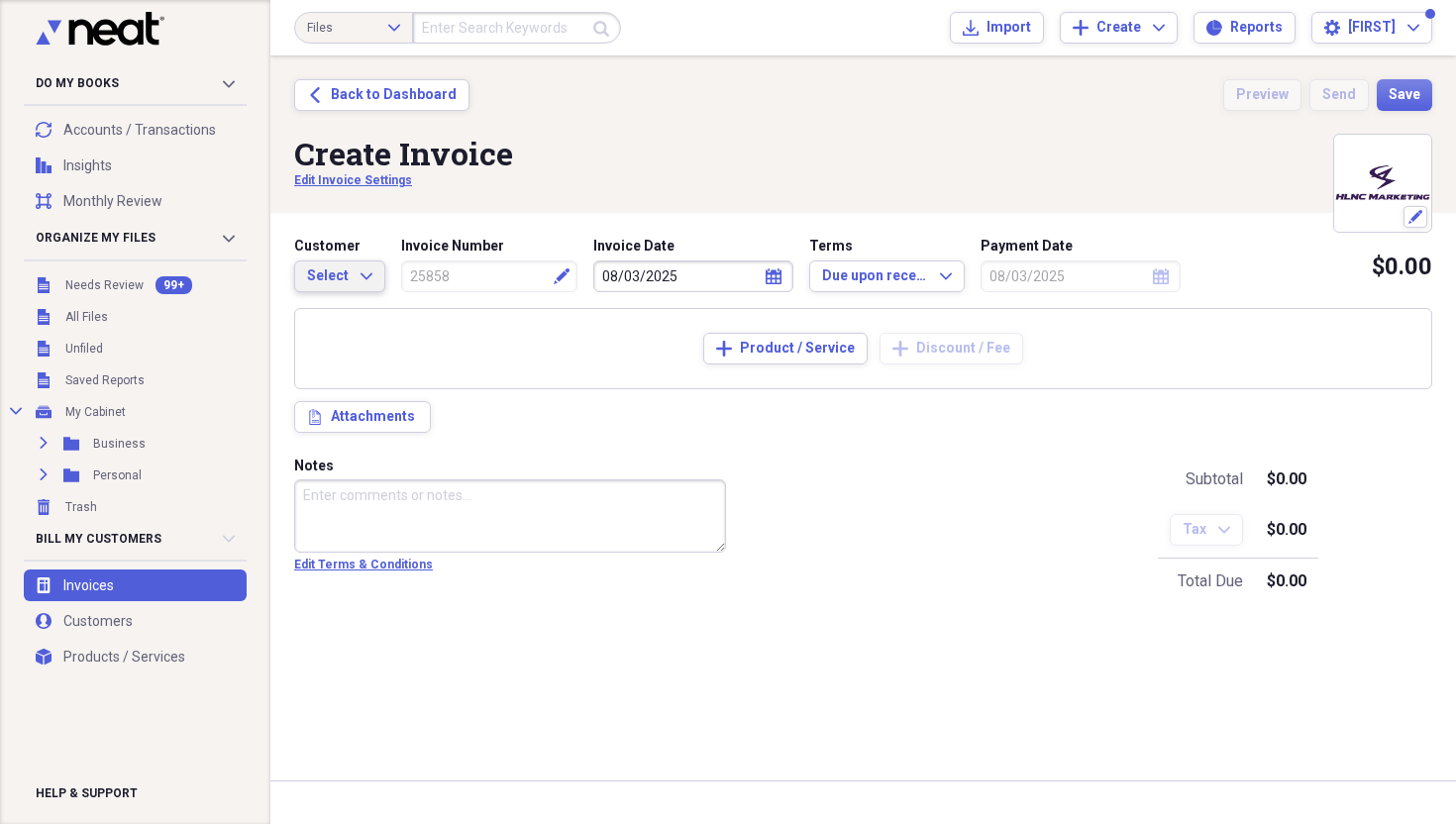 click on "Select Expand" at bounding box center (340, 276) 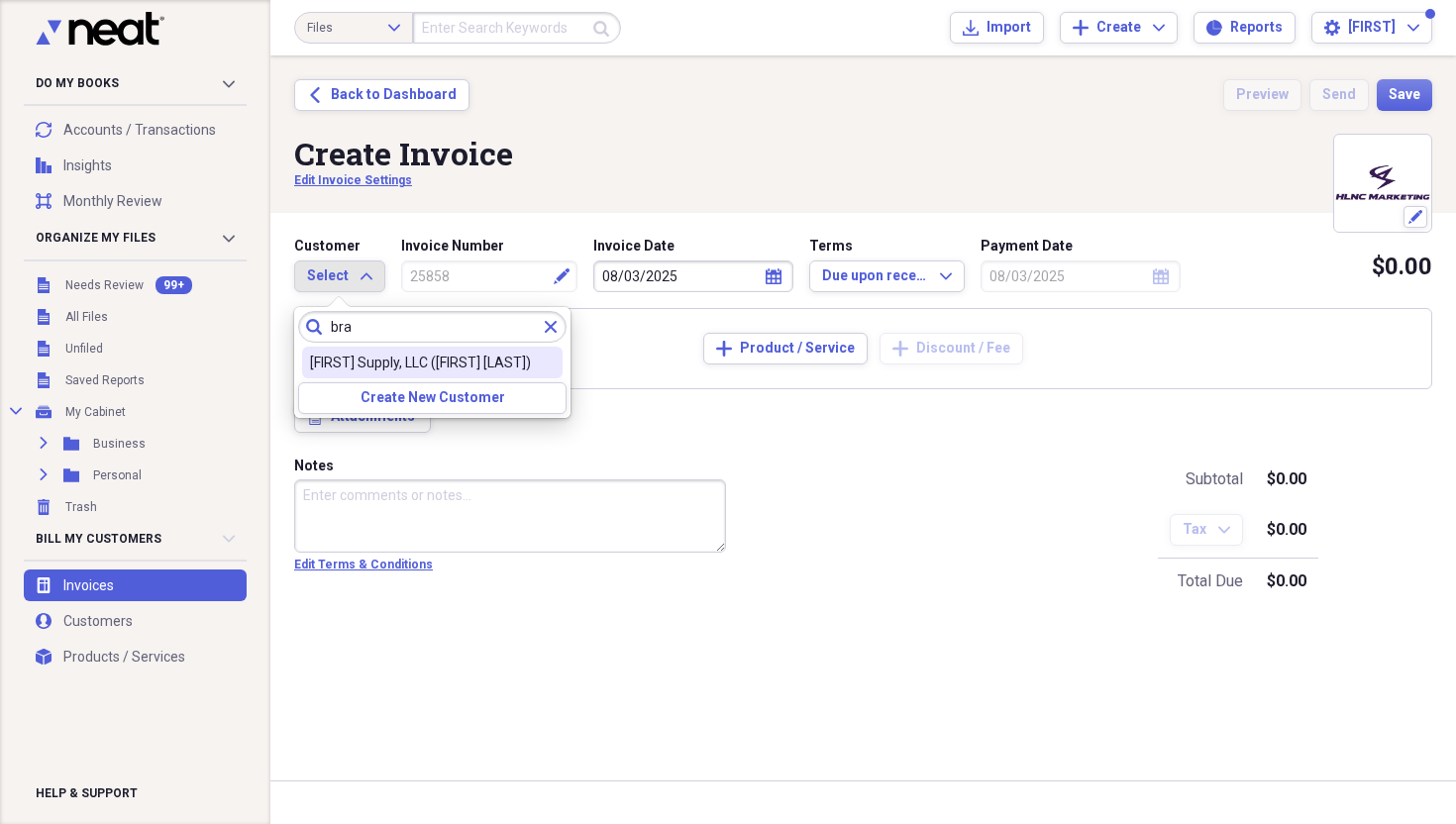 type on "bra" 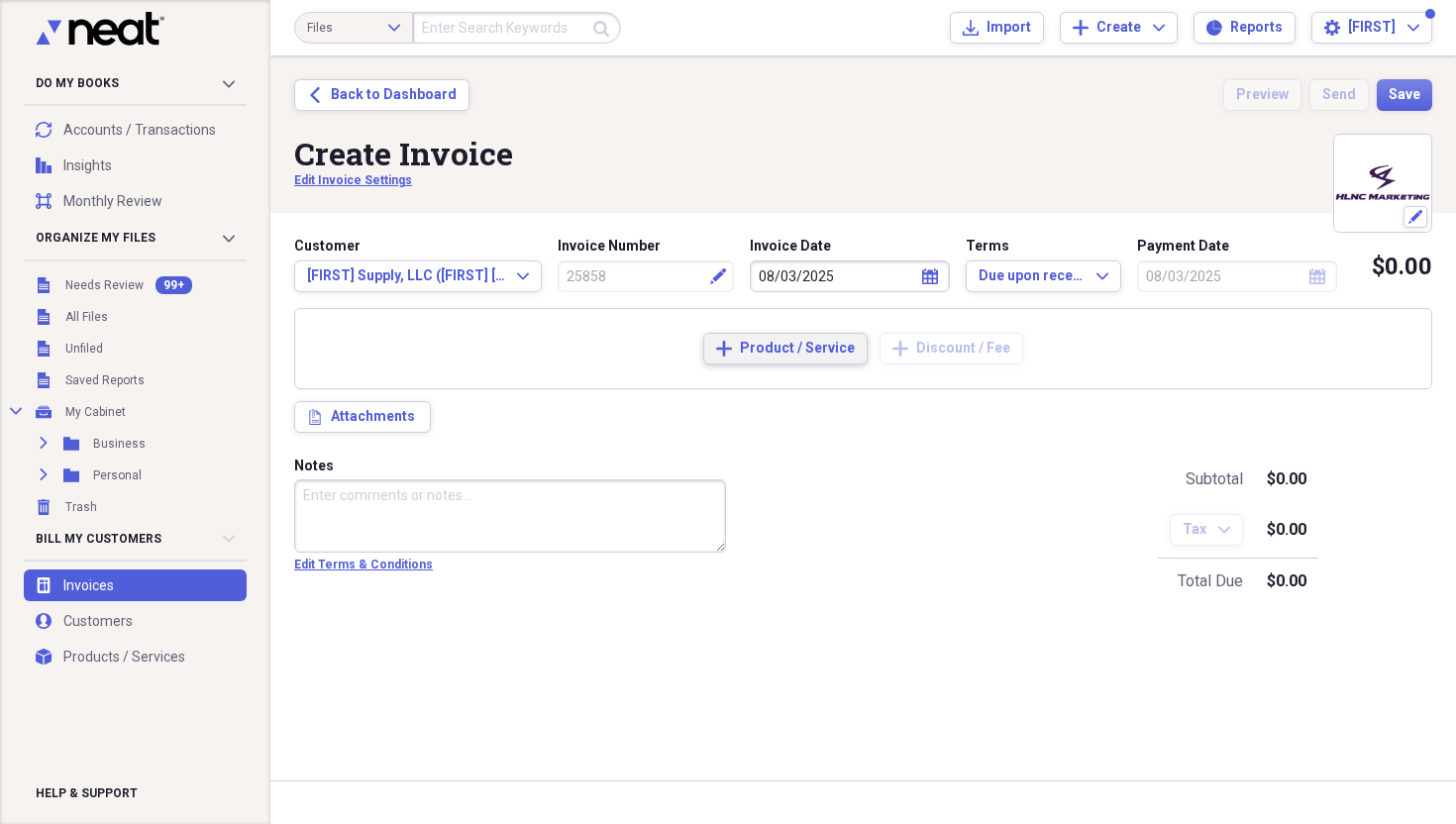 click on "Product / Service" at bounding box center [797, 349] 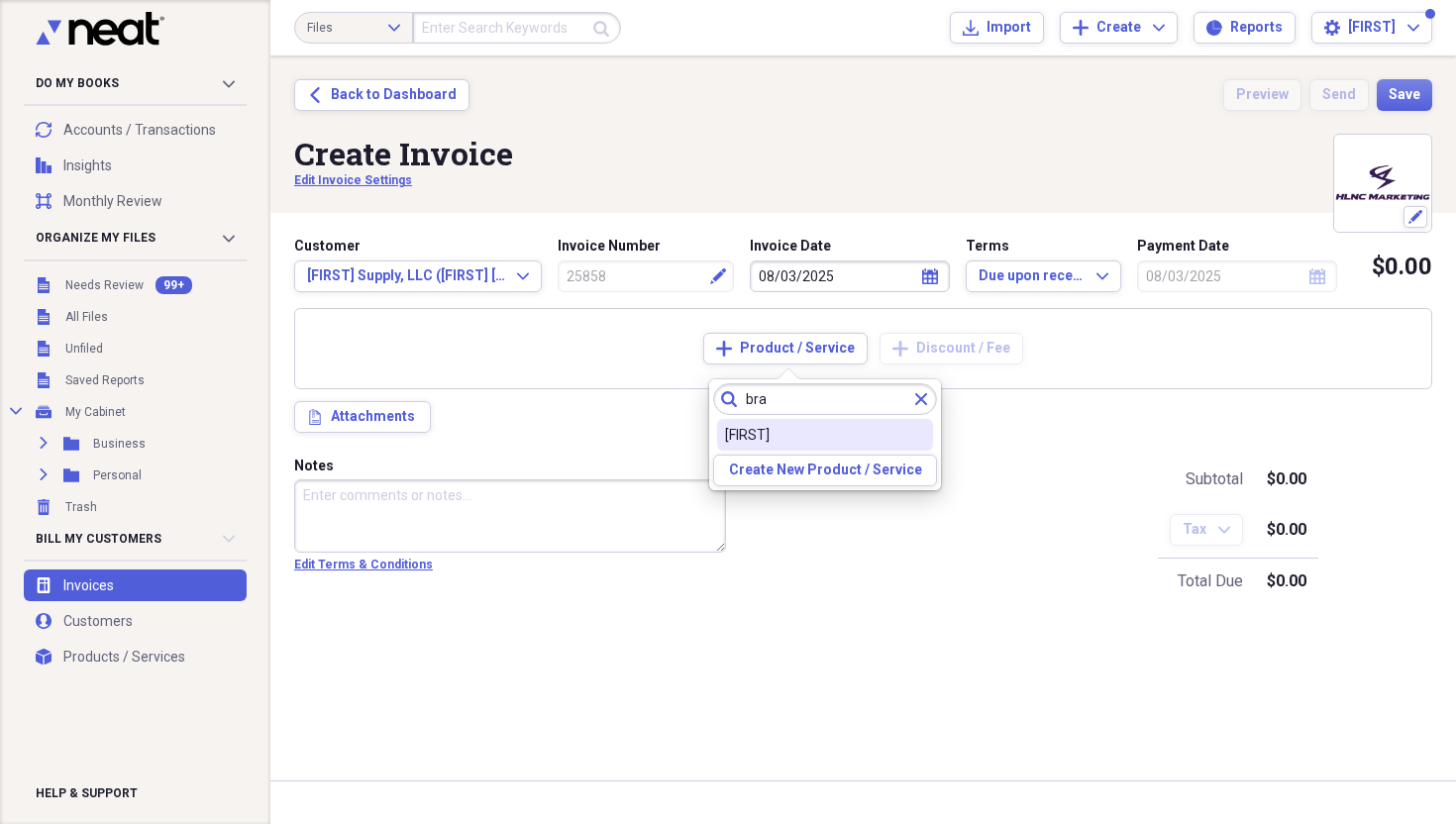 type on "bra" 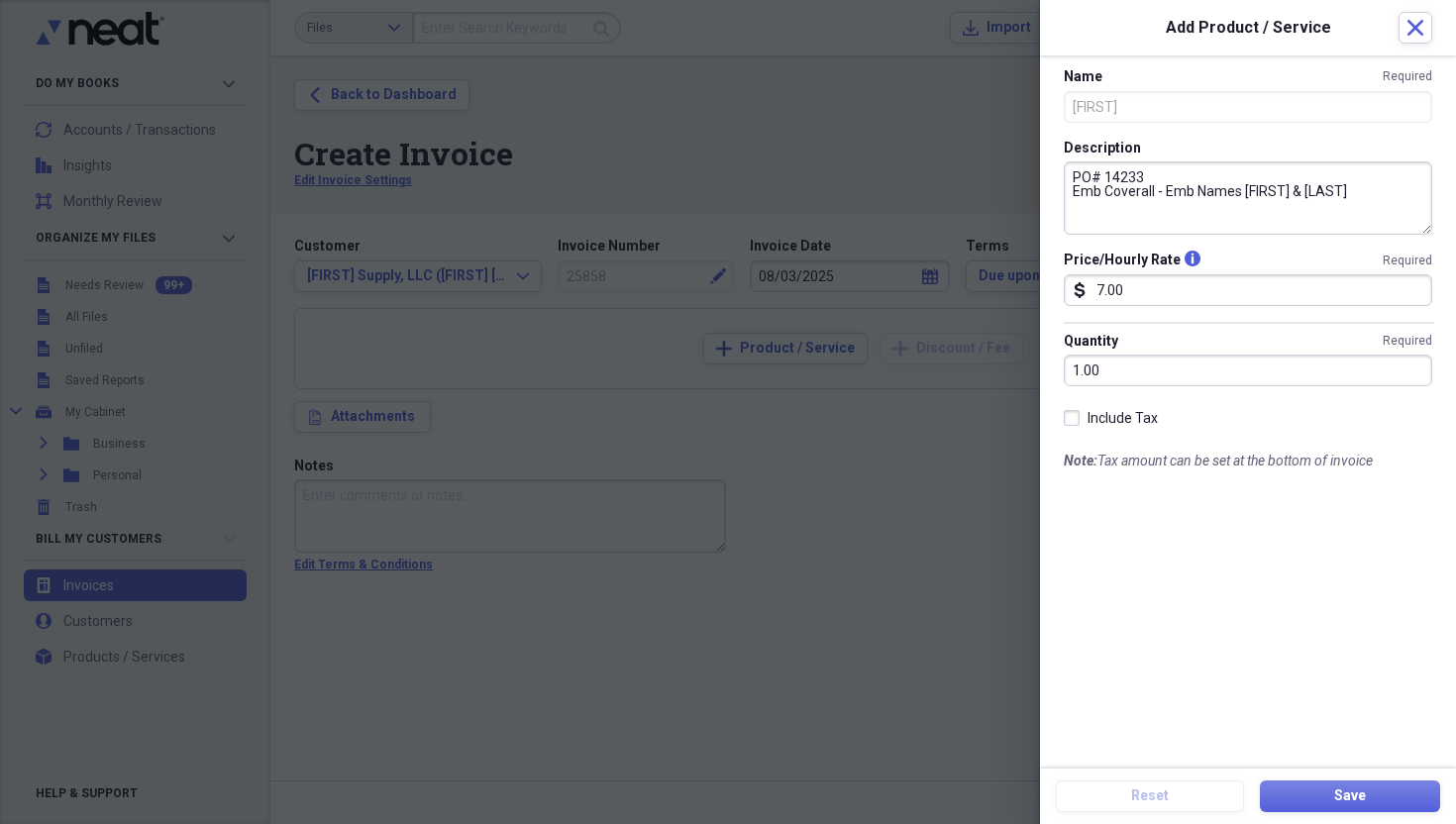 click on "PO# 14233
Emb Coverall - Emb Names [FIRST] & [LAST]" at bounding box center [1248, 198] 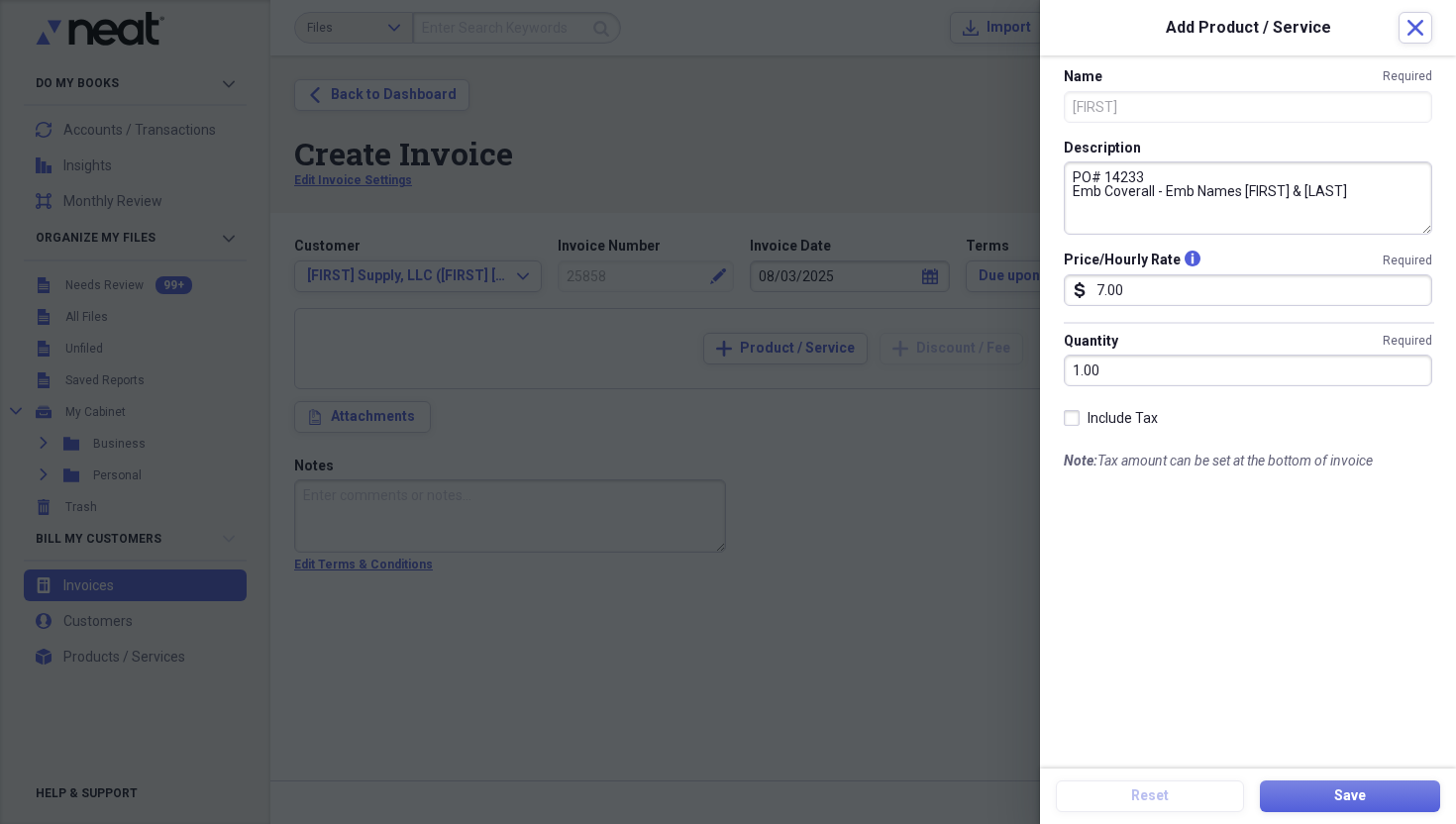 paste on "8171" 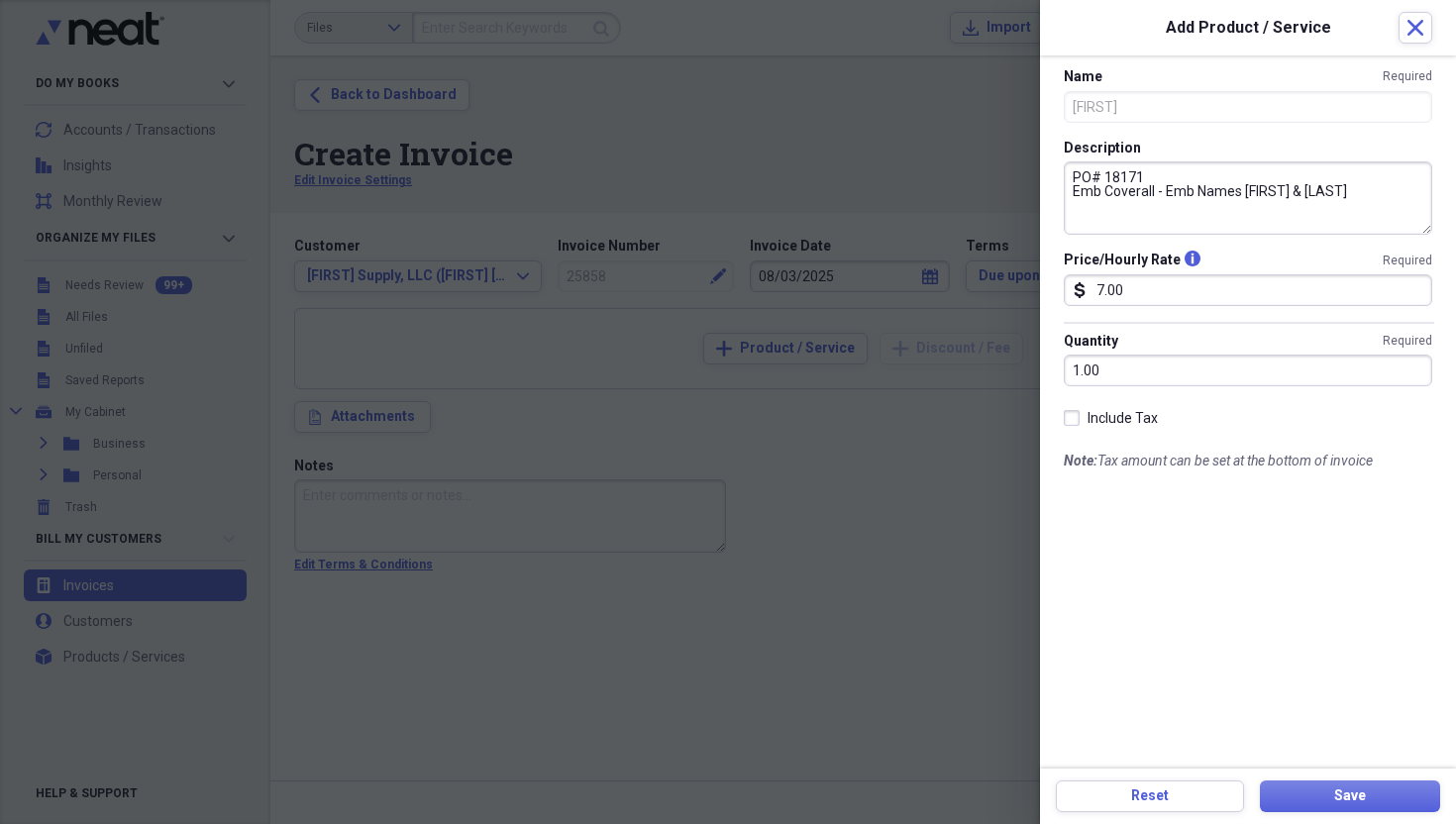click on "PO# 18171
Emb Coverall - Emb Names [FIRST] & [LAST]" at bounding box center [1248, 198] 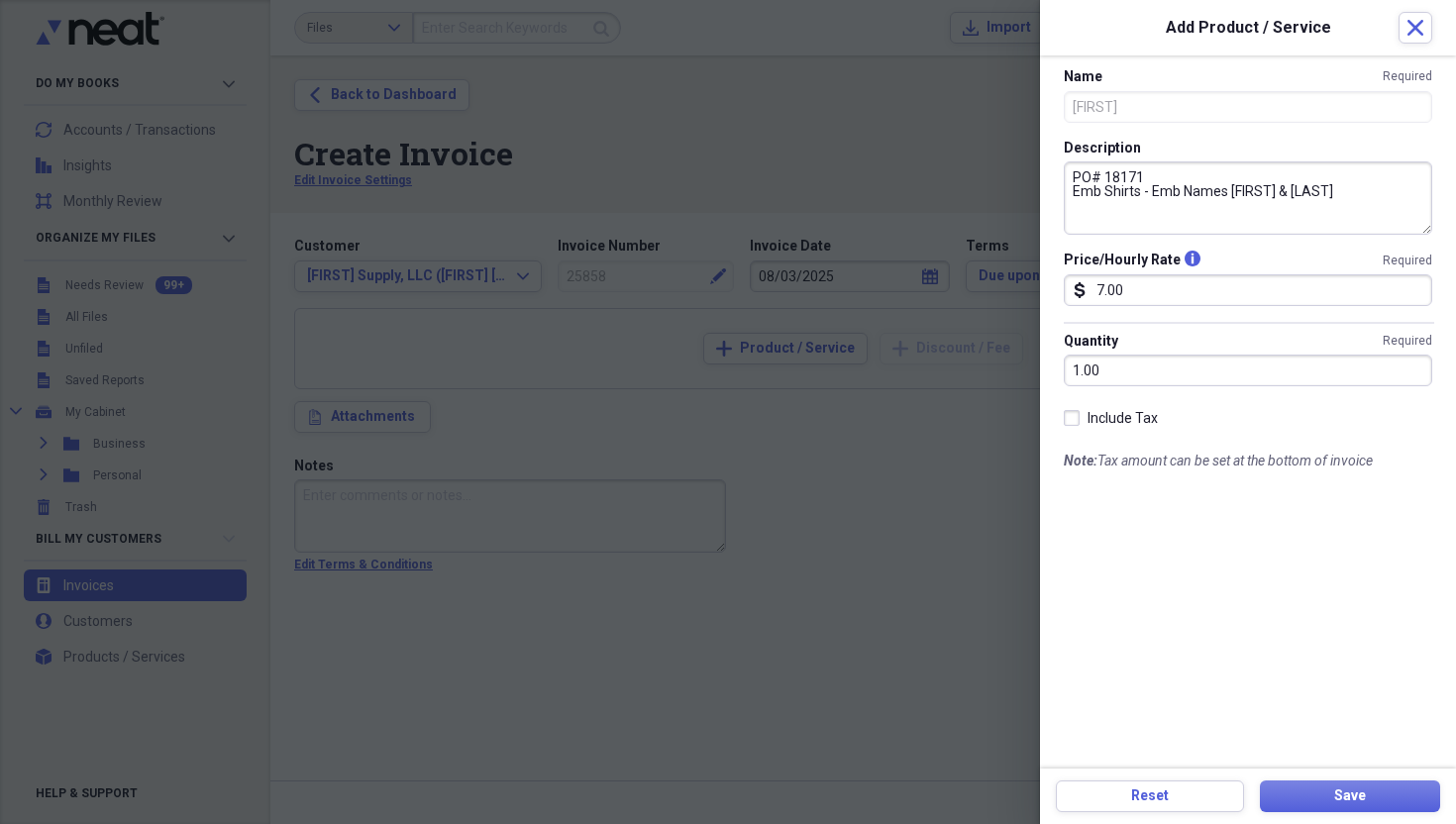 drag, startPoint x: 1150, startPoint y: 192, endPoint x: 1354, endPoint y: 189, distance: 204.02206 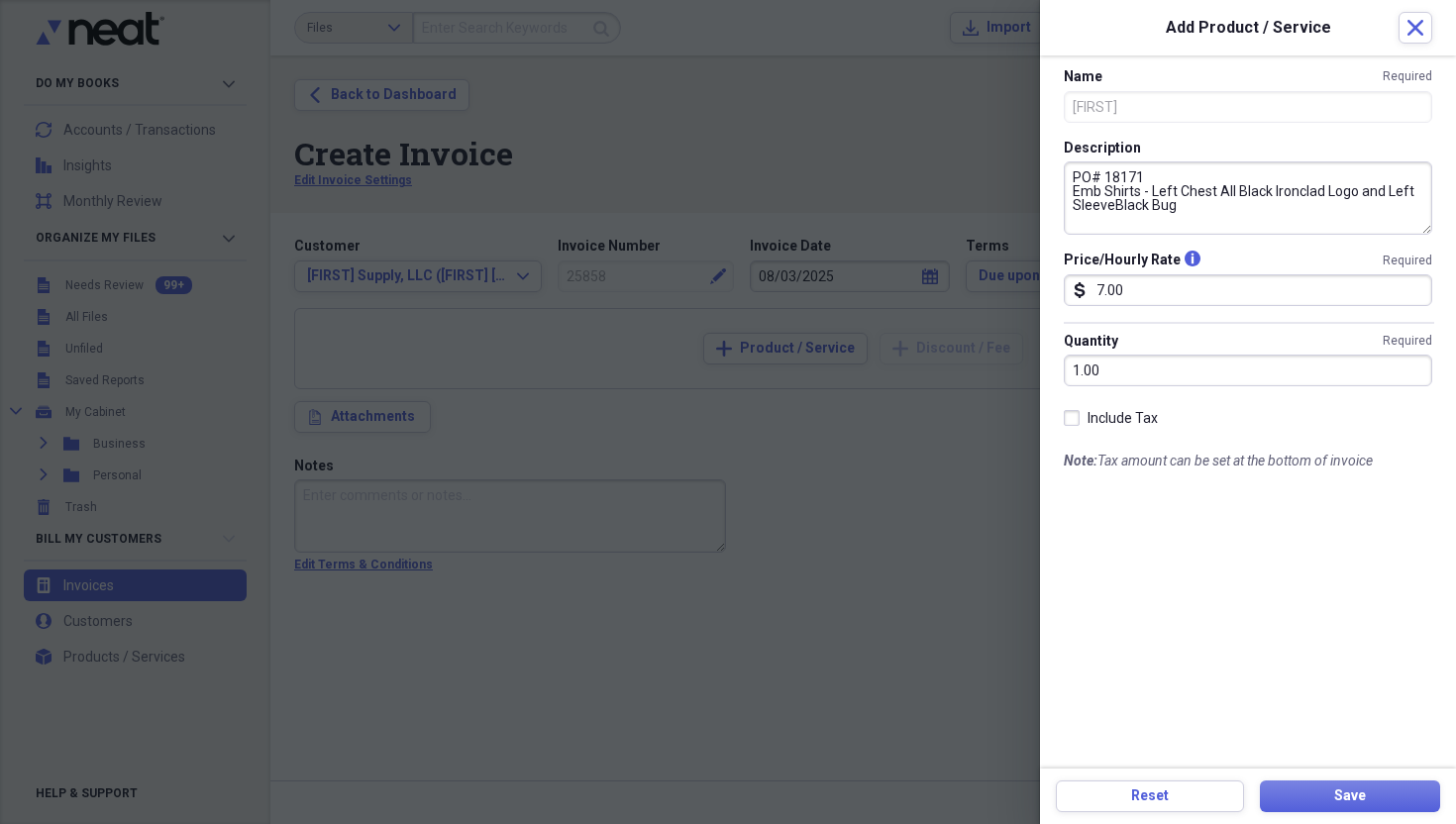 click on "PO# 18171
Emb Shirts - Left Chest All Black Ironclad Logo and Left SleeveBlack Bug" at bounding box center [1248, 198] 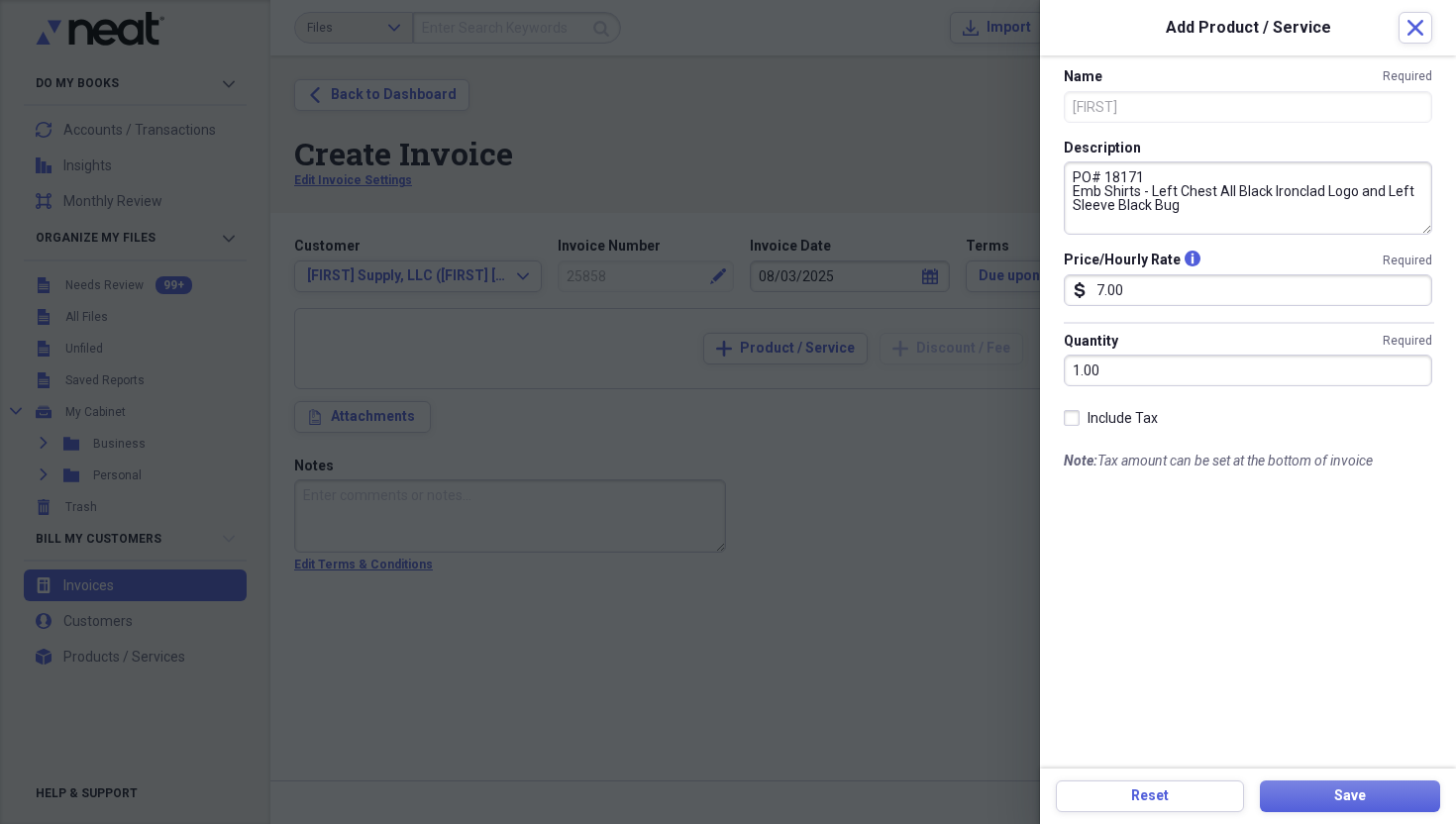 click on "PO# 18171
Emb Shirts - Left Chest All Black Ironclad Logo and Left Sleeve Black Bug" at bounding box center (1248, 198) 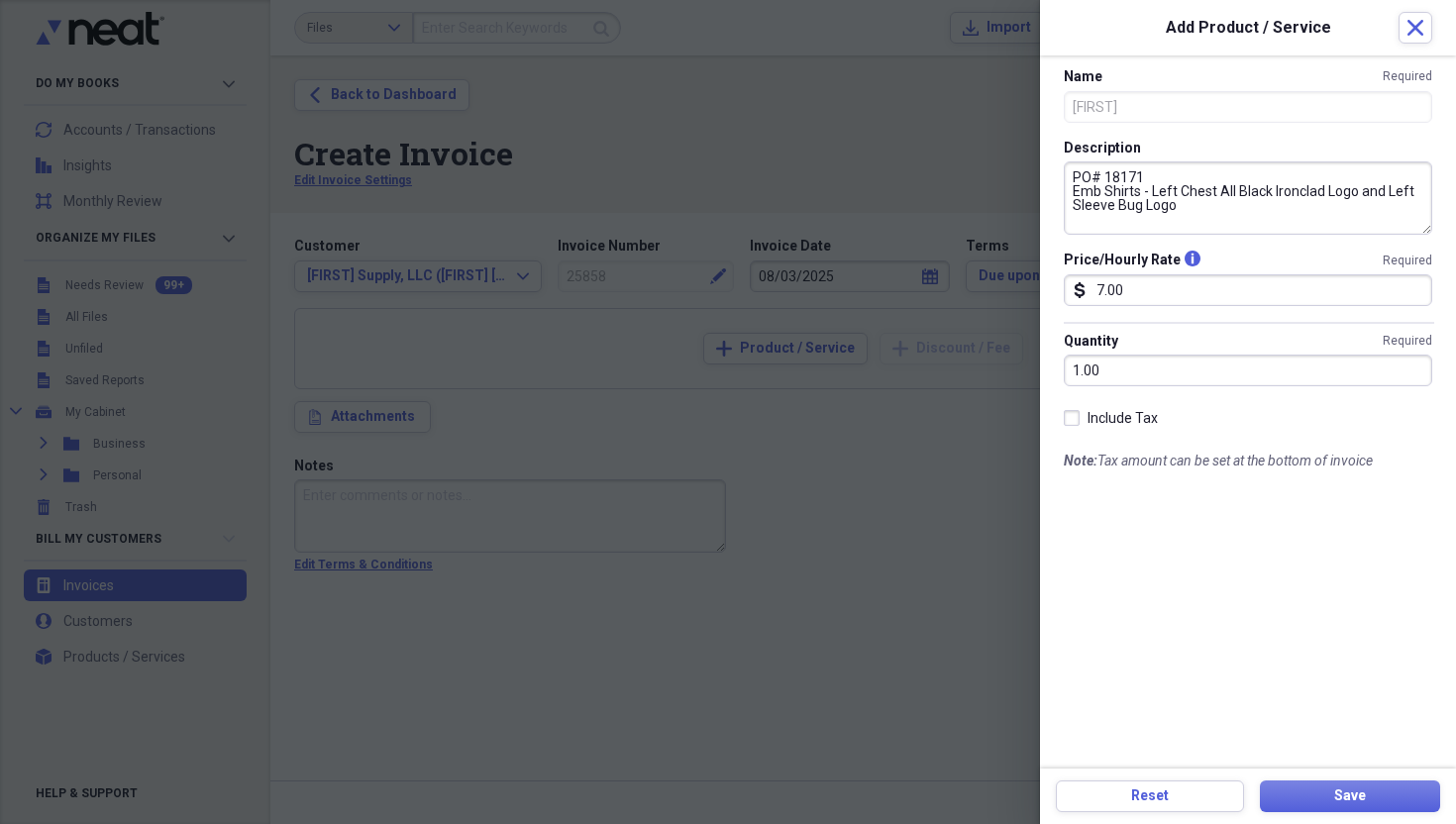 click on "PO# 18171
Emb Shirts - Left Chest All Black Ironclad Logo and Left Sleeve Bug Logo" at bounding box center [1248, 198] 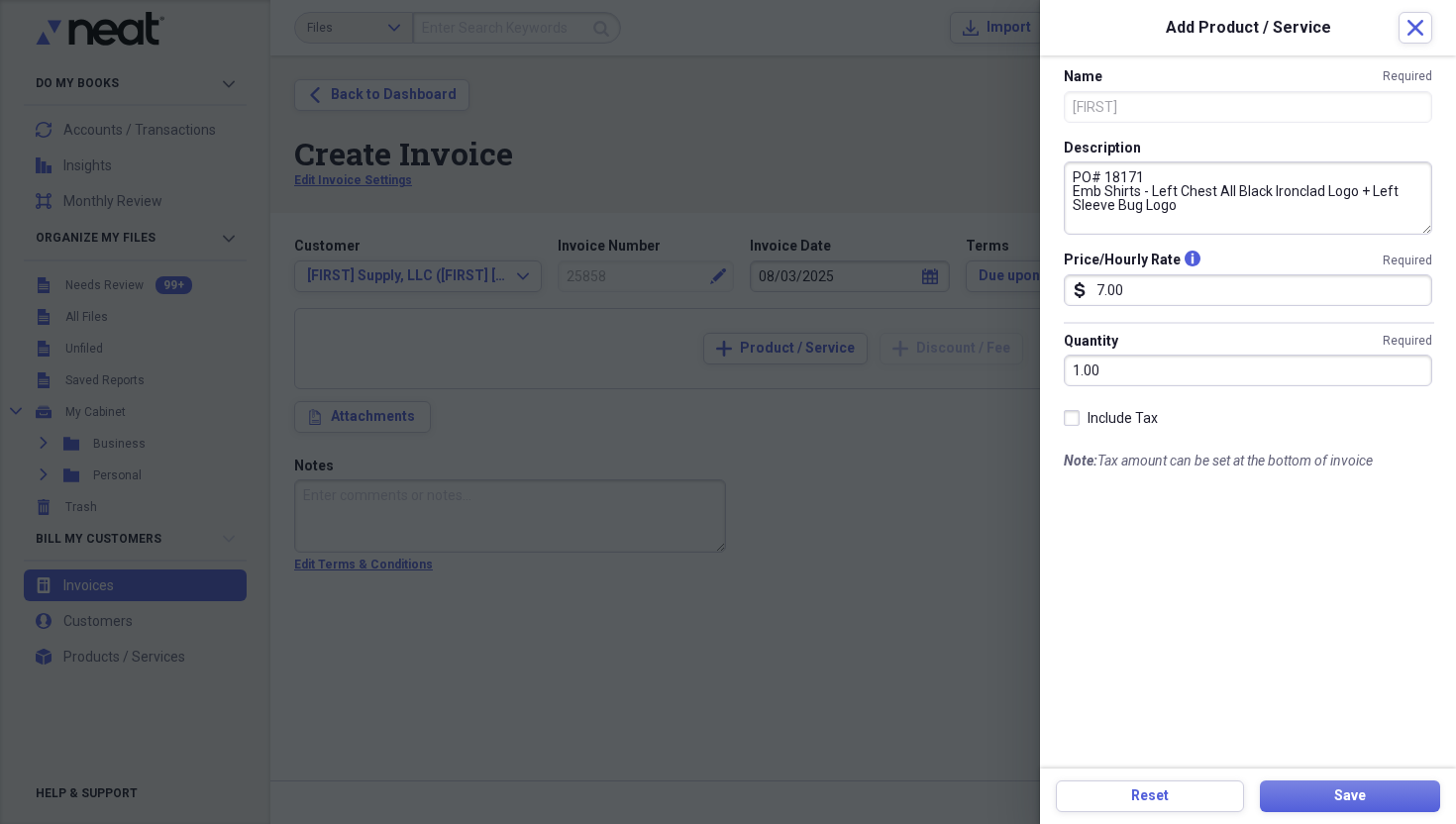 drag, startPoint x: 1148, startPoint y: 193, endPoint x: 1214, endPoint y: 197, distance: 66.1211 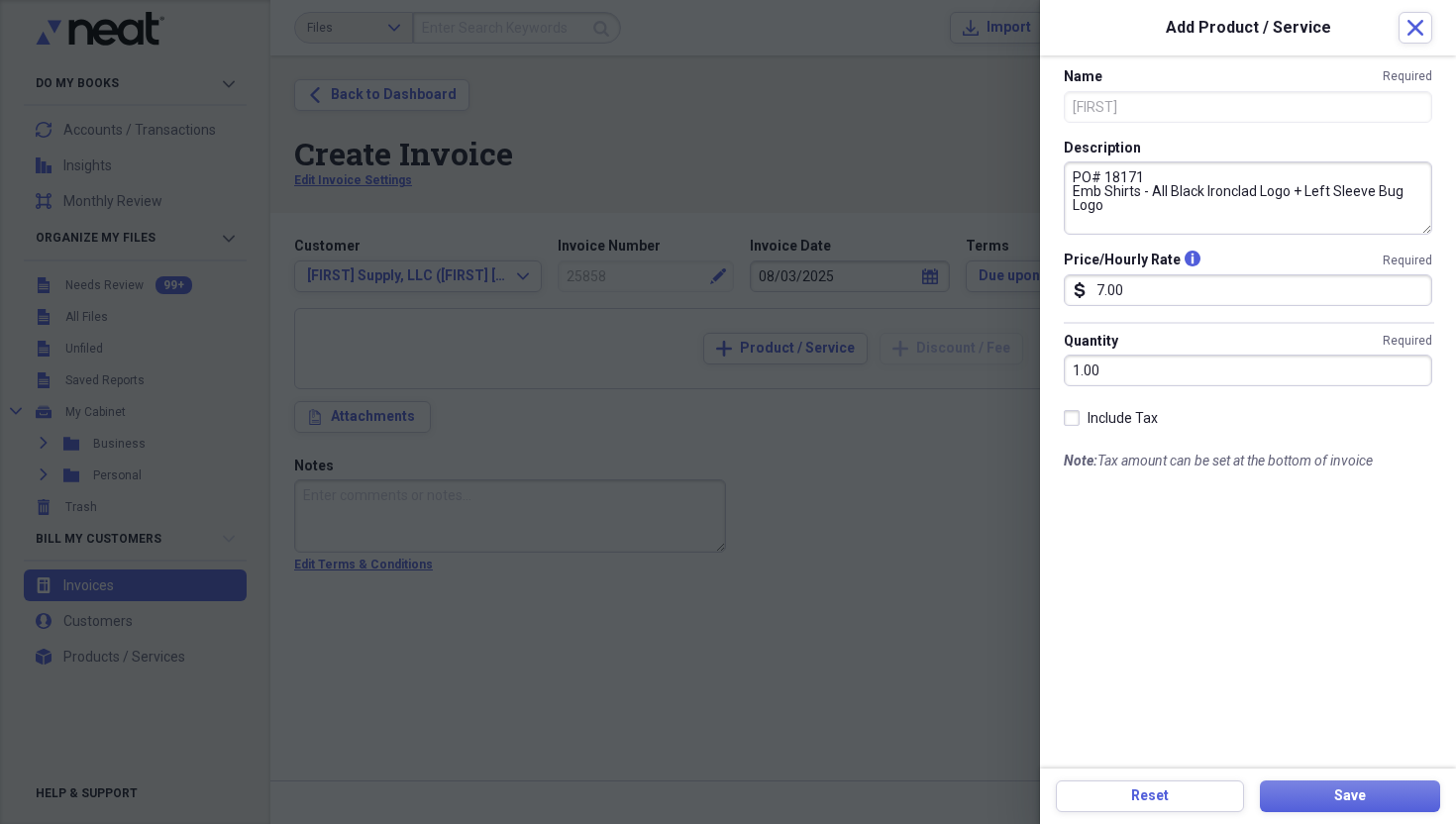 drag, startPoint x: 1148, startPoint y: 194, endPoint x: 1202, endPoint y: 192, distance: 54.03702 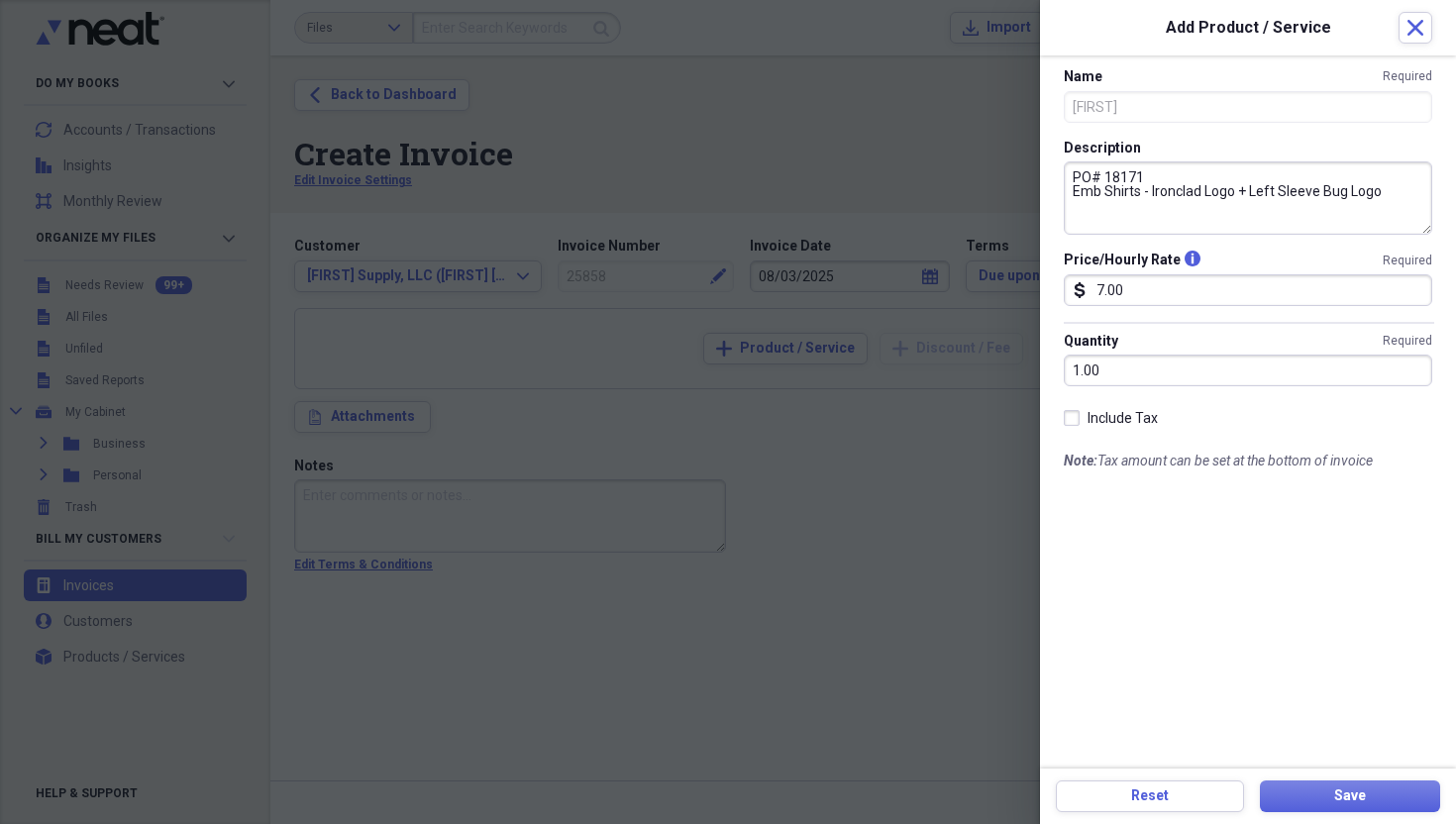 click on "PO# 18171
Emb Shirts - Ironclad Logo + Left Sleeve Bug Logo" at bounding box center (1248, 198) 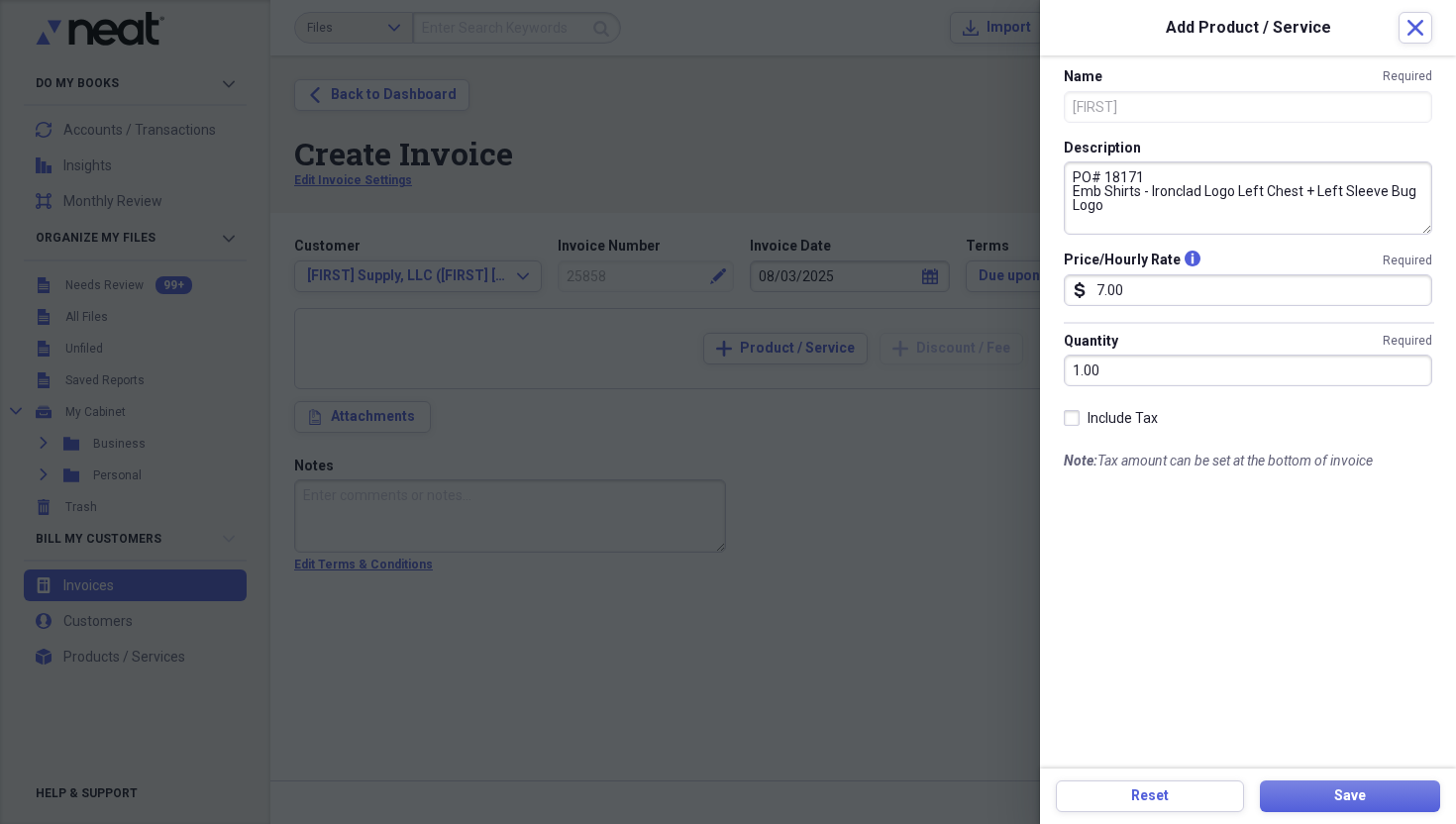 drag, startPoint x: 1311, startPoint y: 190, endPoint x: 1384, endPoint y: 192, distance: 73.02739 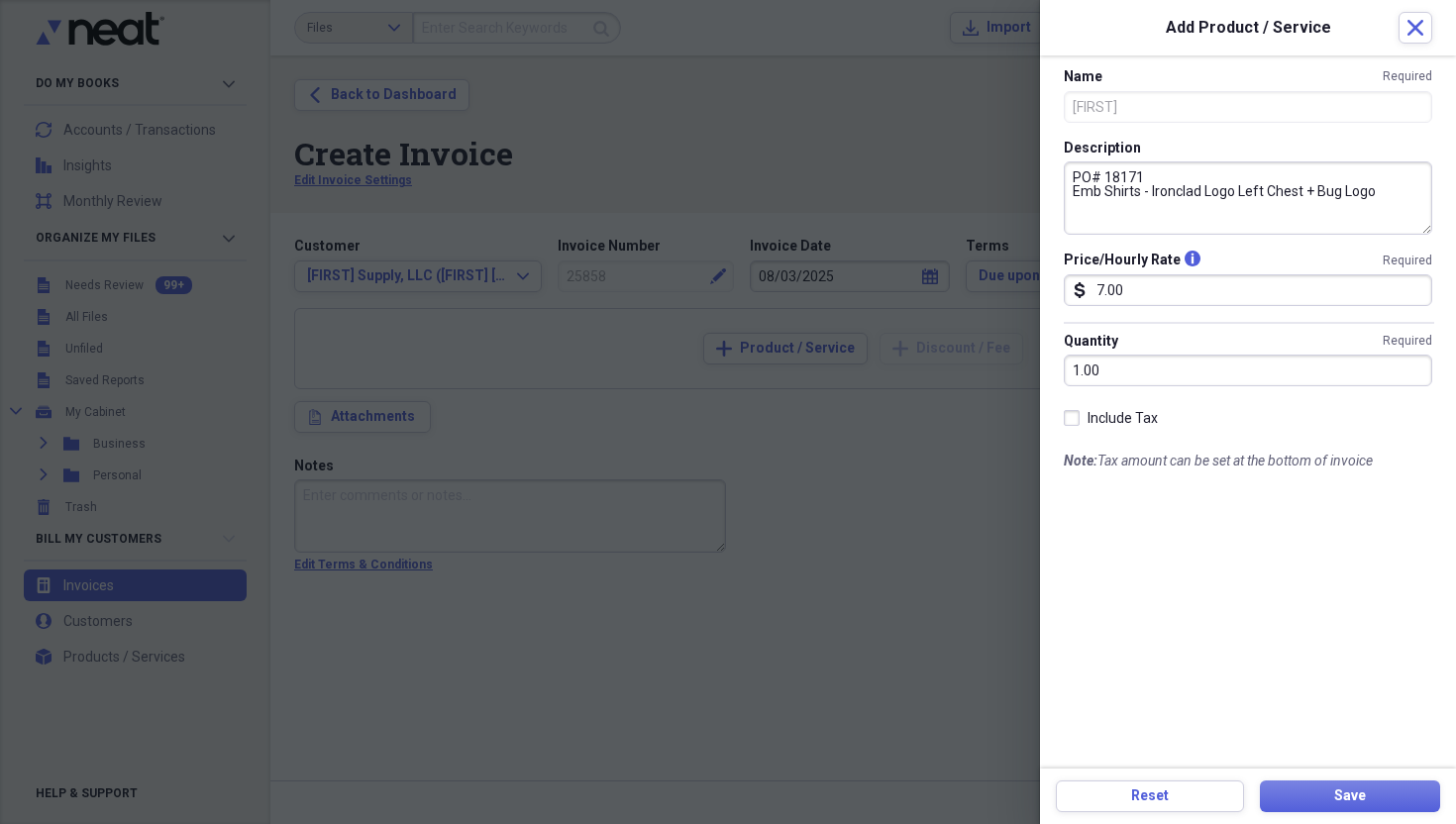 drag, startPoint x: 1404, startPoint y: 176, endPoint x: 1390, endPoint y: 196, distance: 24 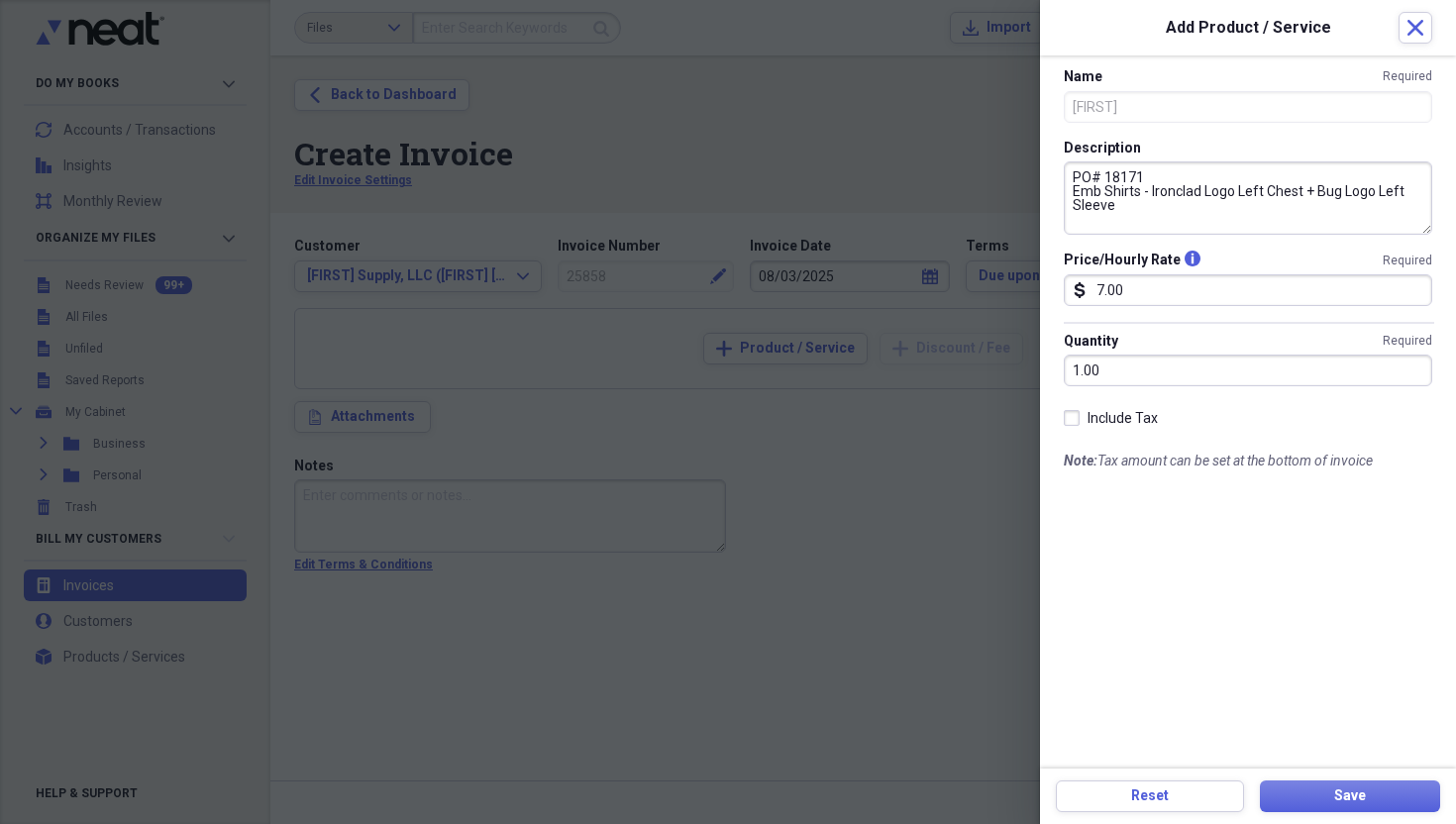 type on "PO# 18171
Emb Shirts - Ironclad Logo Left Chest + Bug Logo Left Sleeve" 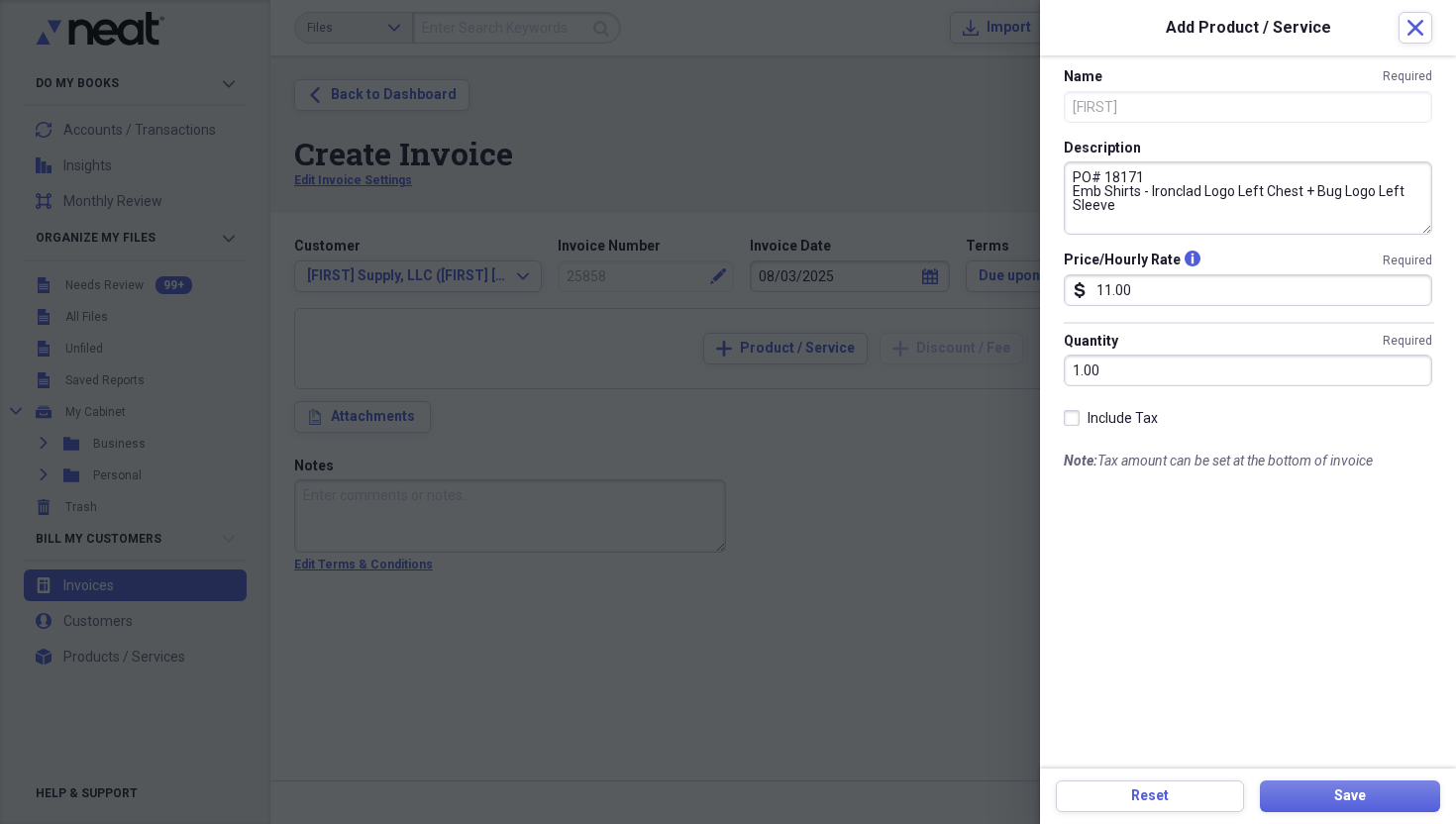type on "11.00" 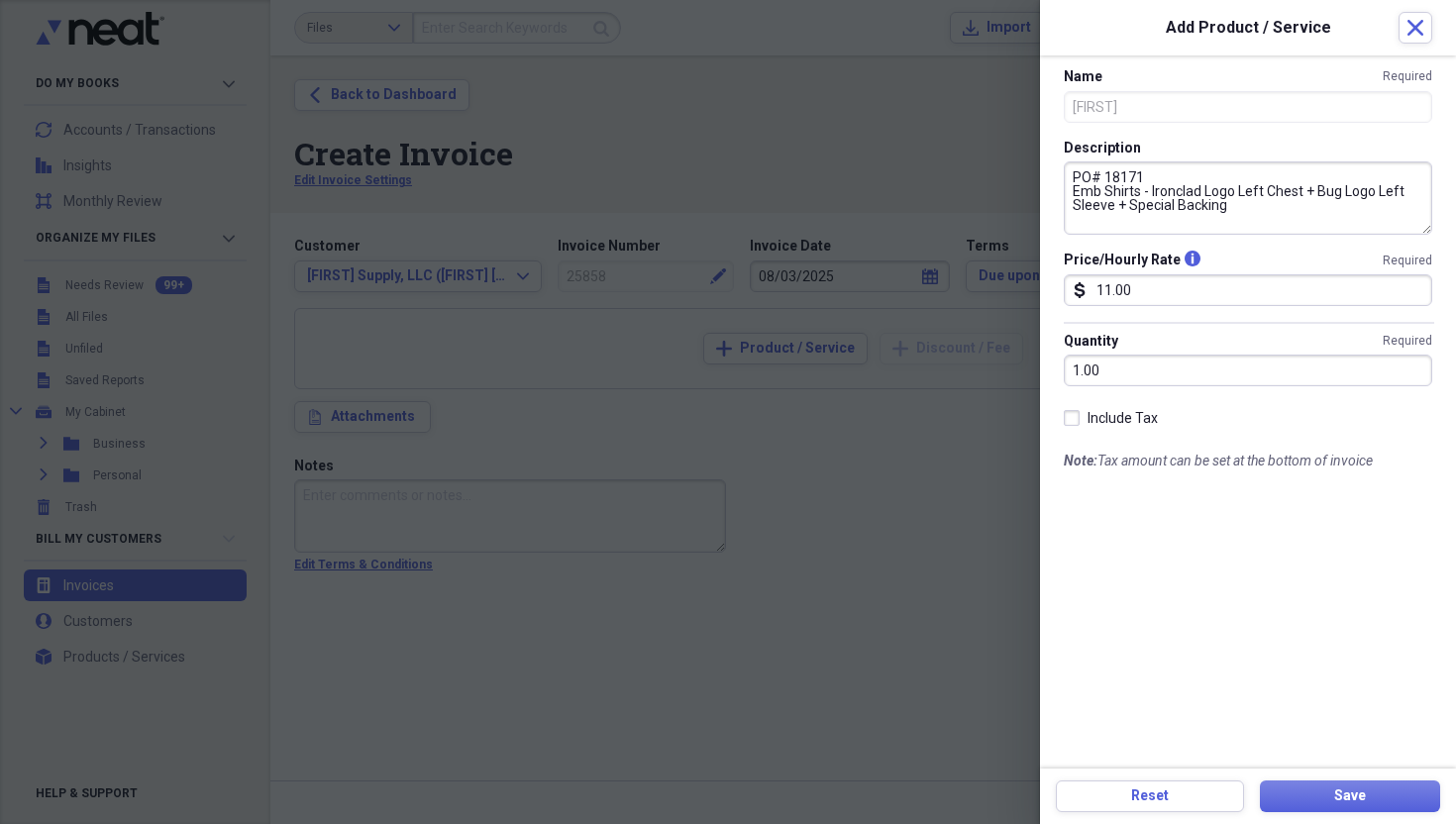 type on "PO# 18171
Emb Shirts - Ironclad Logo Left Chest + Bug Logo Left Sleeve + Special Backing" 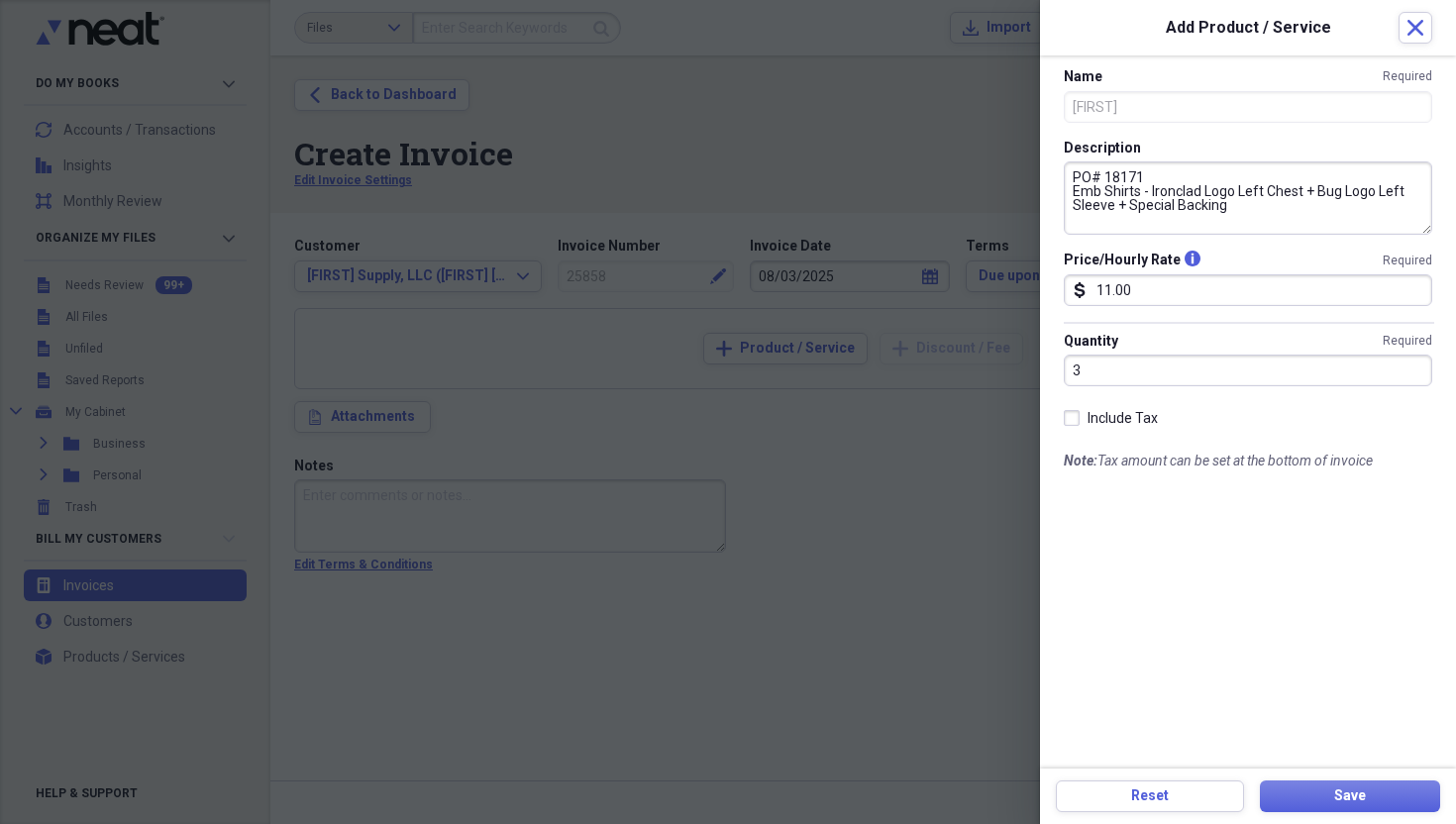type on "3.00" 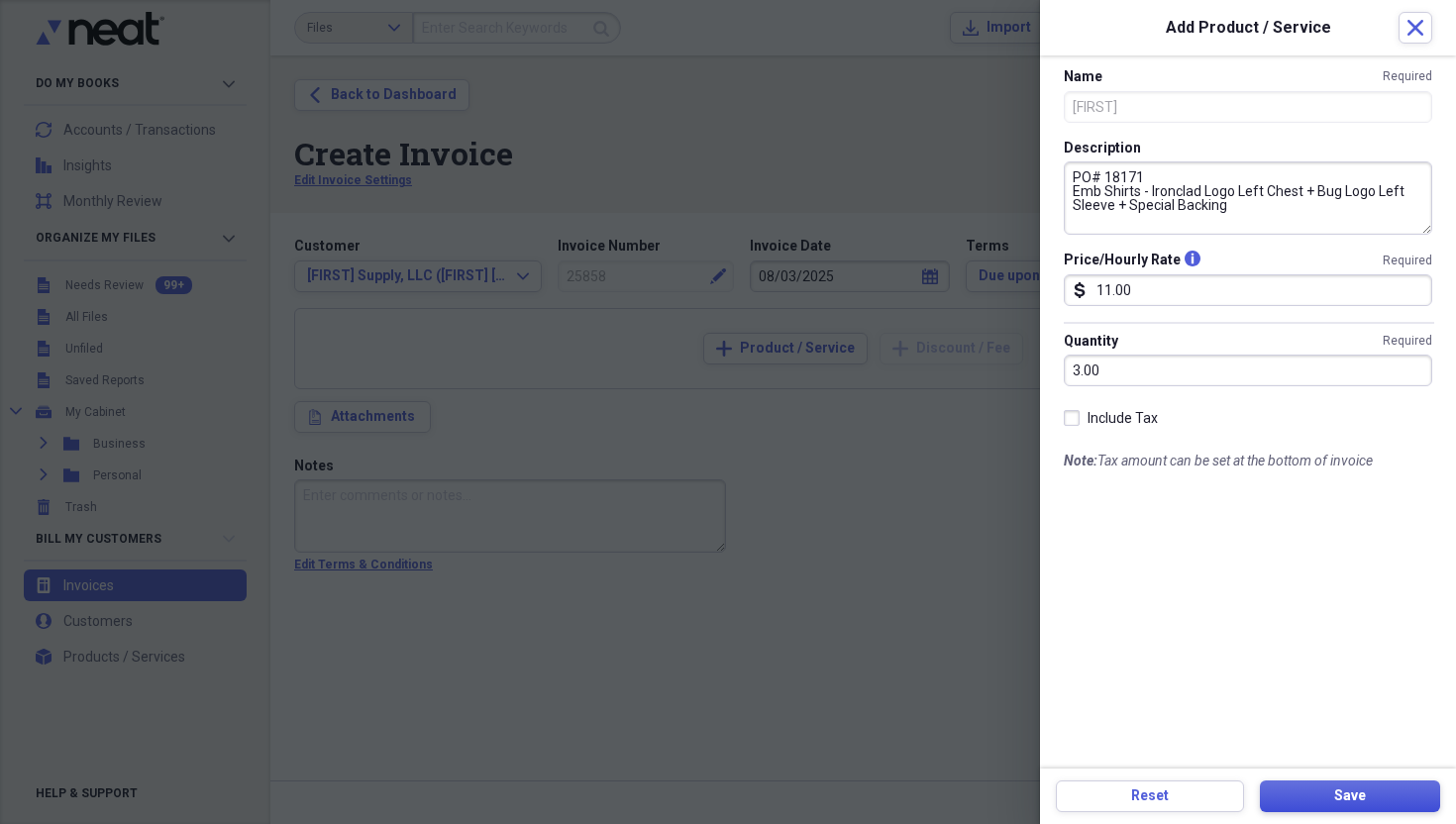 click on "Save" at bounding box center (1350, 796) 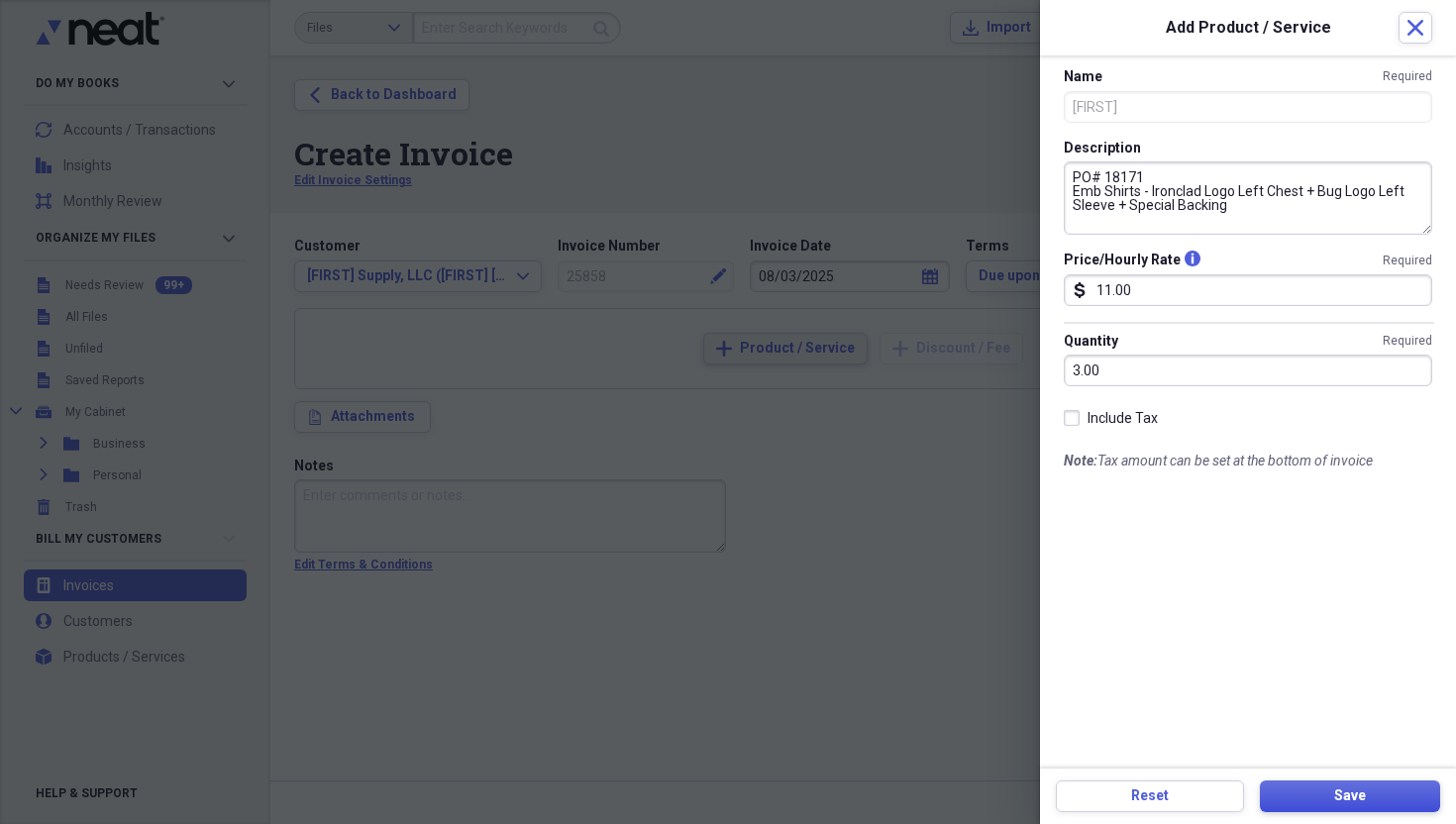 type on "PO# 14233
Emb Coverall - Emb Names [FIRST] & [LAST]" 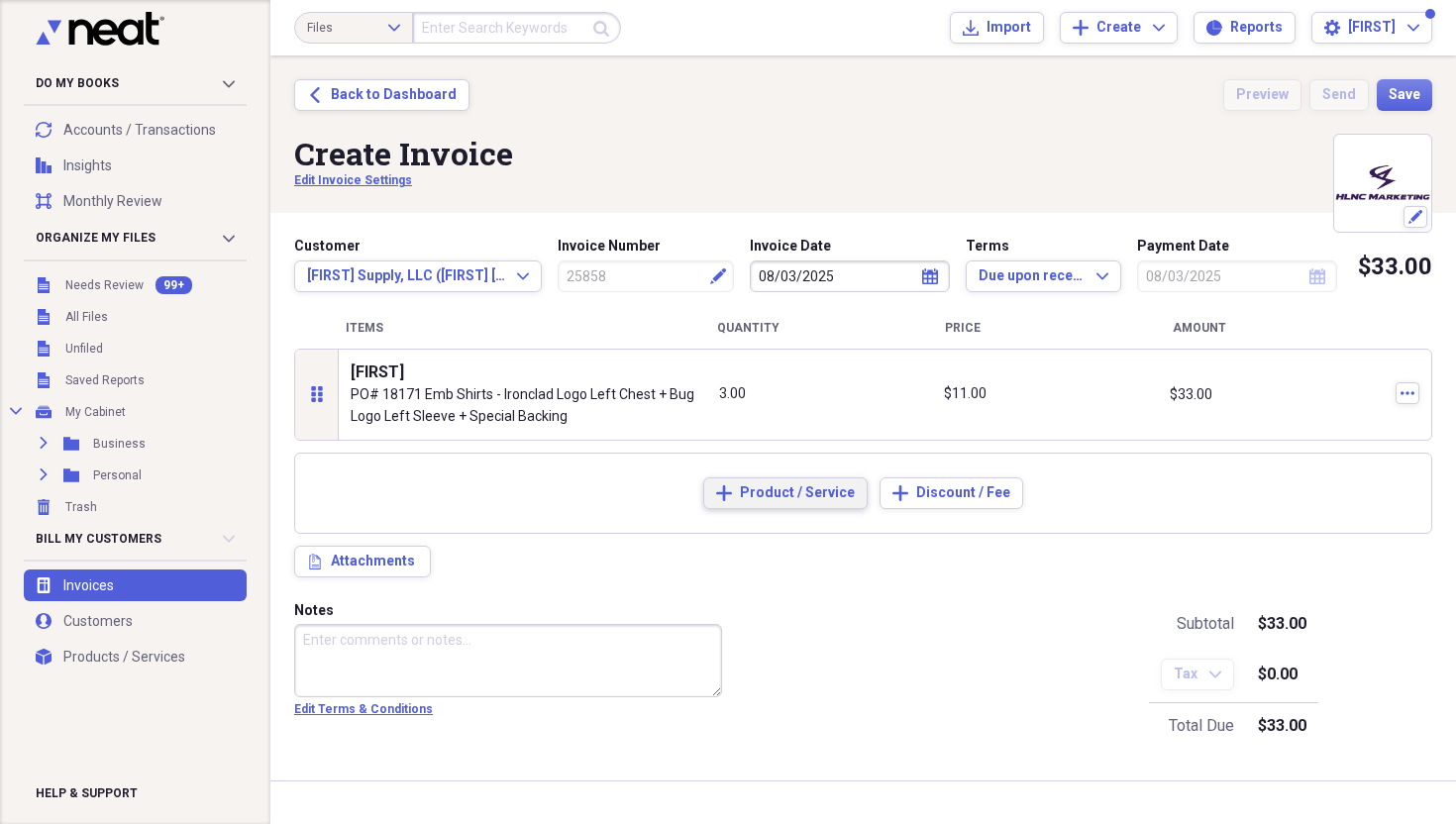 click on "Product / Service" at bounding box center [797, 493] 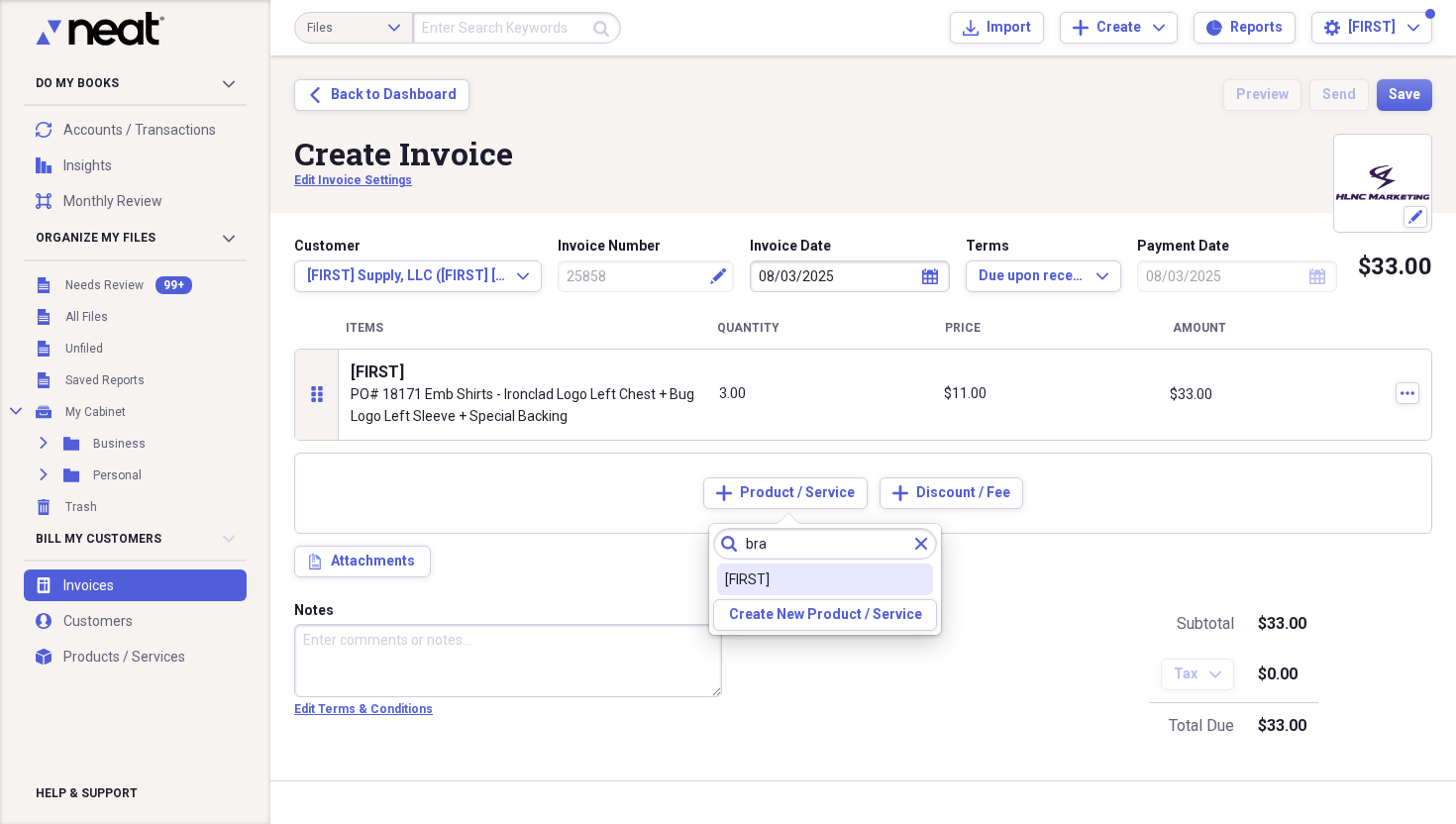 click on "[FIRST]" at bounding box center [825, 579] 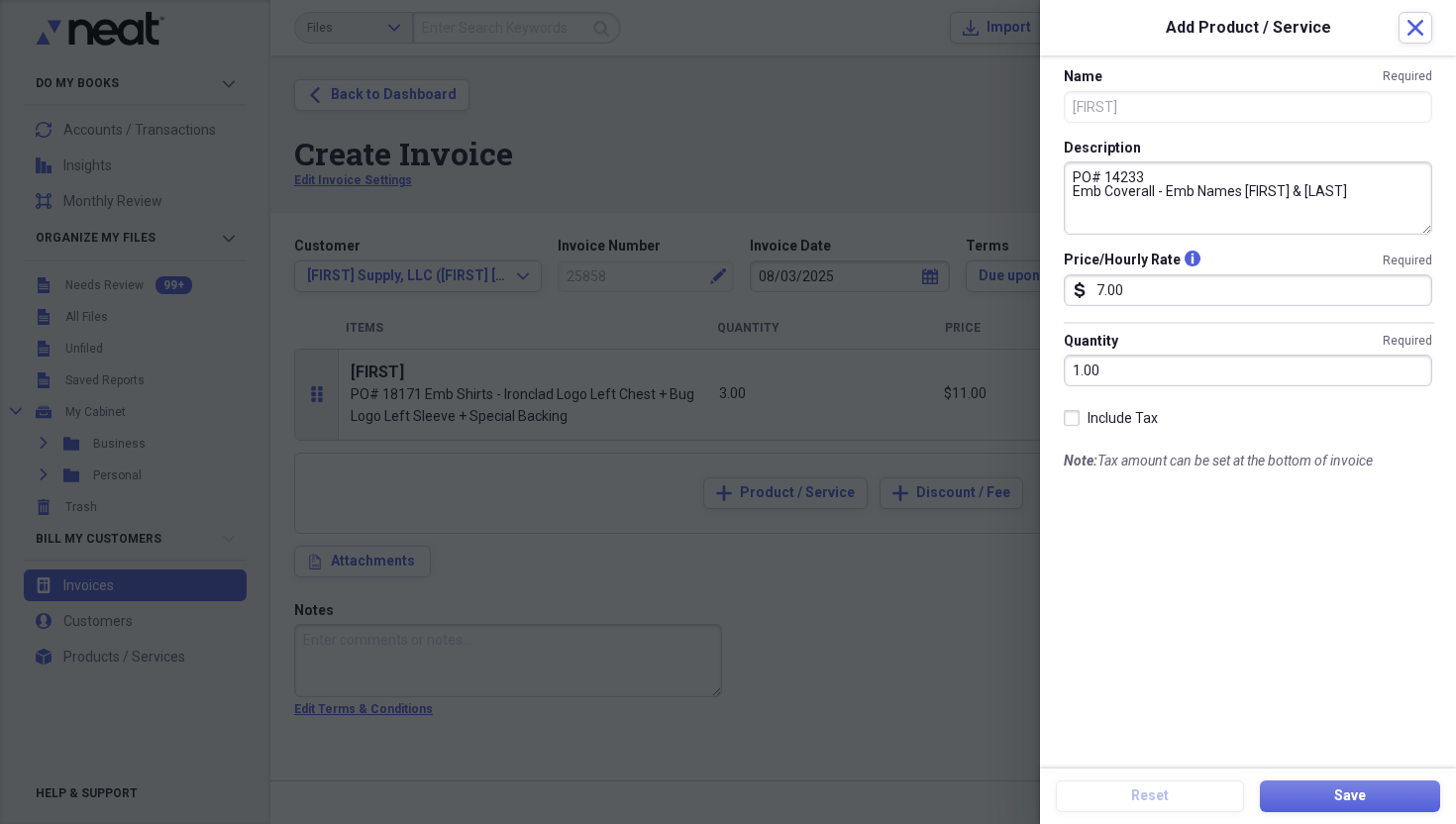 click on "PO# 14233
Emb Coverall - Emb Names [FIRST] & [LAST]" at bounding box center [1248, 198] 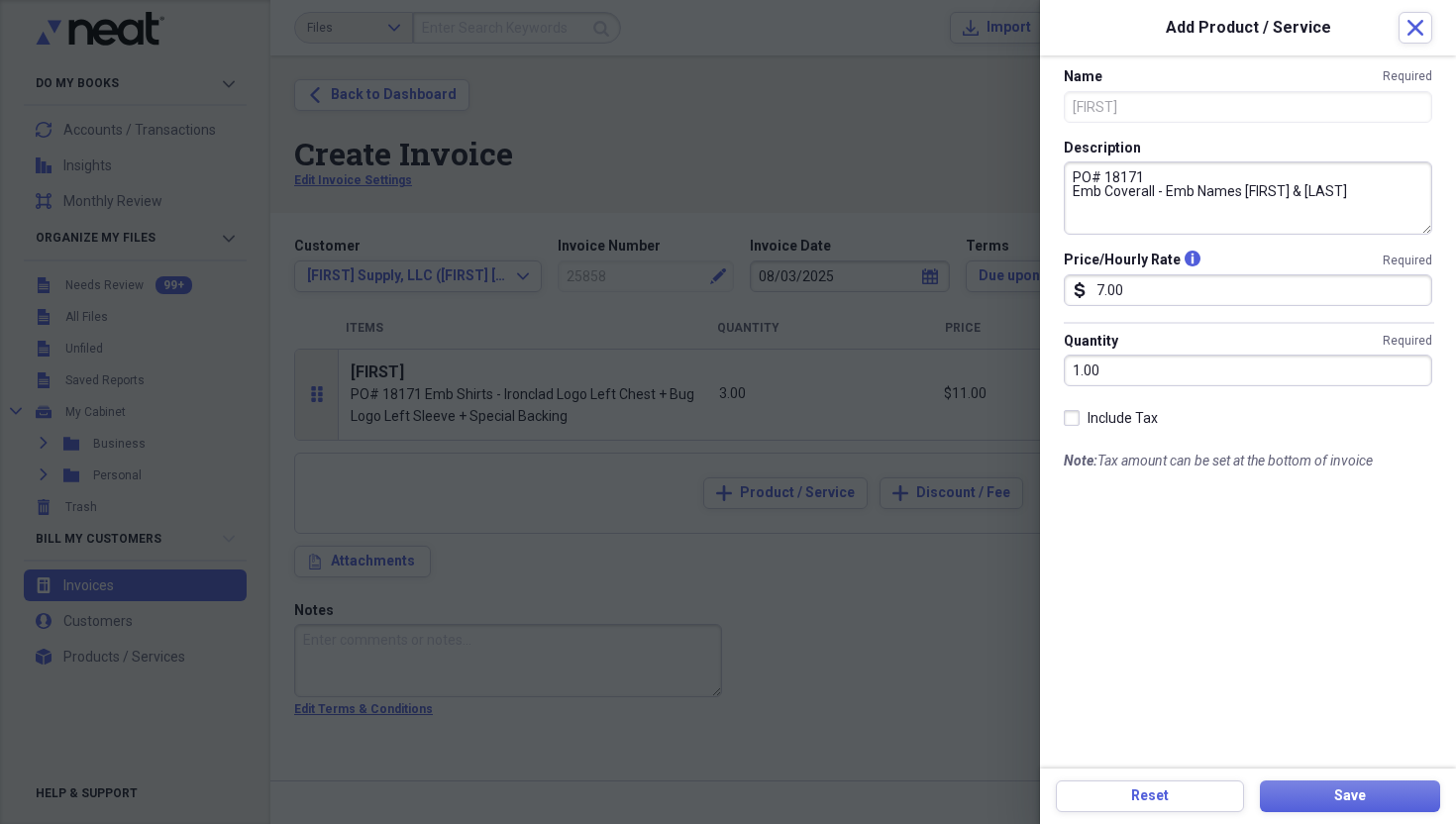 click on "PO# 18171
Emb Coverall - Emb Names [FIRST] & [LAST]" at bounding box center [1248, 198] 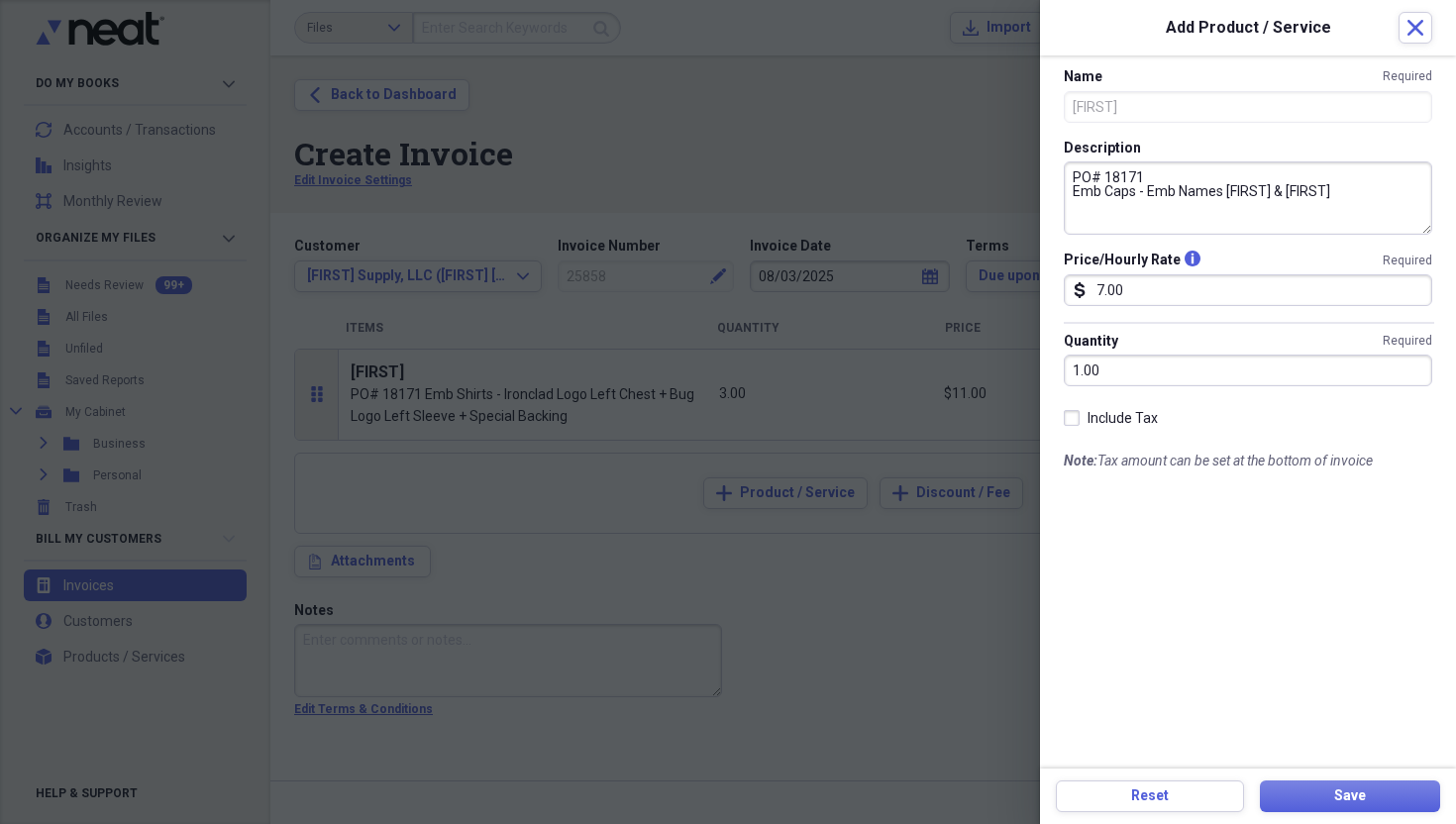 drag, startPoint x: 1146, startPoint y: 191, endPoint x: 1373, endPoint y: 196, distance: 227.05506 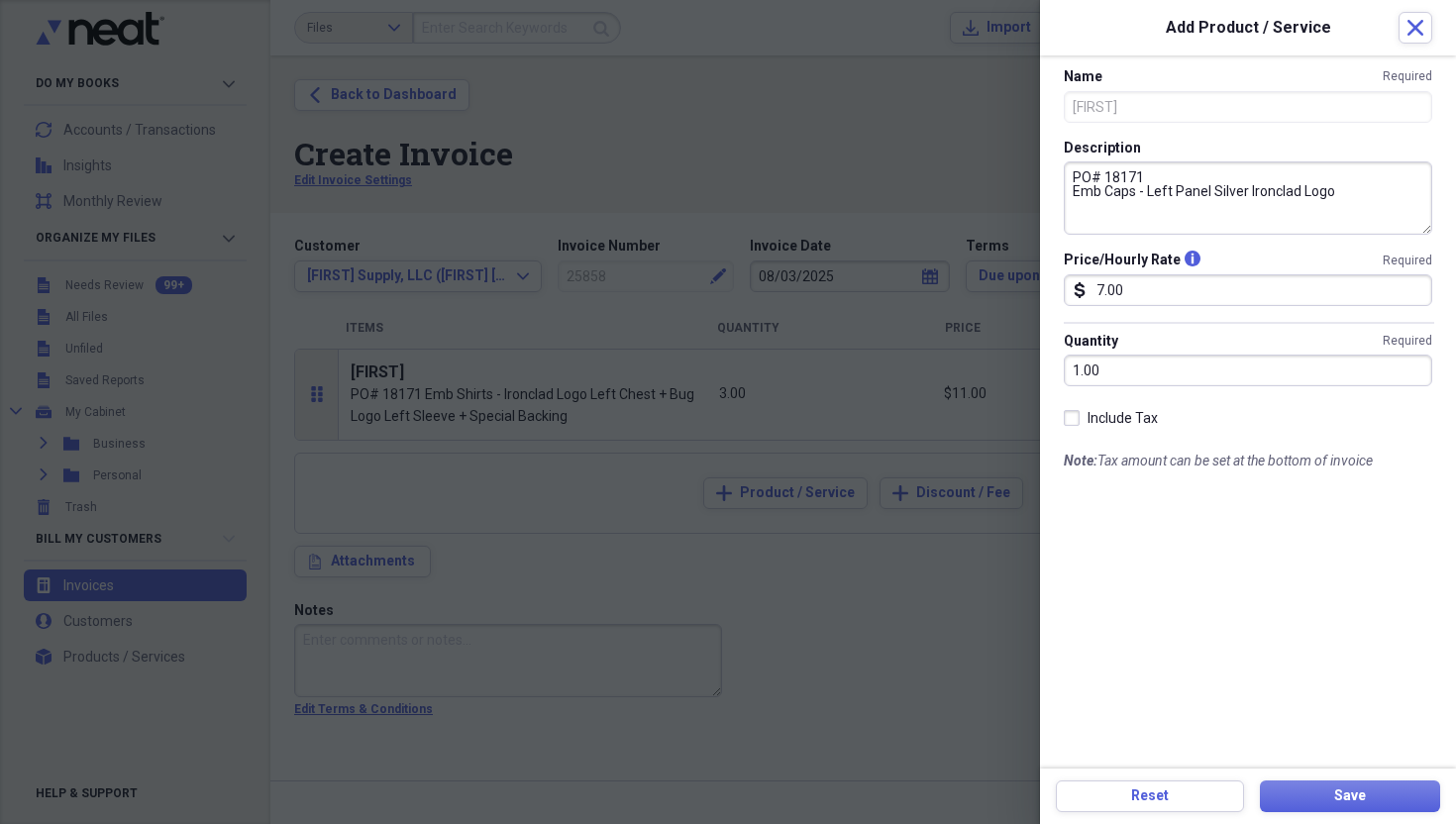 drag, startPoint x: 1142, startPoint y: 189, endPoint x: 1207, endPoint y: 195, distance: 65.27634 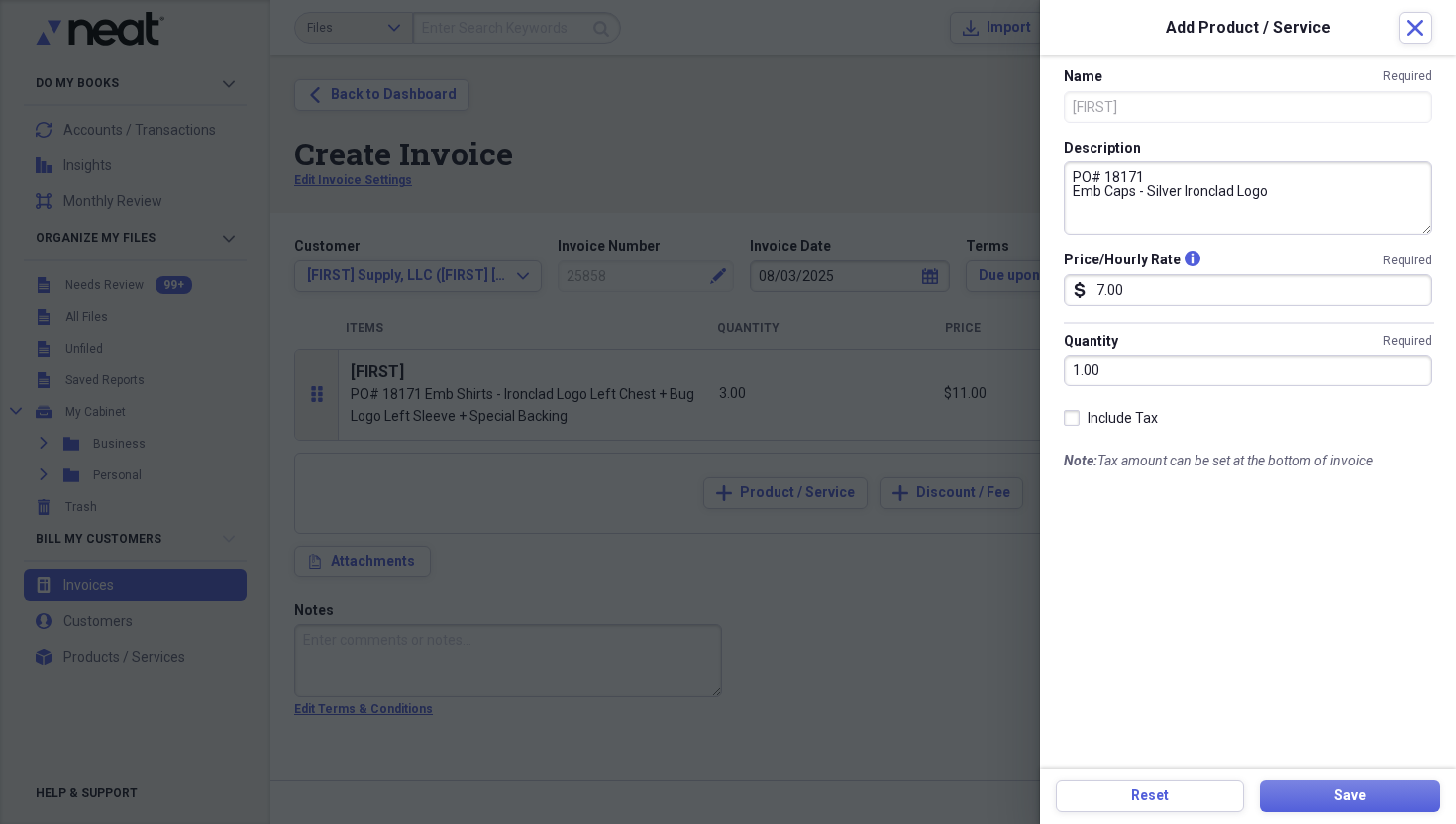 click on "PO# 18171
Emb Caps - Silver Ironclad Logo" at bounding box center [1248, 198] 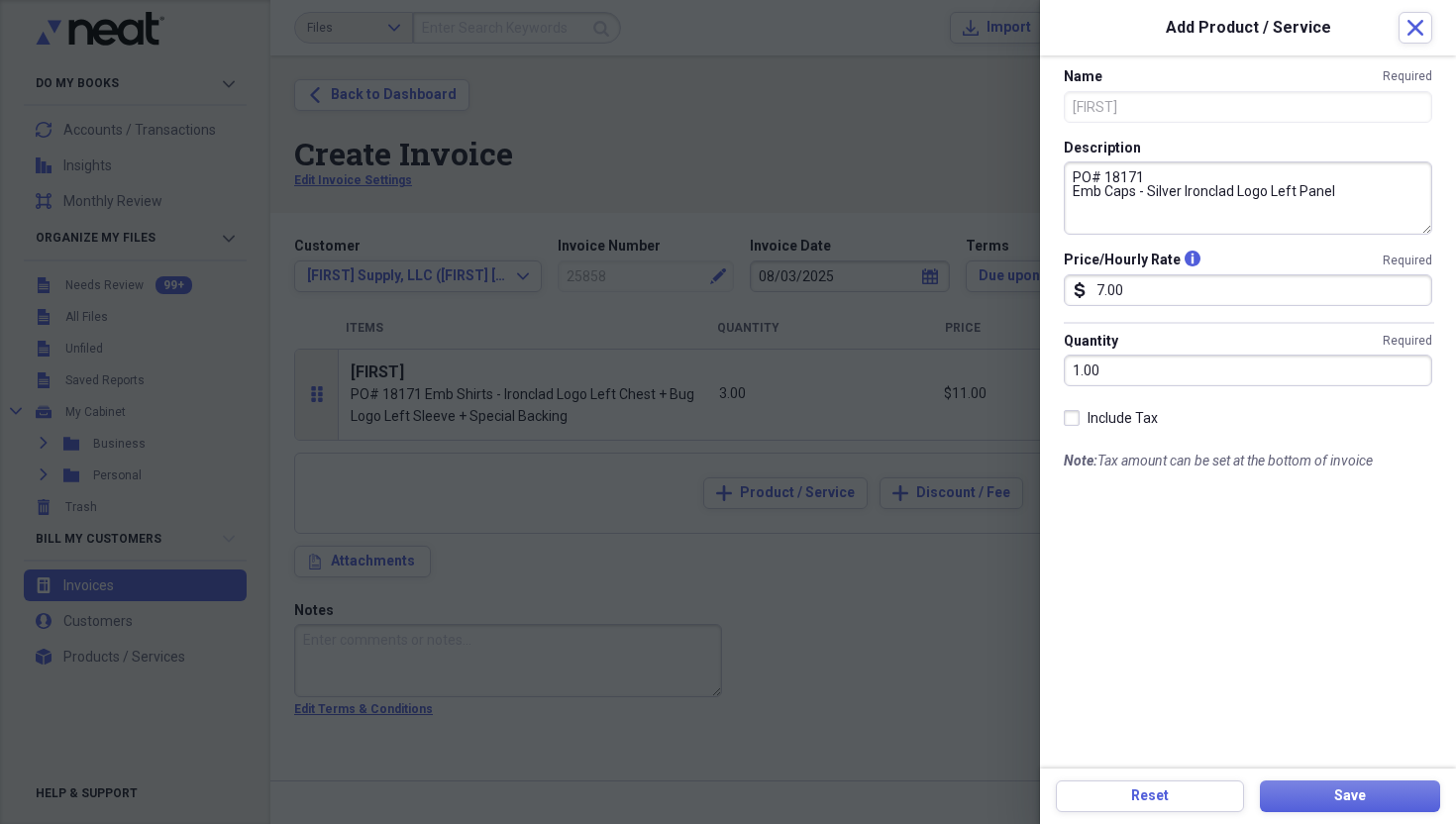 type on "PO# 18171
Emb Caps - Silver Ironclad Logo Left Panel" 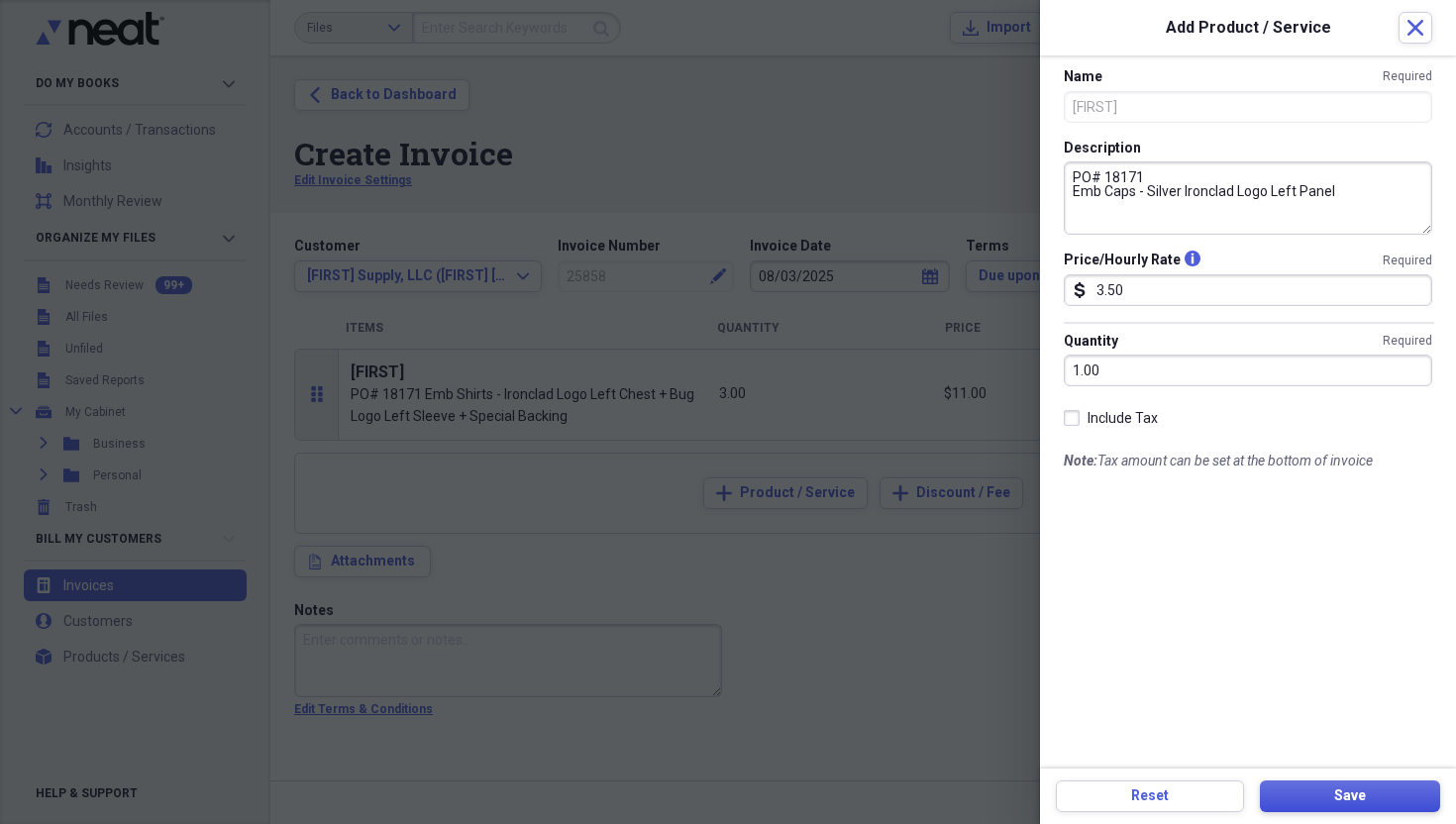 type on "3.50" 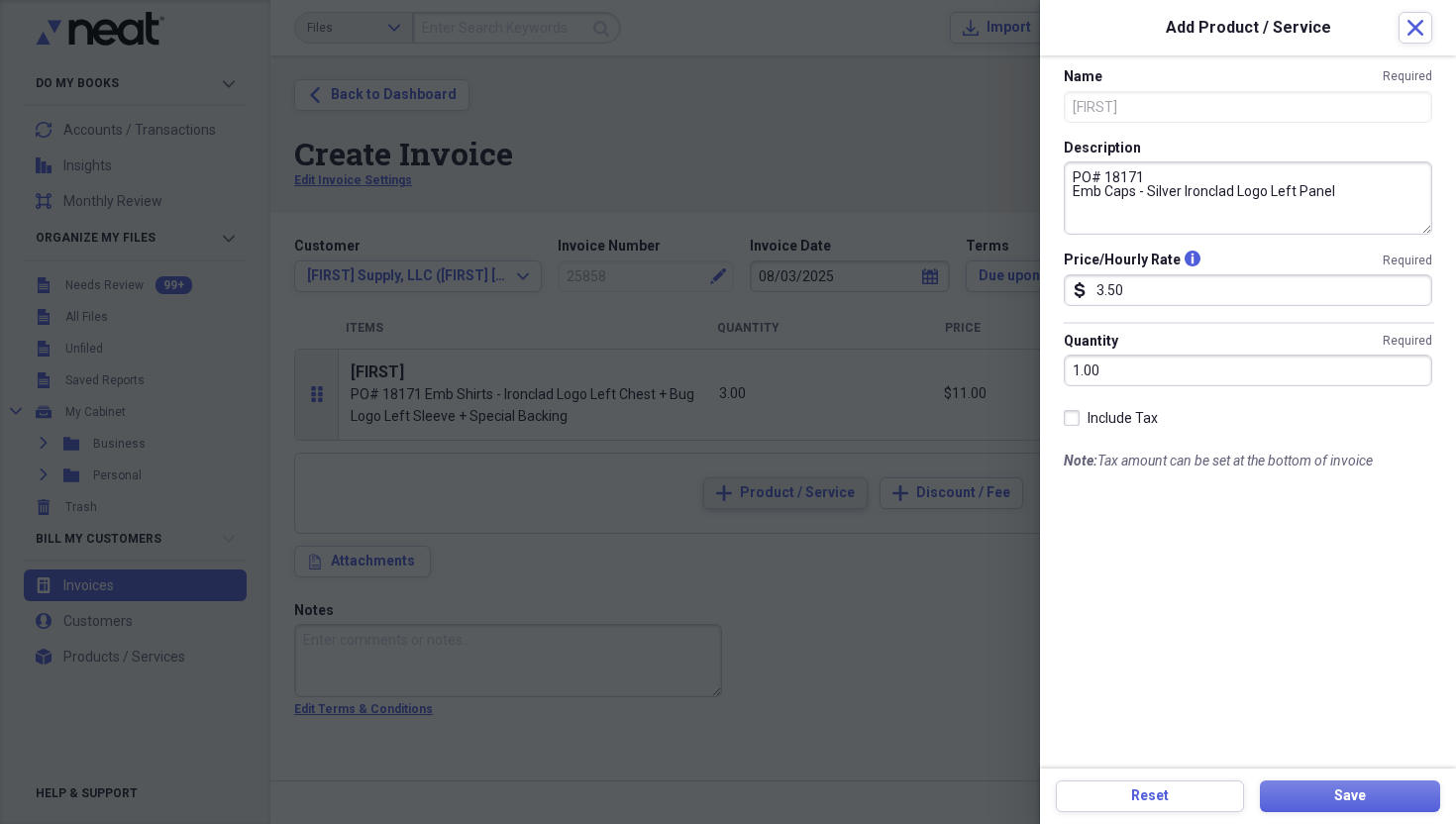 type on "PO# 14233
Emb Coverall - Emb Names [FIRST] & [LAST]" 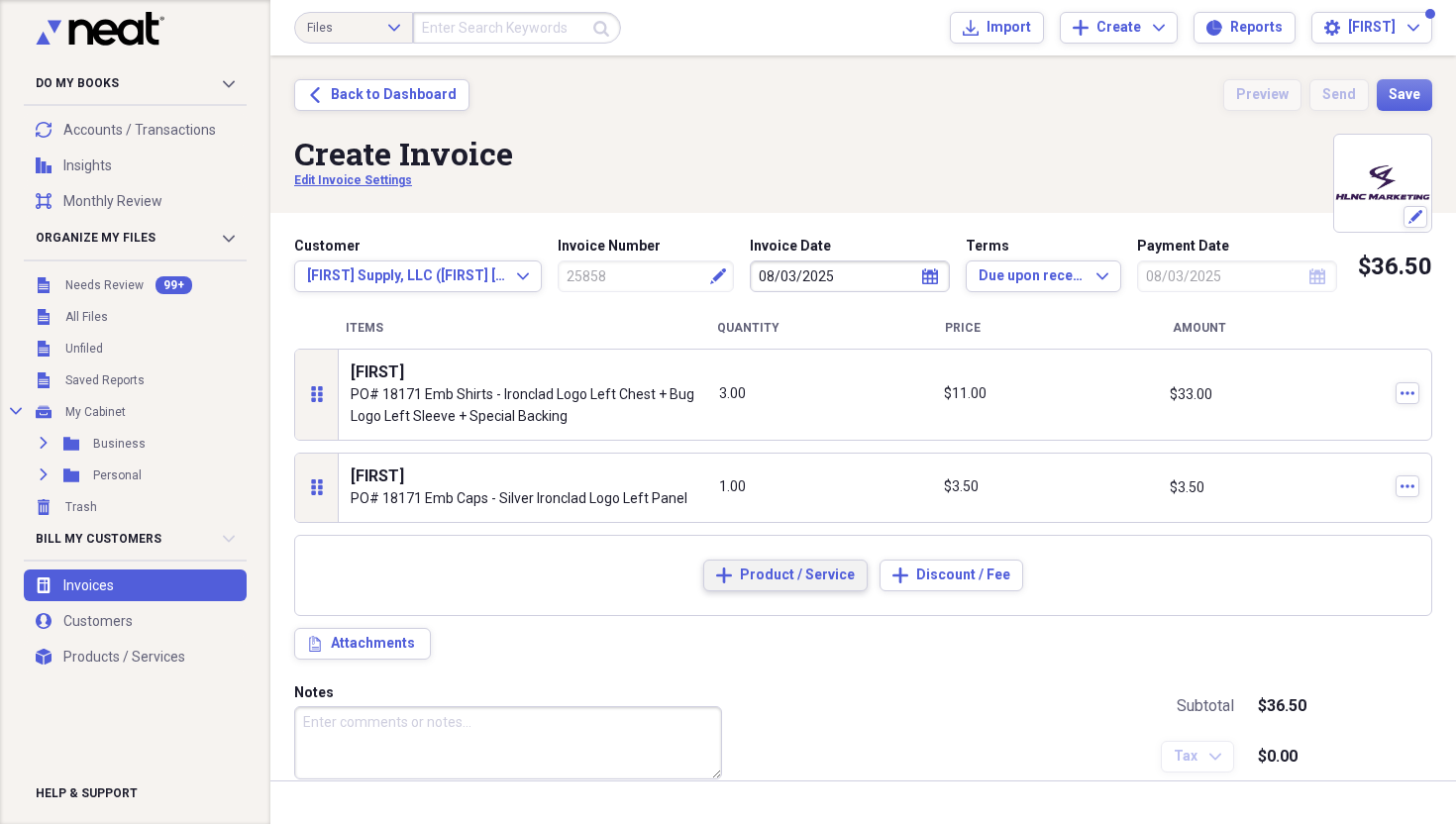 click on "Product / Service" at bounding box center (797, 575) 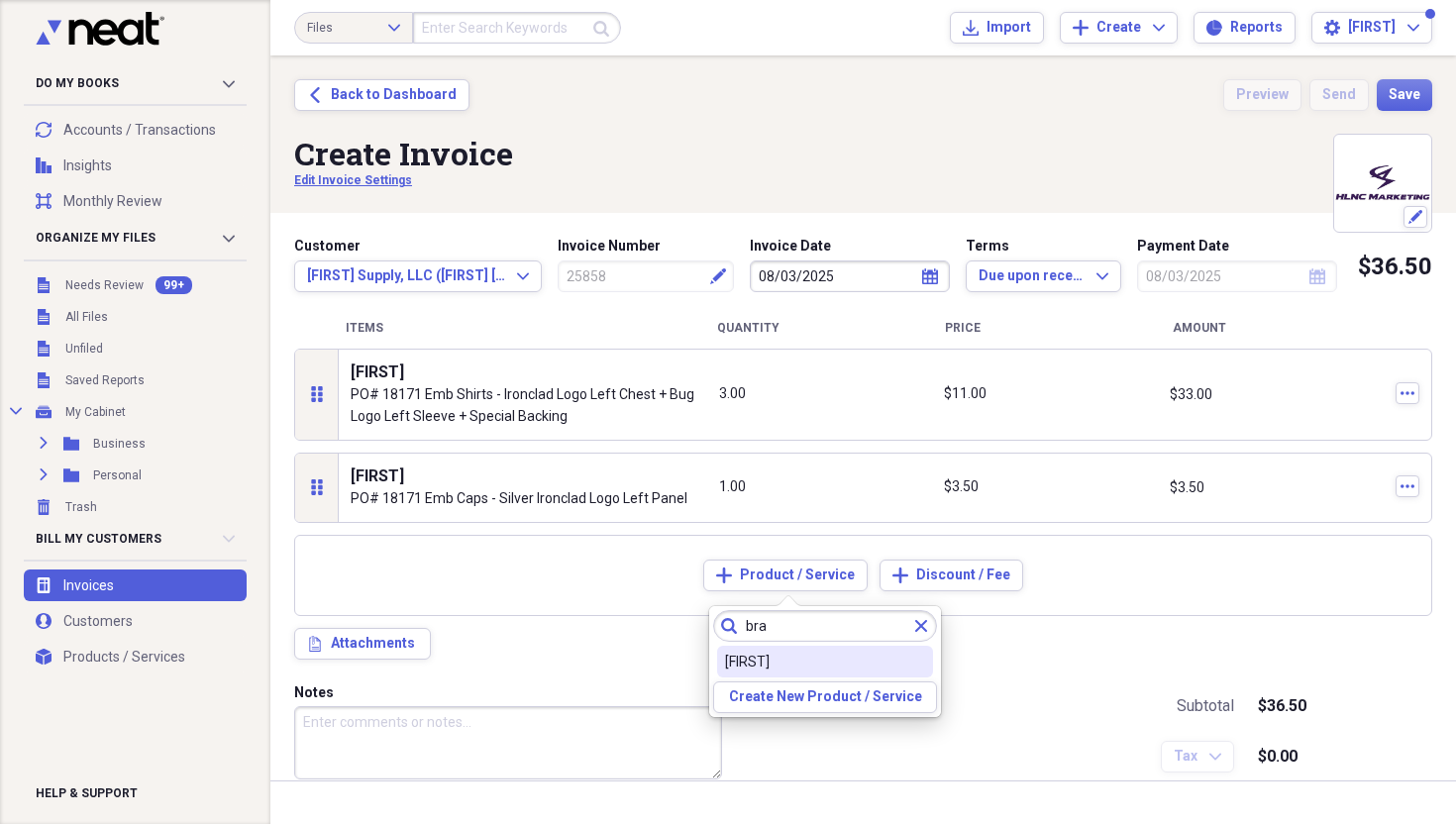 click on "[FIRST]" at bounding box center (813, 662) 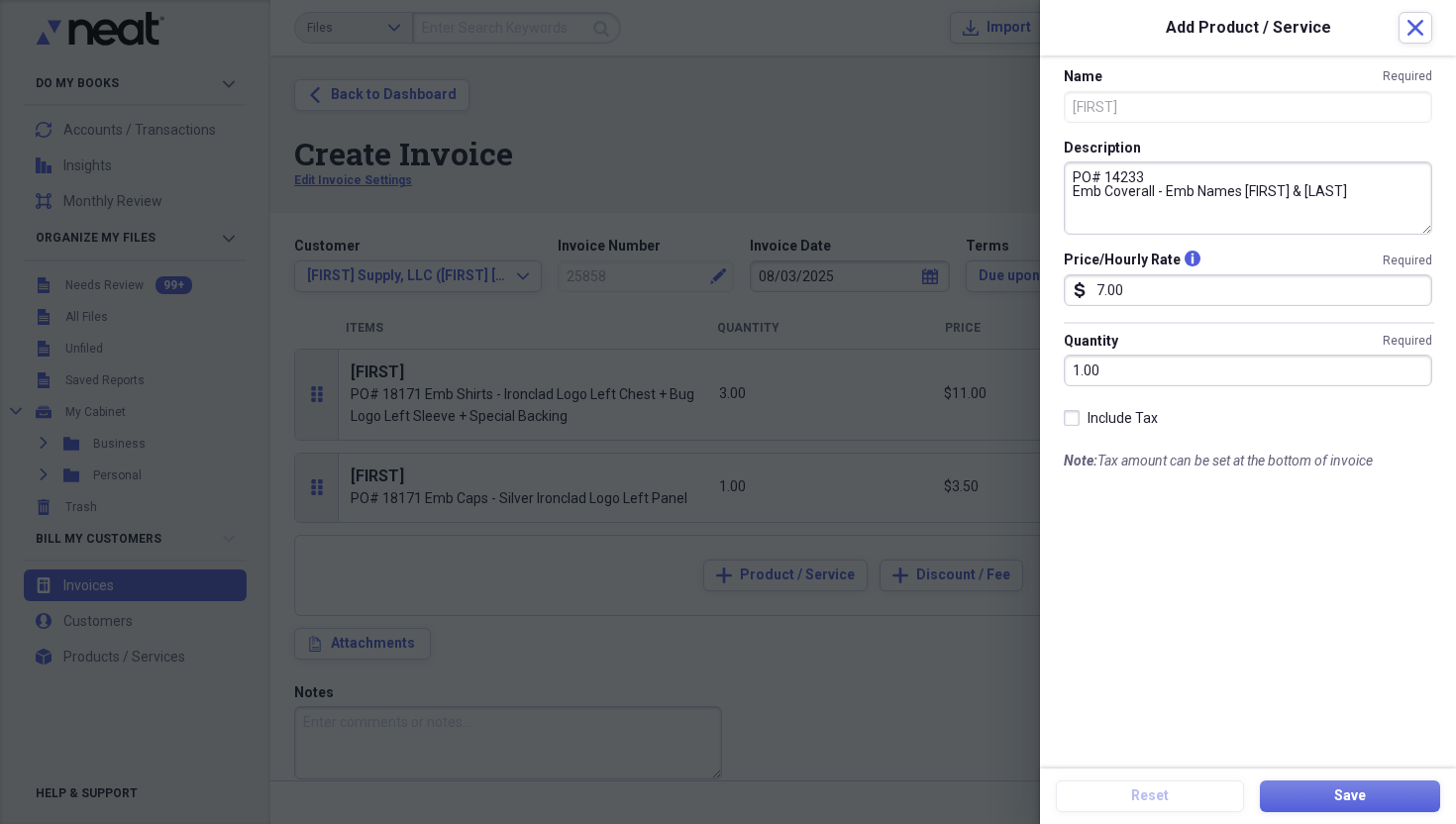 click on "PO# 14233
Emb Coverall - Emb Names [FIRST] & [LAST]" at bounding box center (1248, 198) 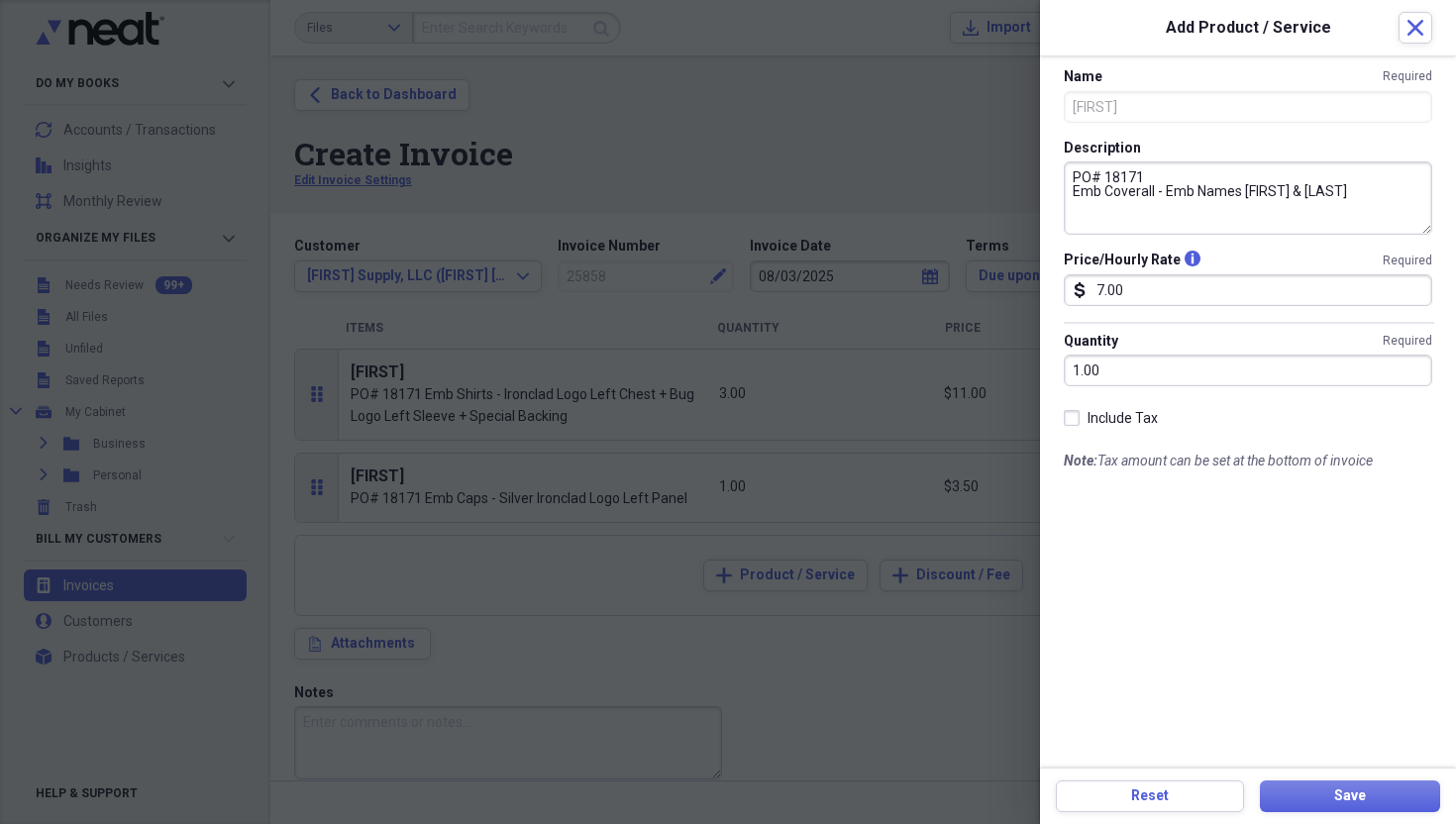 click on "PO# 18171
Emb Coverall - Emb Names [FIRST] & [LAST]" at bounding box center (1248, 198) 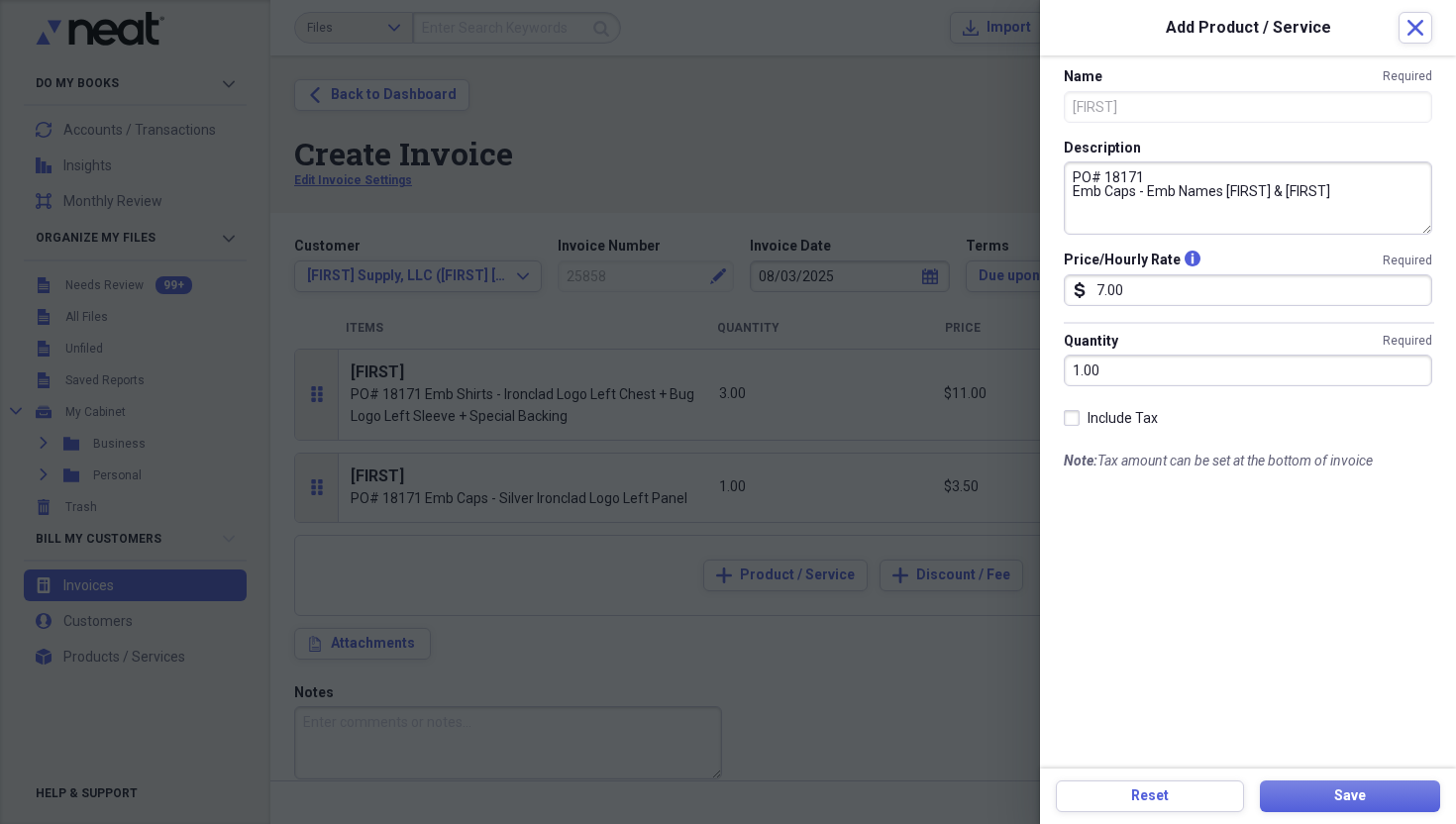 drag, startPoint x: 1144, startPoint y: 186, endPoint x: 1455, endPoint y: 195, distance: 311.1302 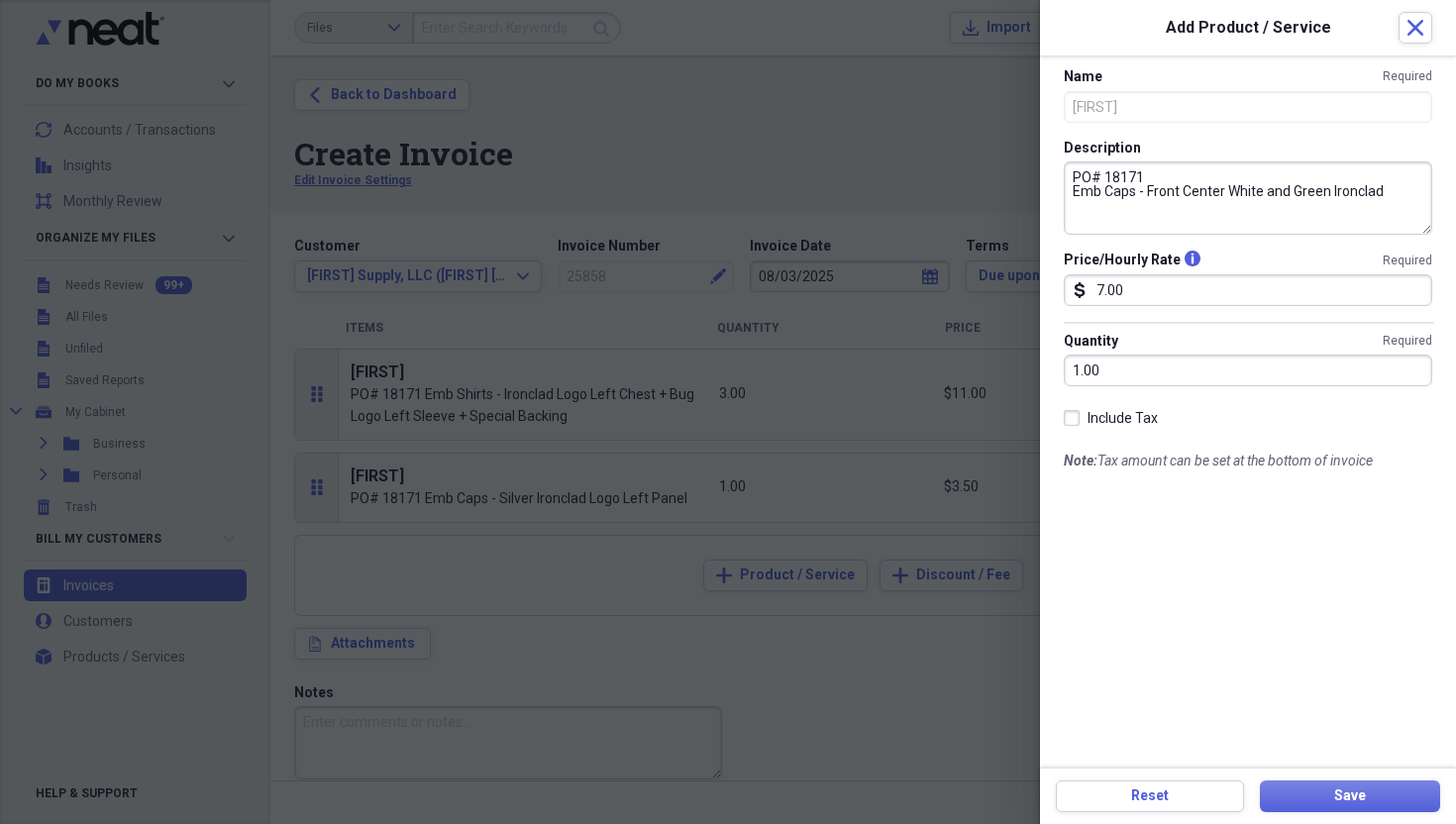 drag, startPoint x: 1222, startPoint y: 196, endPoint x: 1327, endPoint y: 195, distance: 105.004762 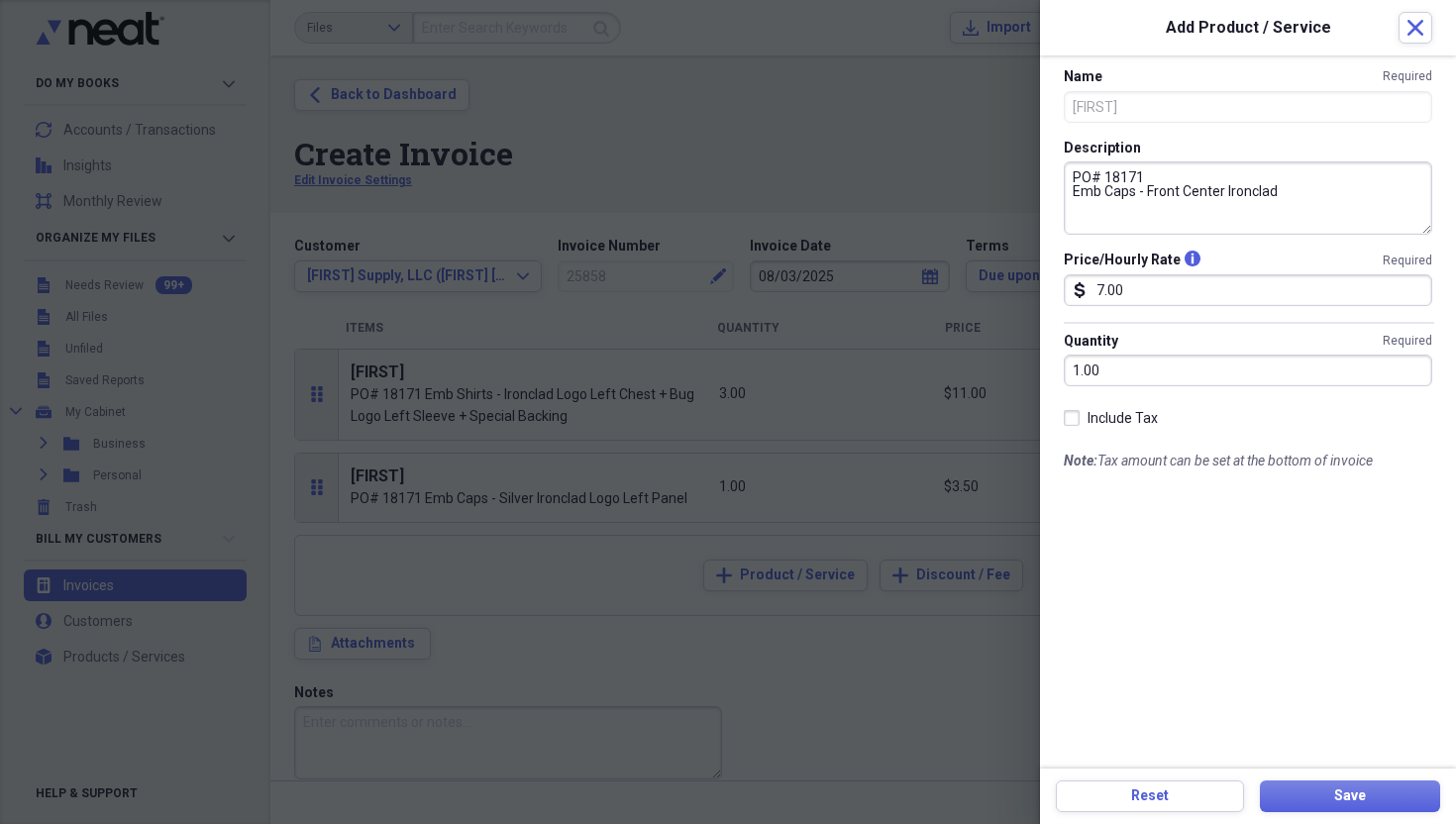drag, startPoint x: 1145, startPoint y: 188, endPoint x: 1224, endPoint y: 196, distance: 79.404 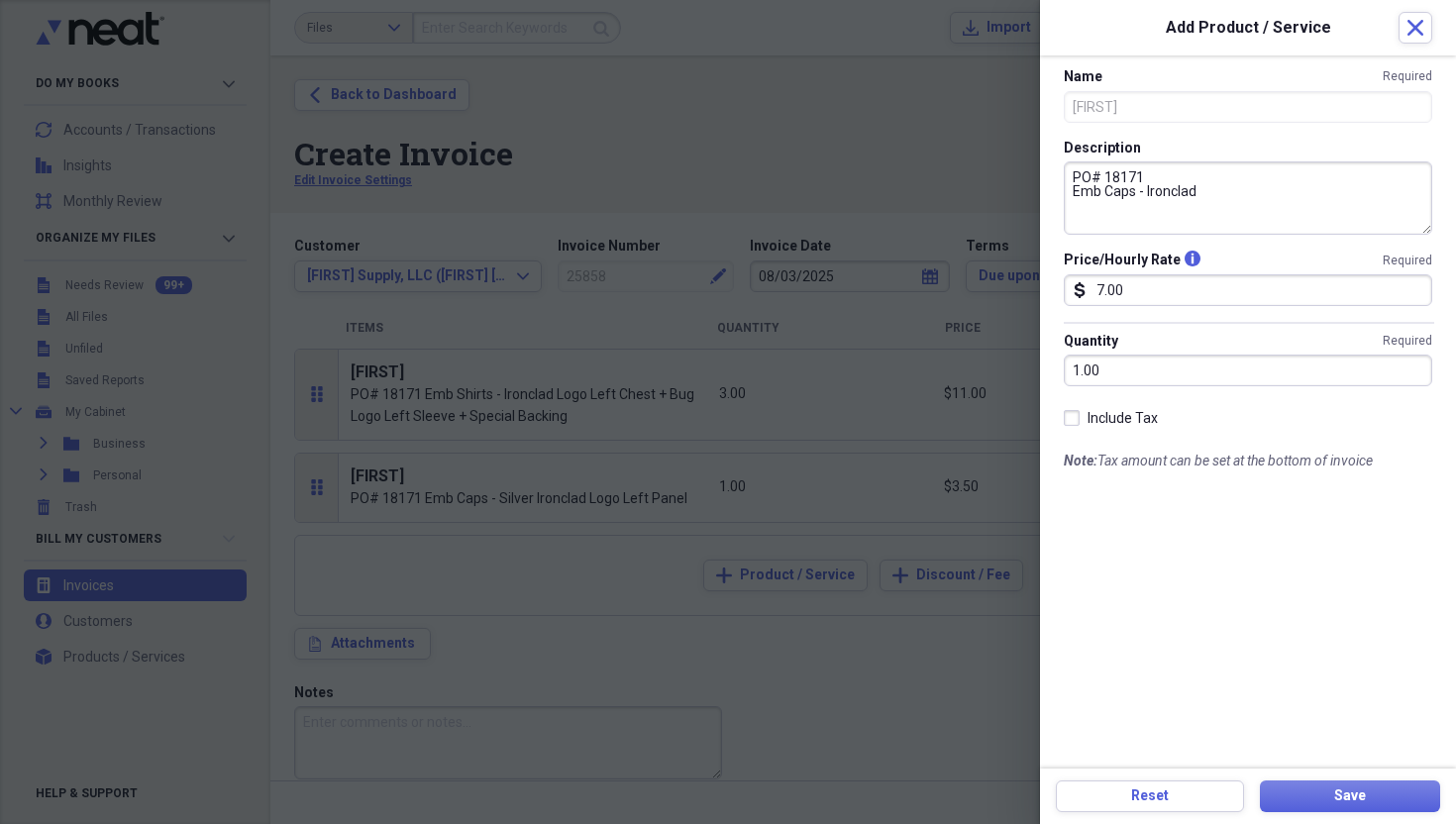 click on "PO# 18171
Emb Caps - Ironclad" at bounding box center [1248, 198] 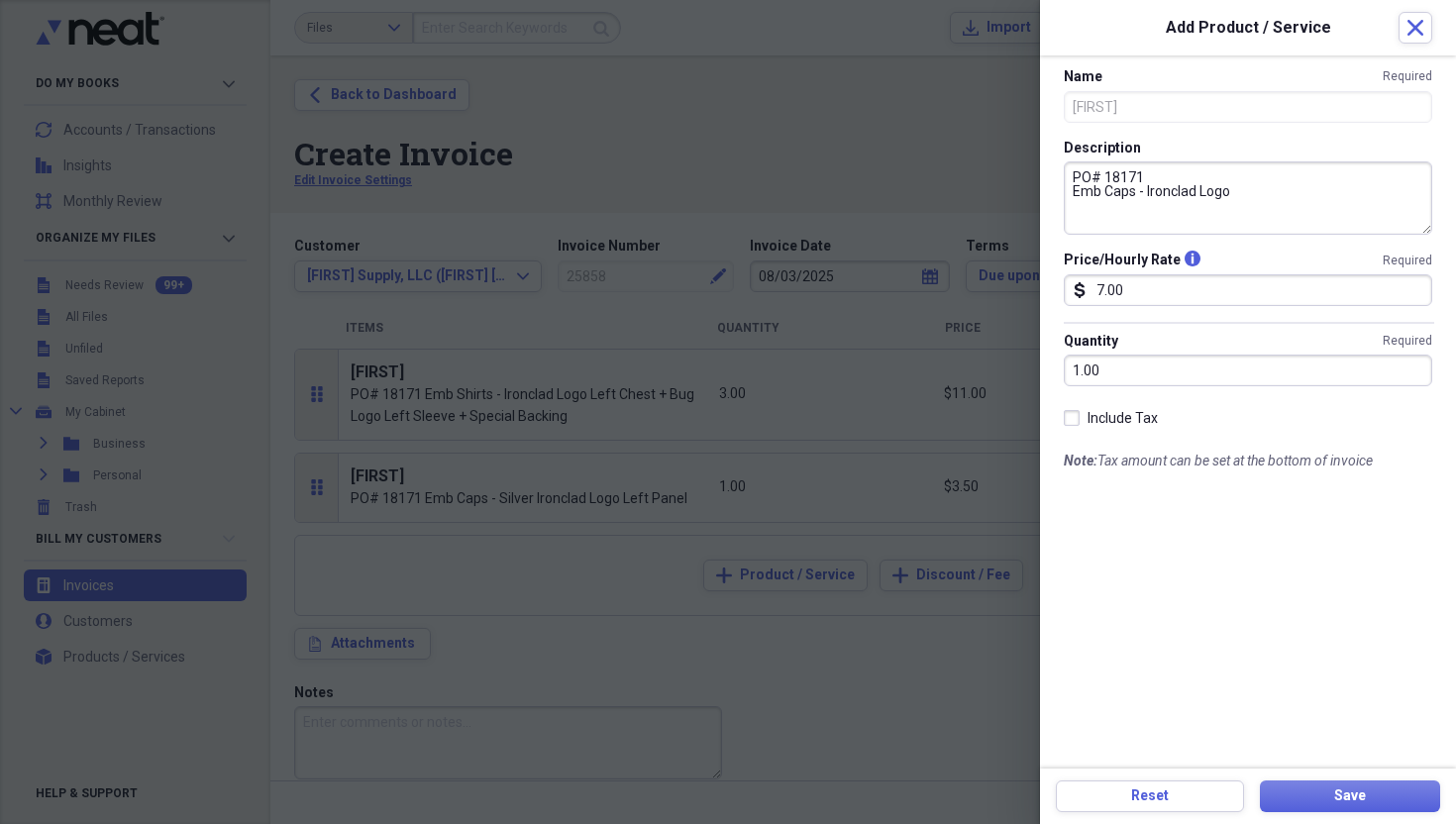 paste on "Front Center" 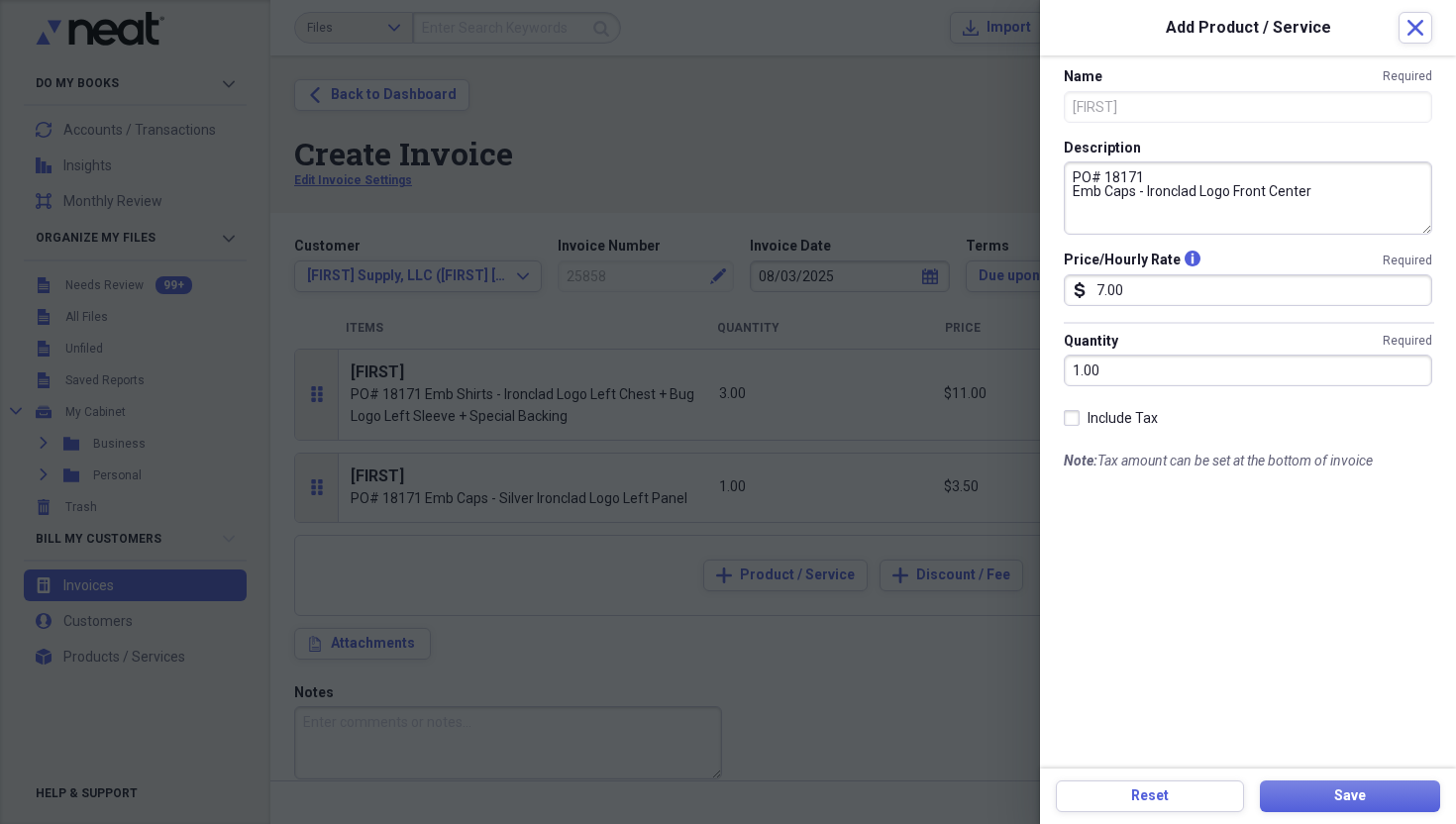 type on "PO# 18171
Emb Caps - Ironclad Logo Front Center" 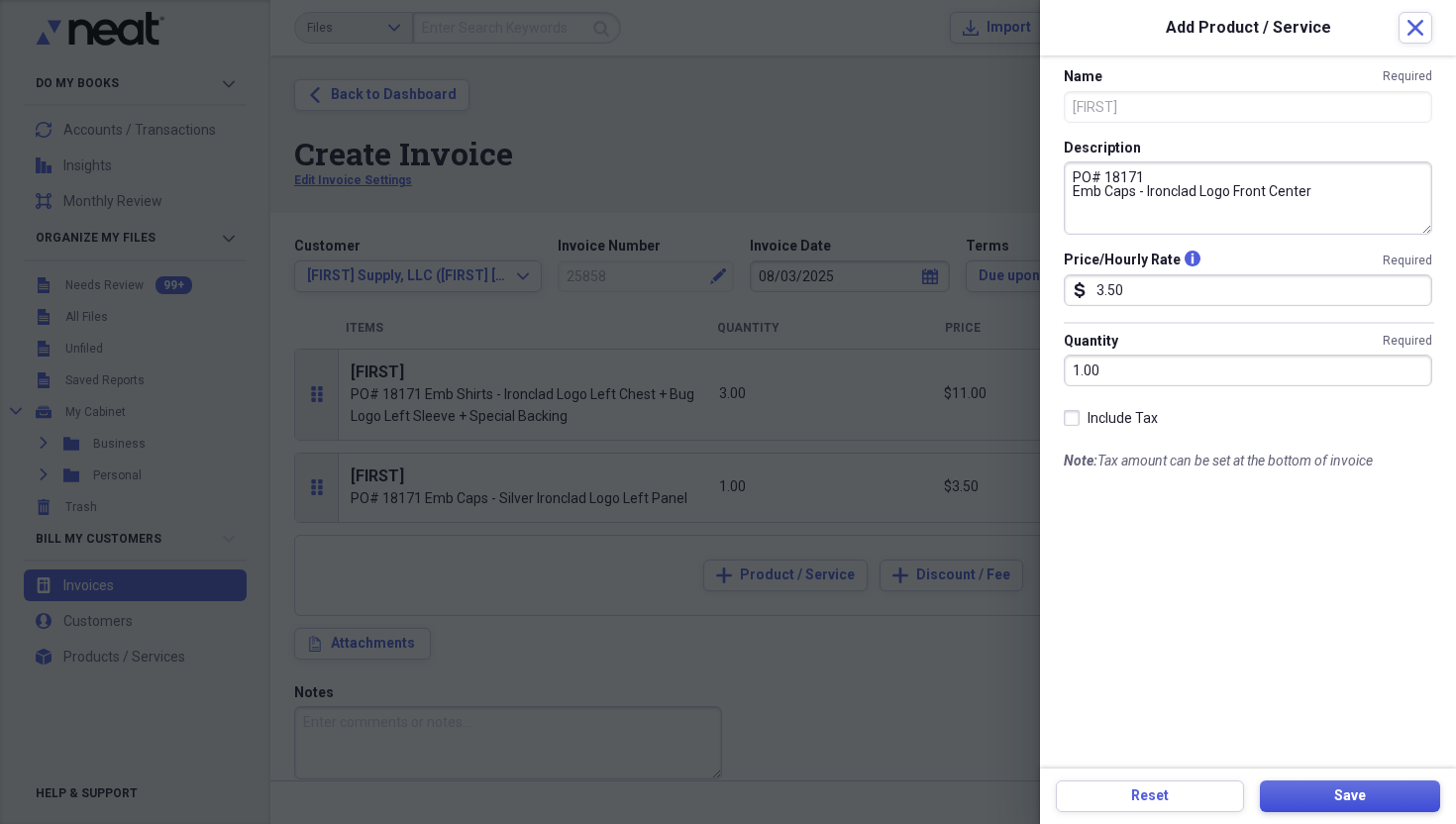 type on "3.50" 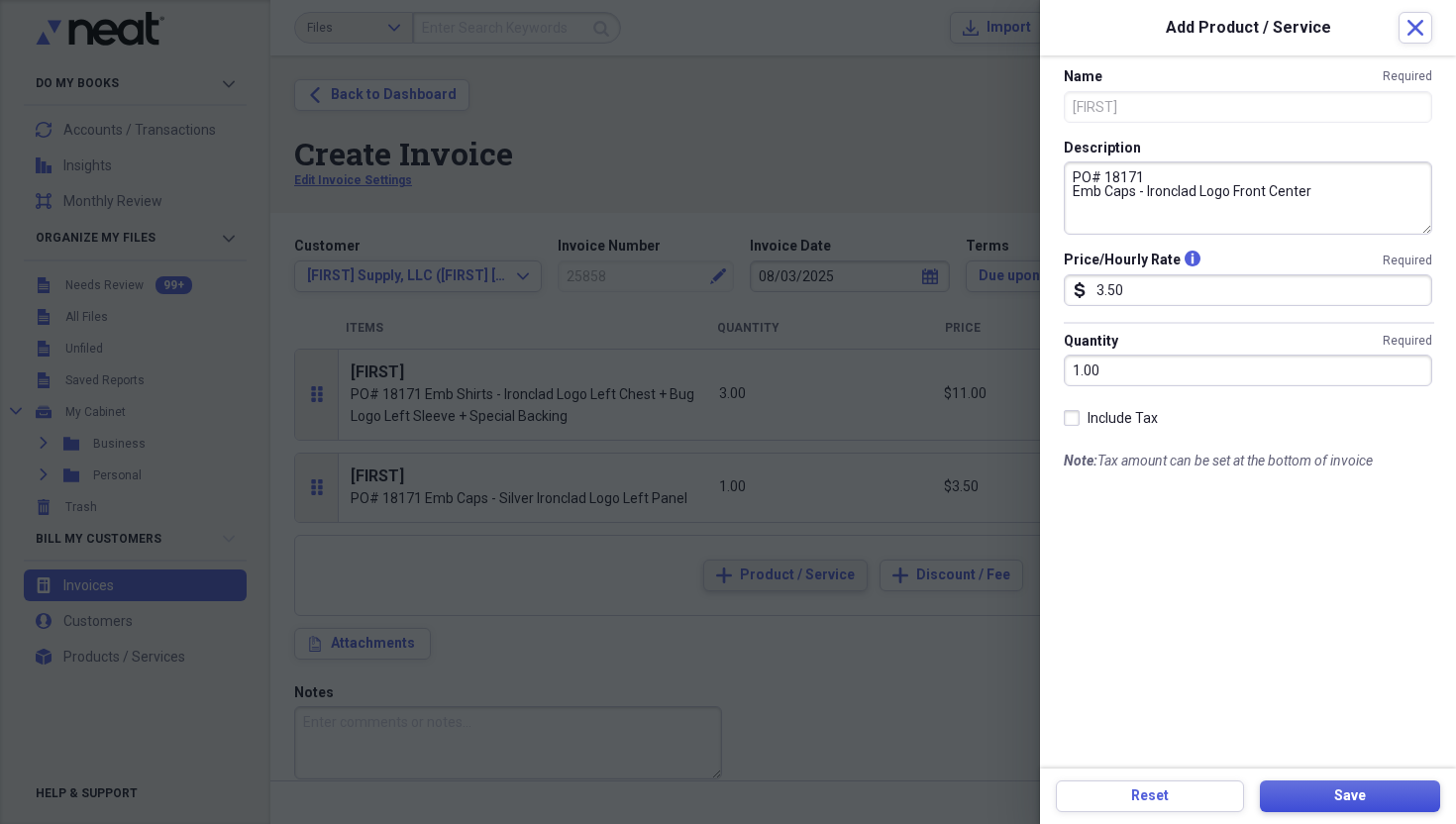 type on "PO# 14233
Emb Coverall - Emb Names [FIRST] & [LAST]" 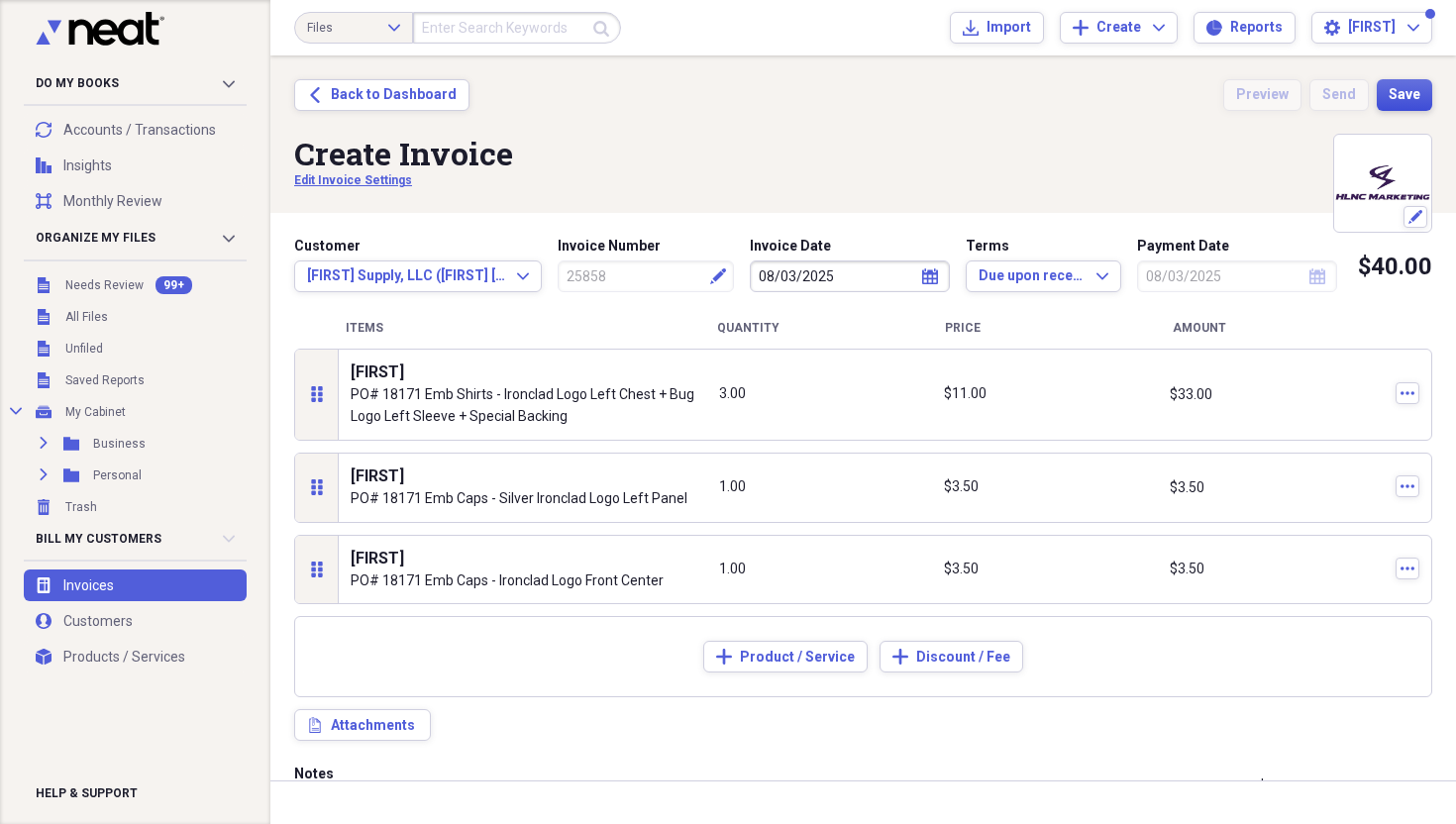click on "Save" at bounding box center [1404, 95] 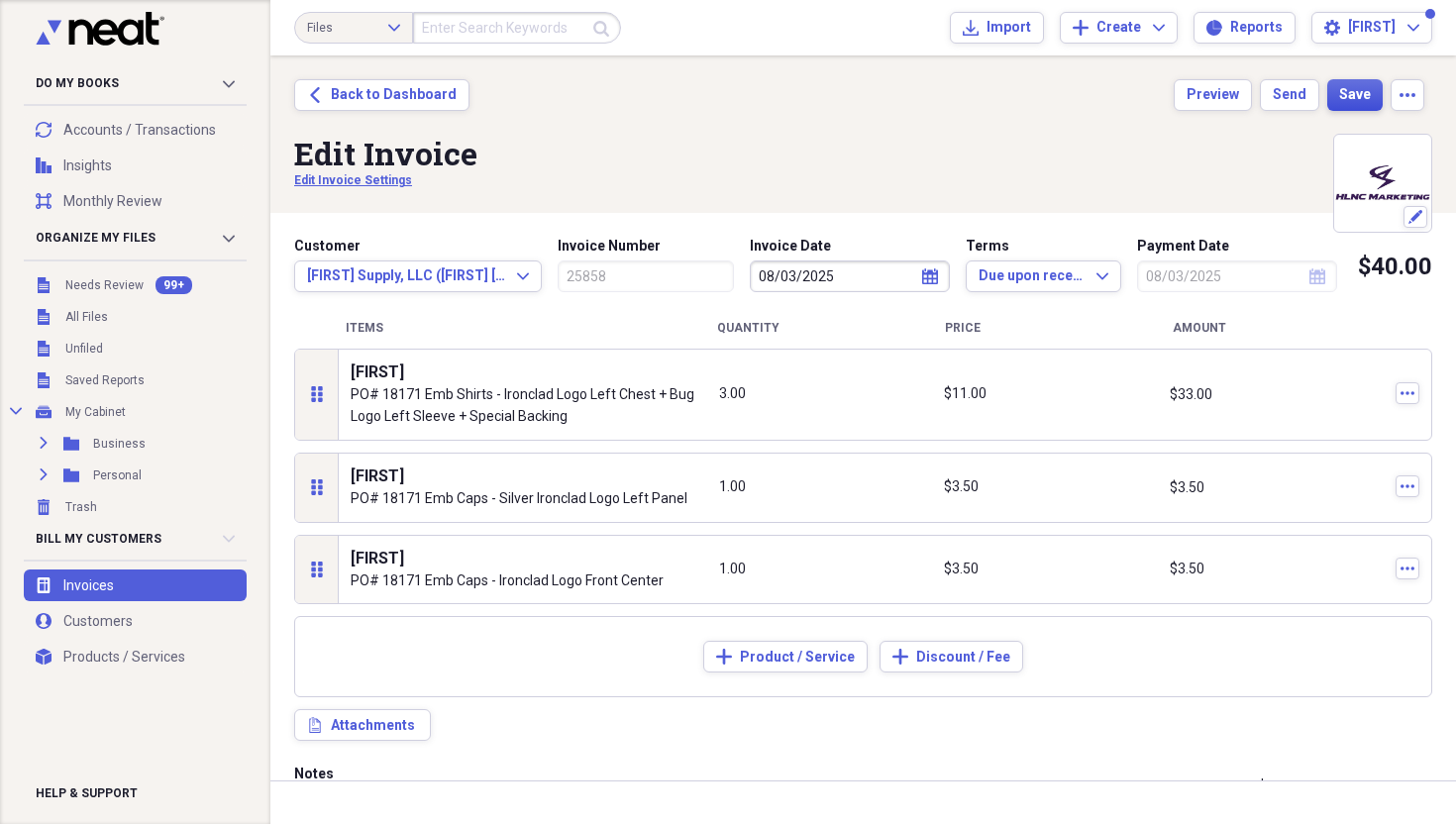 click on "Save" at bounding box center (1355, 95) 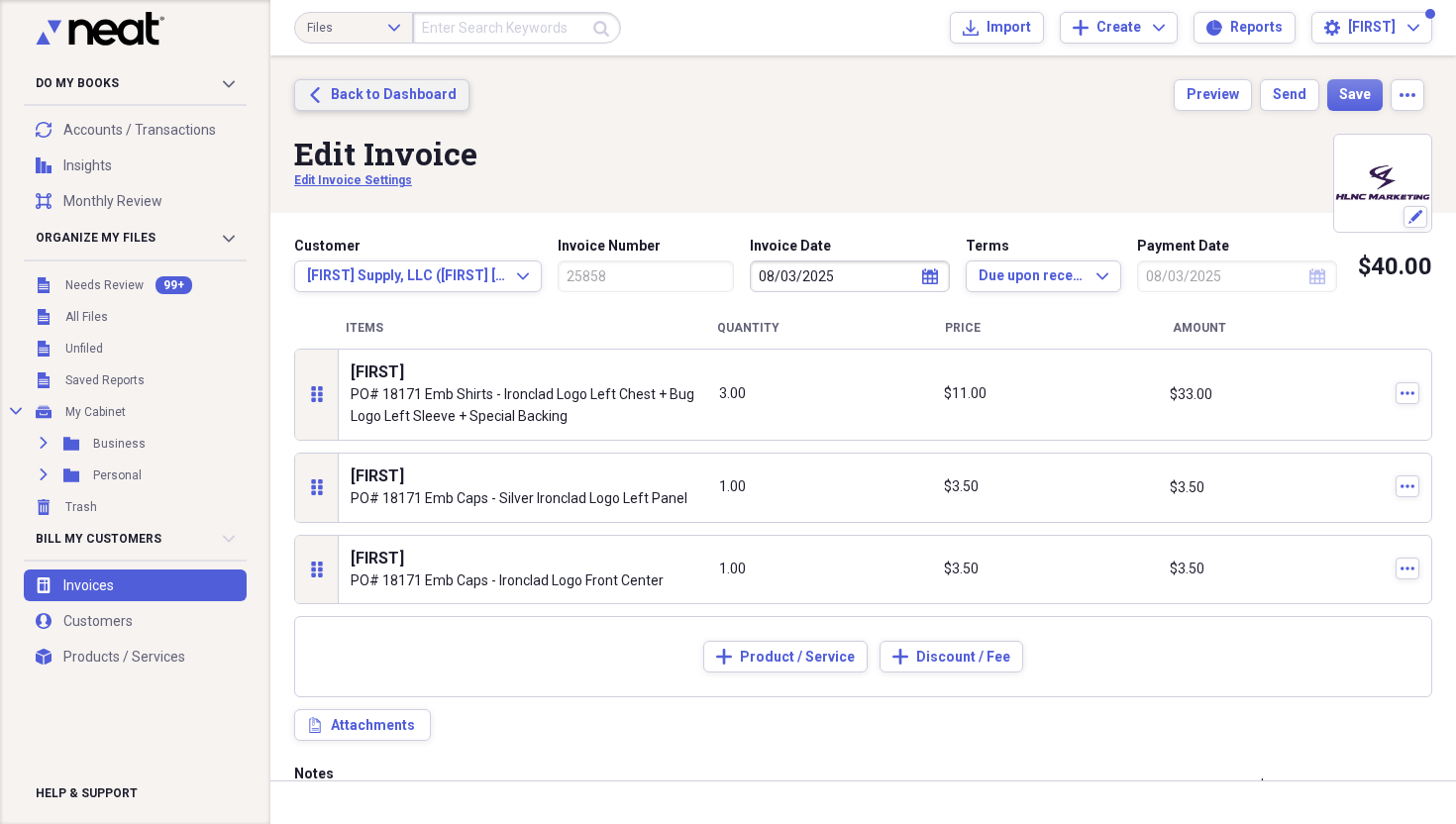 click on "Back to Dashboard" at bounding box center (393, 95) 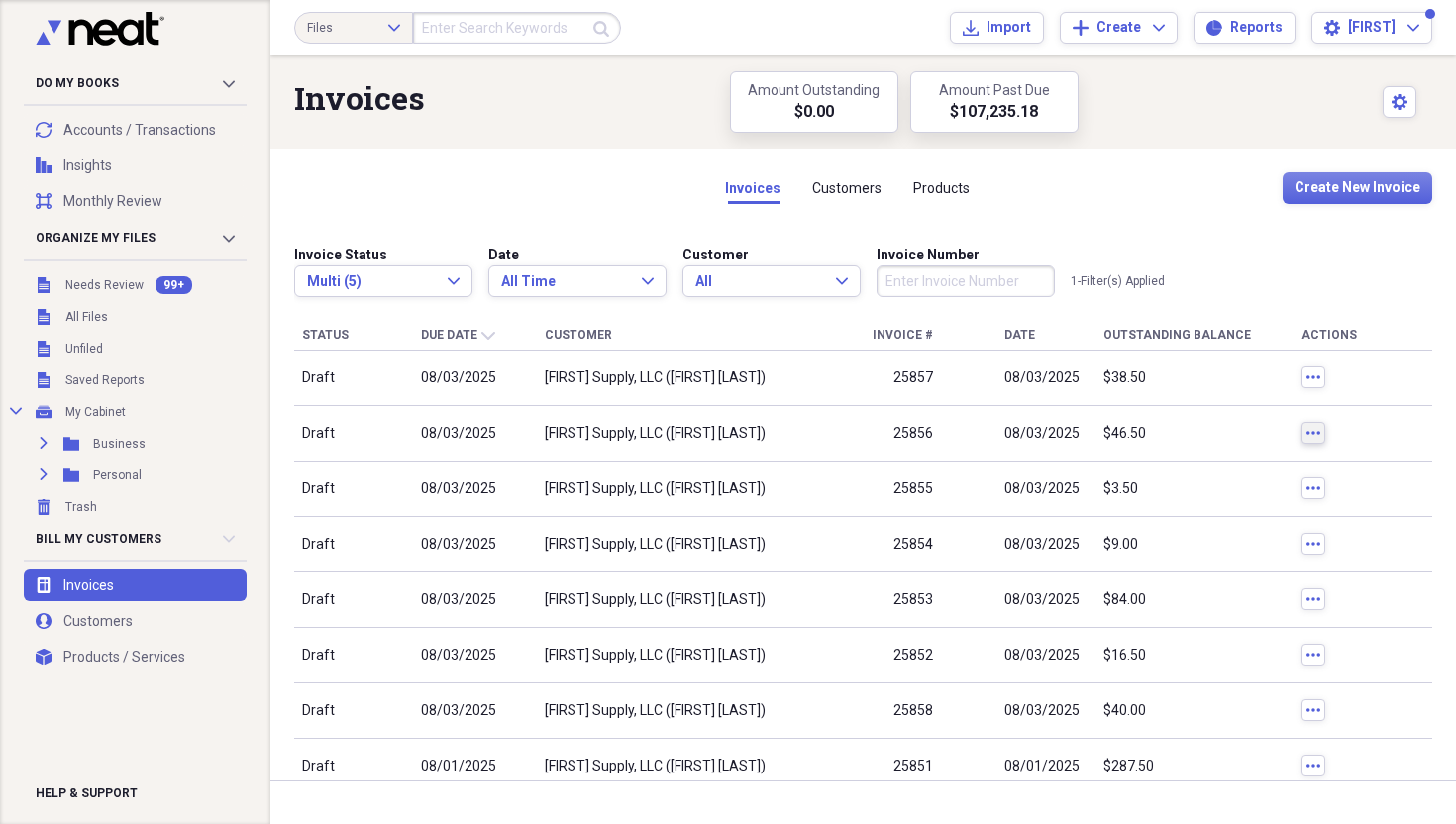 click on "more" 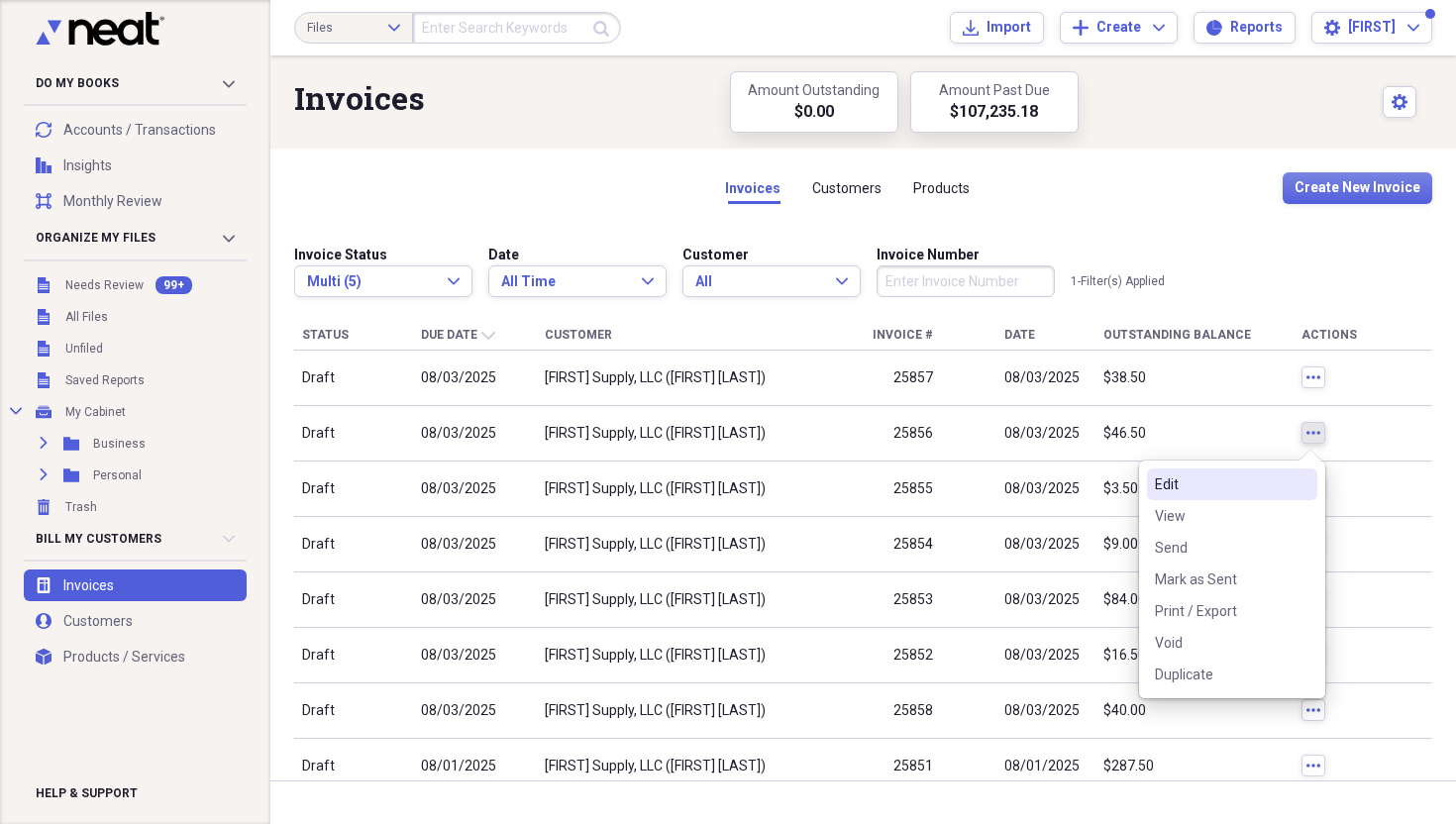 click on "Edit" at bounding box center (1220, 484) 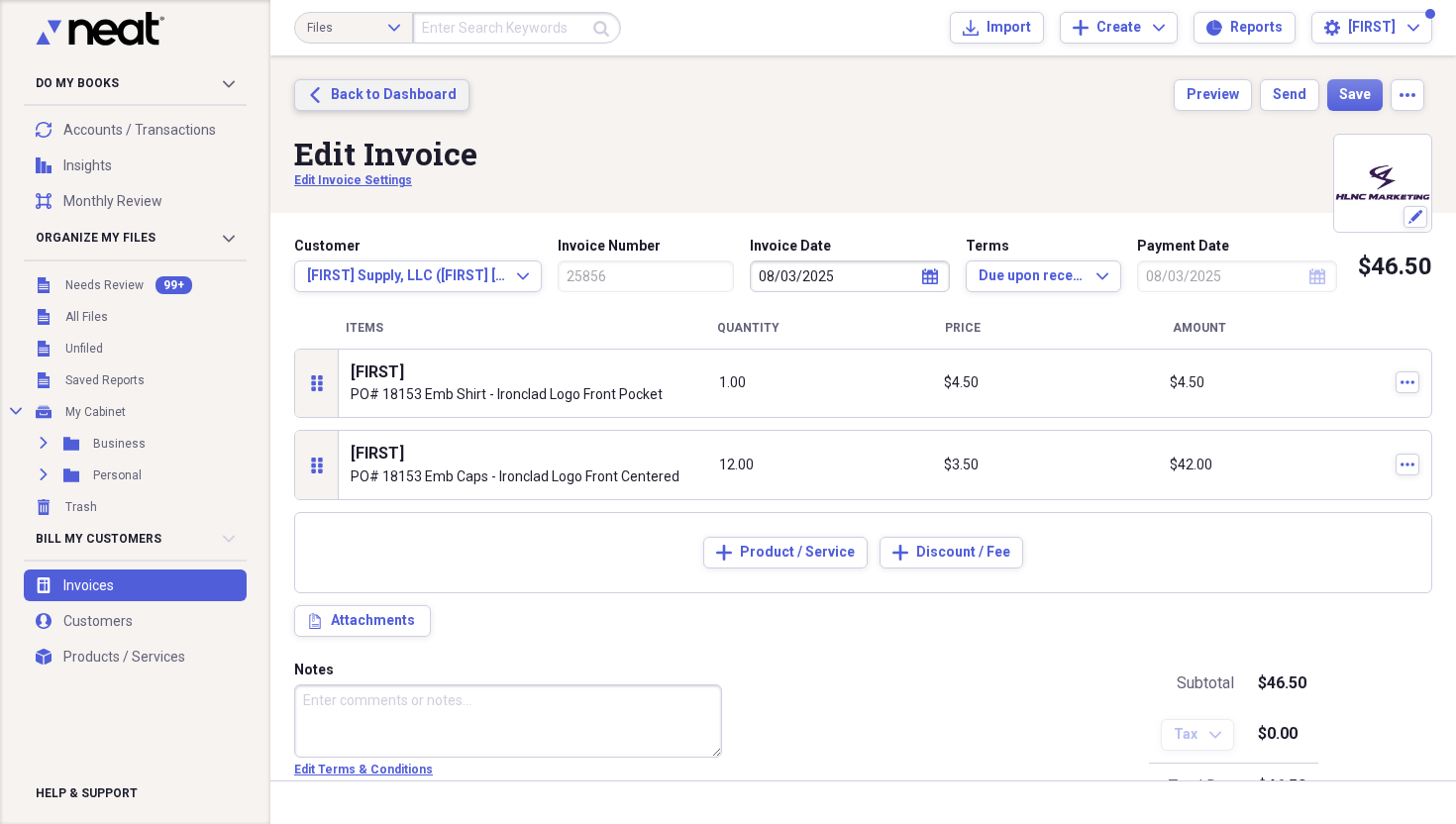 click on "Back to Dashboard" at bounding box center [393, 95] 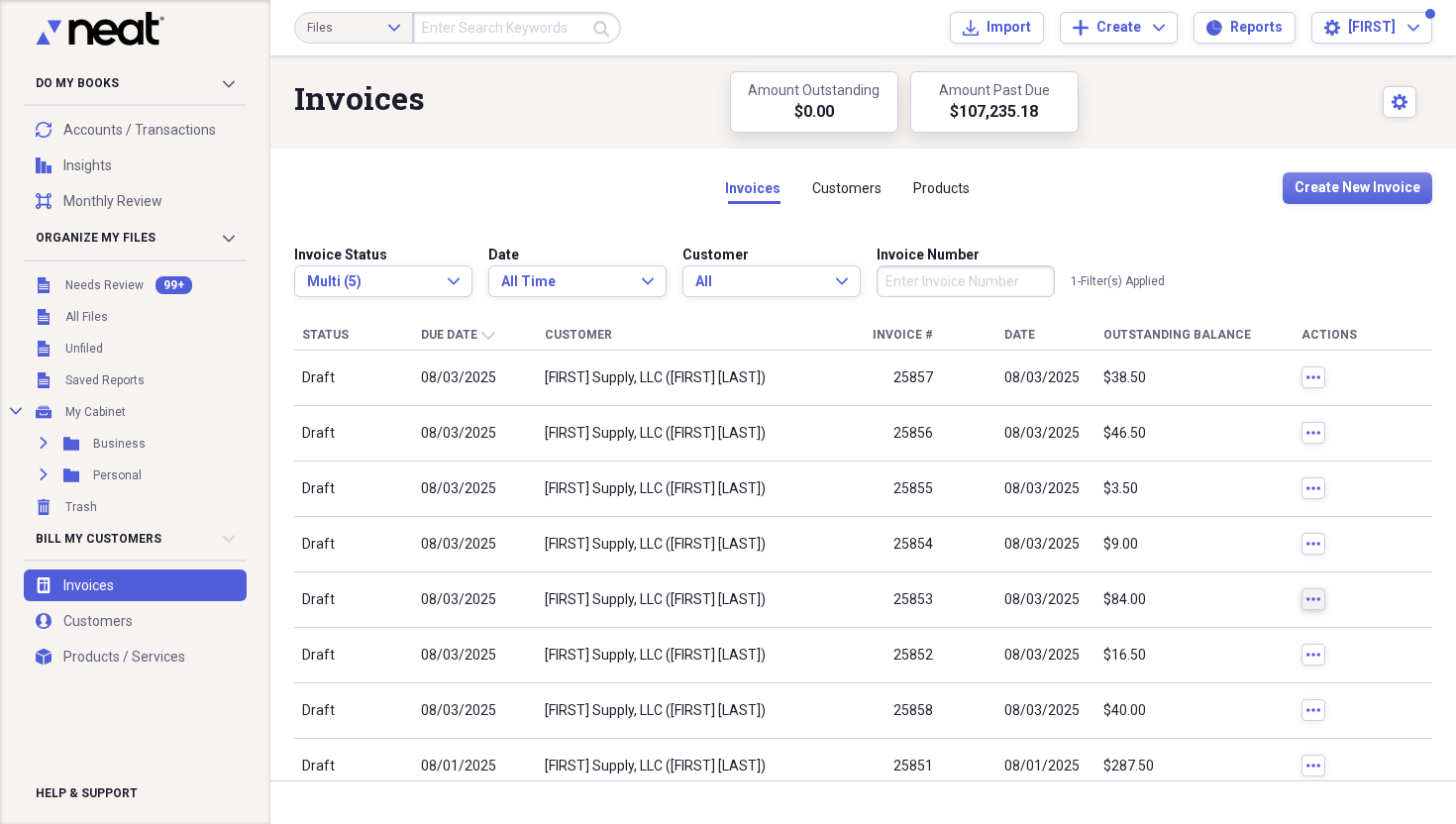 click on "more" at bounding box center [1313, 599] 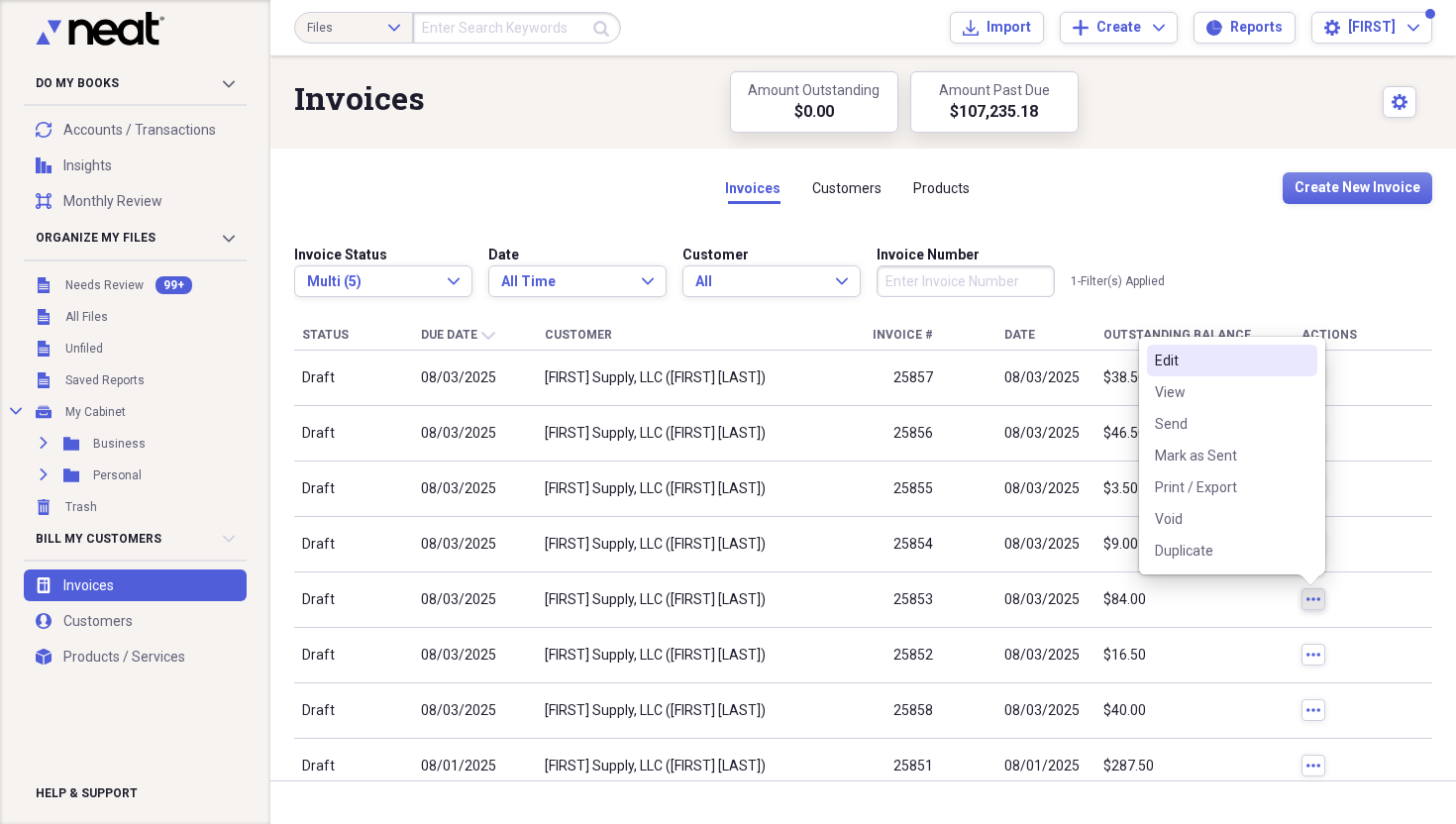 click on "Edit" at bounding box center [1220, 360] 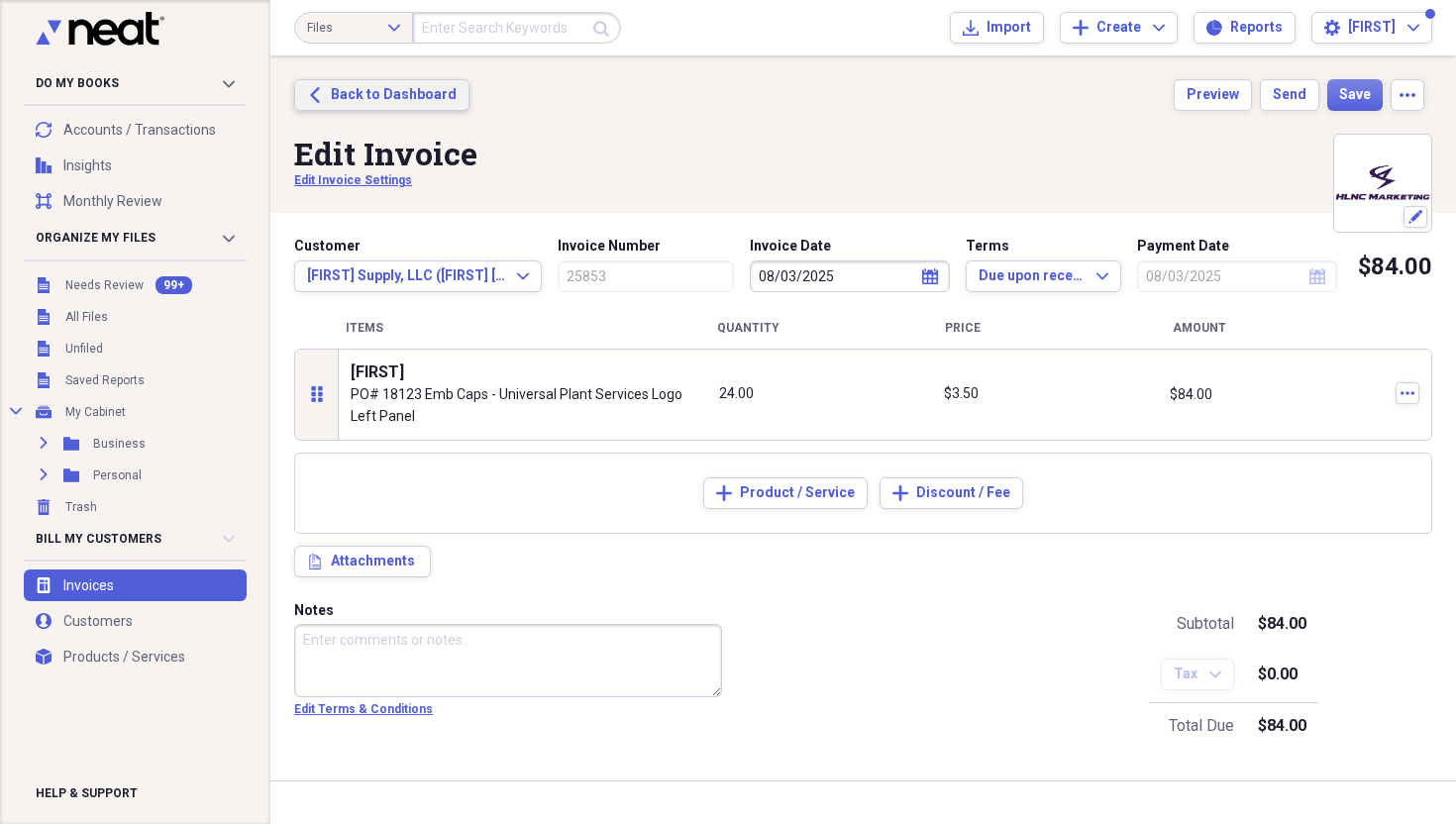 click on "Back Back to Dashboard" at bounding box center [381, 95] 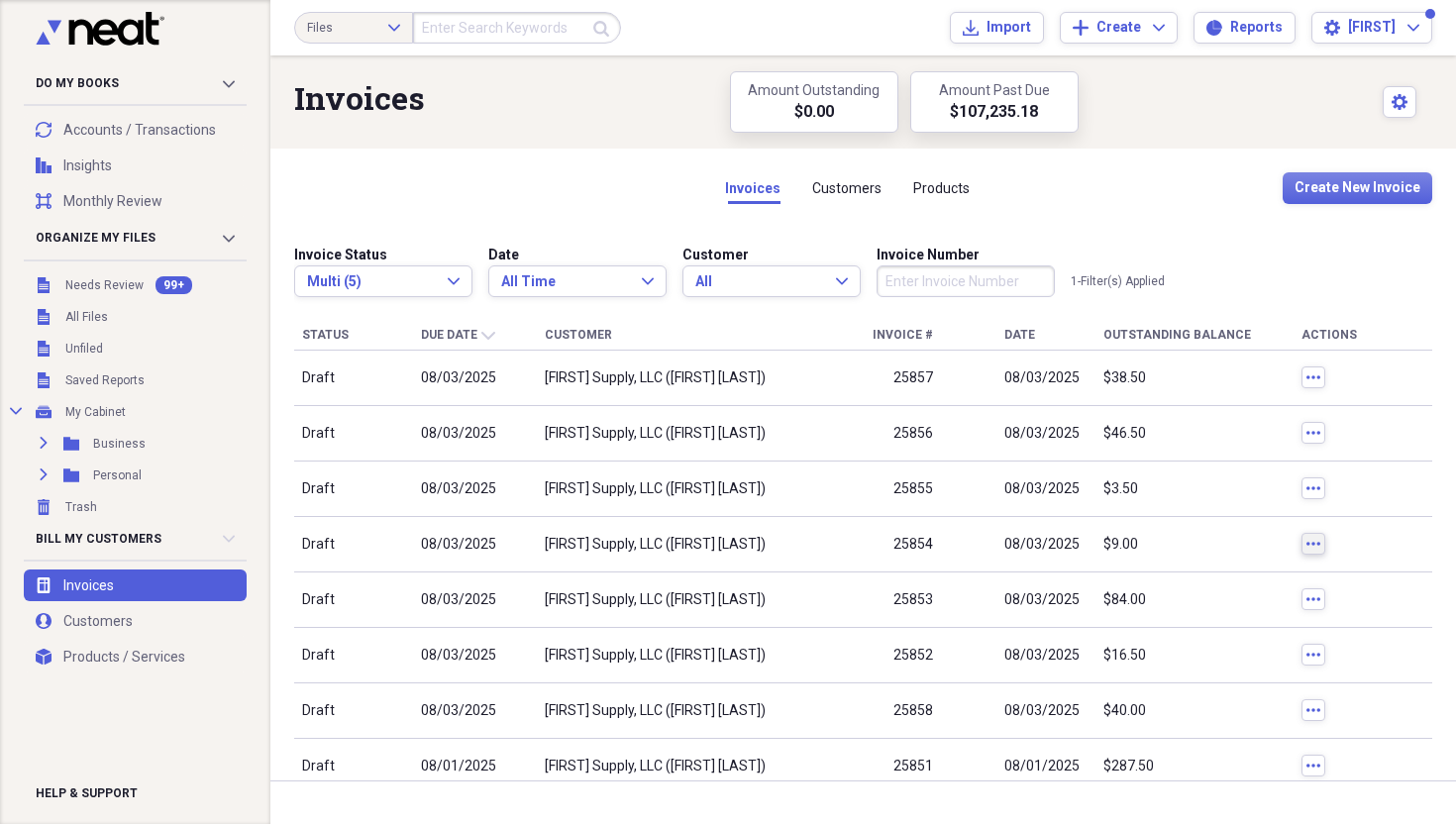 click on "more" 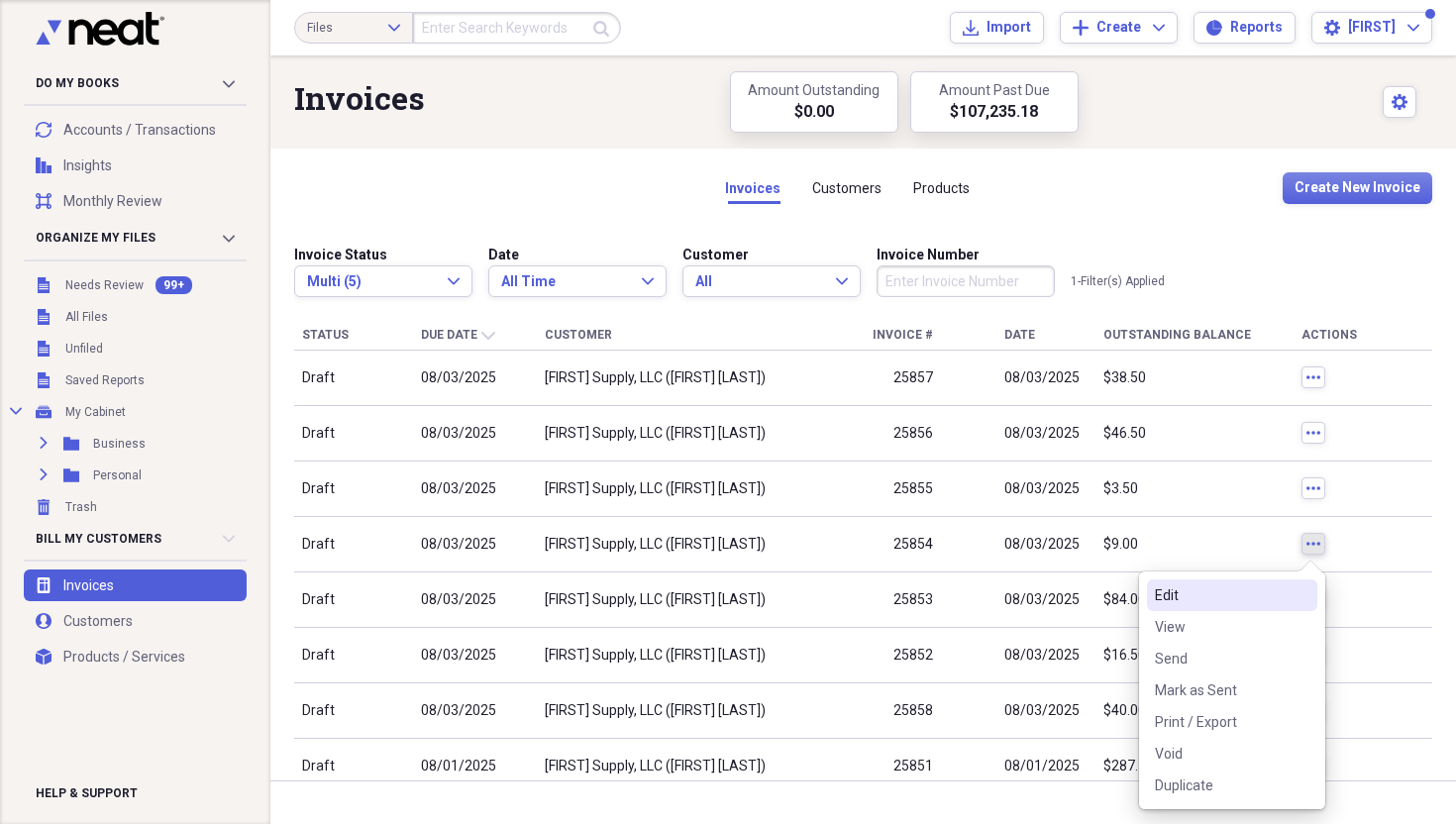 click on "Edit" at bounding box center [1220, 595] 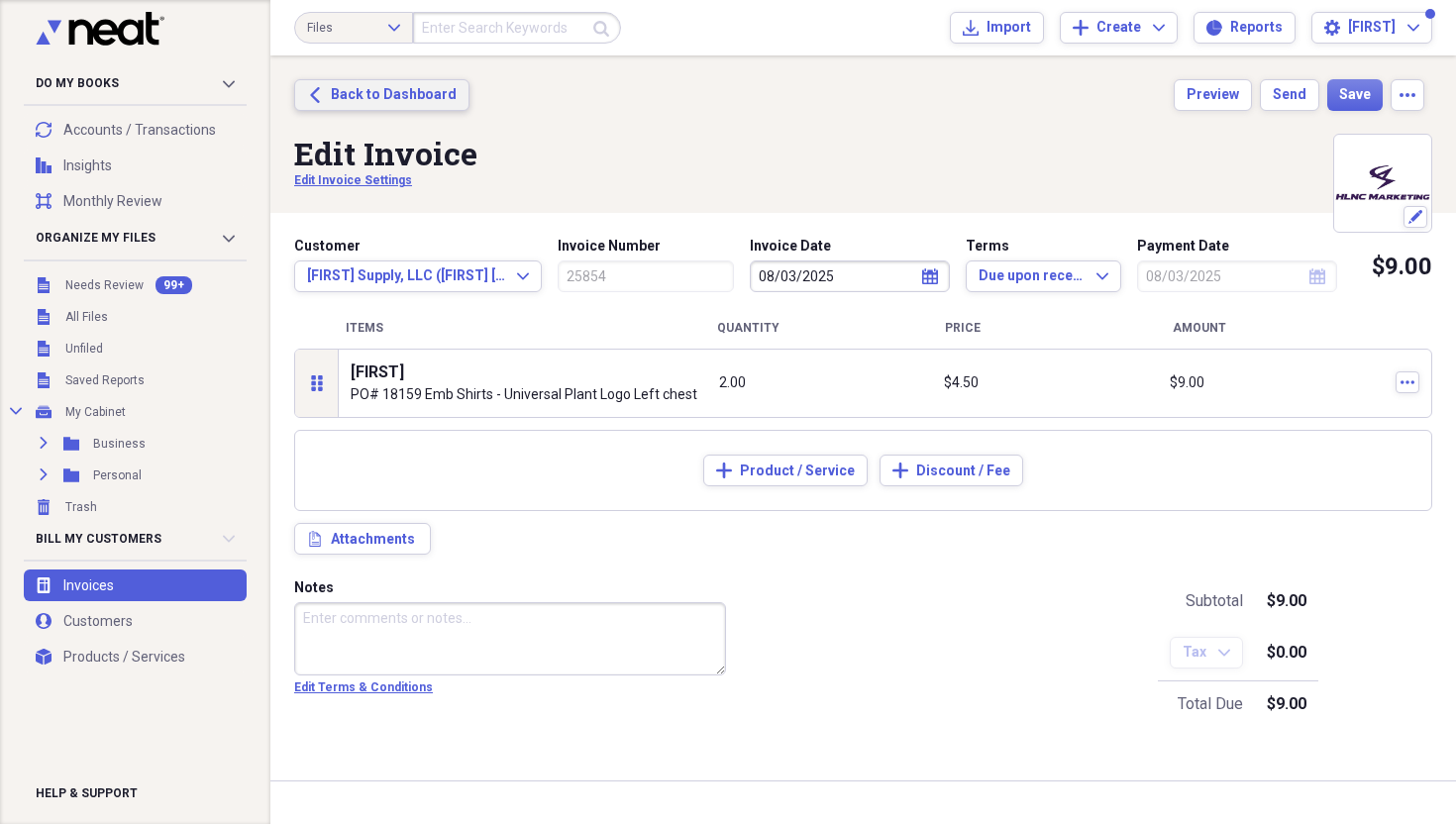 click on "Back to Dashboard" at bounding box center (393, 95) 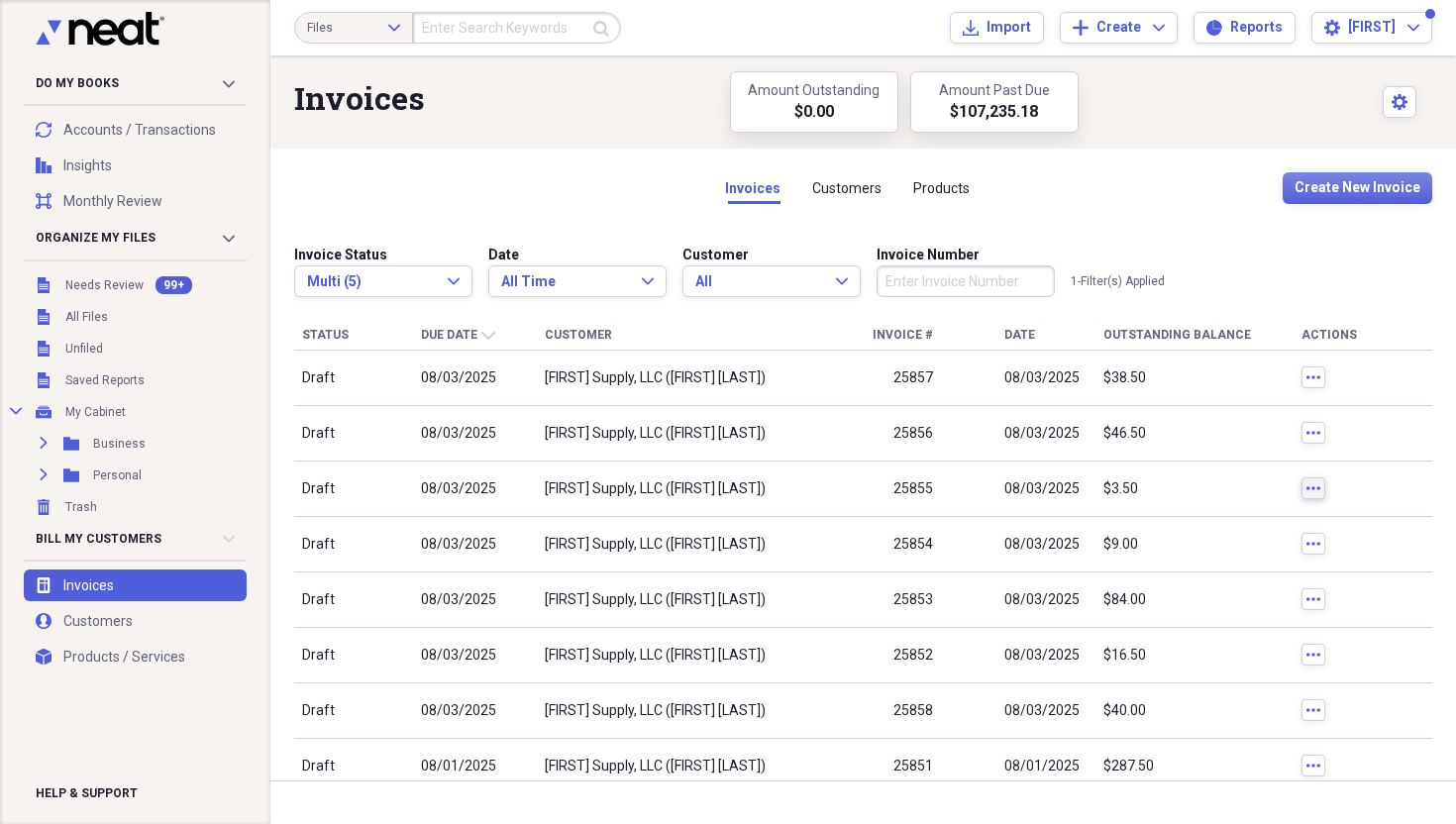 click on "more" 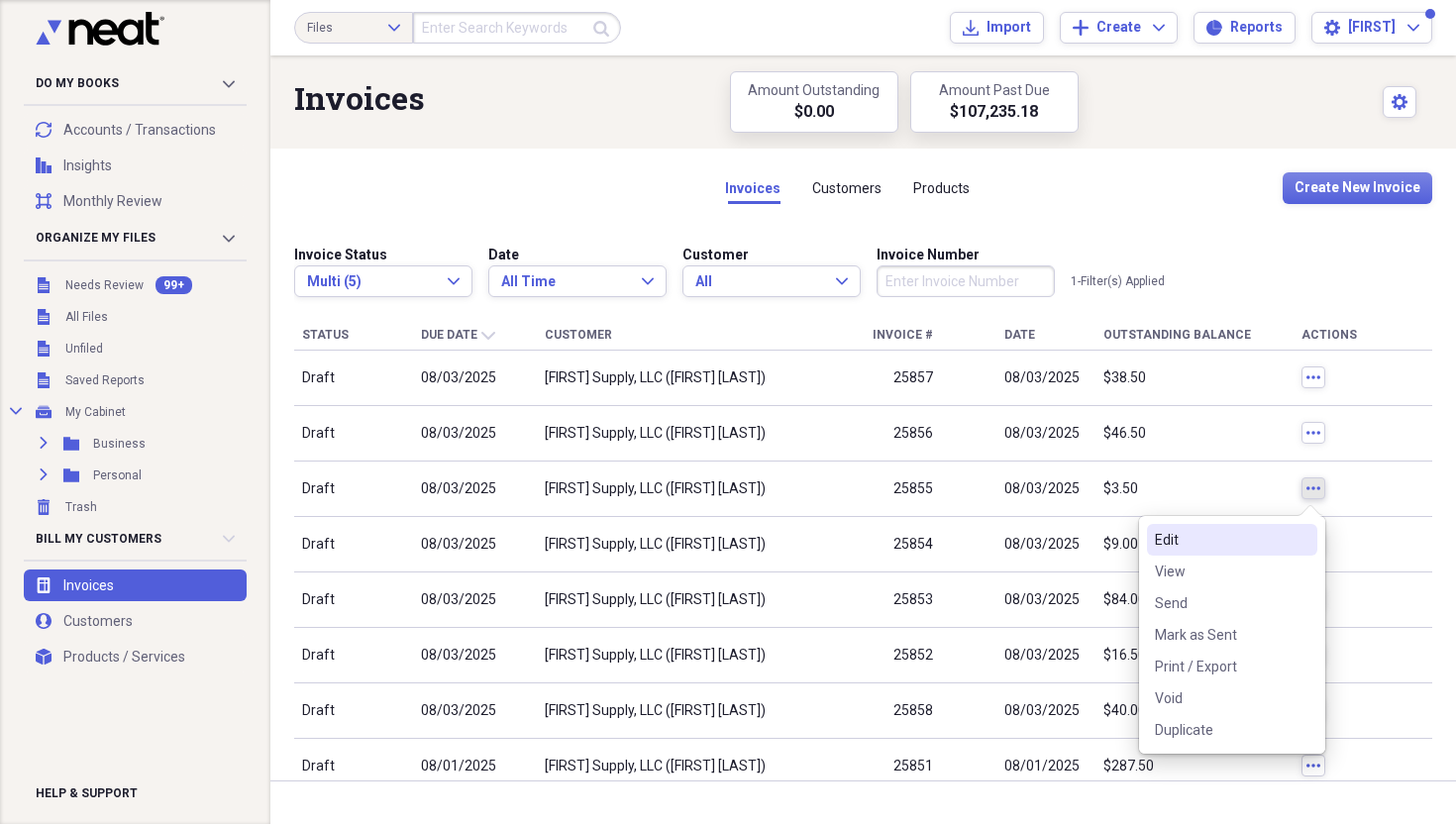 click on "Edit" at bounding box center (1220, 540) 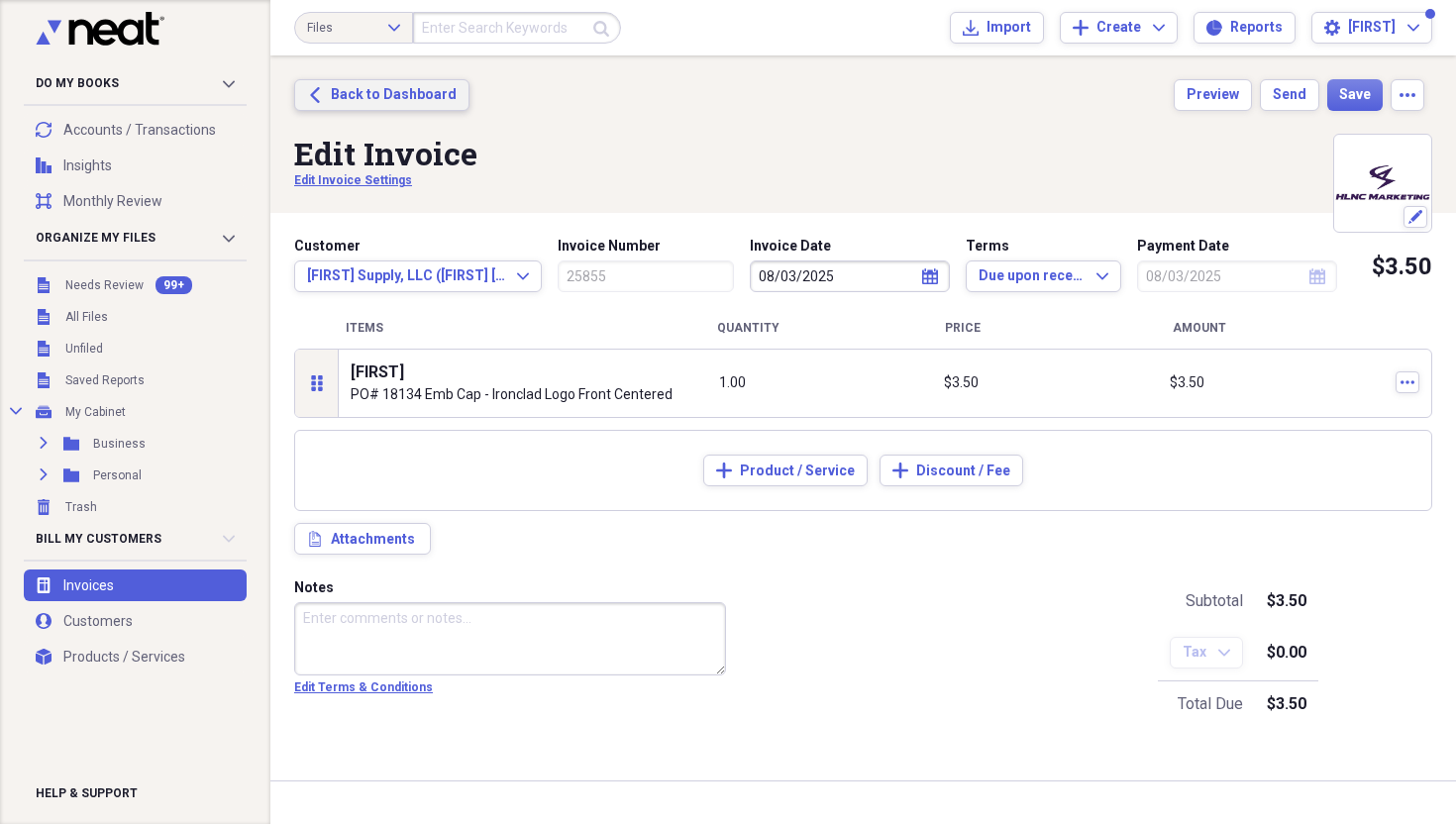 click on "Back Back to Dashboard" at bounding box center [381, 95] 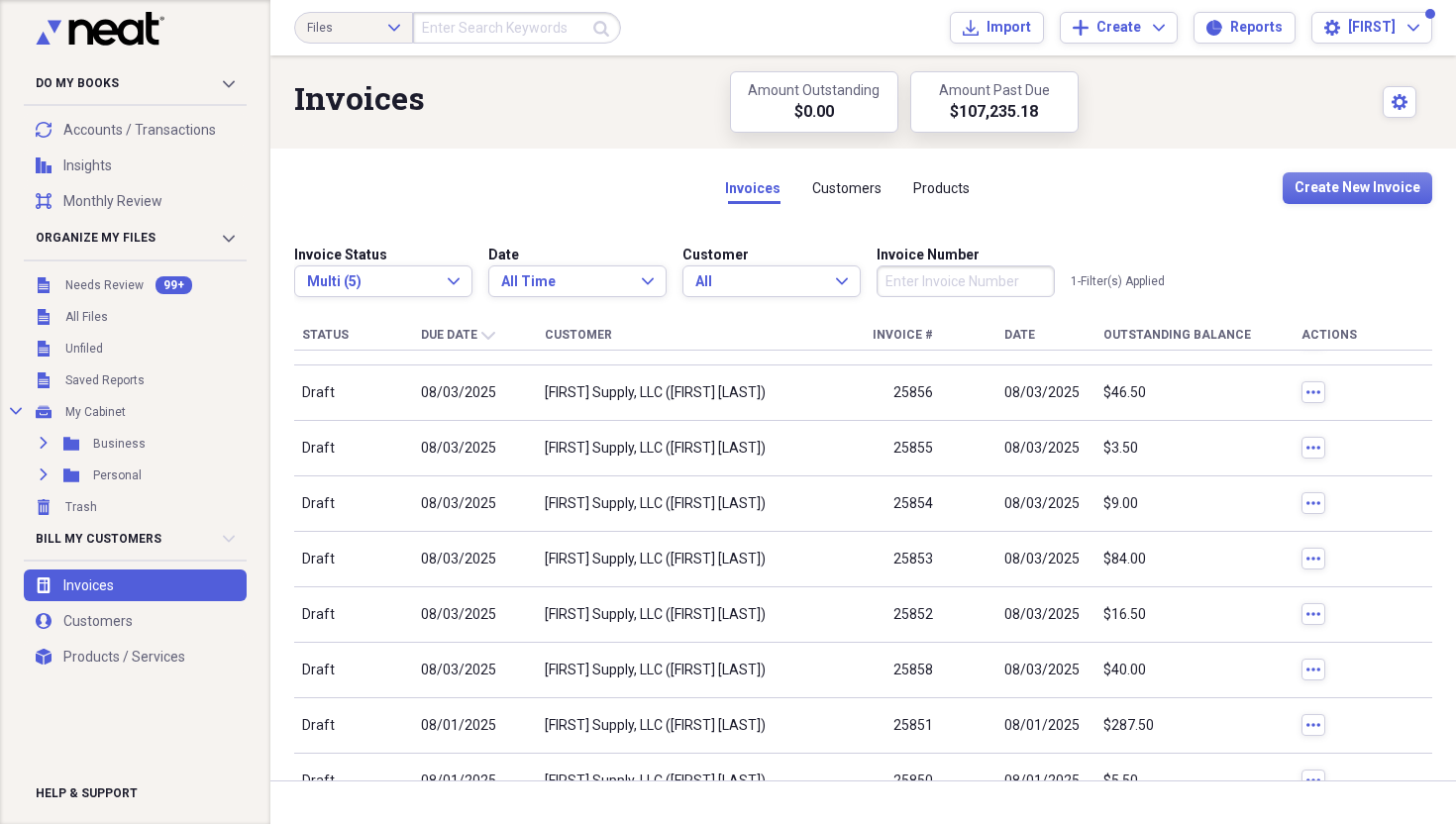 scroll, scrollTop: 59, scrollLeft: 0, axis: vertical 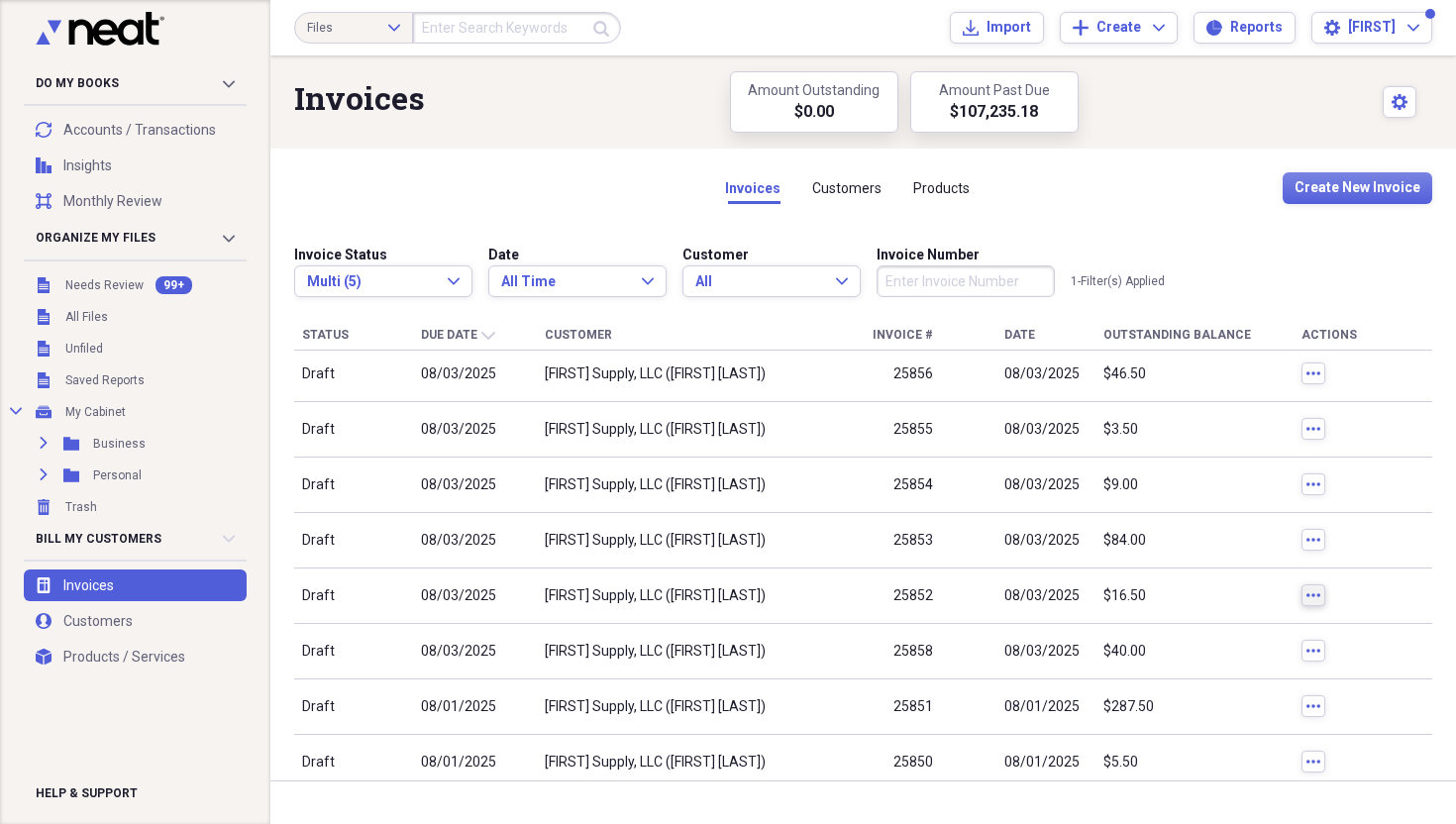 click on "more" at bounding box center (1313, 595) 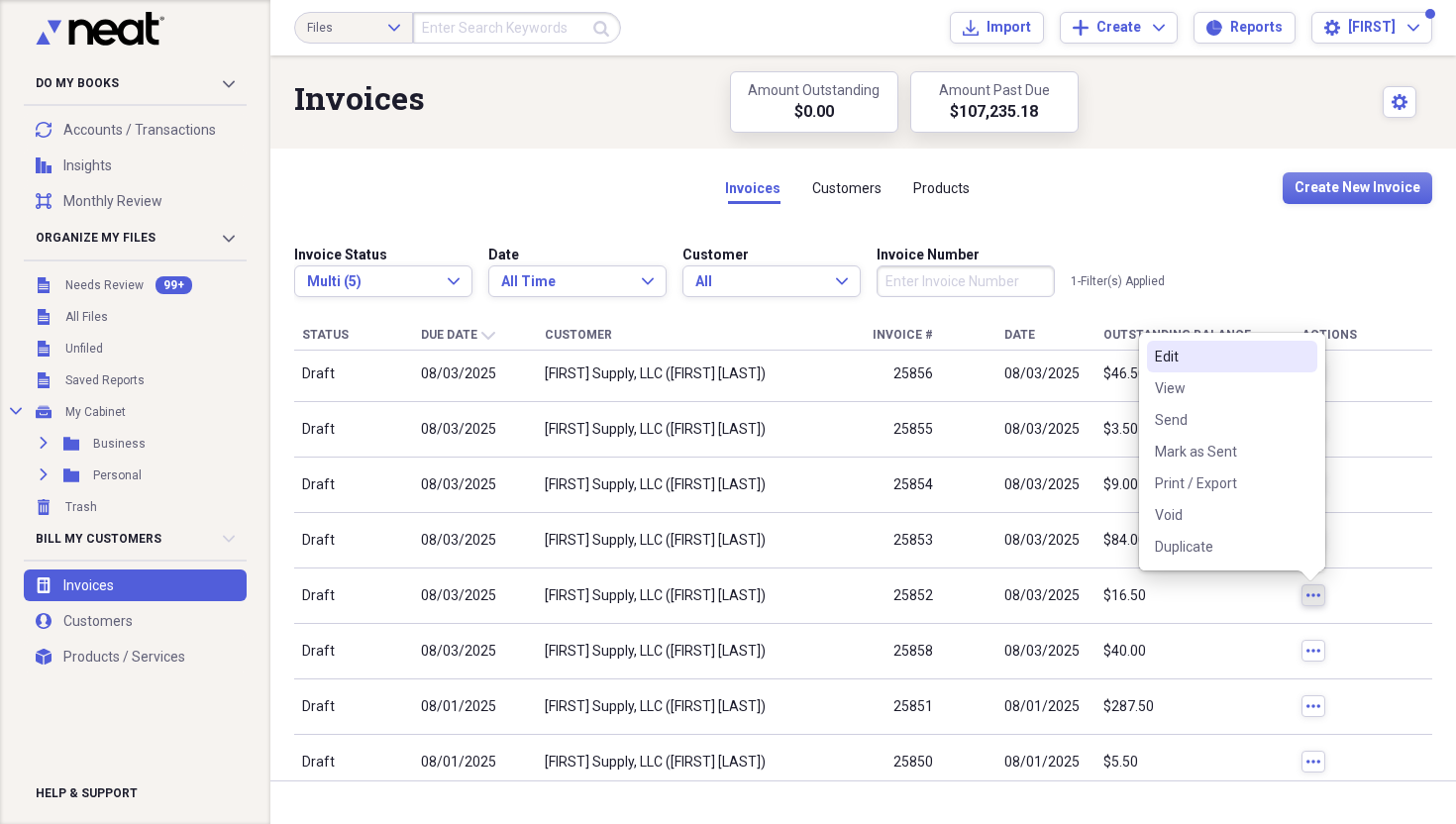 click on "Edit" at bounding box center (1232, 357) 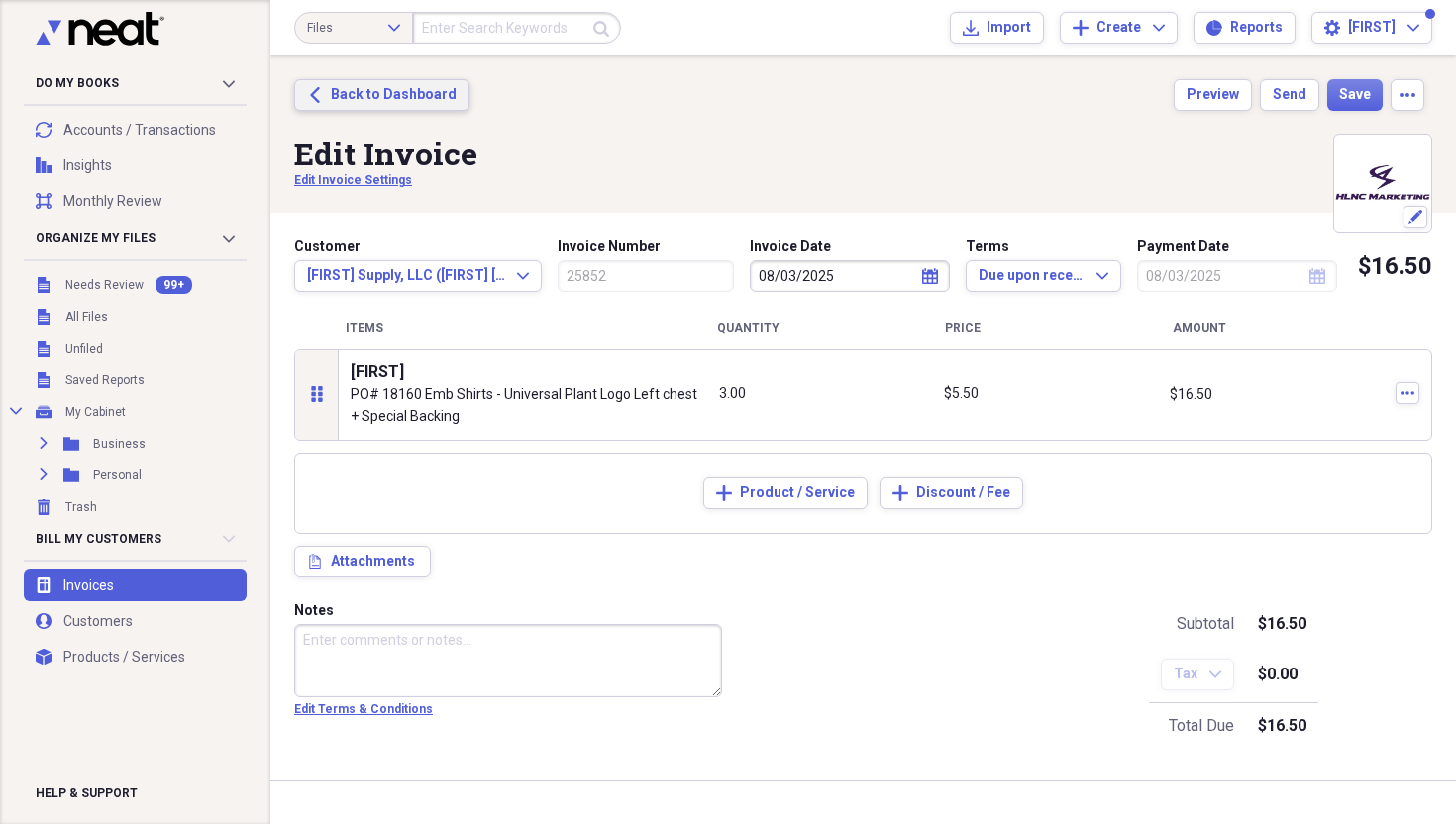 click on "Back to Dashboard" at bounding box center (393, 95) 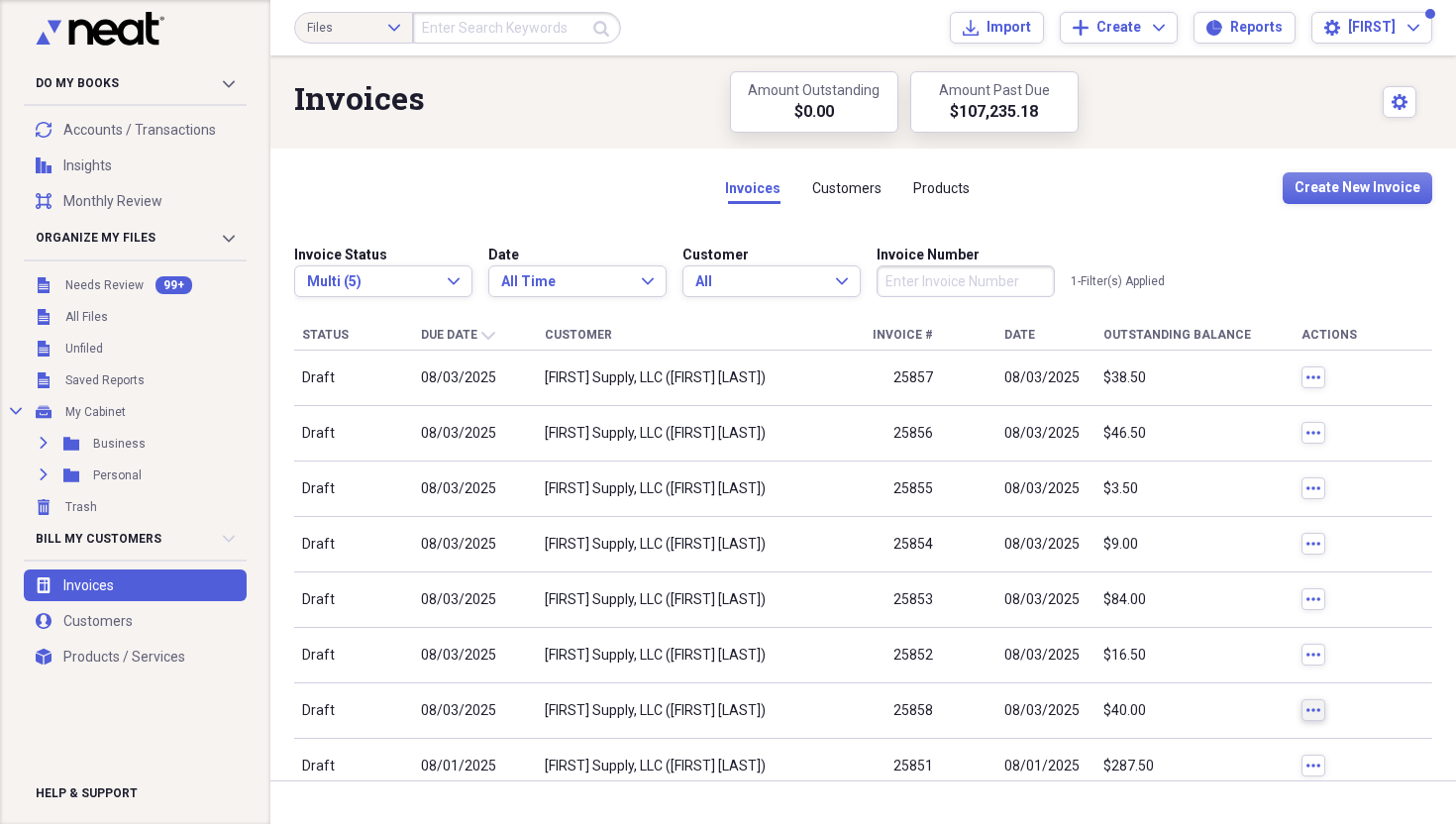 click on "more" 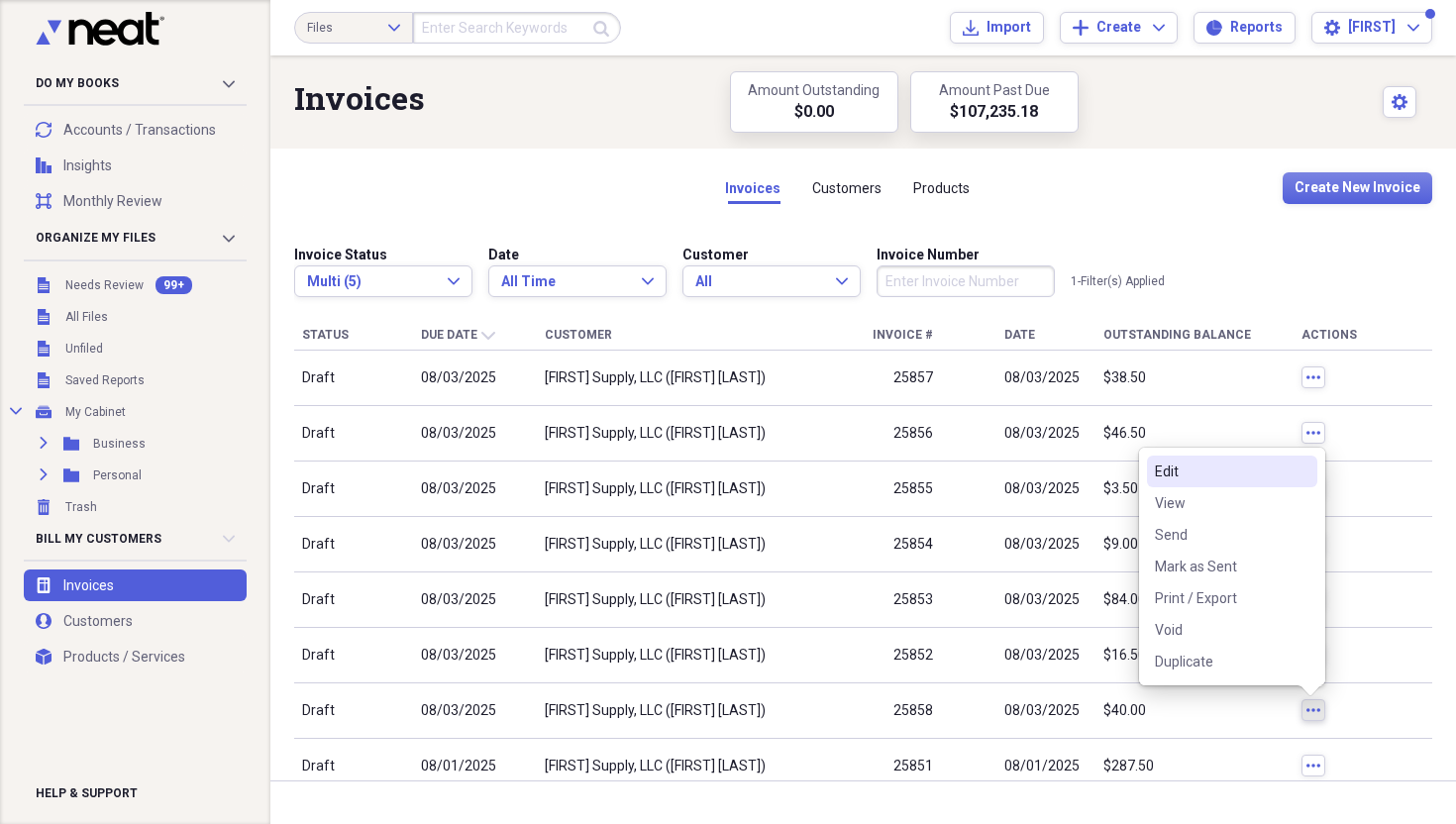 click on "Edit" at bounding box center (1232, 471) 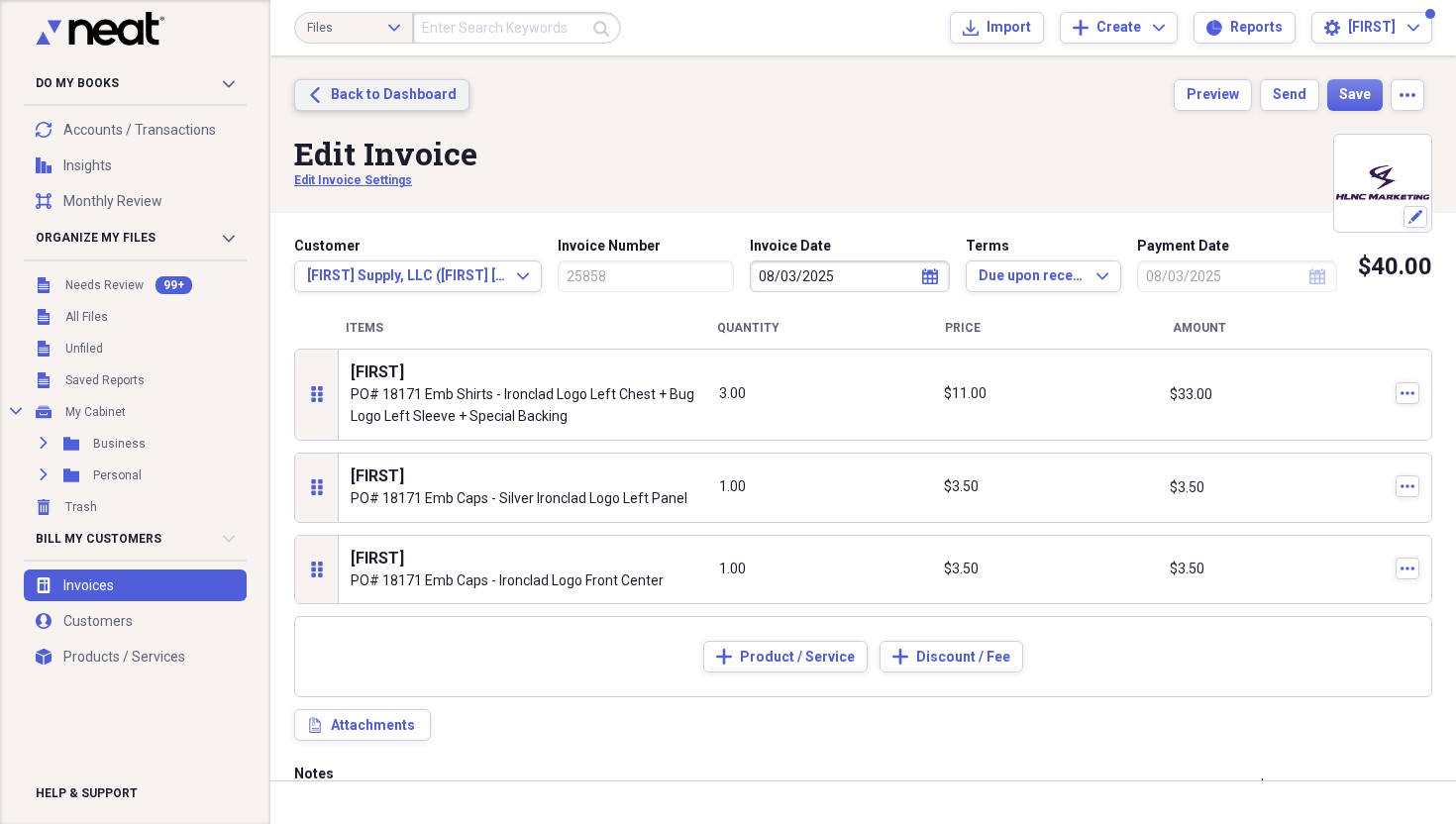 click on "Back to Dashboard" at bounding box center (393, 95) 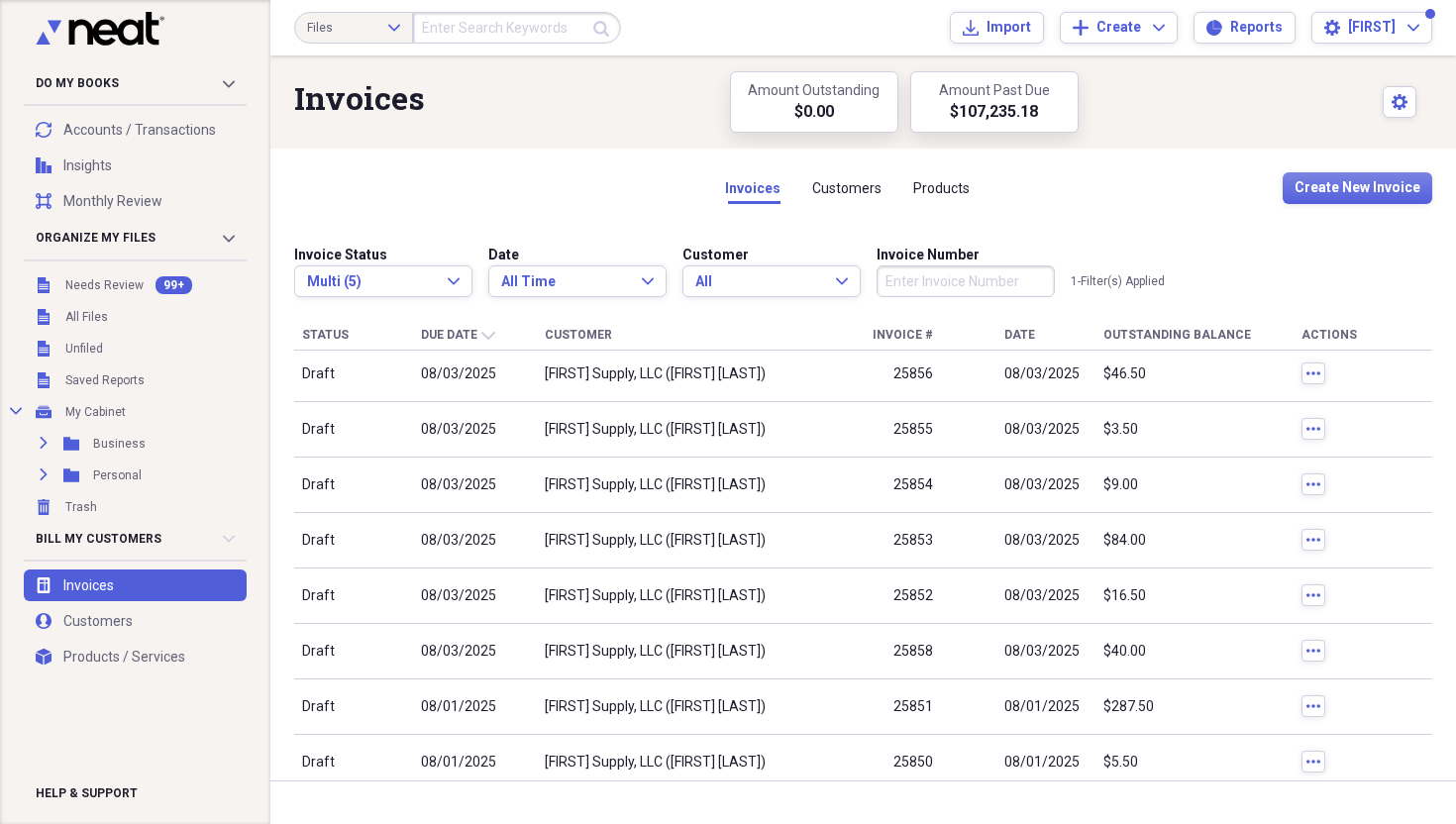 scroll, scrollTop: 89, scrollLeft: 0, axis: vertical 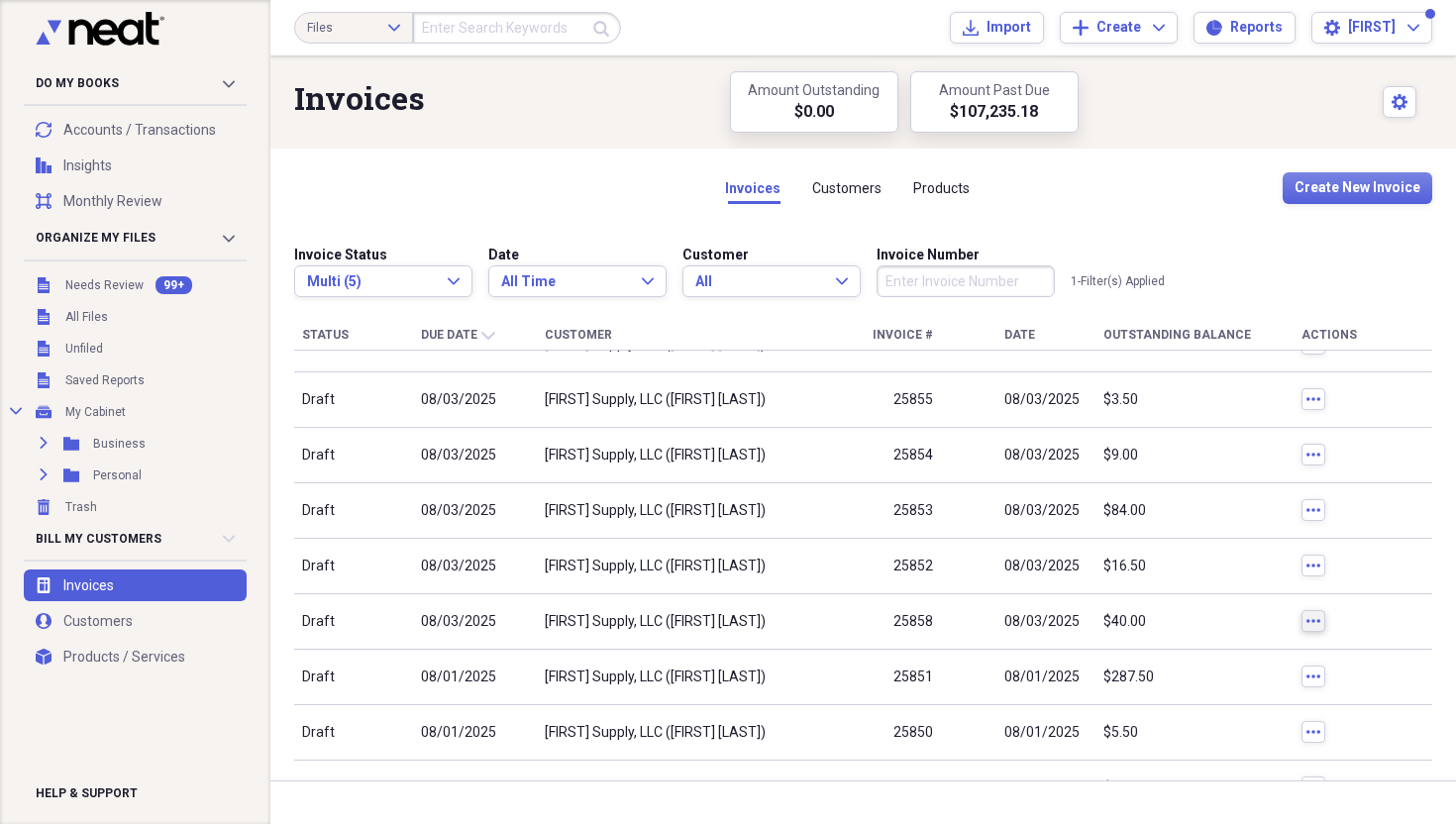 click on "more" 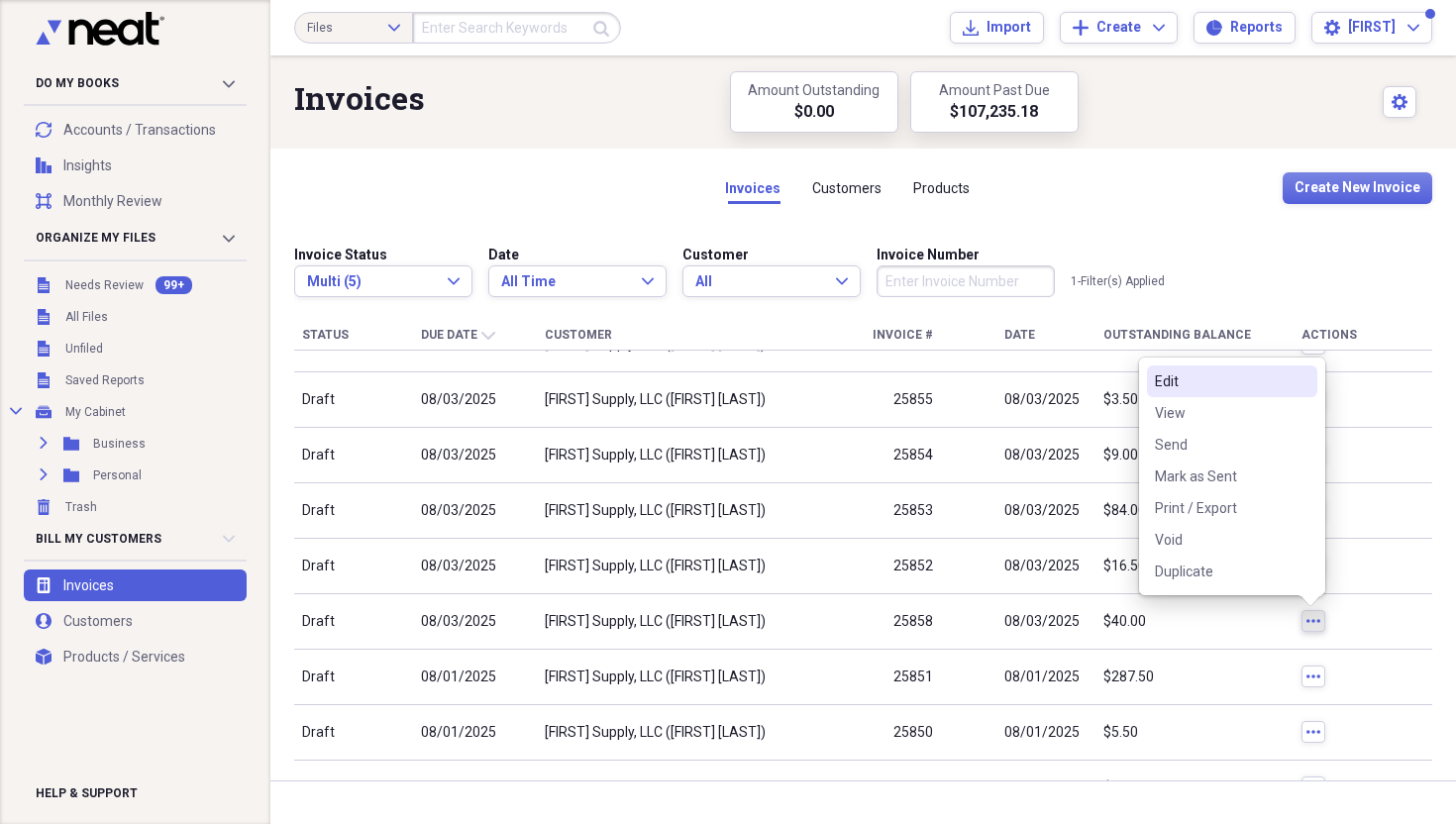 click on "Edit" at bounding box center [1232, 381] 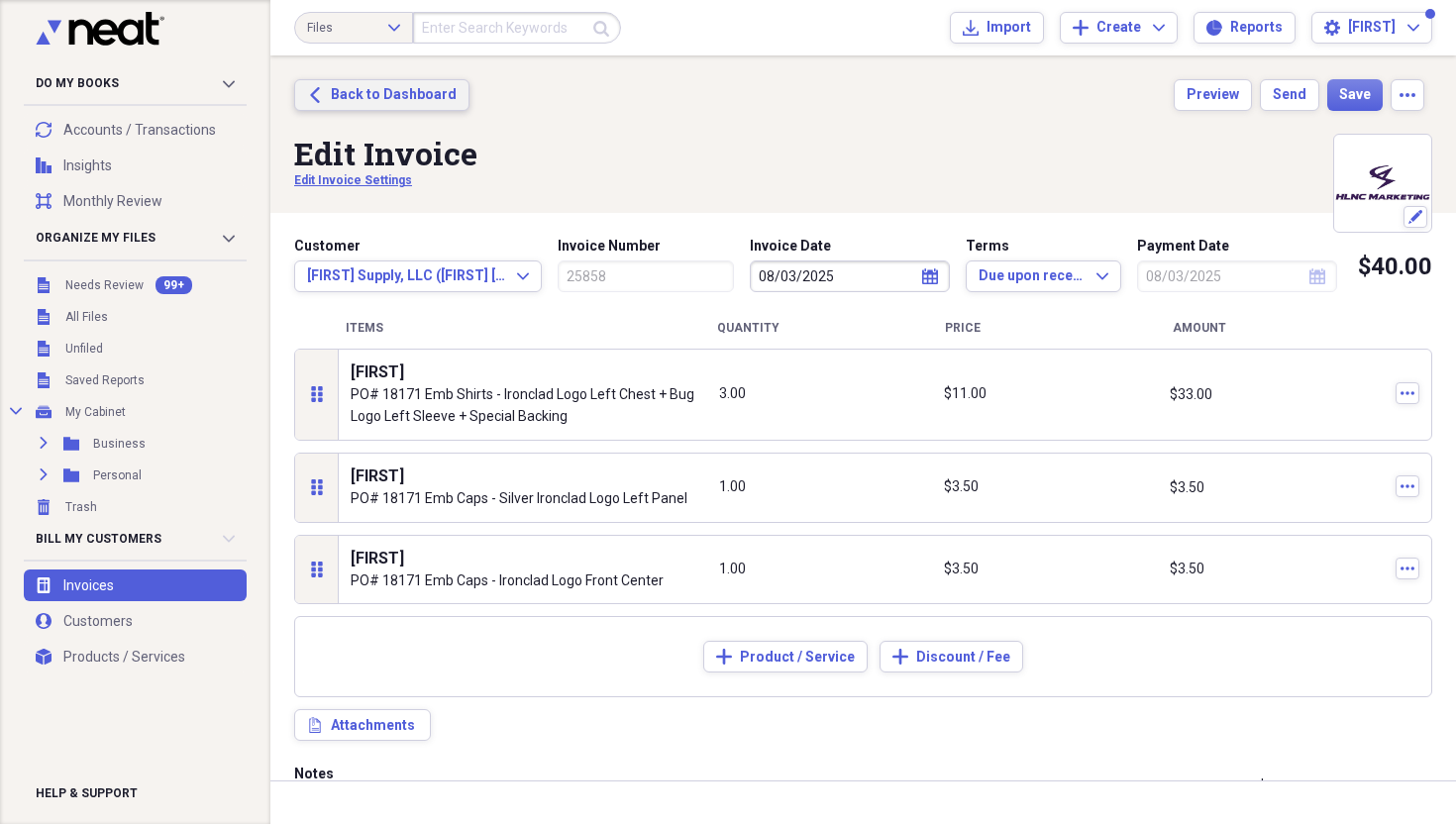 click on "Back to Dashboard" at bounding box center [393, 95] 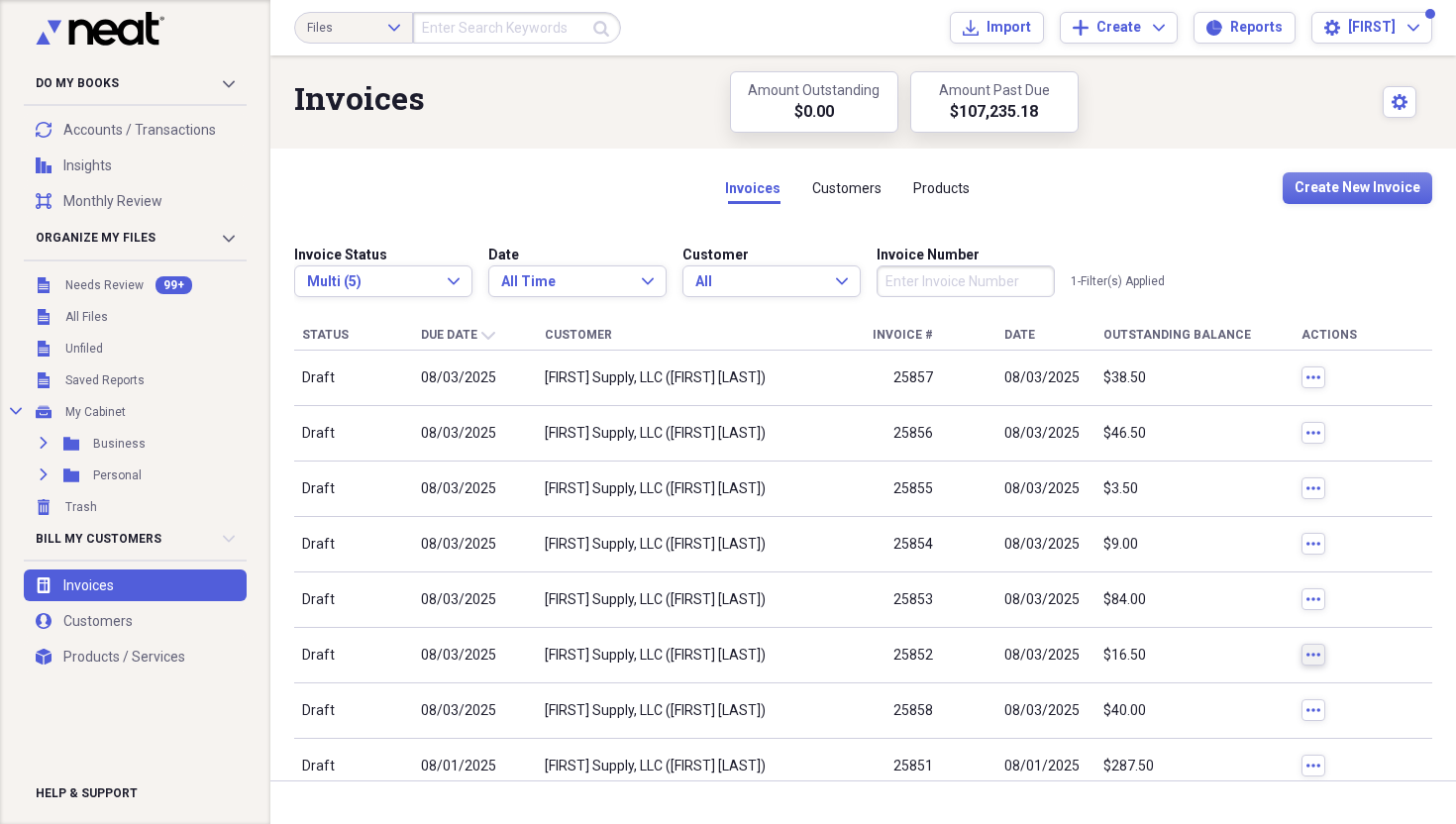 click on "more" at bounding box center (1313, 655) 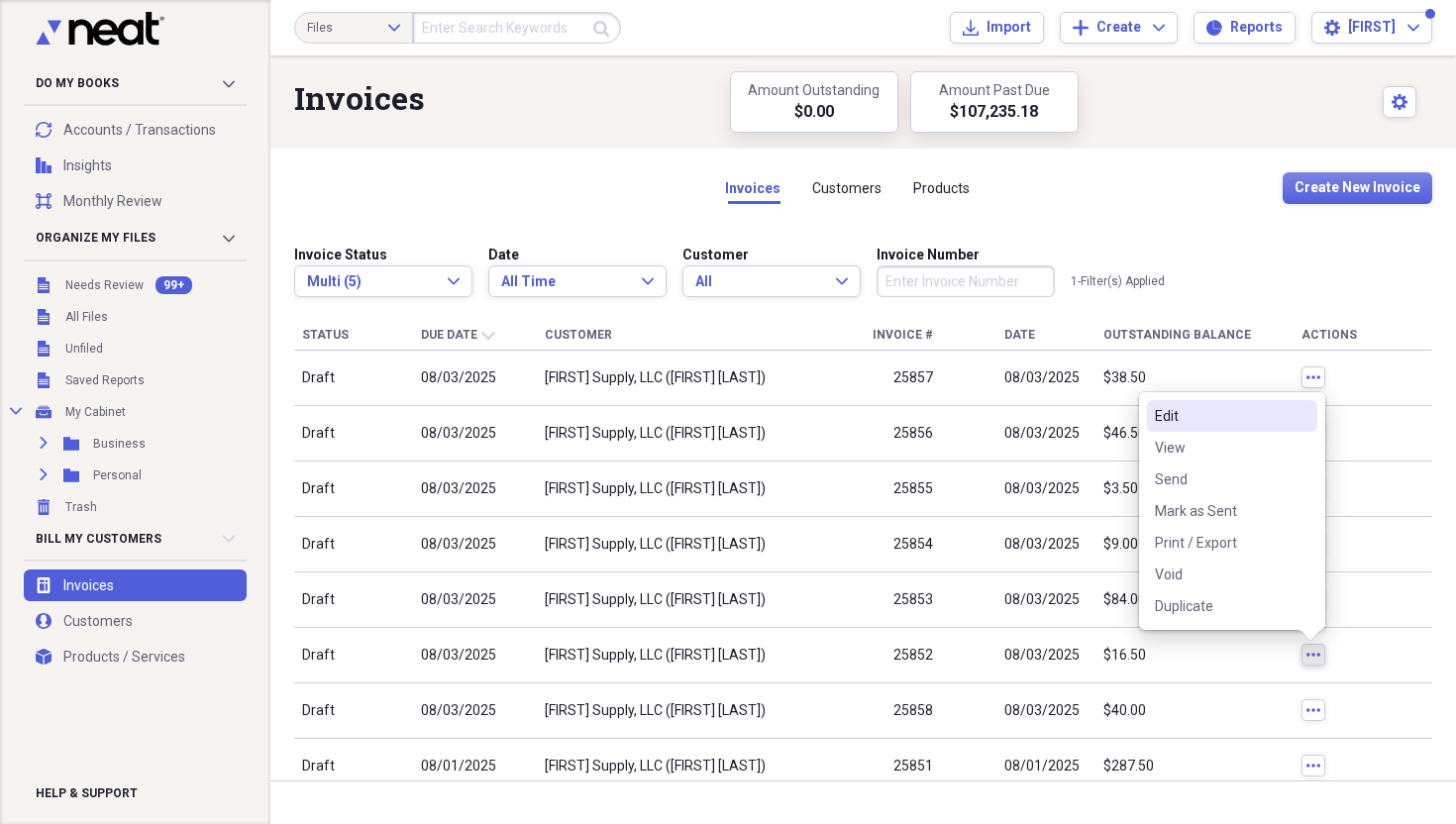 click on "Edit" at bounding box center (1232, 416) 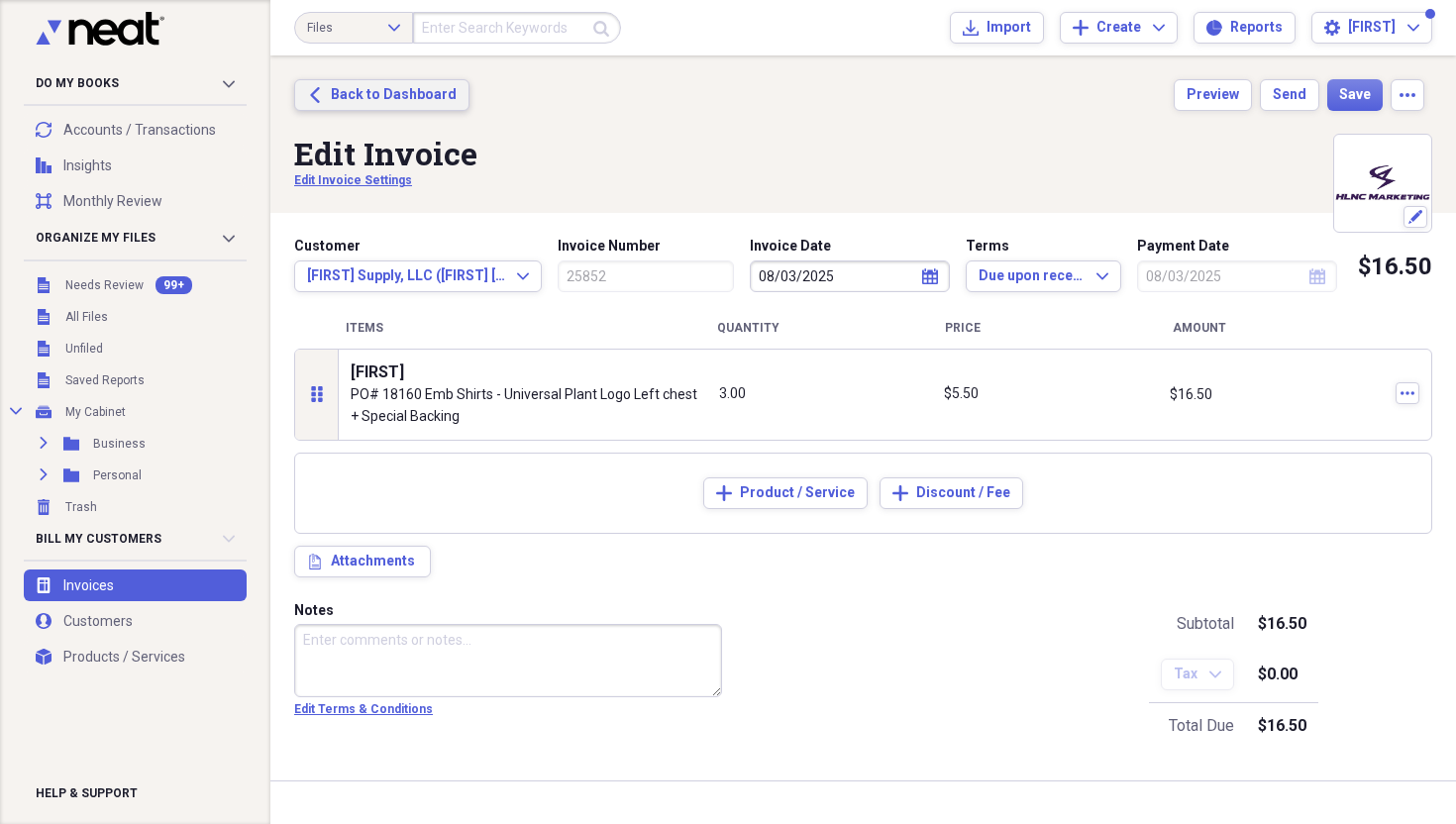 click on "Back Back to Dashboard" at bounding box center (381, 95) 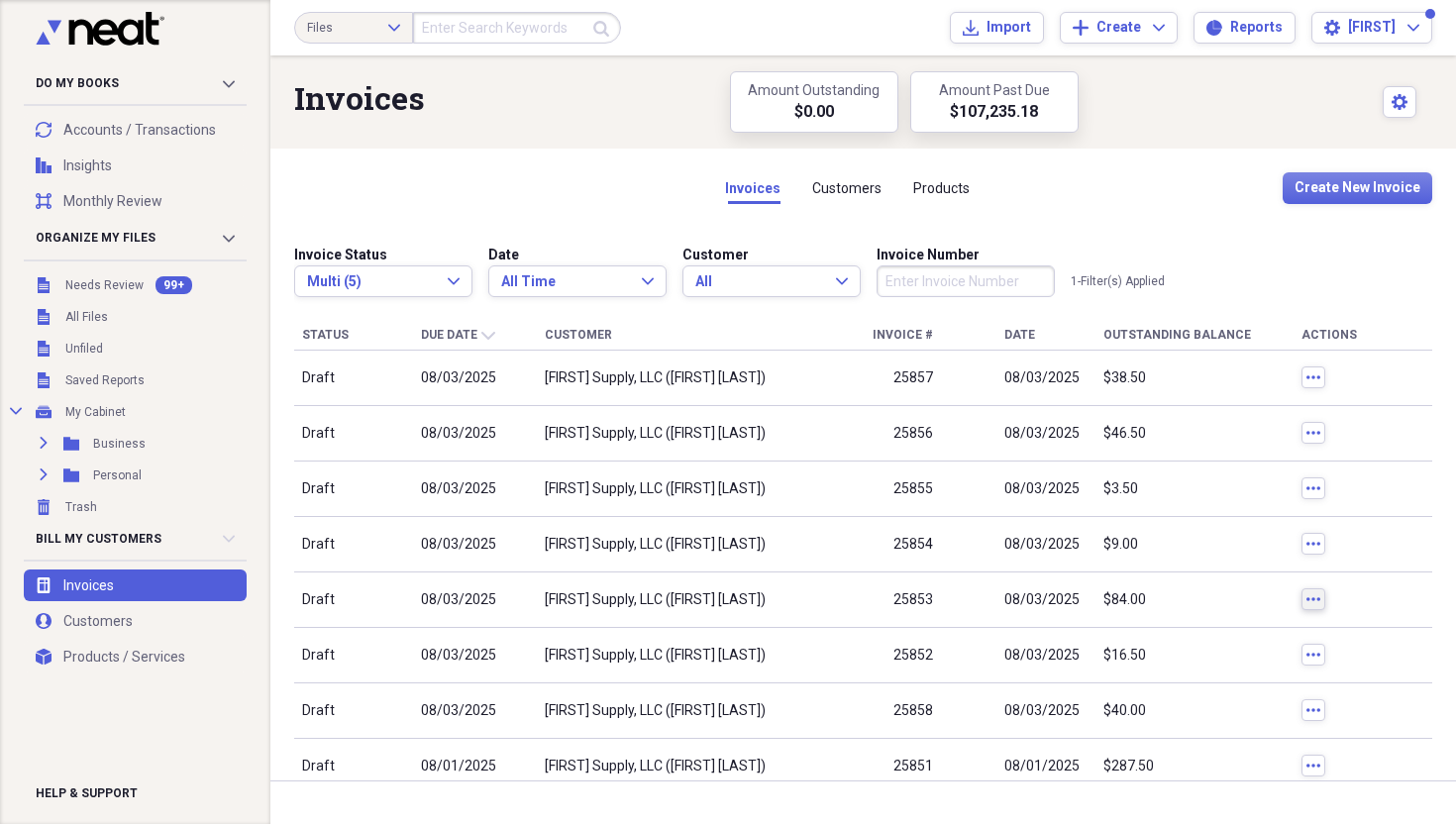 click on "more" at bounding box center (1313, 599) 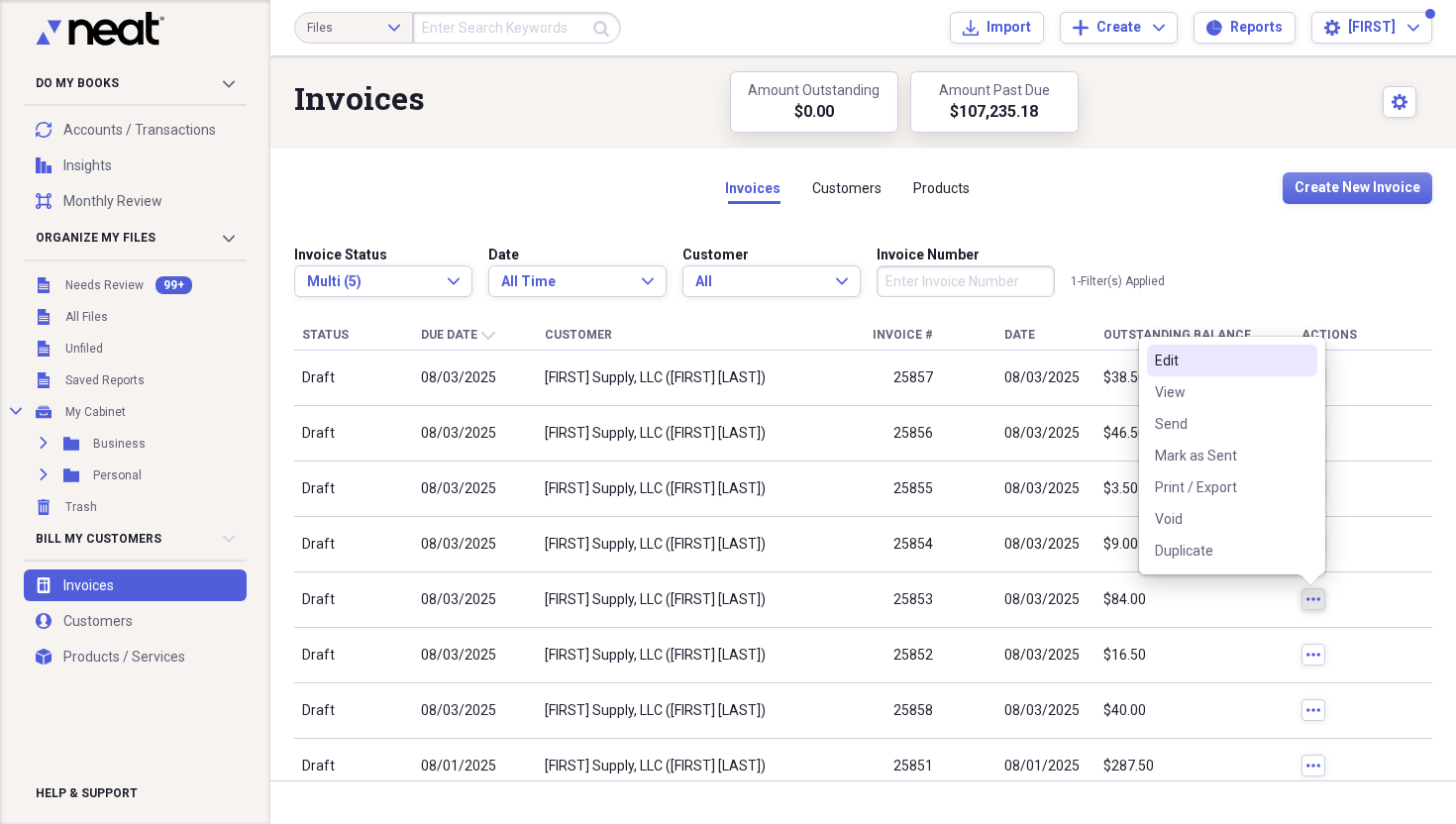 click on "08/03/2025" at bounding box center (1046, 545) 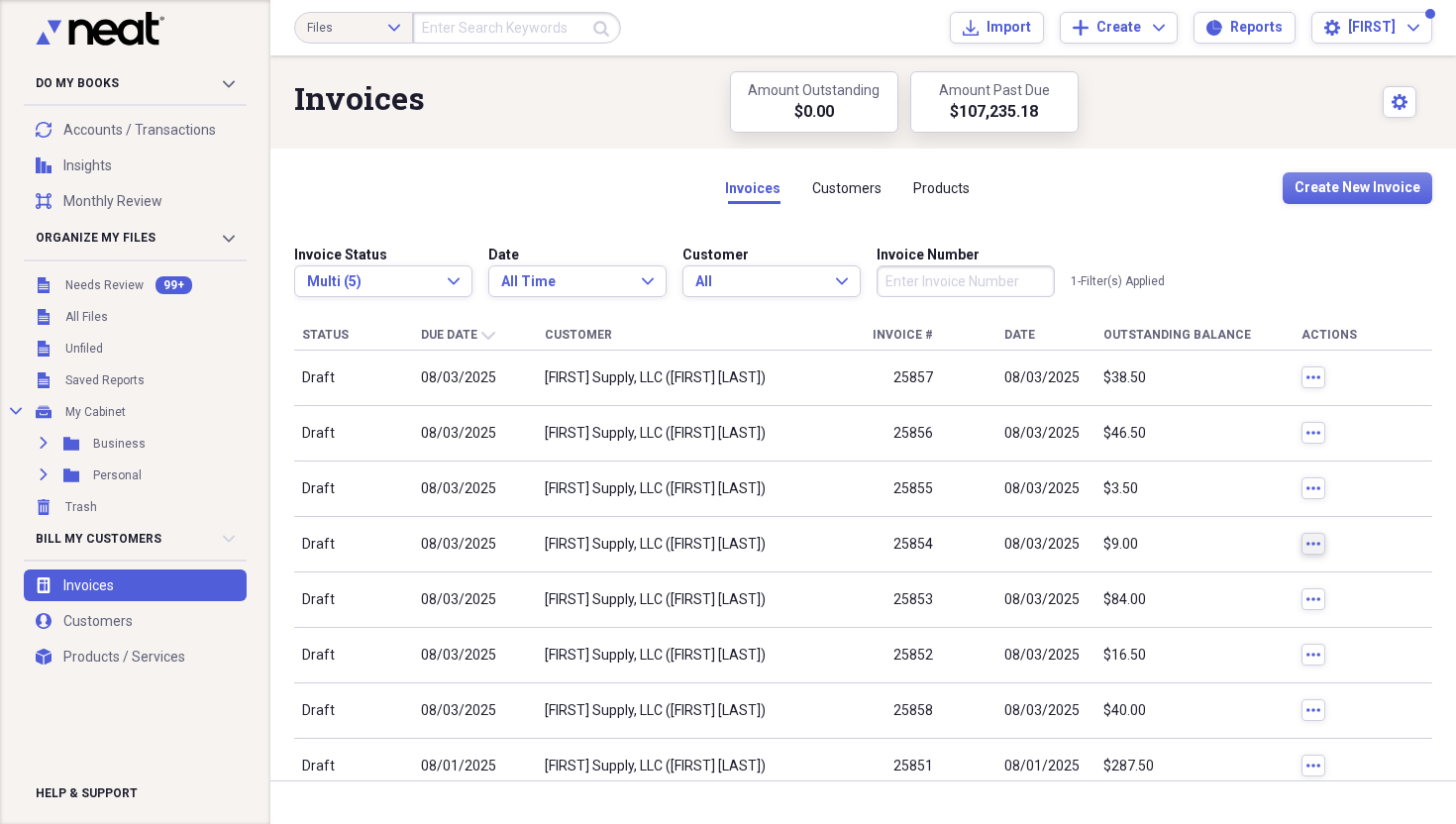 click on "more" 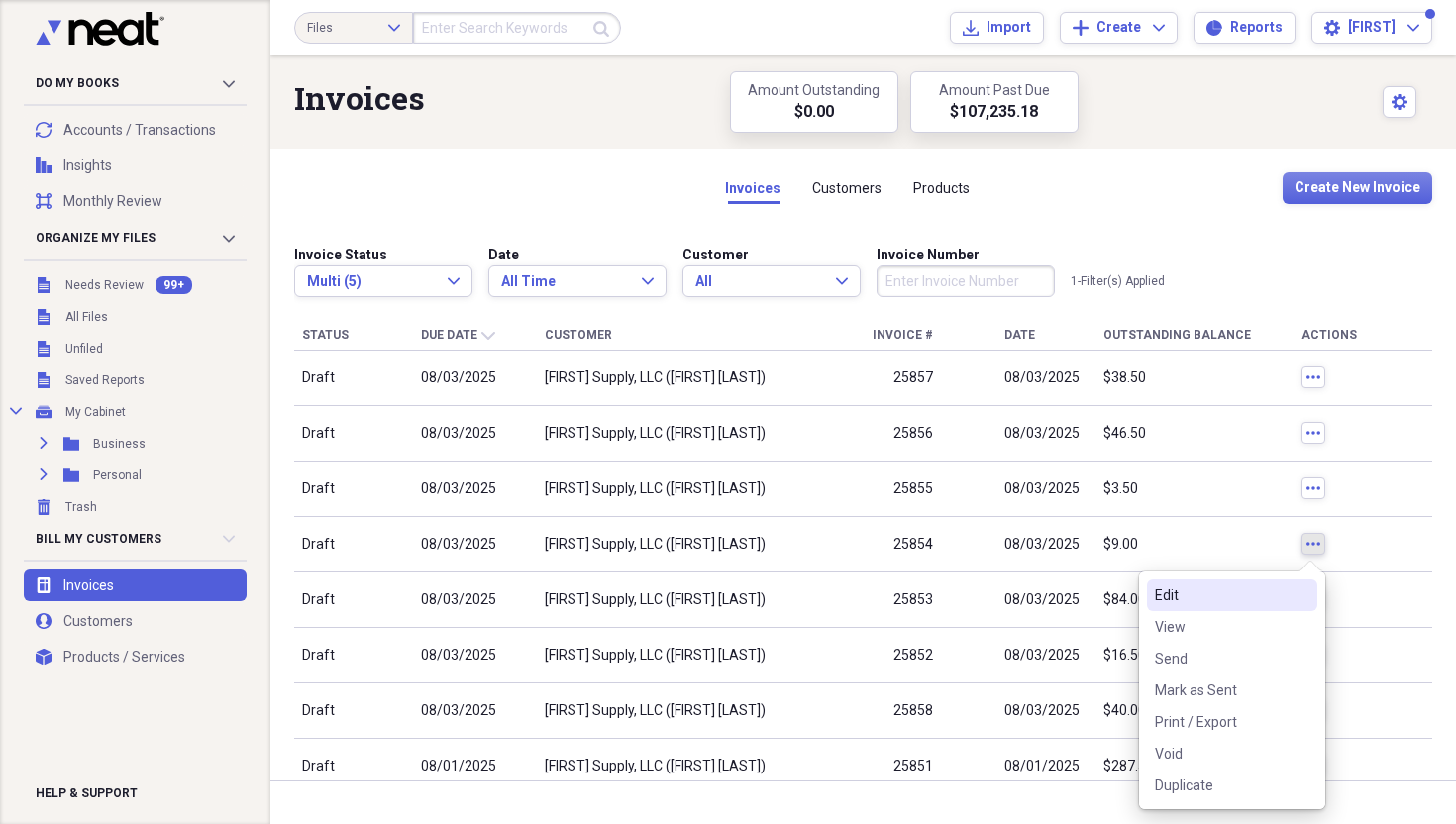 click on "Edit" at bounding box center [1220, 595] 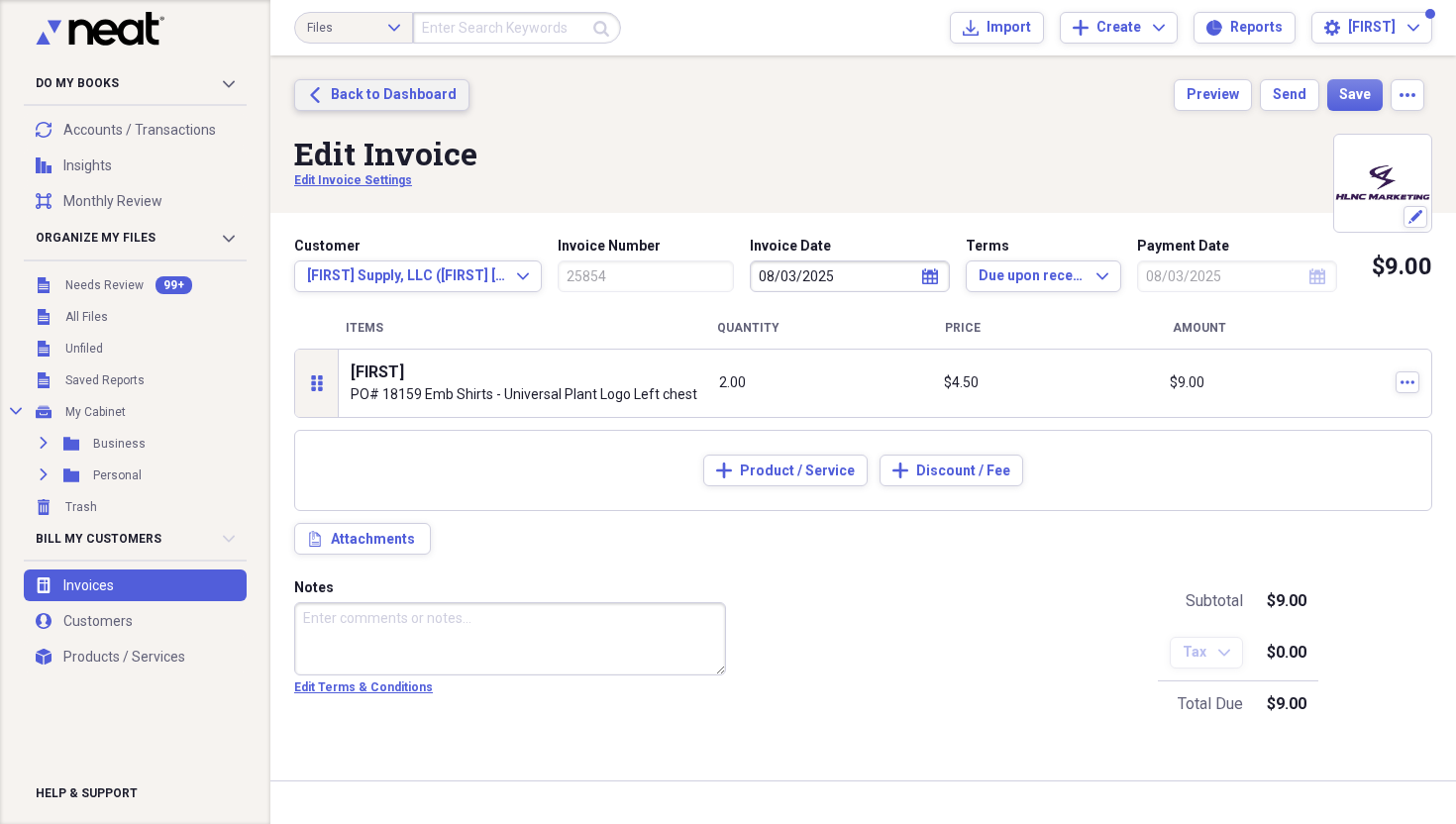 click on "Back to Dashboard" at bounding box center [393, 95] 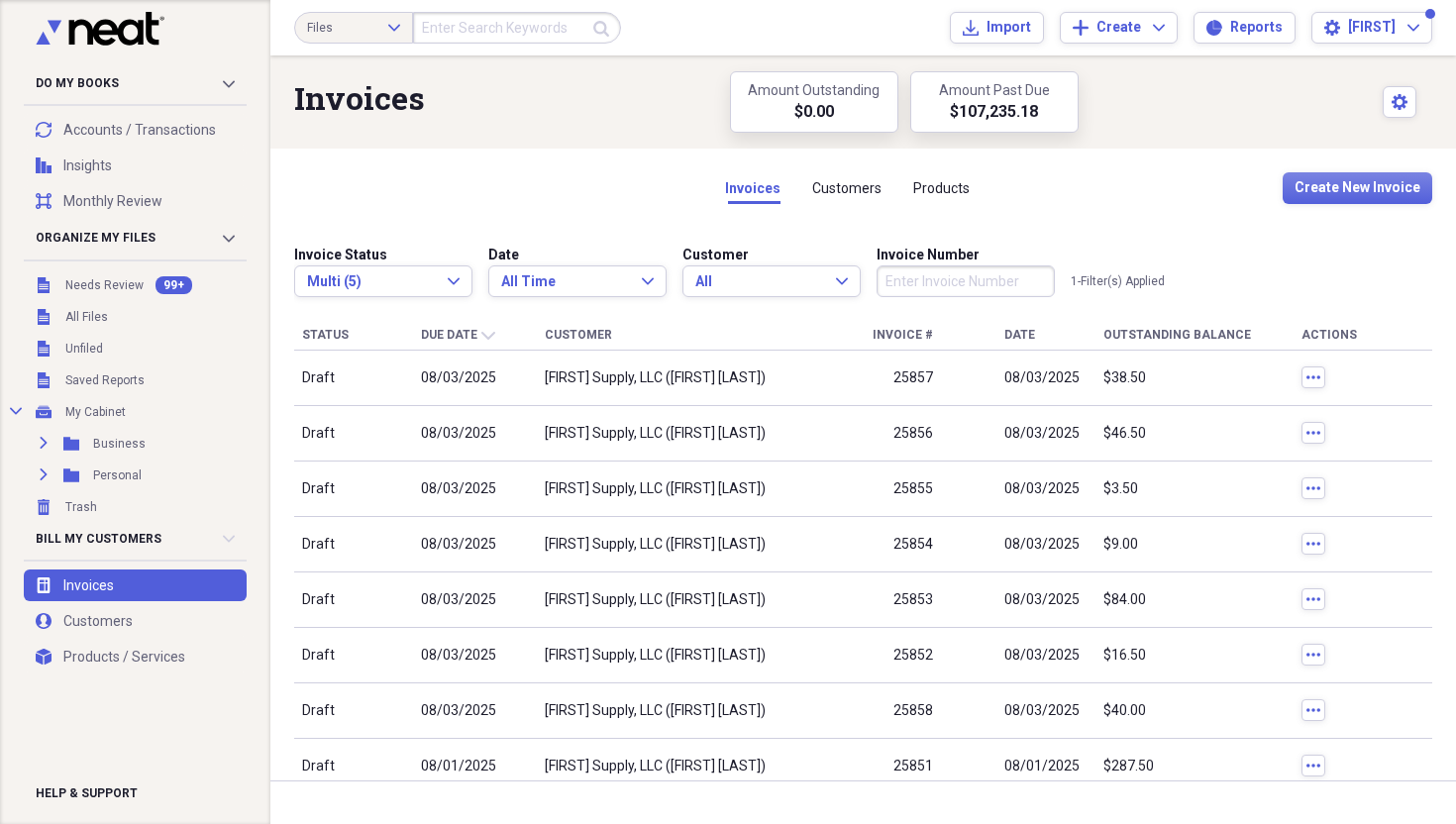 click on "more" at bounding box center [1363, 489] 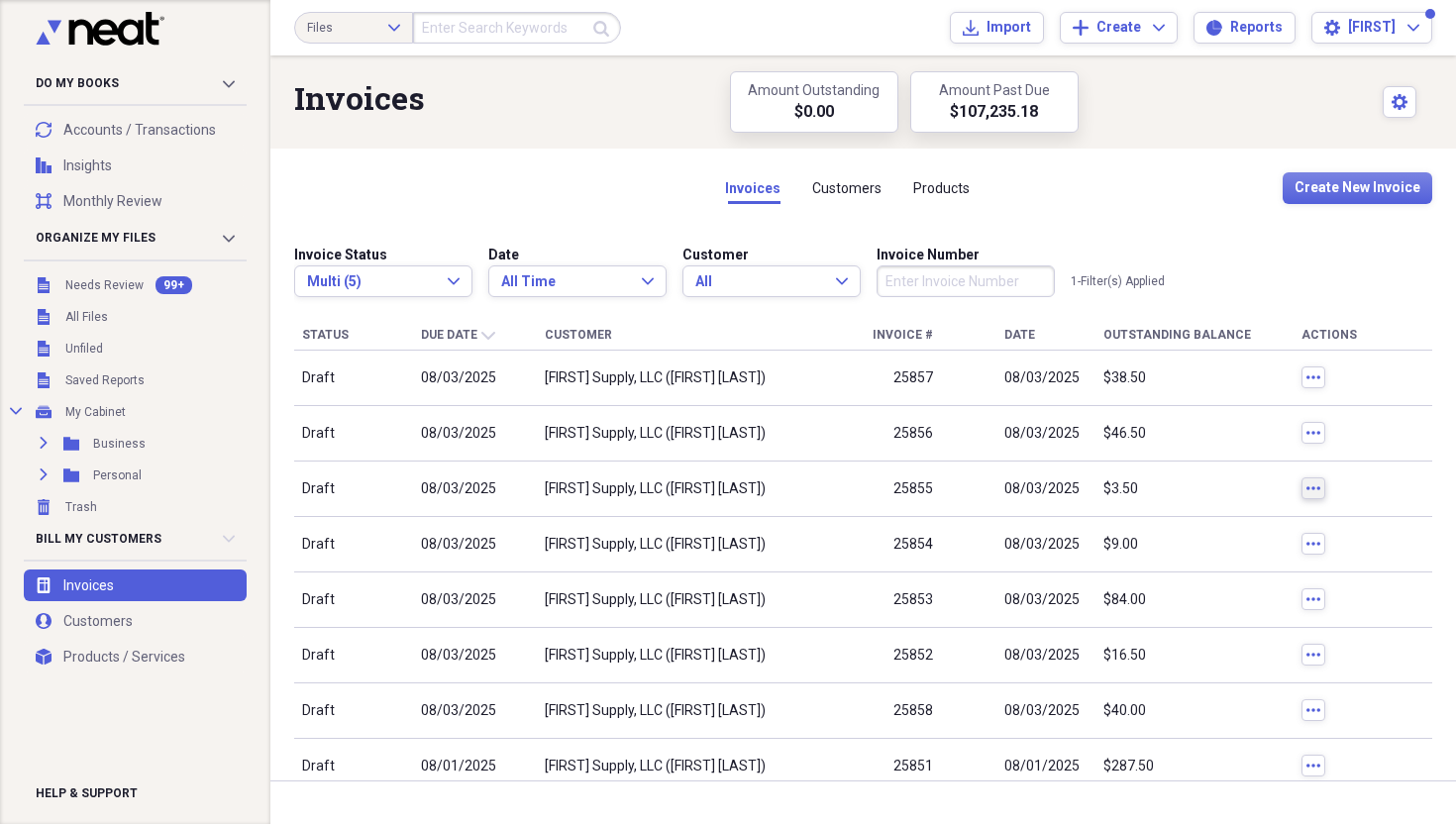 click on "more" 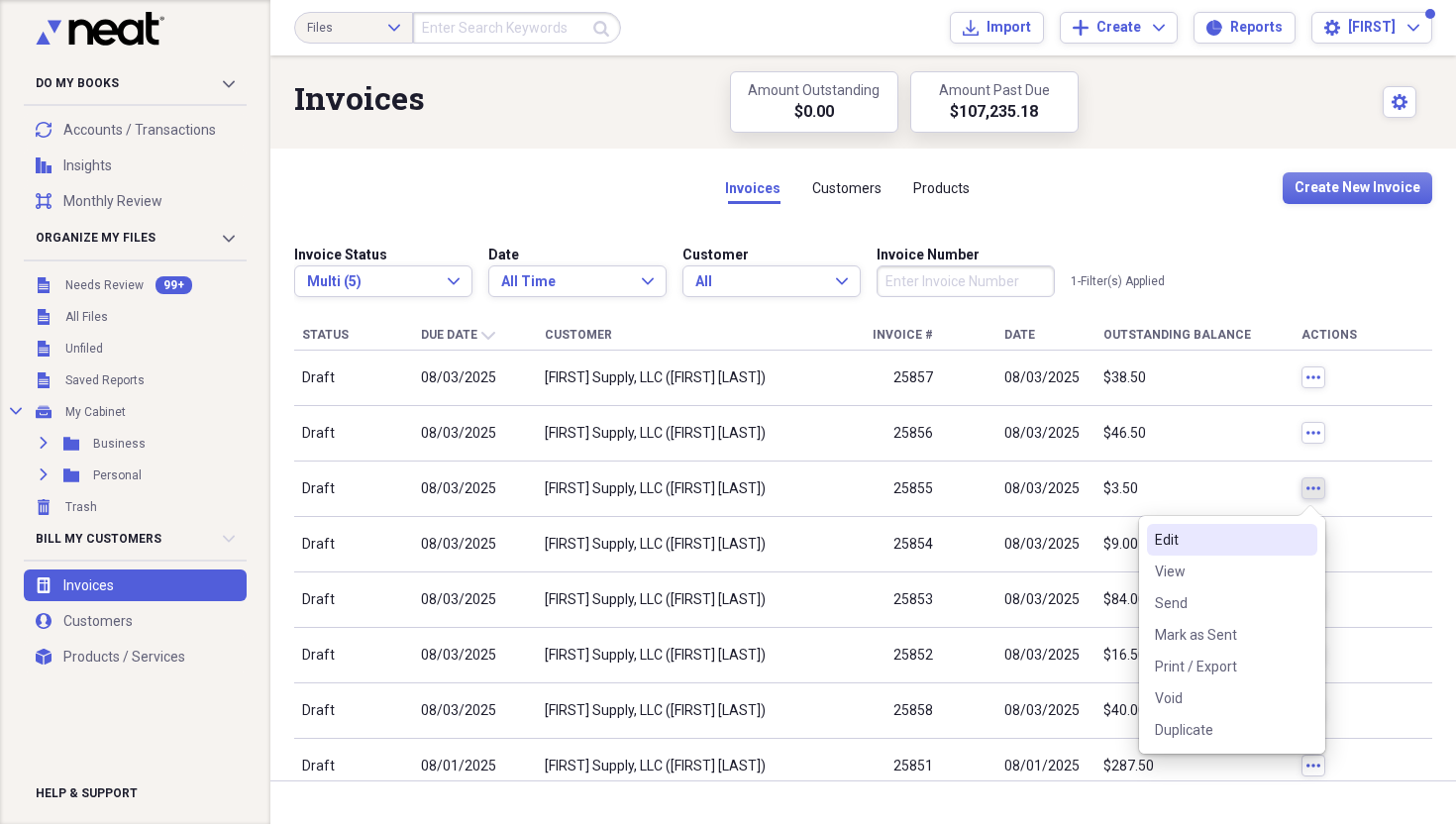 click on "Edit" at bounding box center [1220, 540] 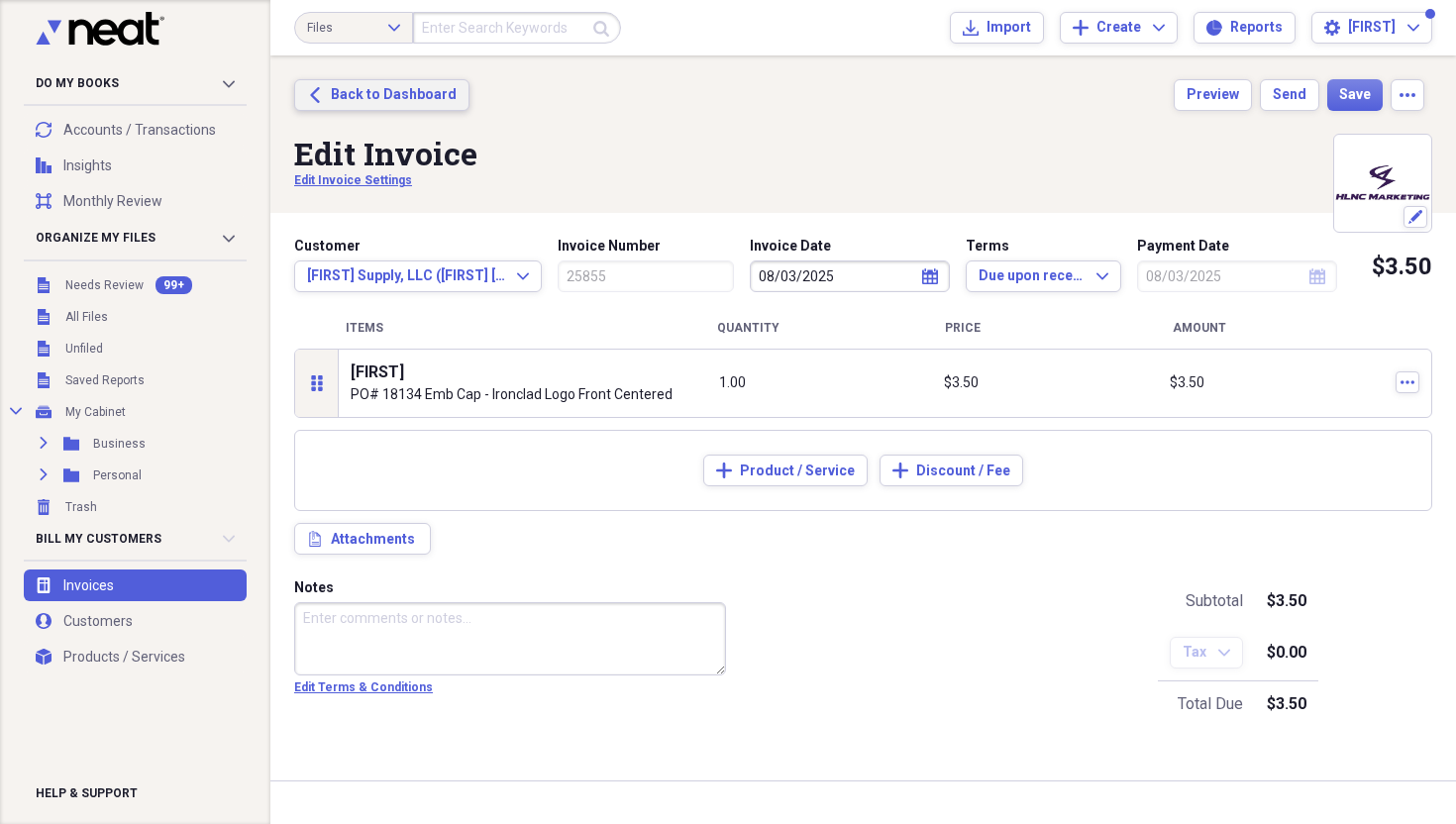 click on "Back to Dashboard" at bounding box center [393, 95] 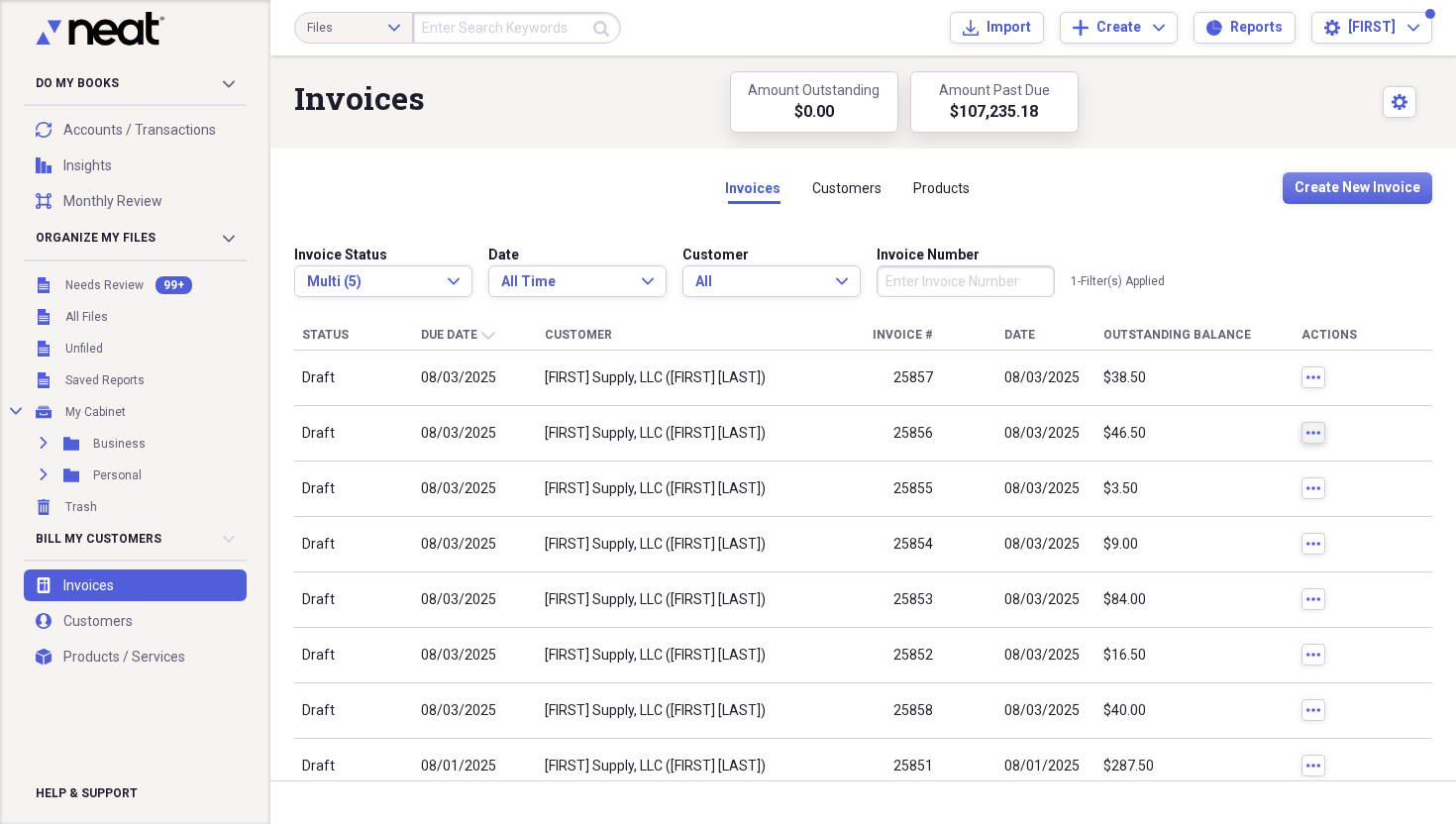 click on "more" 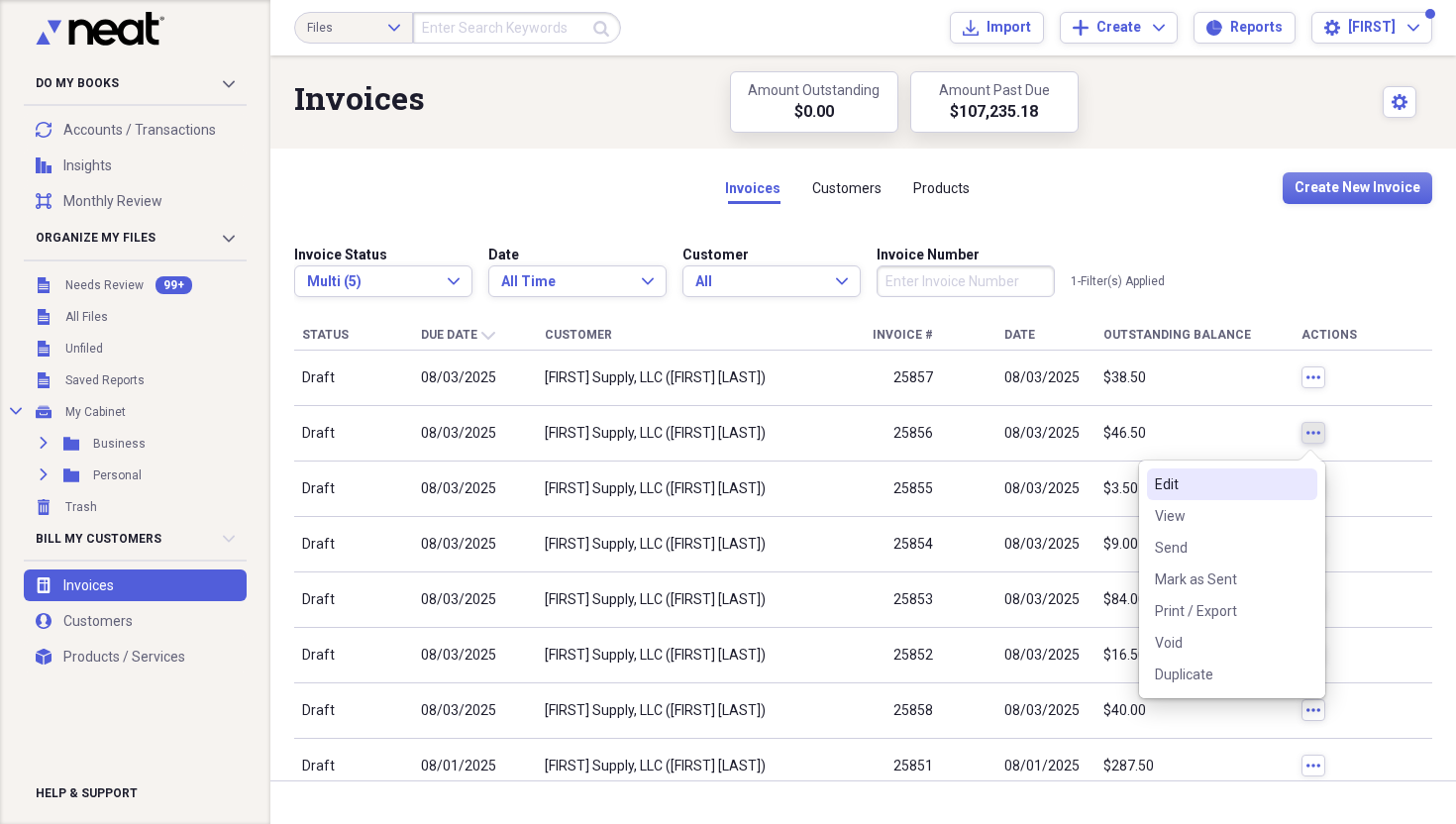 click on "Edit" at bounding box center [1220, 484] 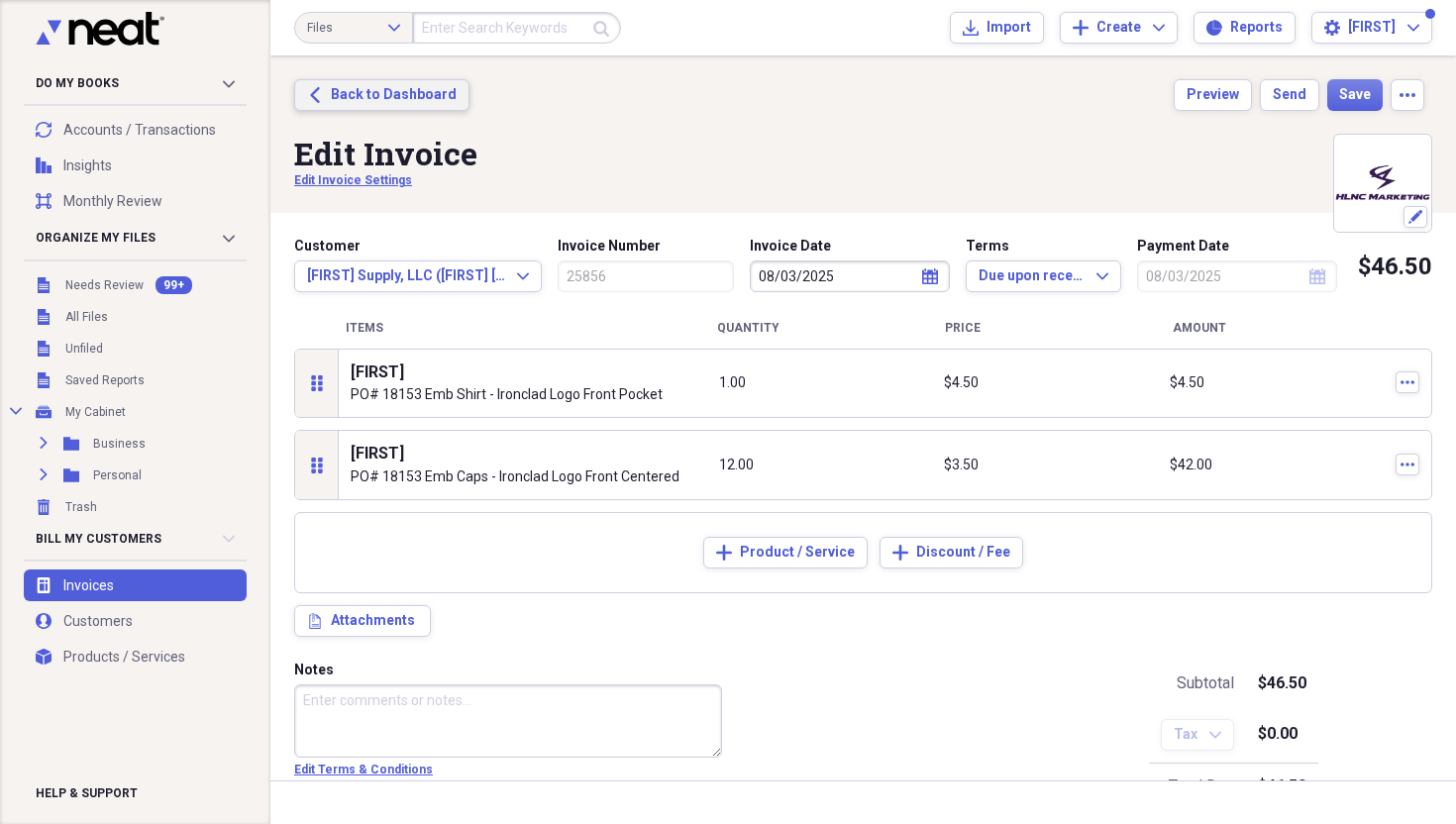 click on "Back to Dashboard" at bounding box center [393, 95] 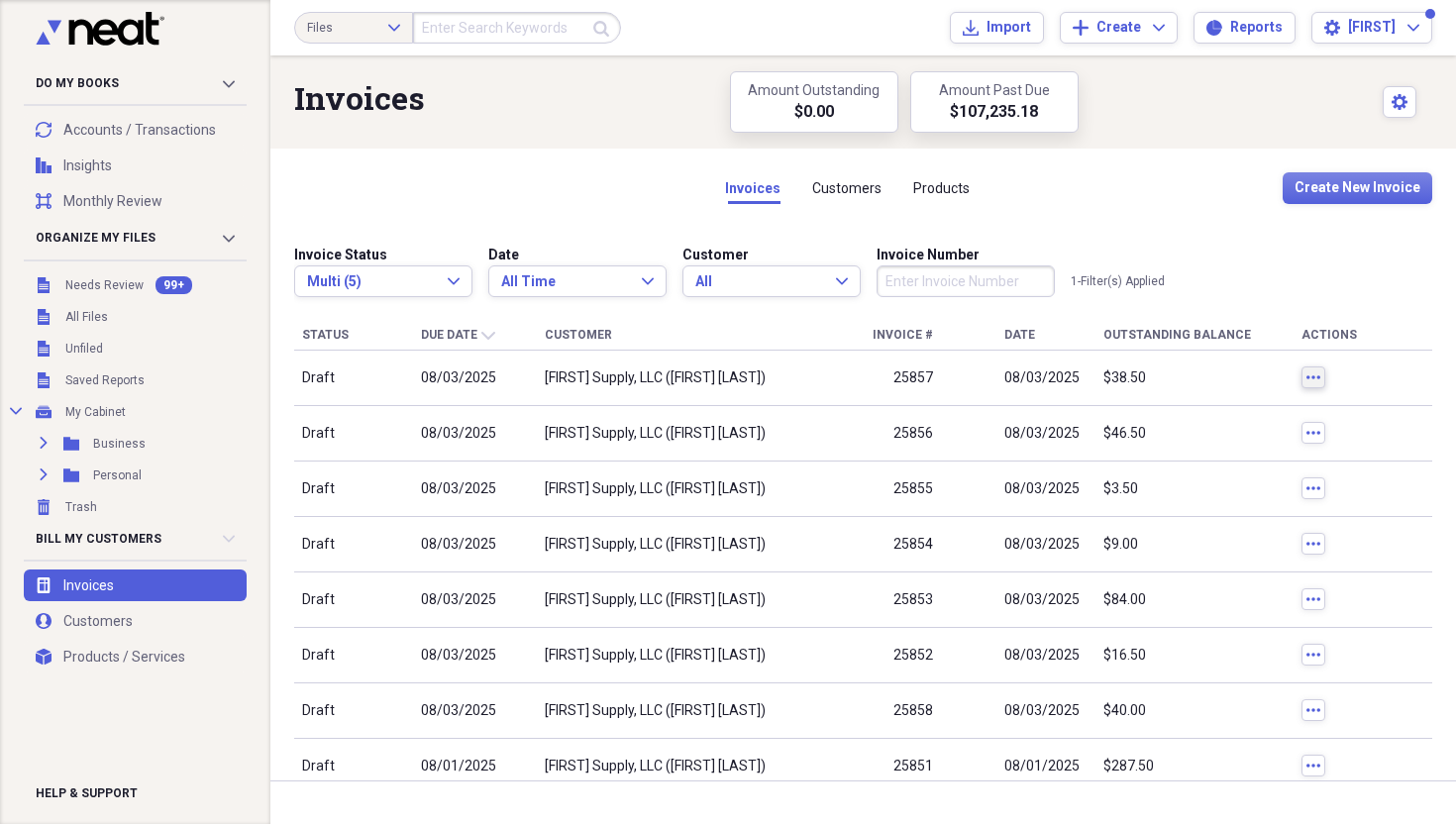 click on "more" at bounding box center (1313, 377) 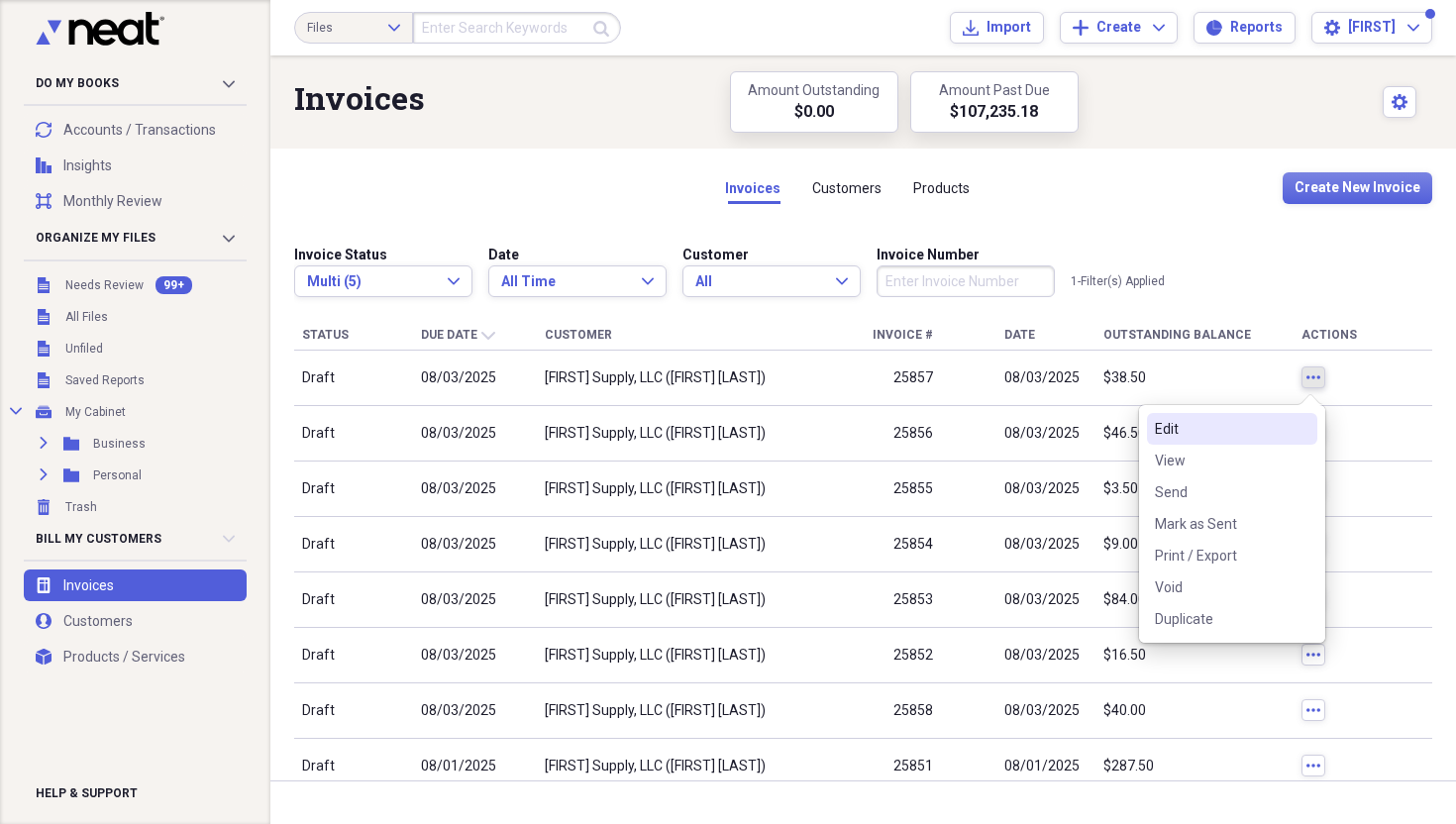 click on "Edit" at bounding box center (1220, 429) 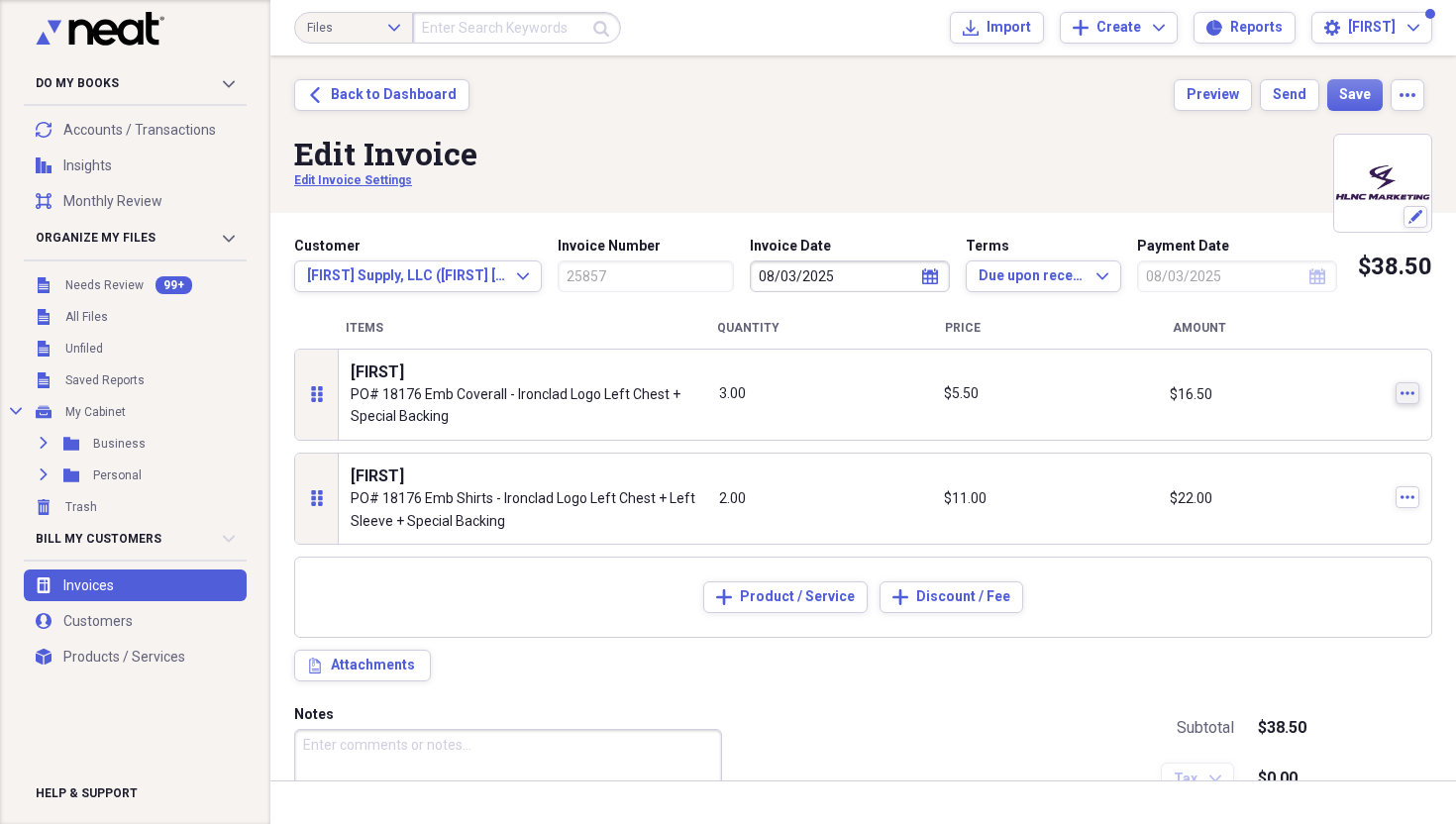 click on "more" 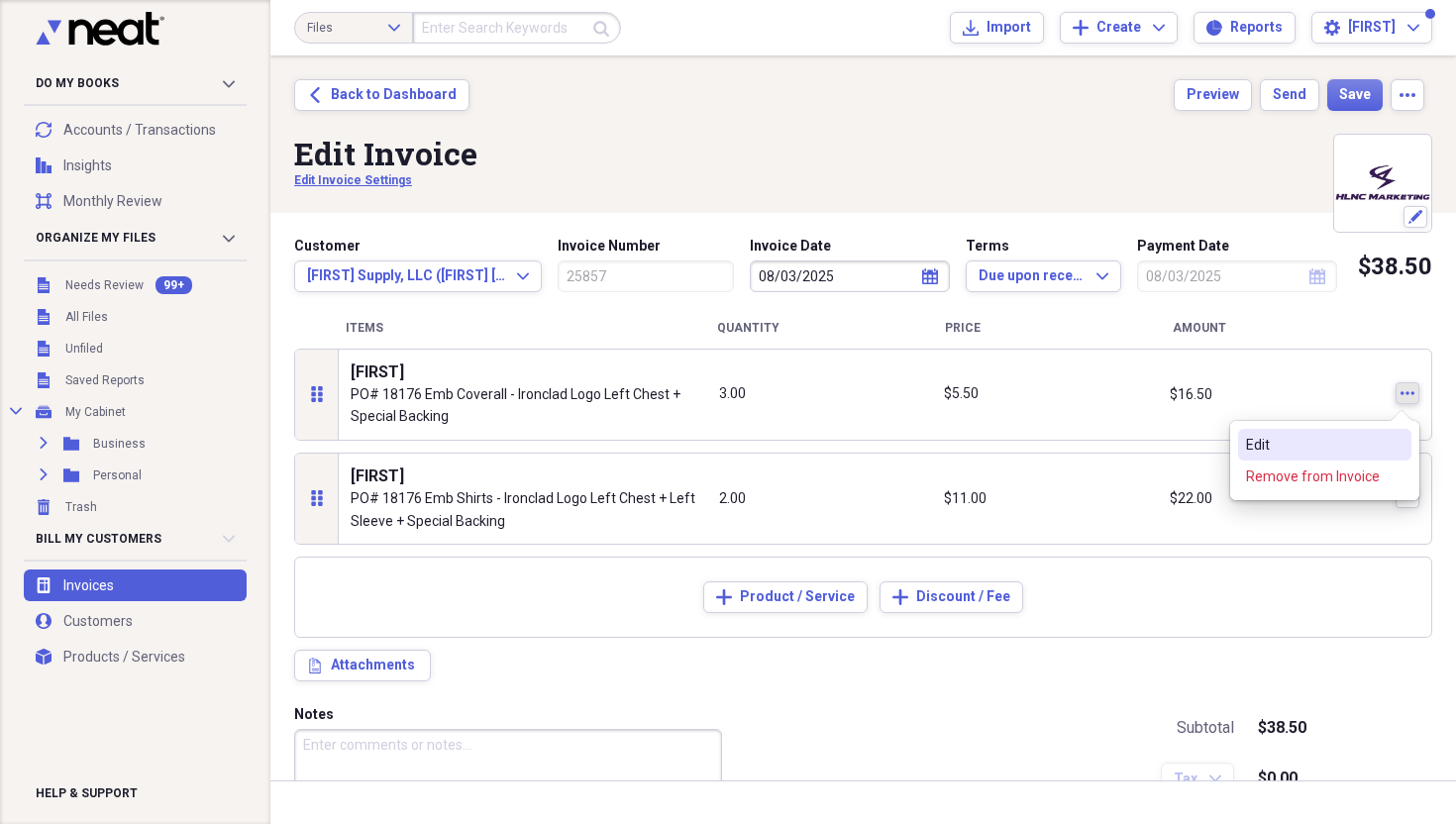 click on "Edit" at bounding box center (1324, 445) 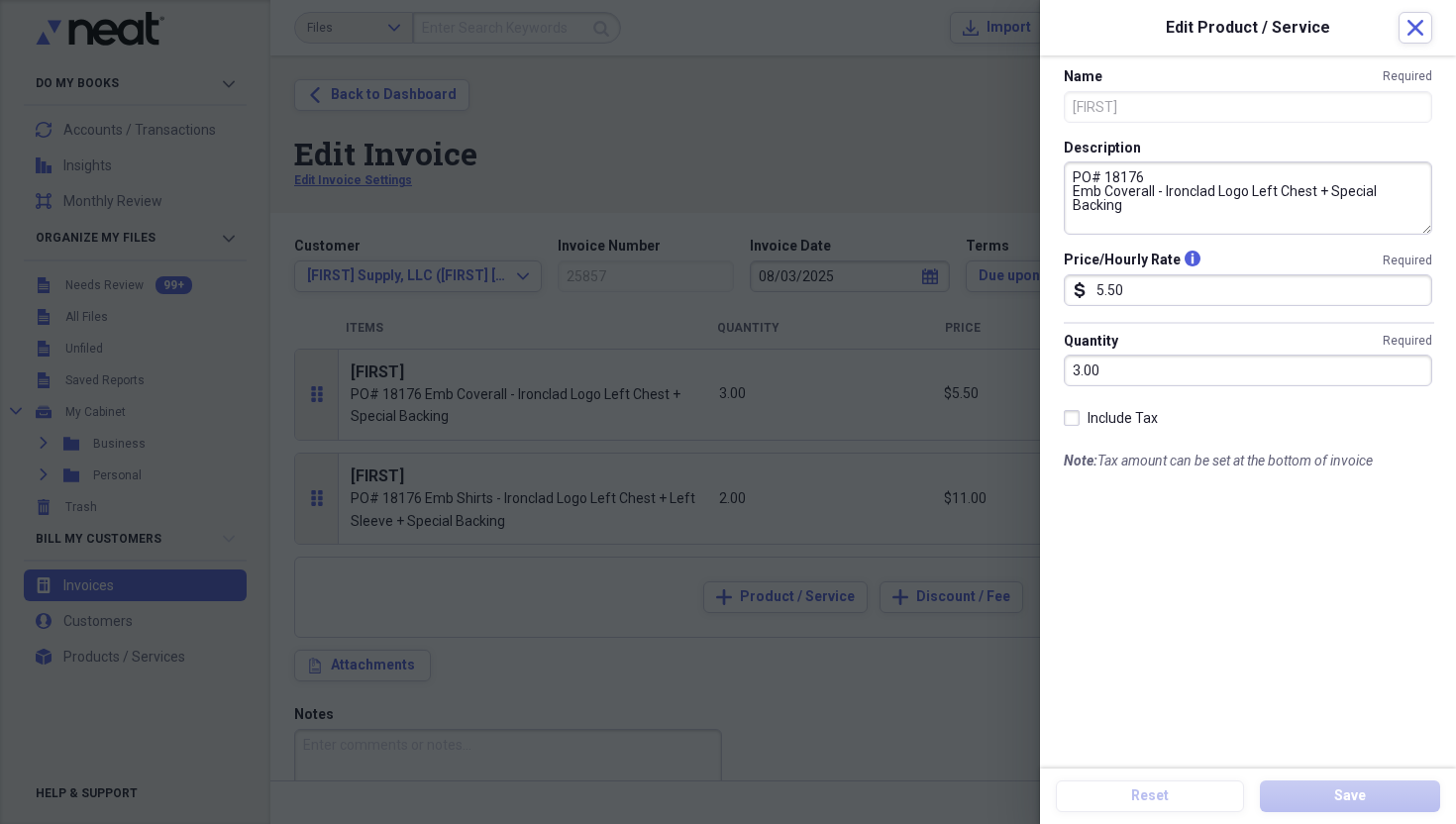 click on "PO# 18176
Emb Coverall - Ironclad Logo Left Chest + Special Backing" at bounding box center [1248, 198] 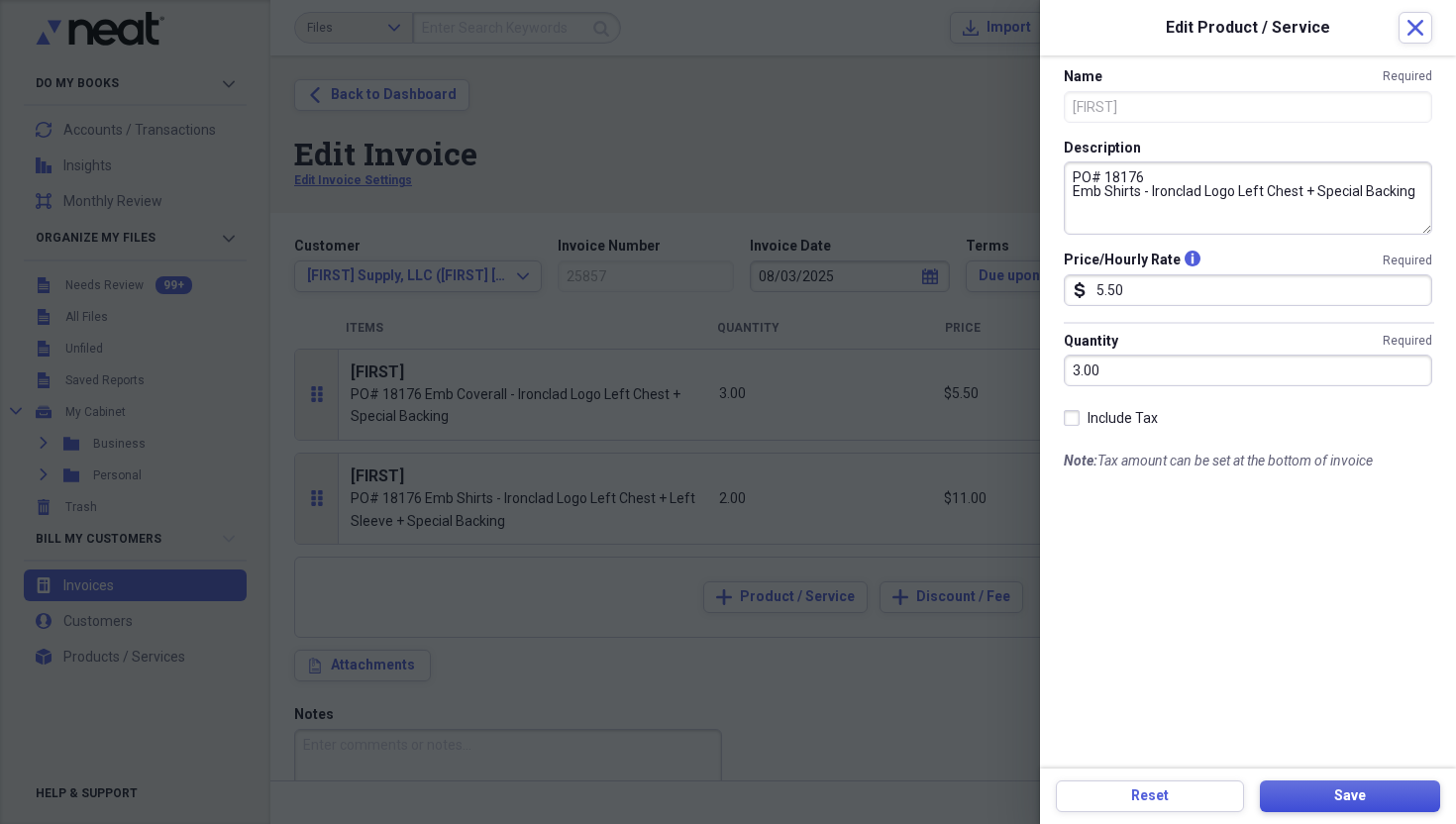click on "Save" at bounding box center (1350, 796) 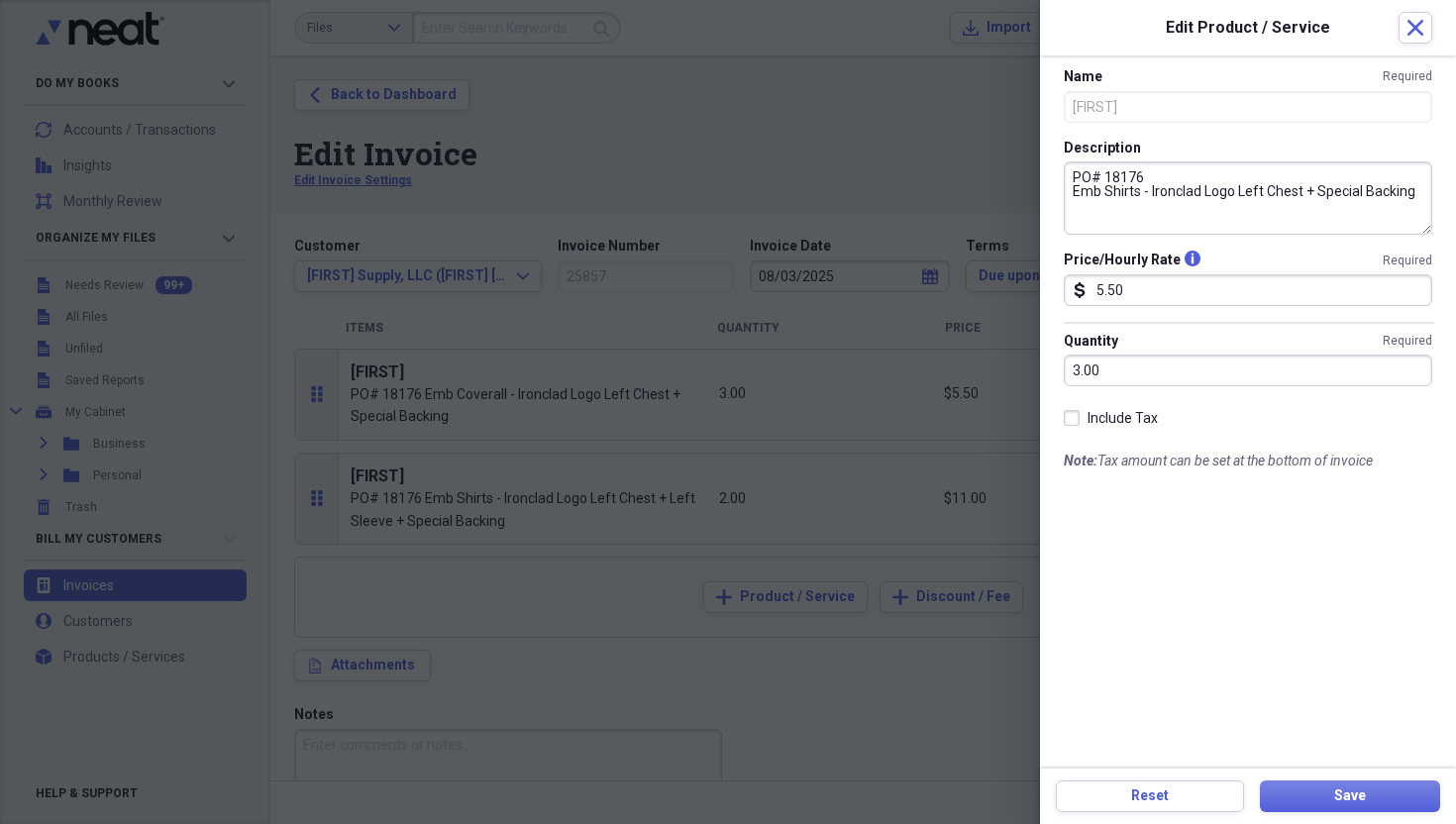 type on "PO# 18176
Emb Coverall - Ironclad Logo Left Chest + Special Backing" 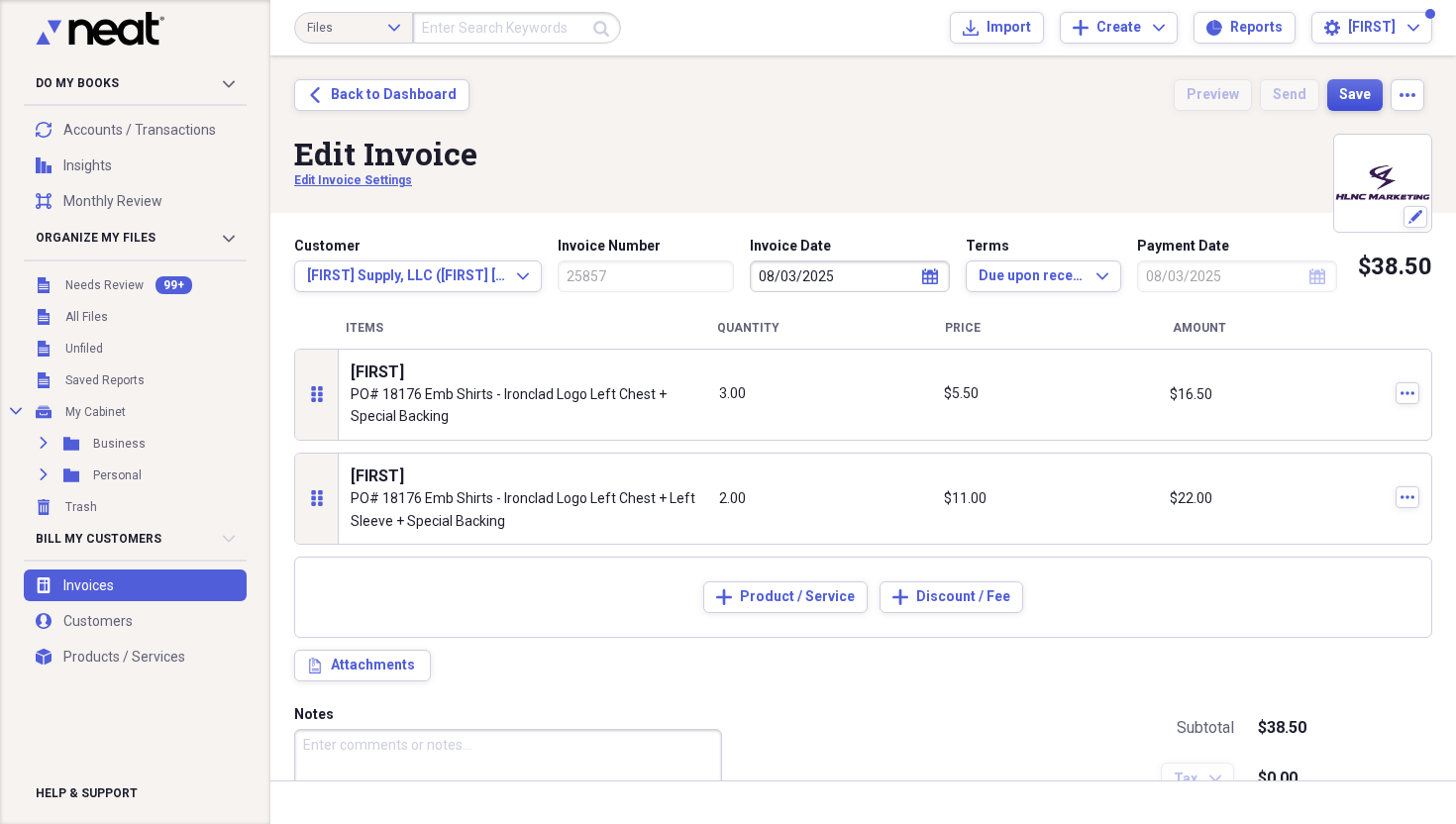 click on "Save" at bounding box center (1355, 95) 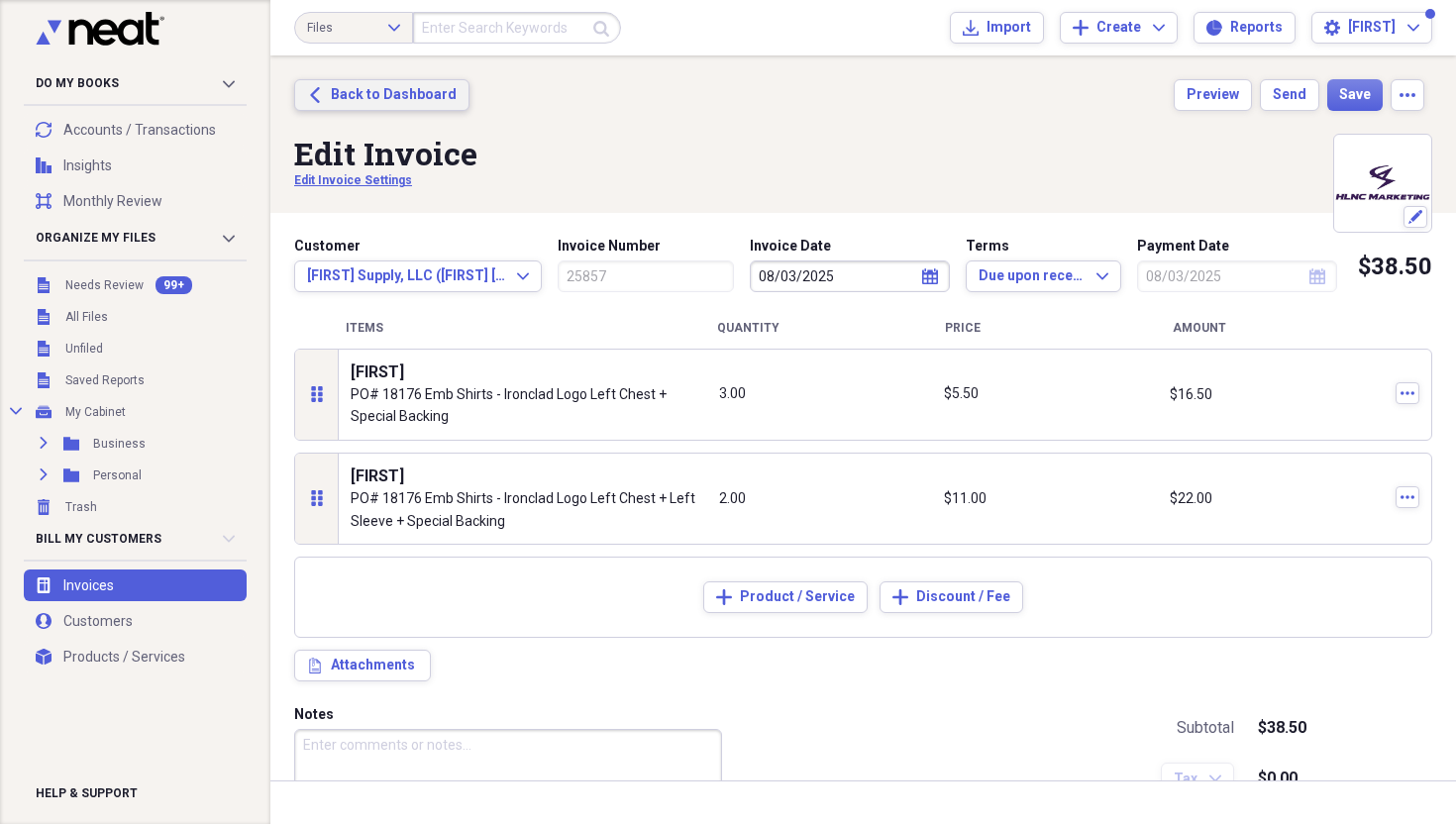 click on "Back to Dashboard" at bounding box center (393, 95) 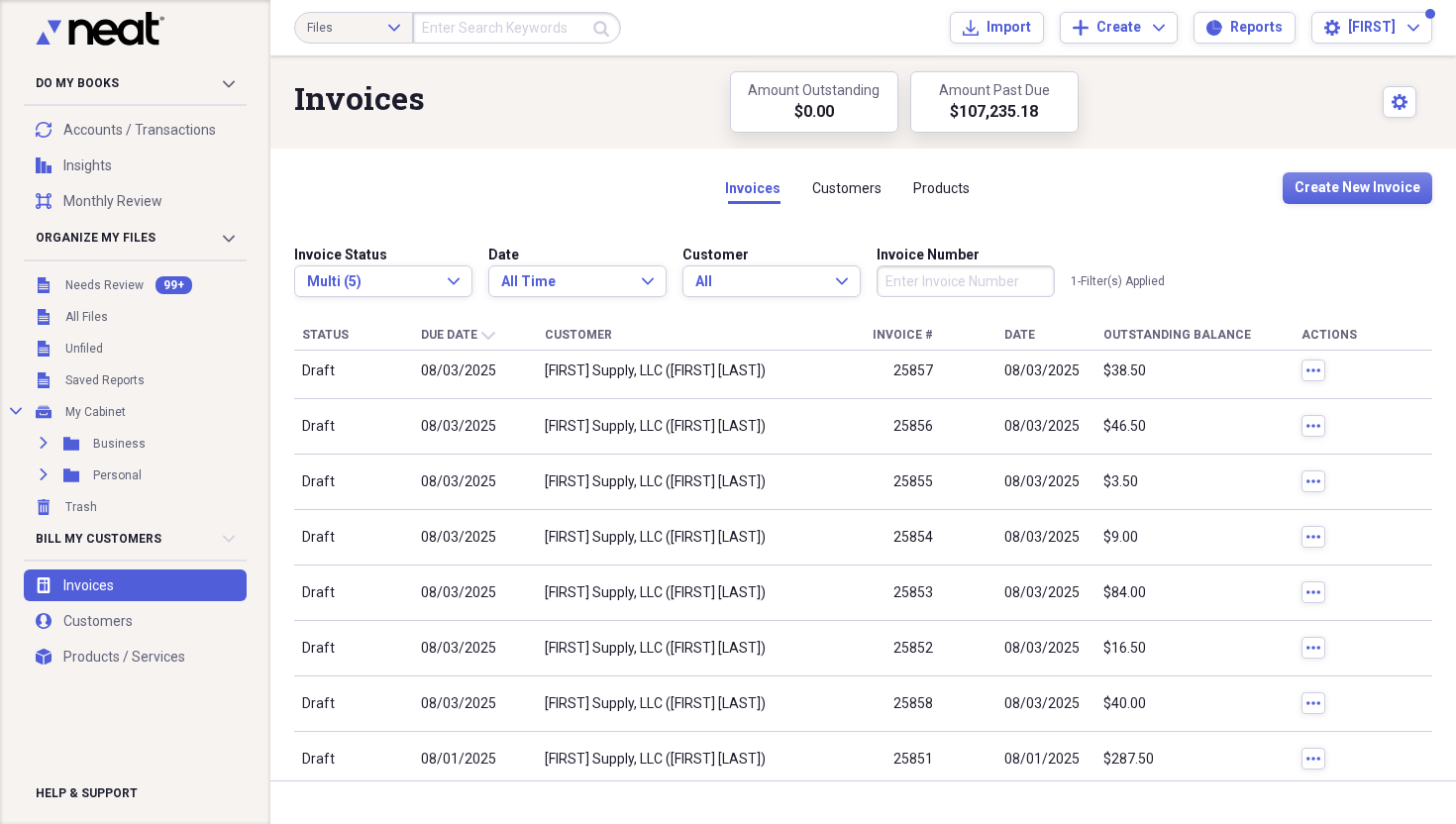 scroll, scrollTop: 6, scrollLeft: 0, axis: vertical 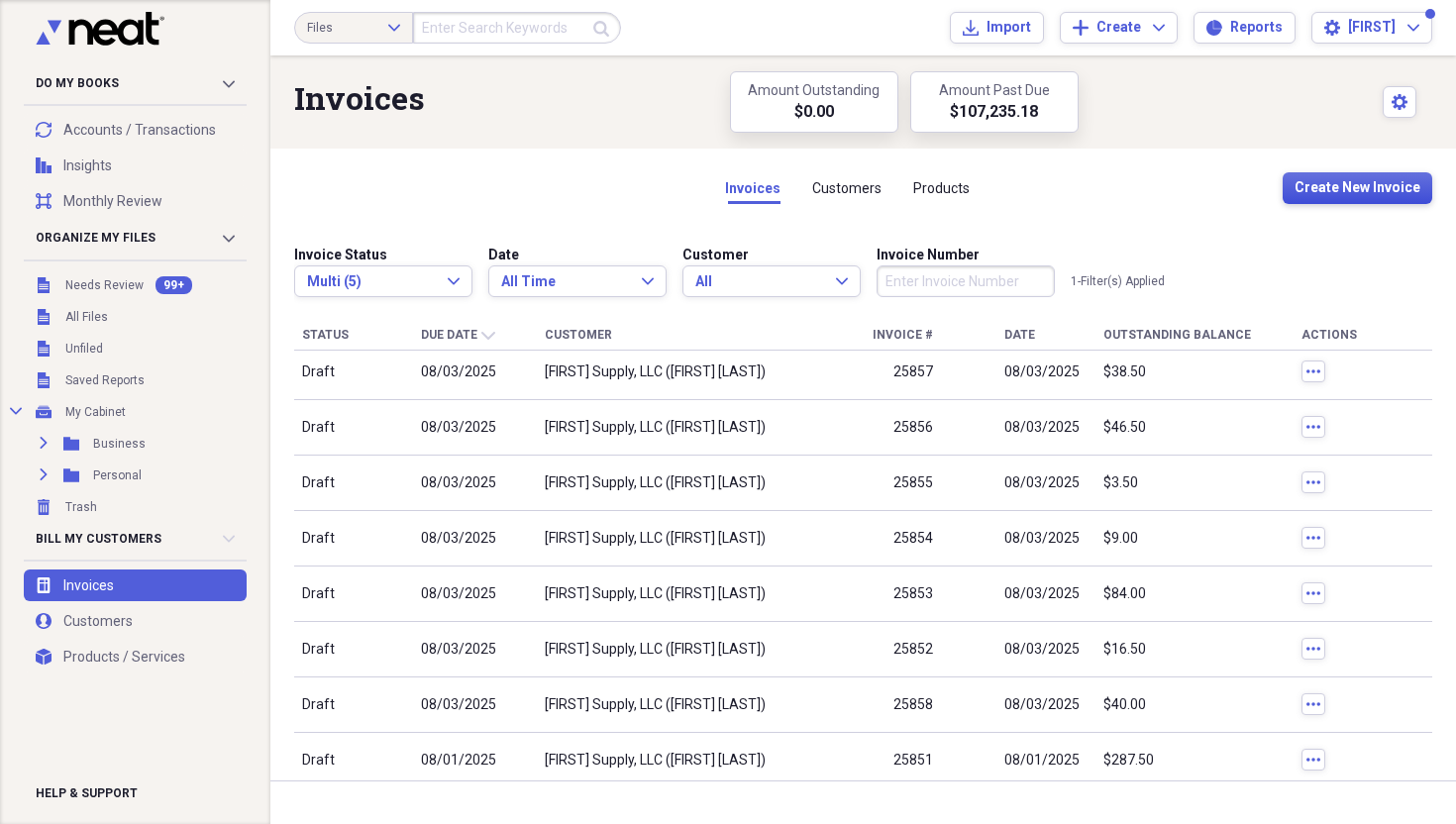 click on "Create New Invoice" at bounding box center [1357, 188] 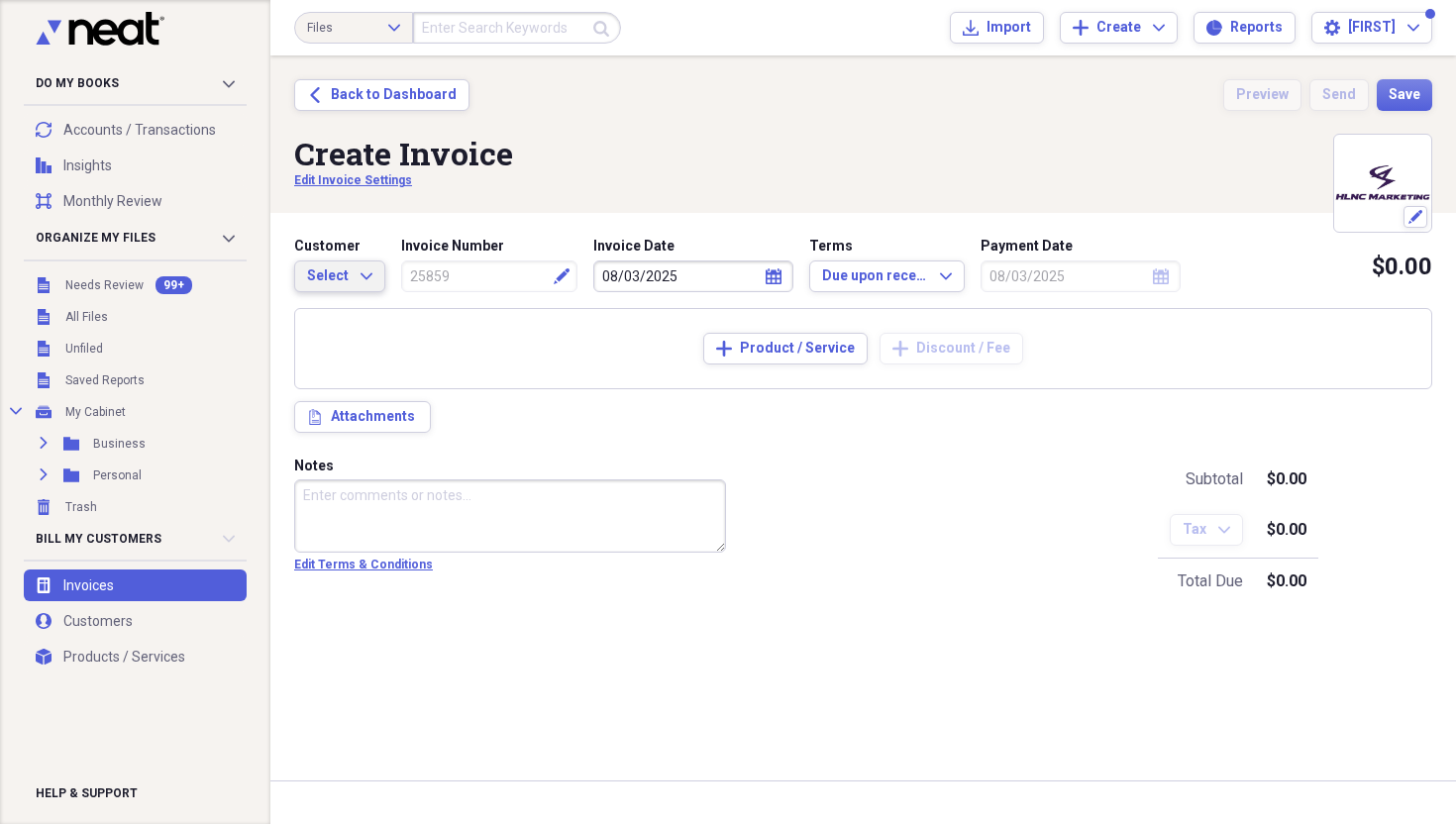 click on "Select" at bounding box center [328, 276] 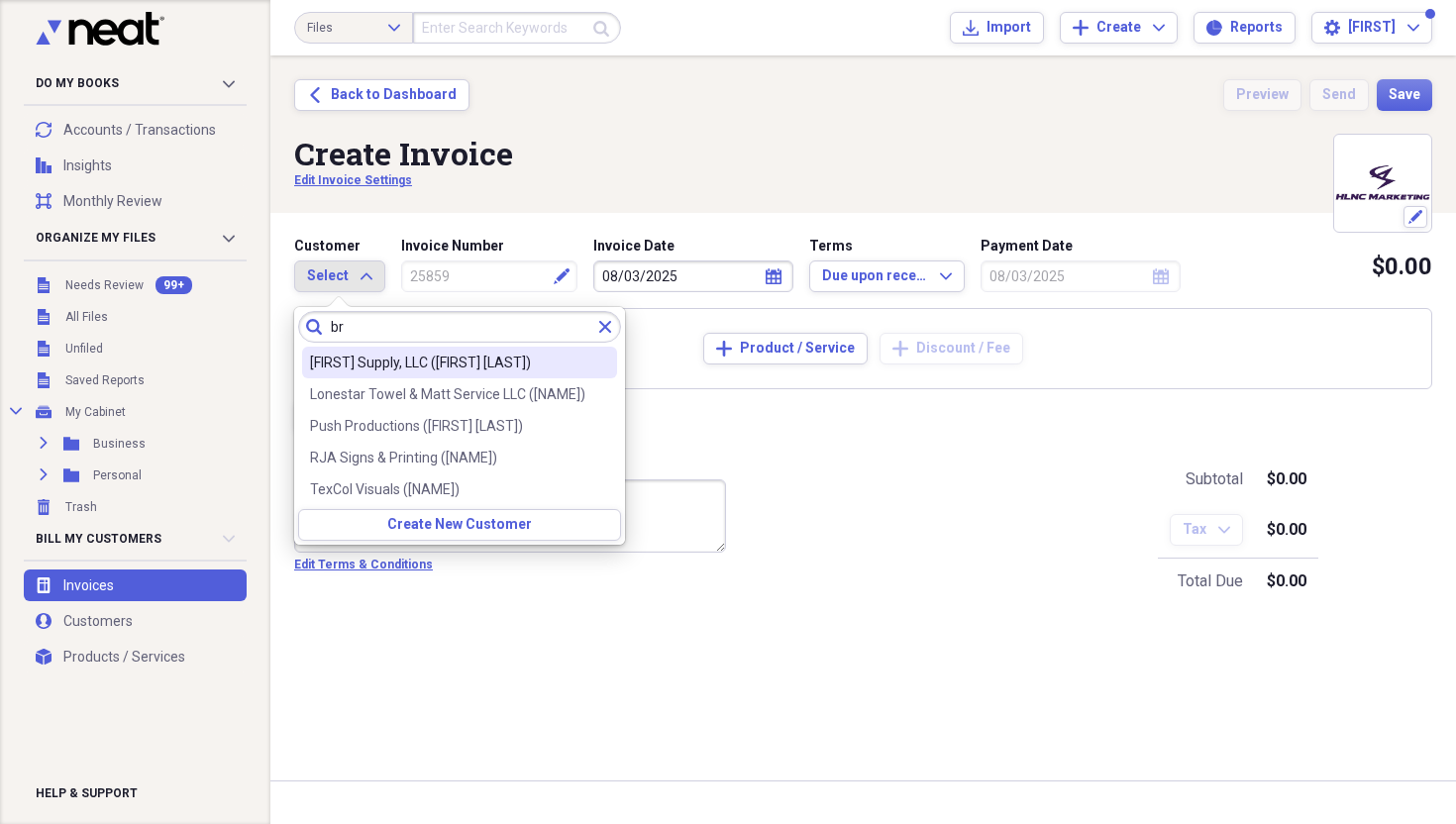 type on "br" 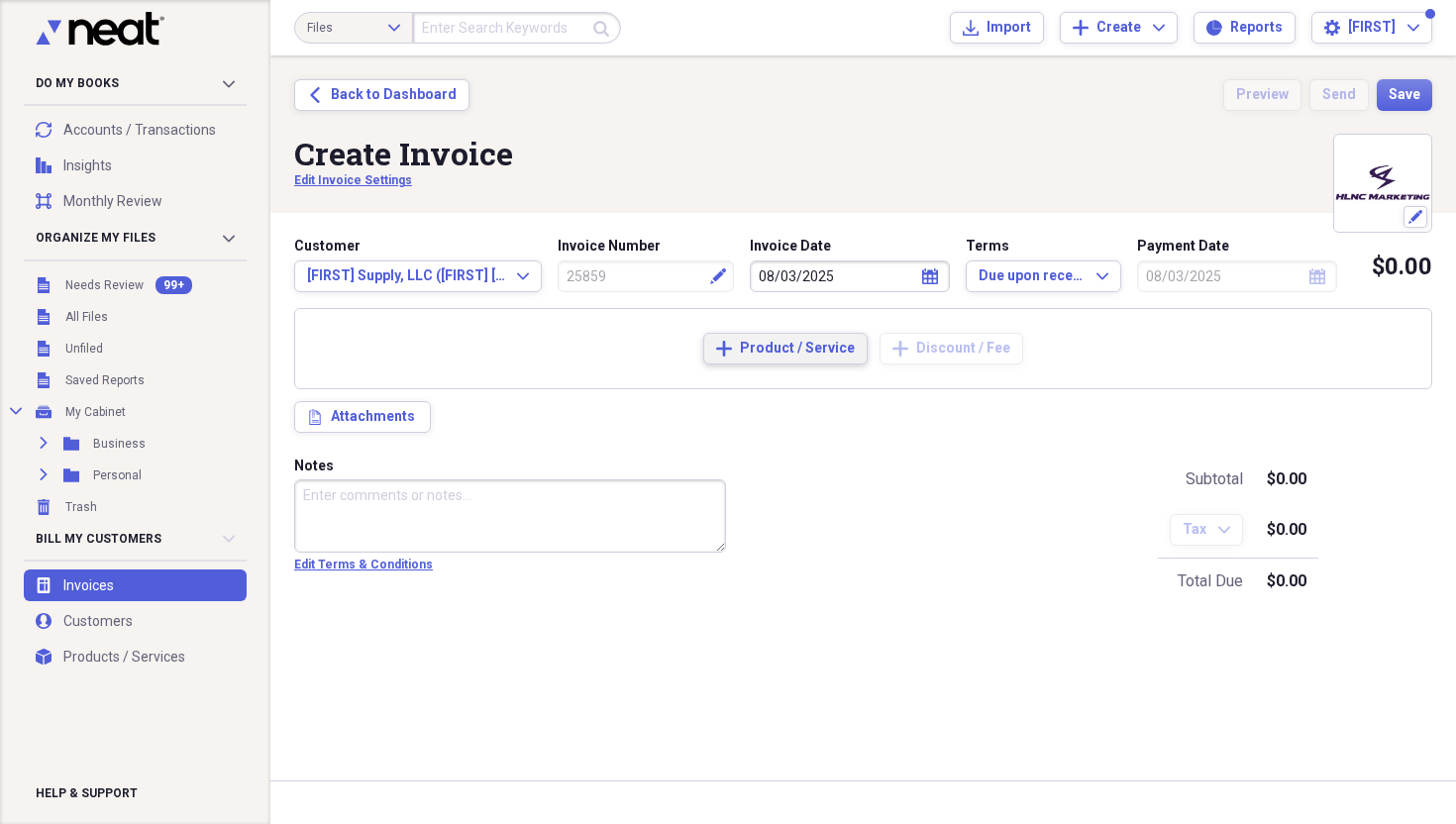click on "Add Product / Service" at bounding box center (785, 349) 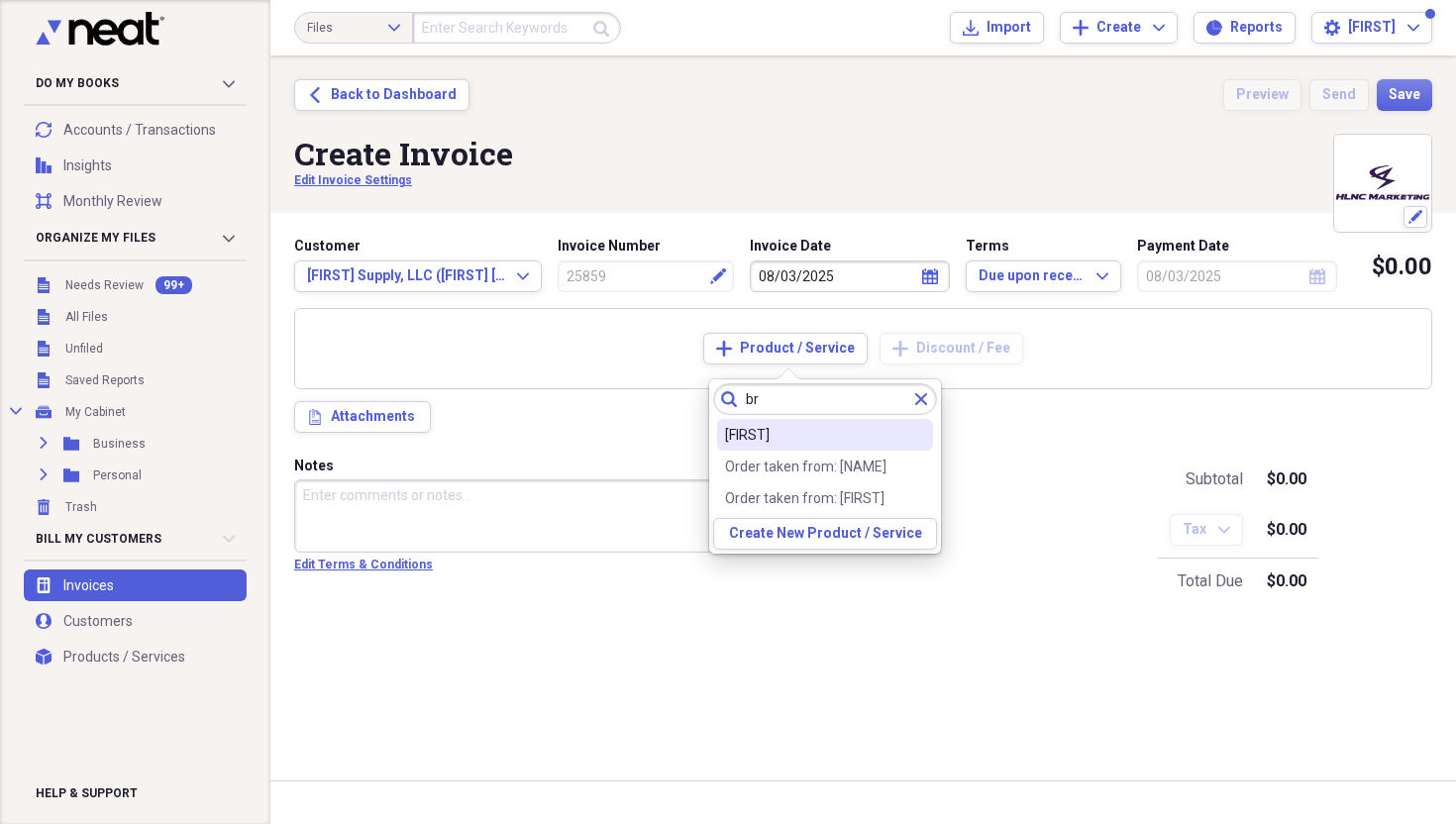 type on "br" 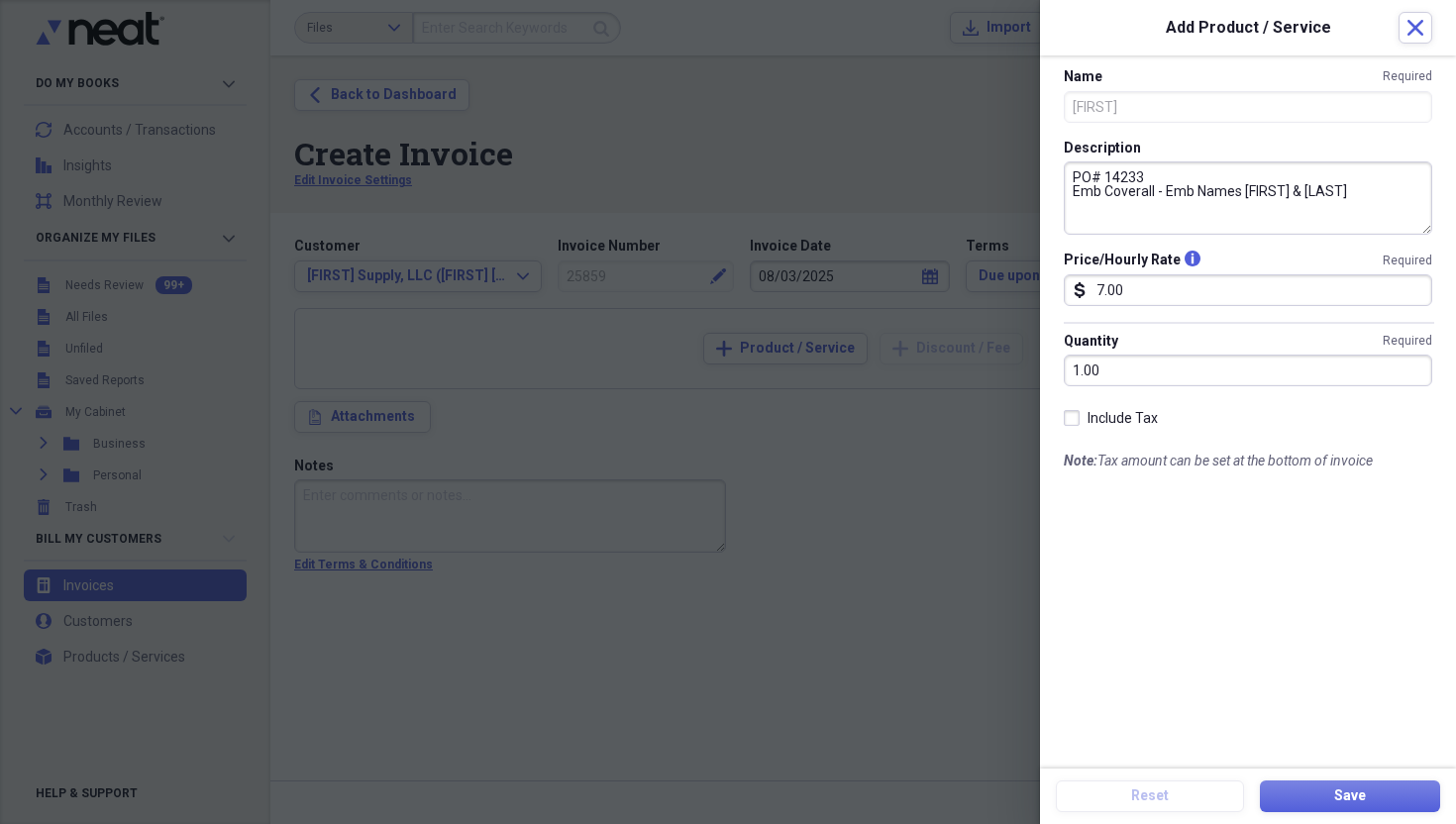 click on "PO# 14233
Emb Coverall - Emb Names [FIRST] & [LAST]" at bounding box center (1248, 198) 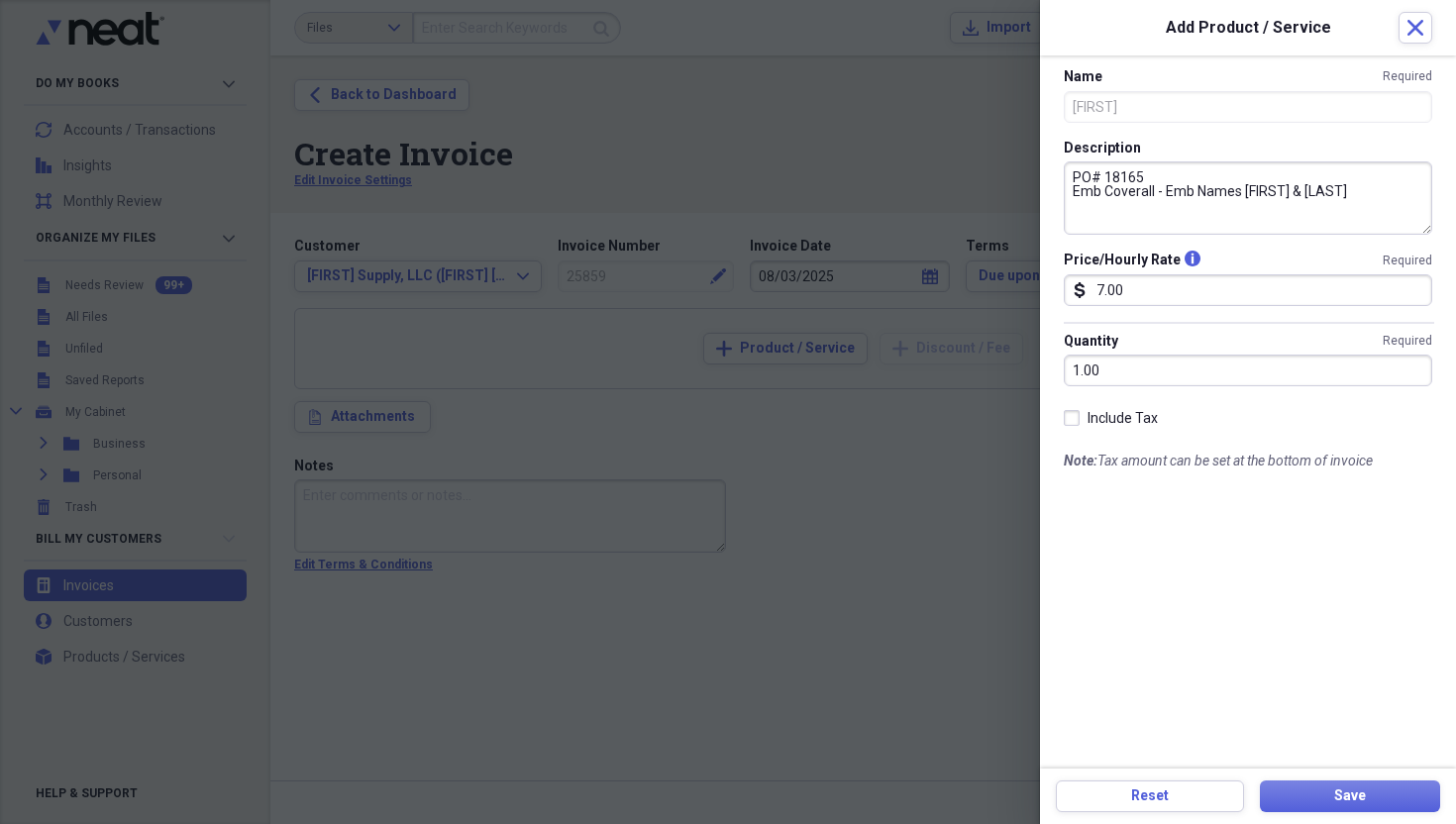click on "PO# 18165
Emb Coverall - Emb Names [FIRST] & [LAST]" at bounding box center (1248, 198) 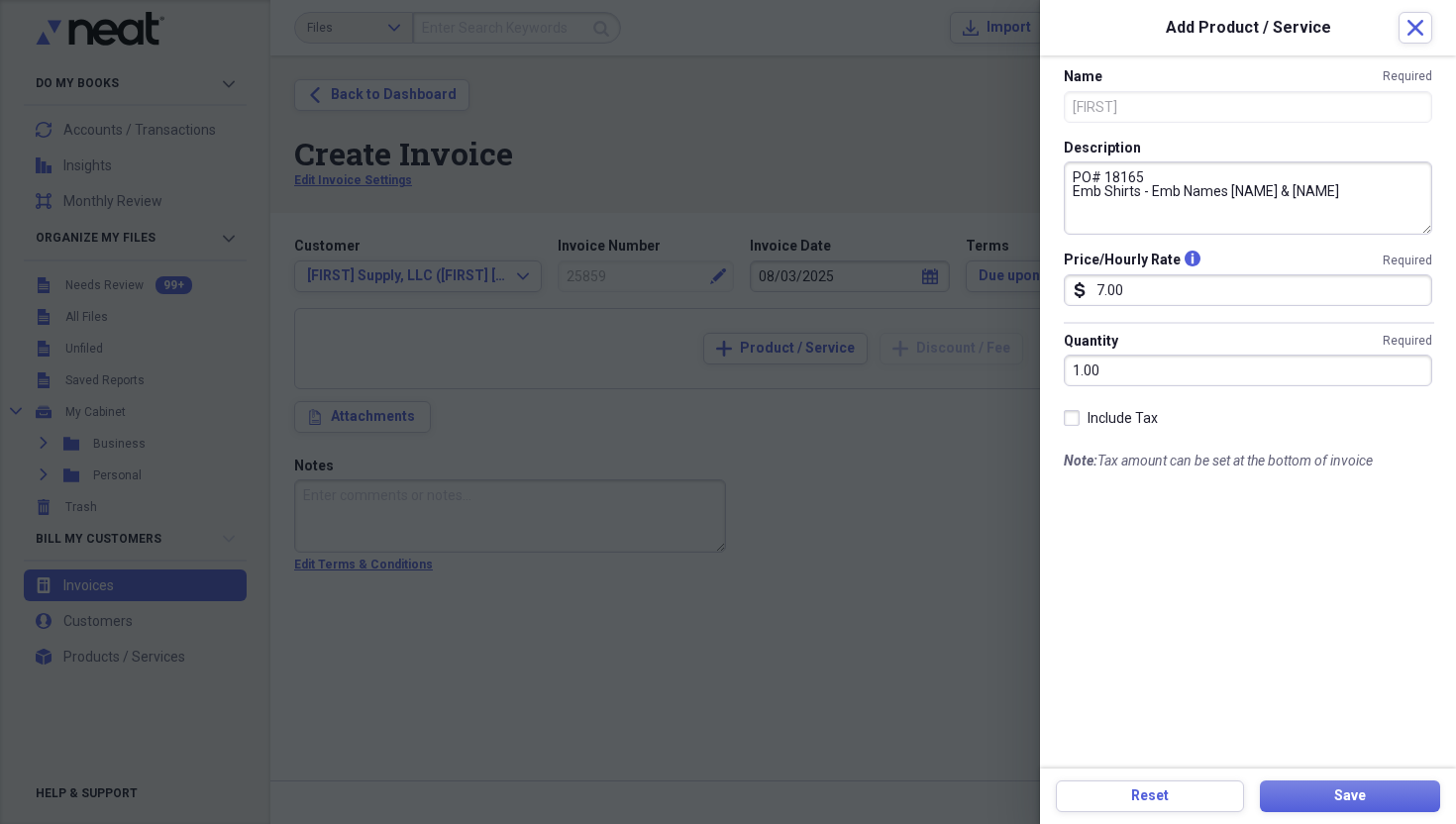 drag, startPoint x: 1152, startPoint y: 190, endPoint x: 1345, endPoint y: 188, distance: 193.01036 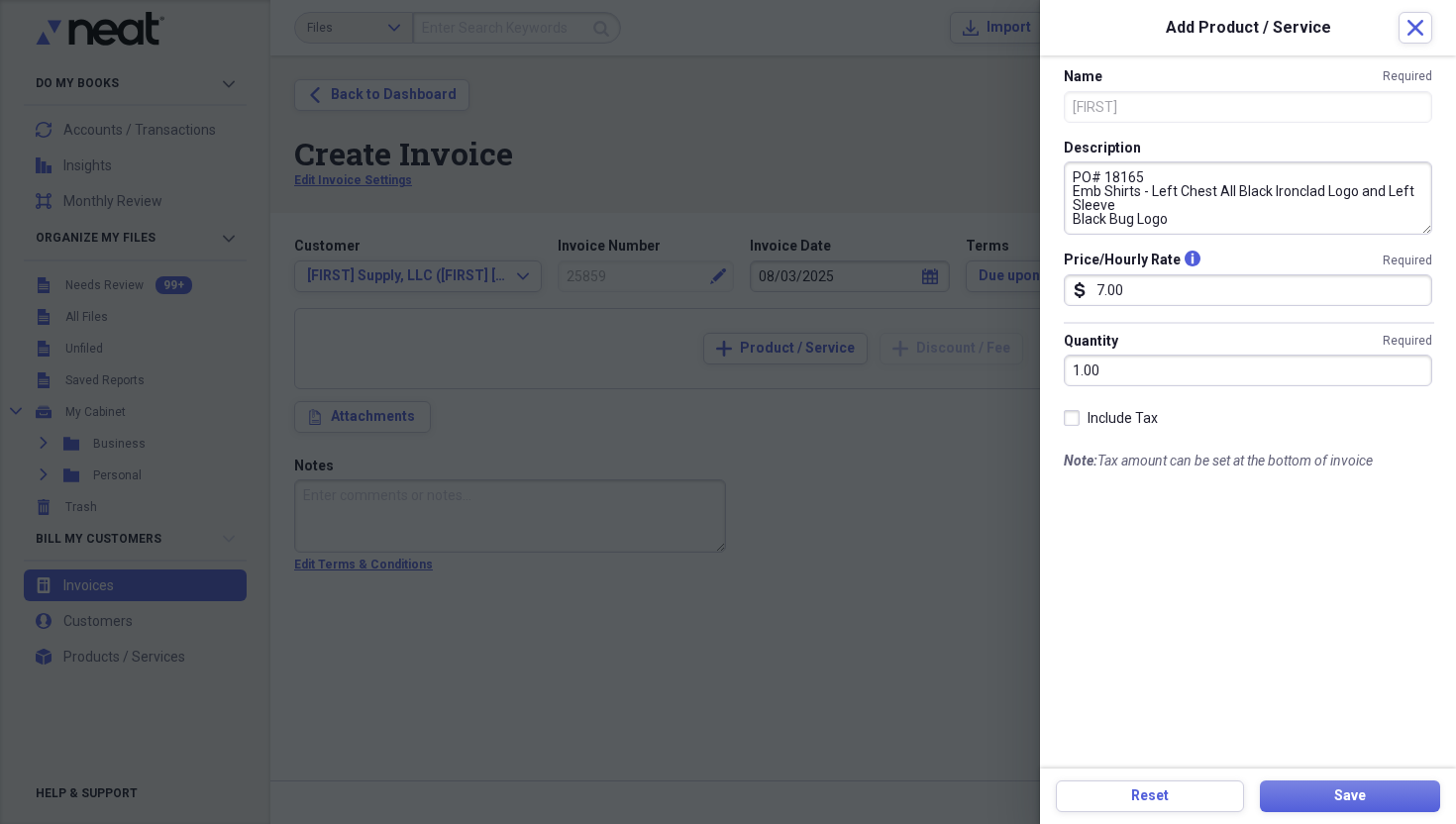 click on "PO# 18165
Emb Shirts - Left Chest All Black Ironclad Logo and Left Sleeve
Black Bug Logo" at bounding box center [1248, 198] 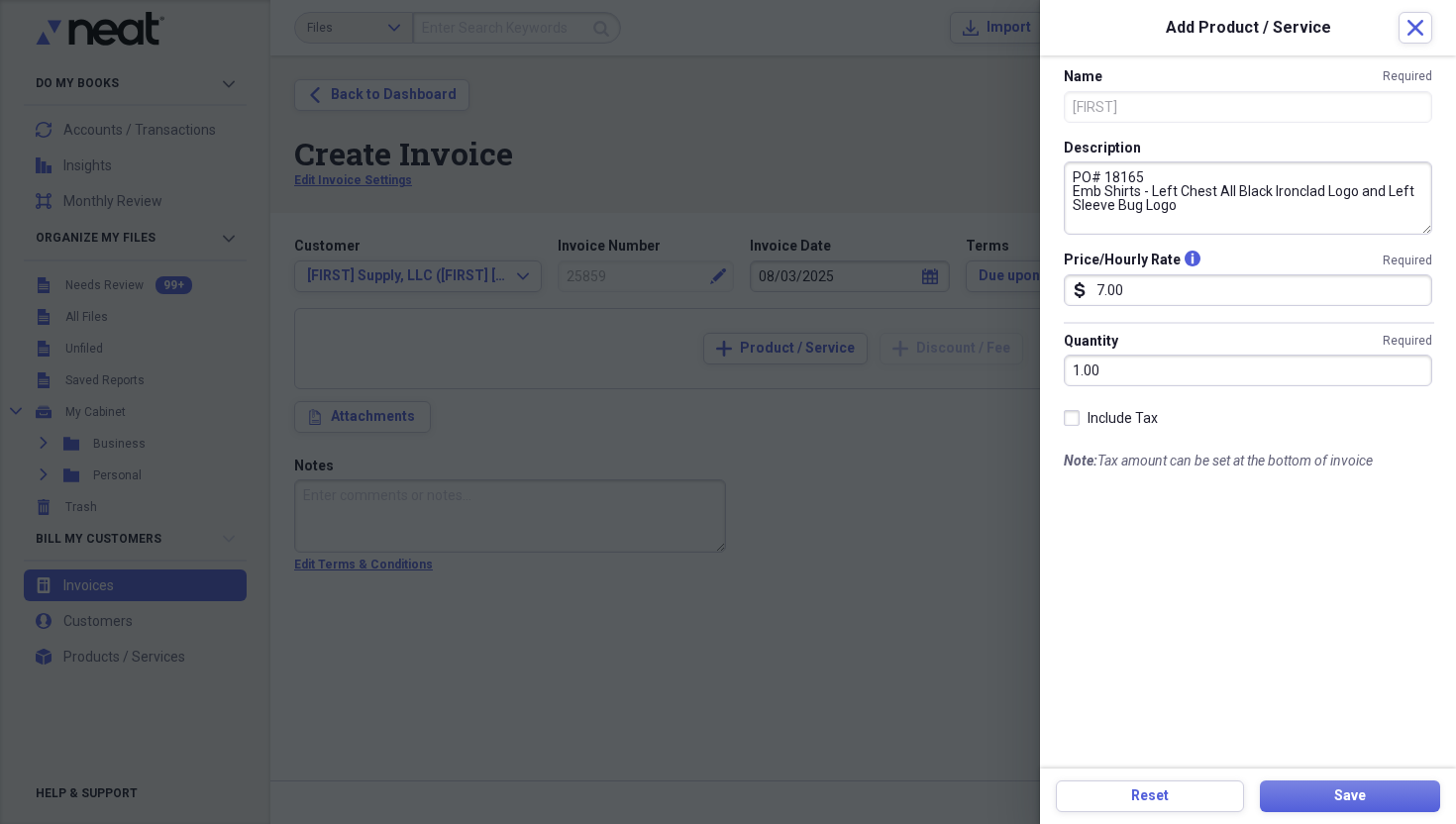 drag, startPoint x: 1215, startPoint y: 189, endPoint x: 1276, endPoint y: 196, distance: 61.400326 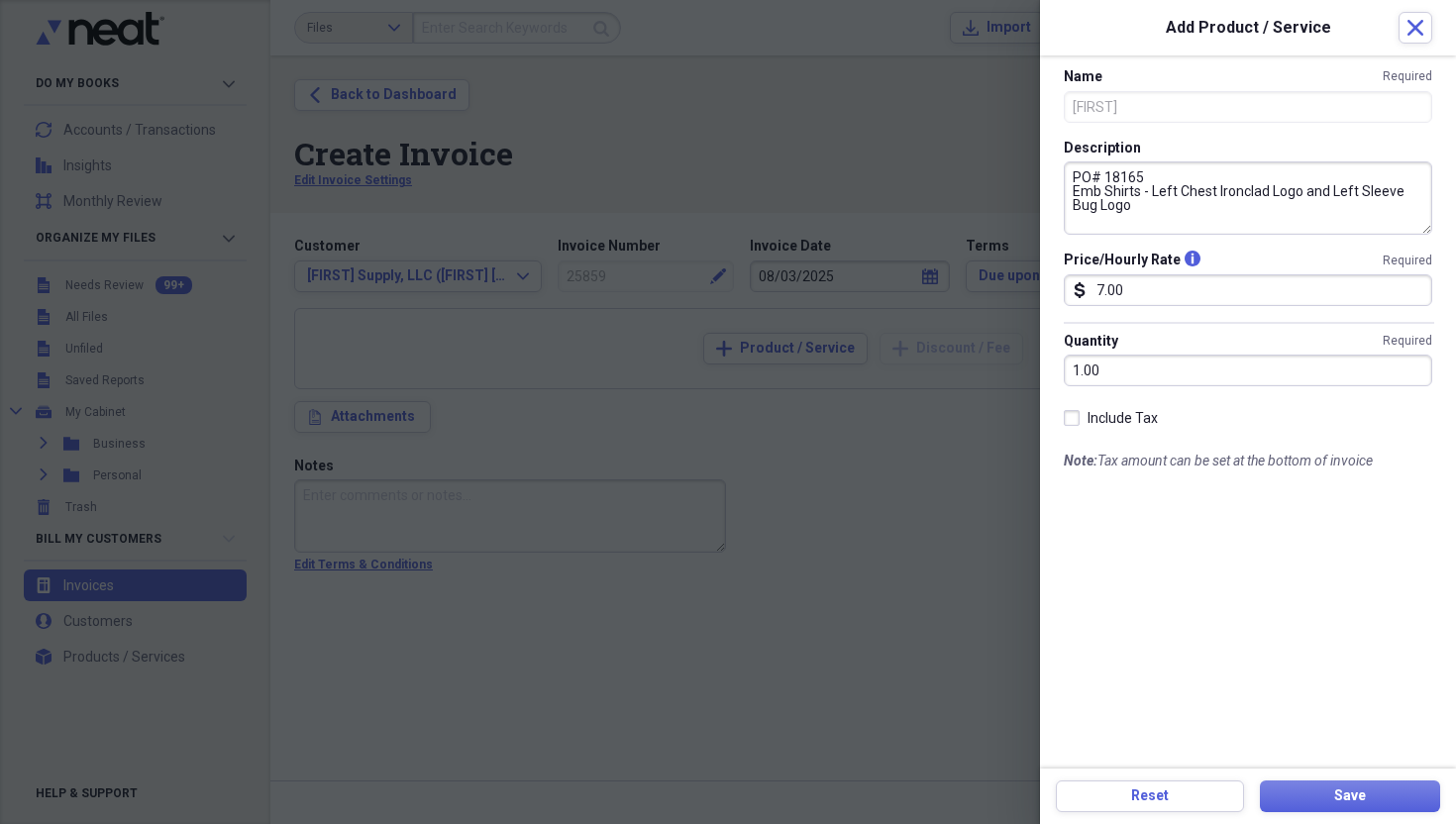 drag, startPoint x: 1147, startPoint y: 189, endPoint x: 1212, endPoint y: 192, distance: 65.069194 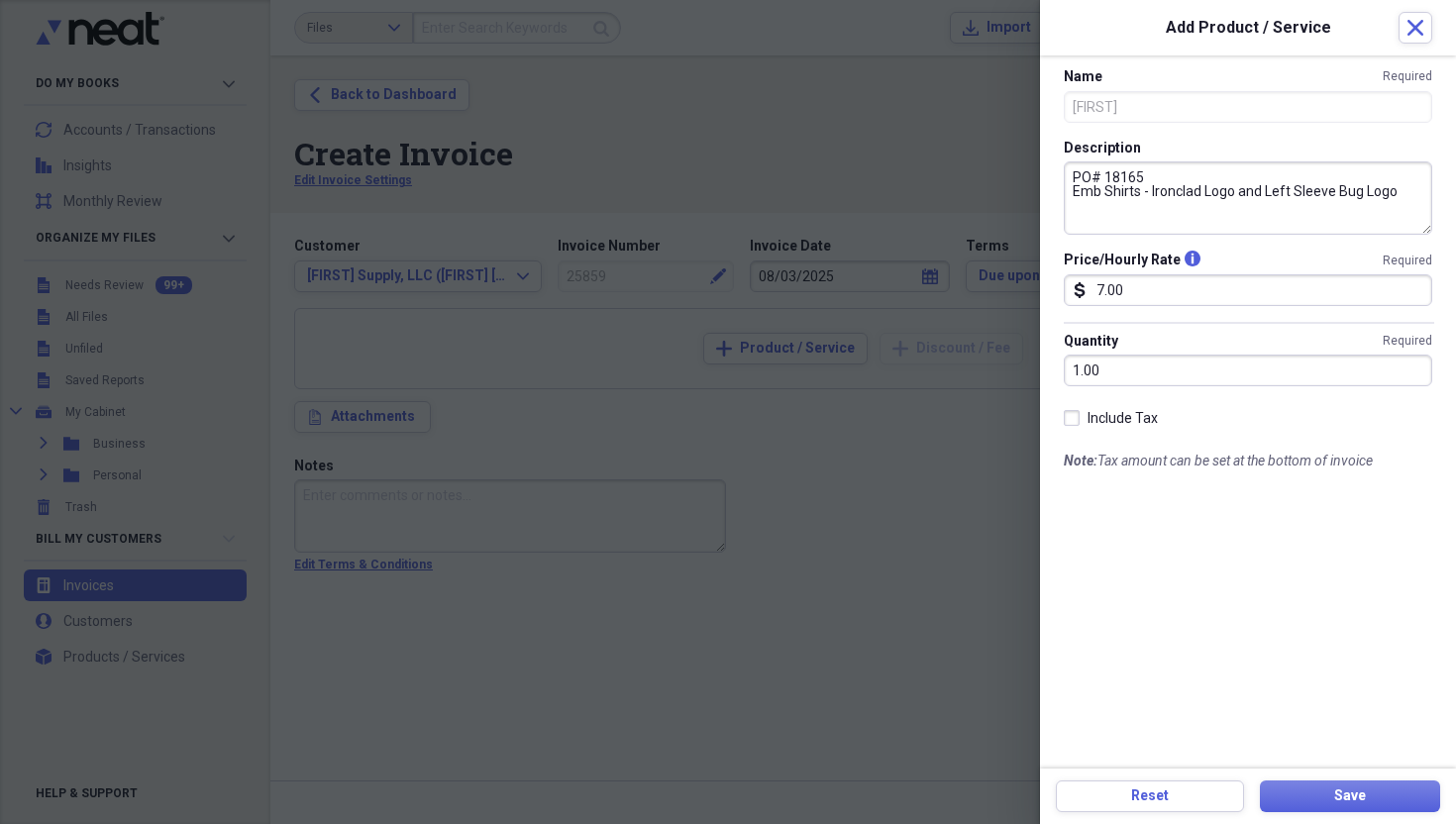 drag, startPoint x: 1238, startPoint y: 193, endPoint x: 1275, endPoint y: 185, distance: 37.85499 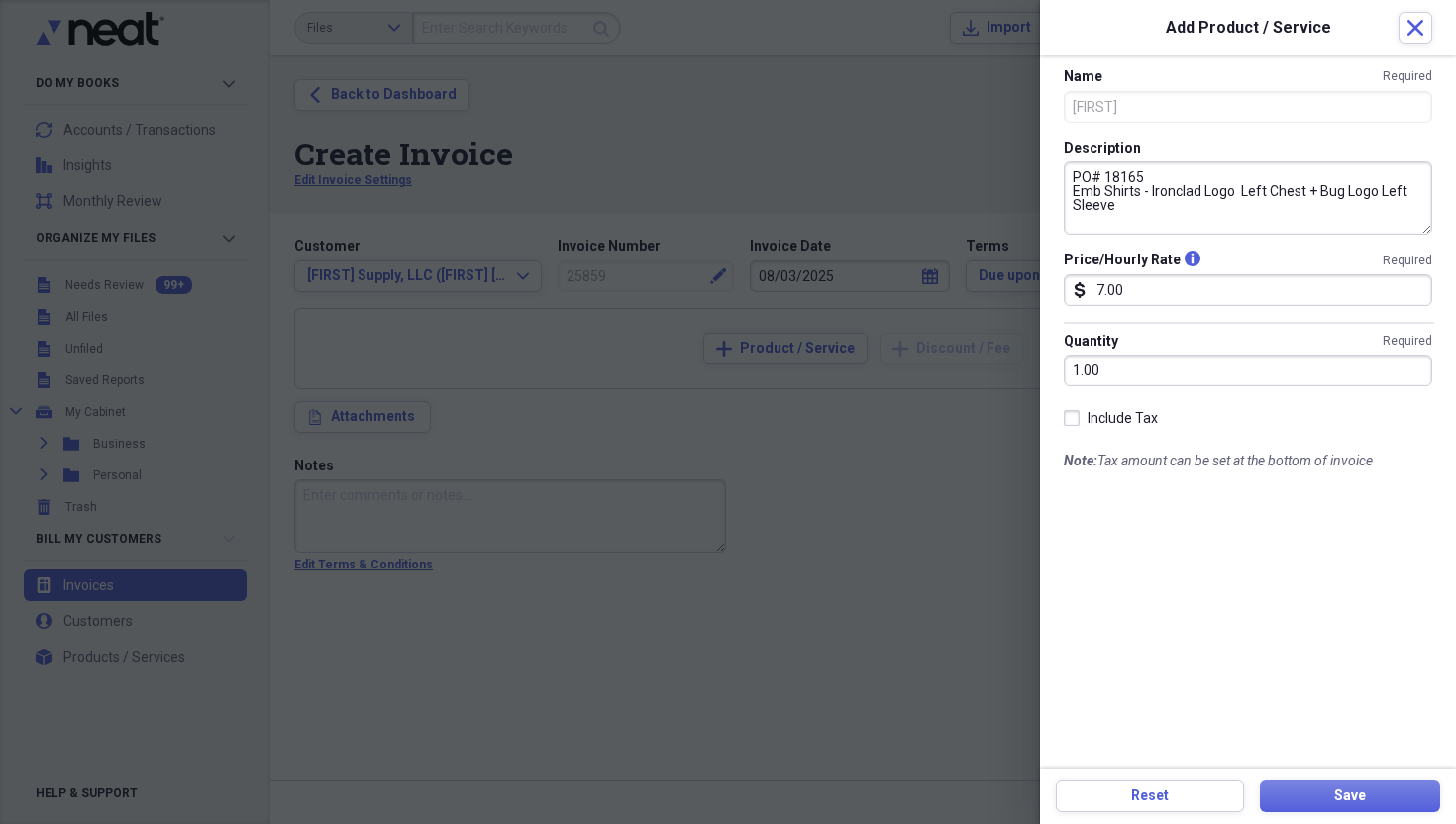click on "PO# 18165
Emb Shirts - Ironclad Logo  Left Chest + Bug Logo Left Sleeve" at bounding box center [1248, 198] 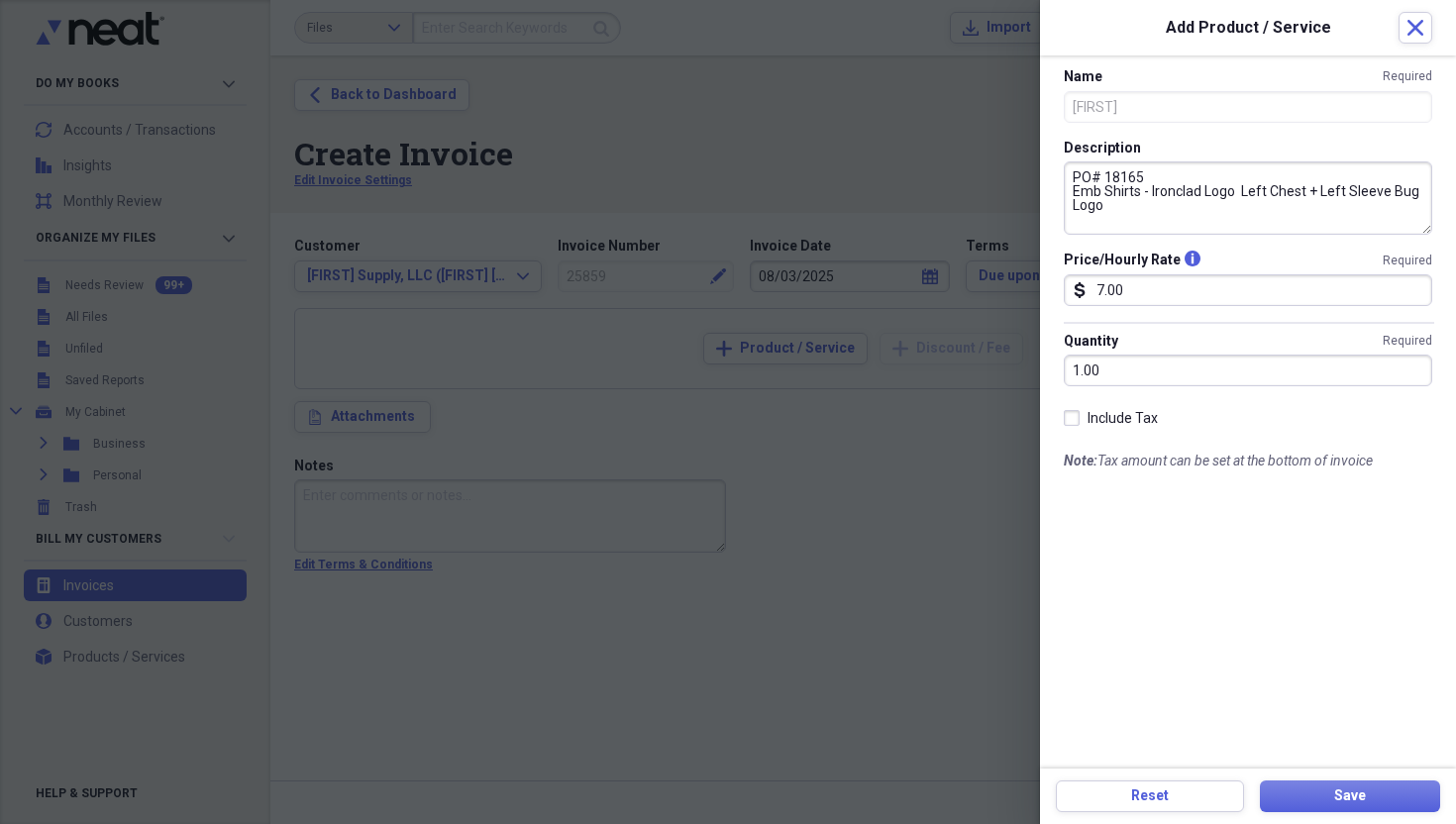 drag, startPoint x: 1317, startPoint y: 192, endPoint x: 1386, endPoint y: 198, distance: 69.260378 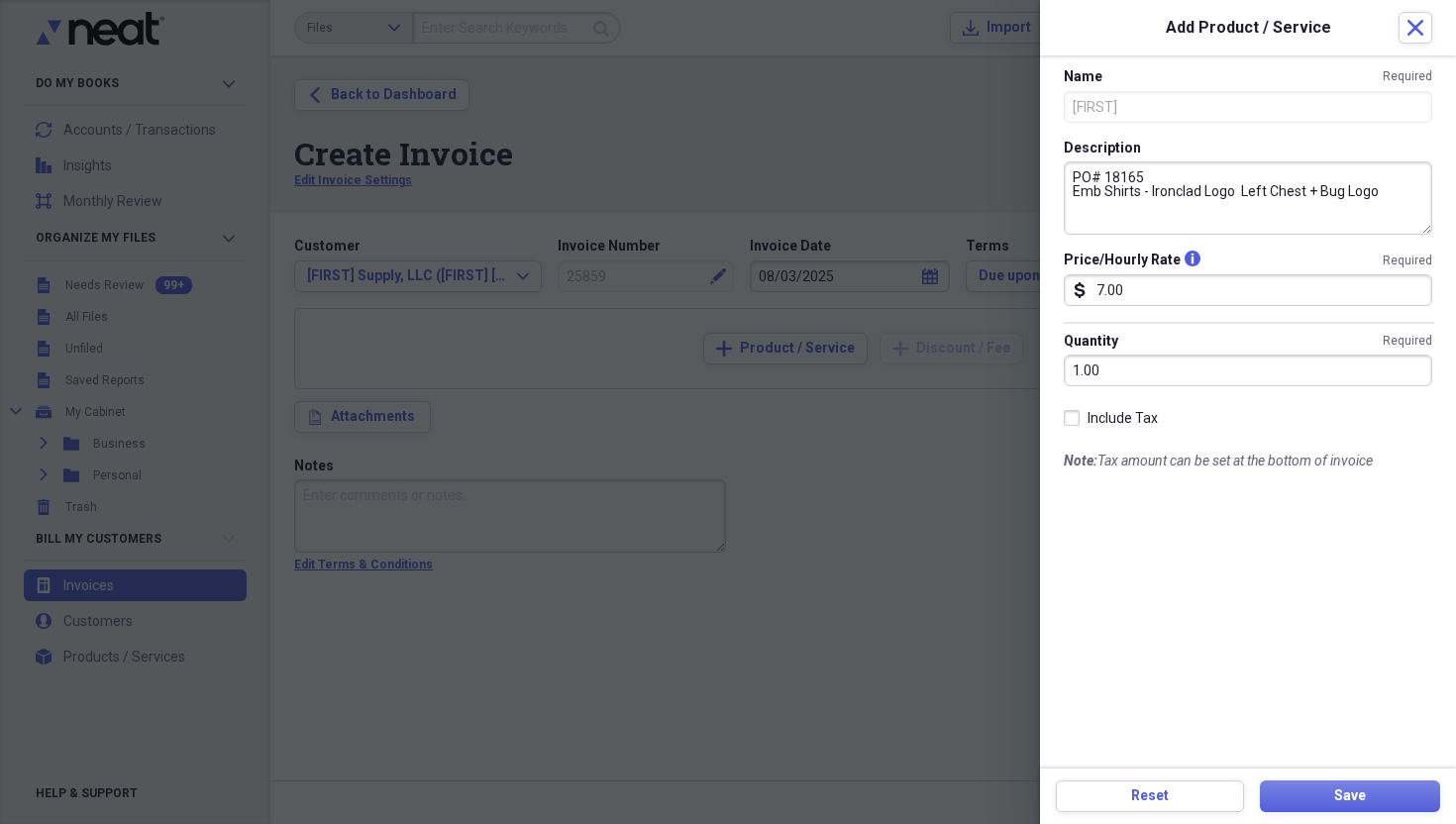 click on "PO# 18165
Emb Shirts - Ironclad Logo  Left Chest + Bug Logo" at bounding box center (1248, 198) 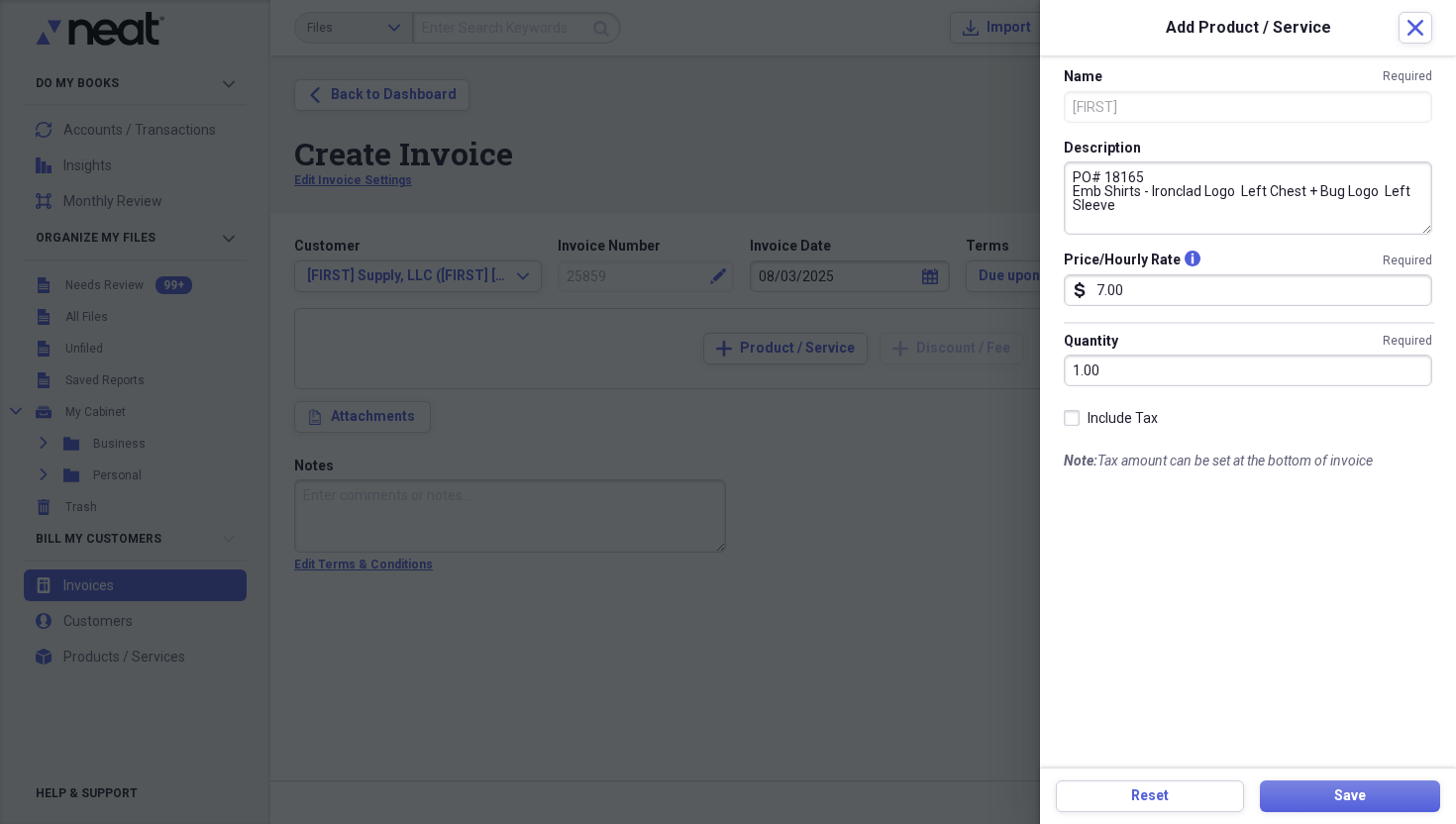 drag, startPoint x: 1381, startPoint y: 196, endPoint x: 1444, endPoint y: 187, distance: 63.63961 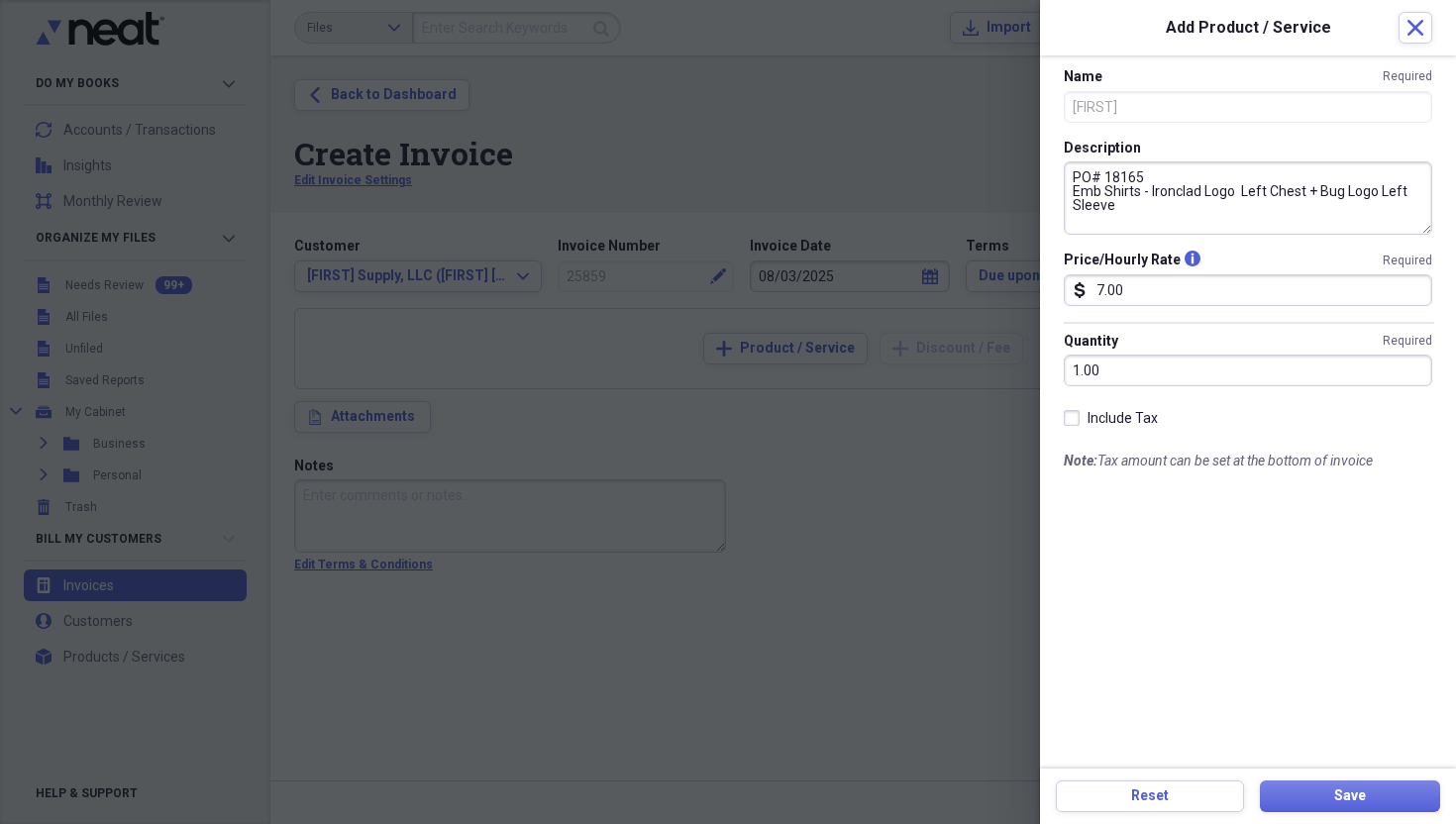 type on "PO# 18165
Emb Shirts - Ironclad Logo  Left Chest + Bug Logo Left Sleeve" 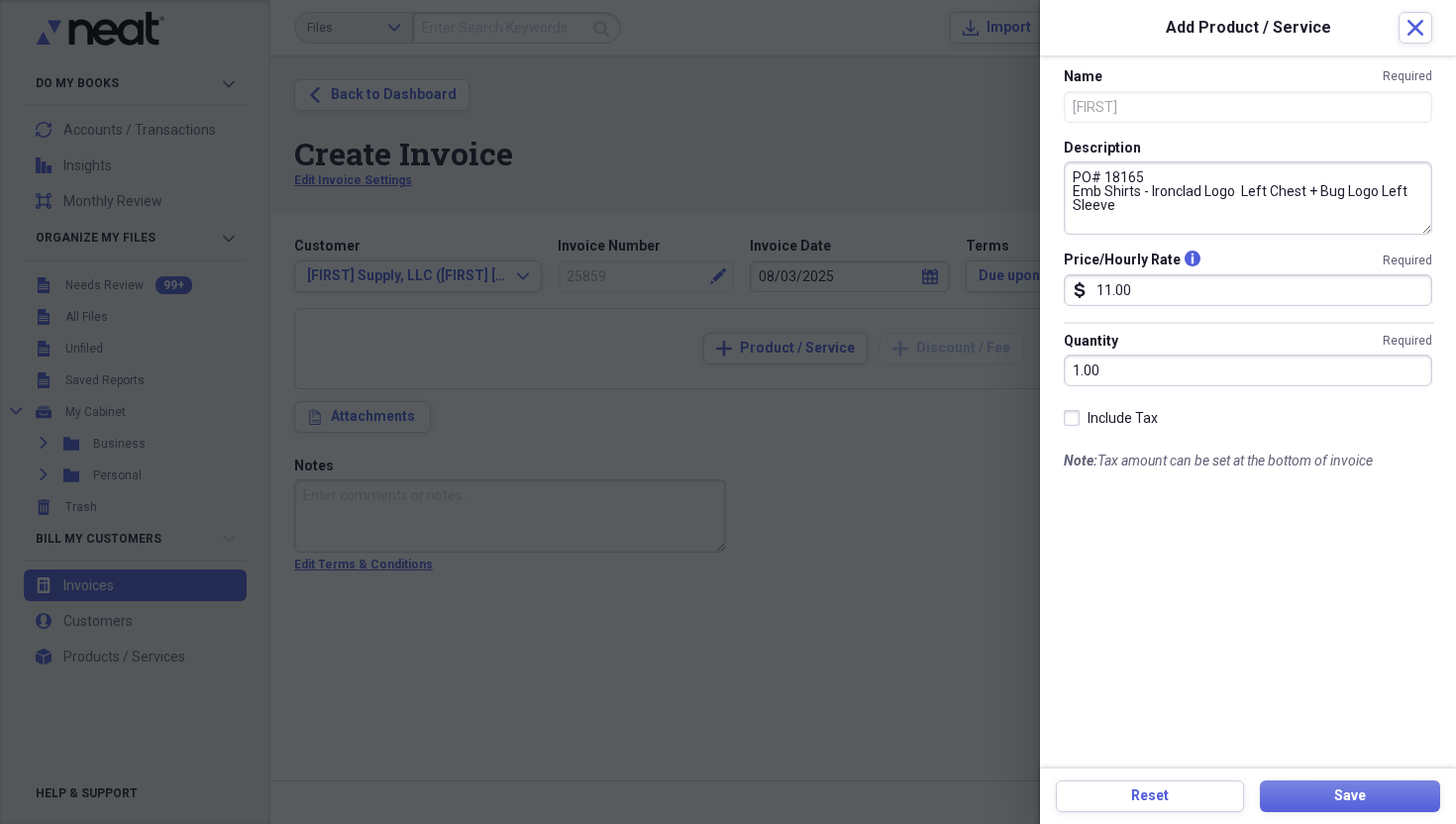 type on "11.00" 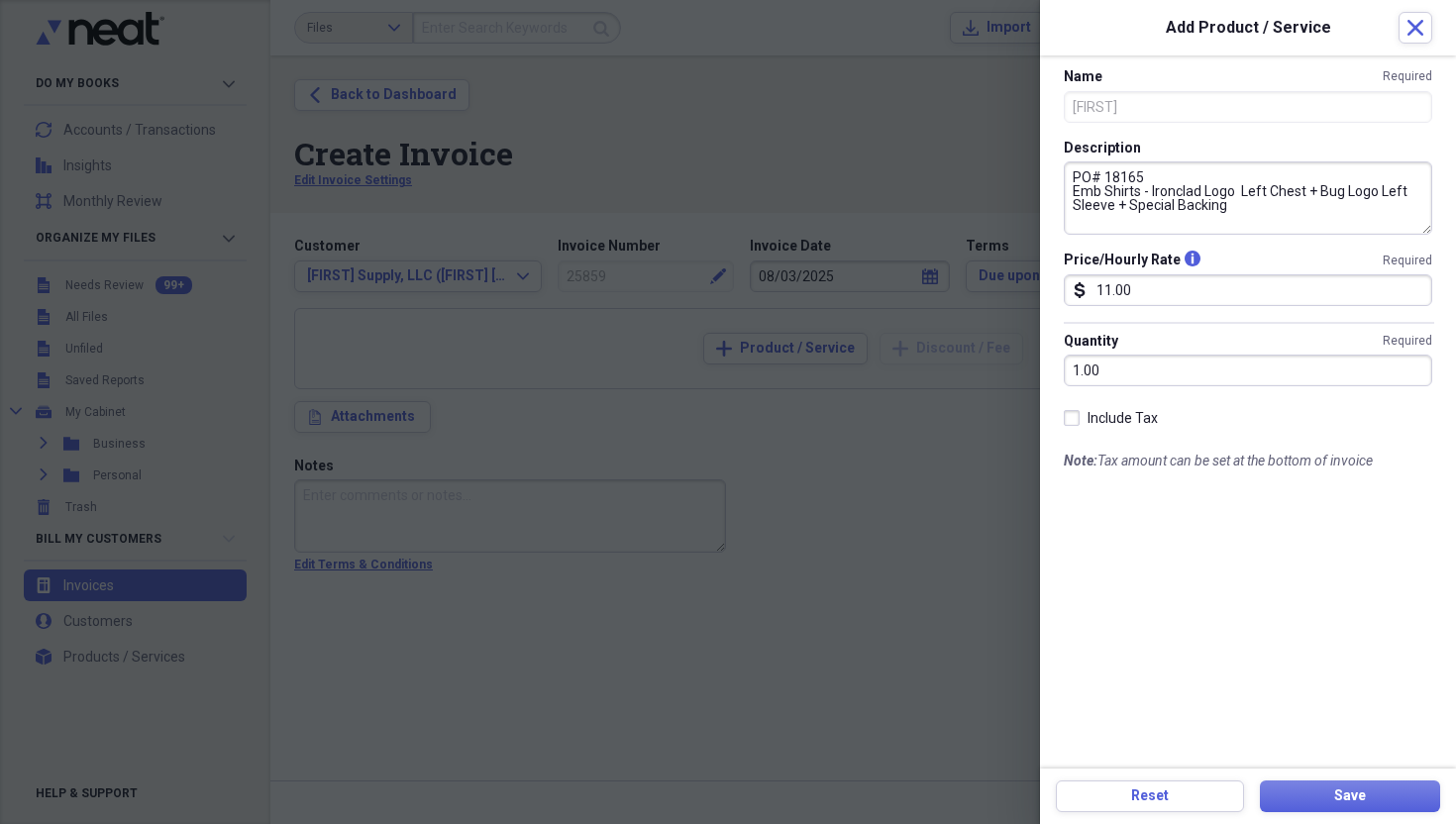 type on "PO# 18165
Emb Shirts - Ironclad Logo  Left Chest + Bug Logo Left Sleeve + Special Backing" 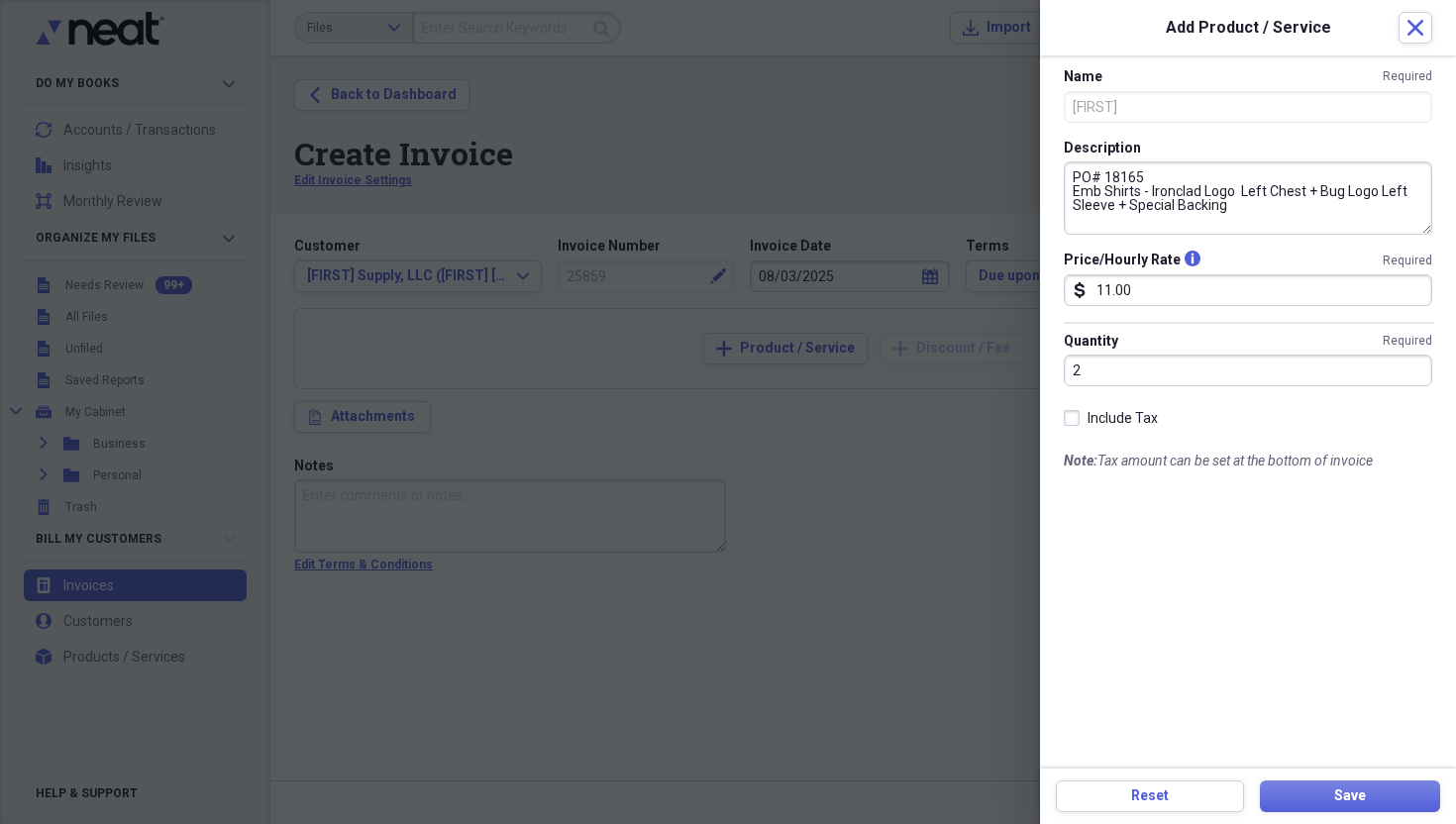 type on "2.00" 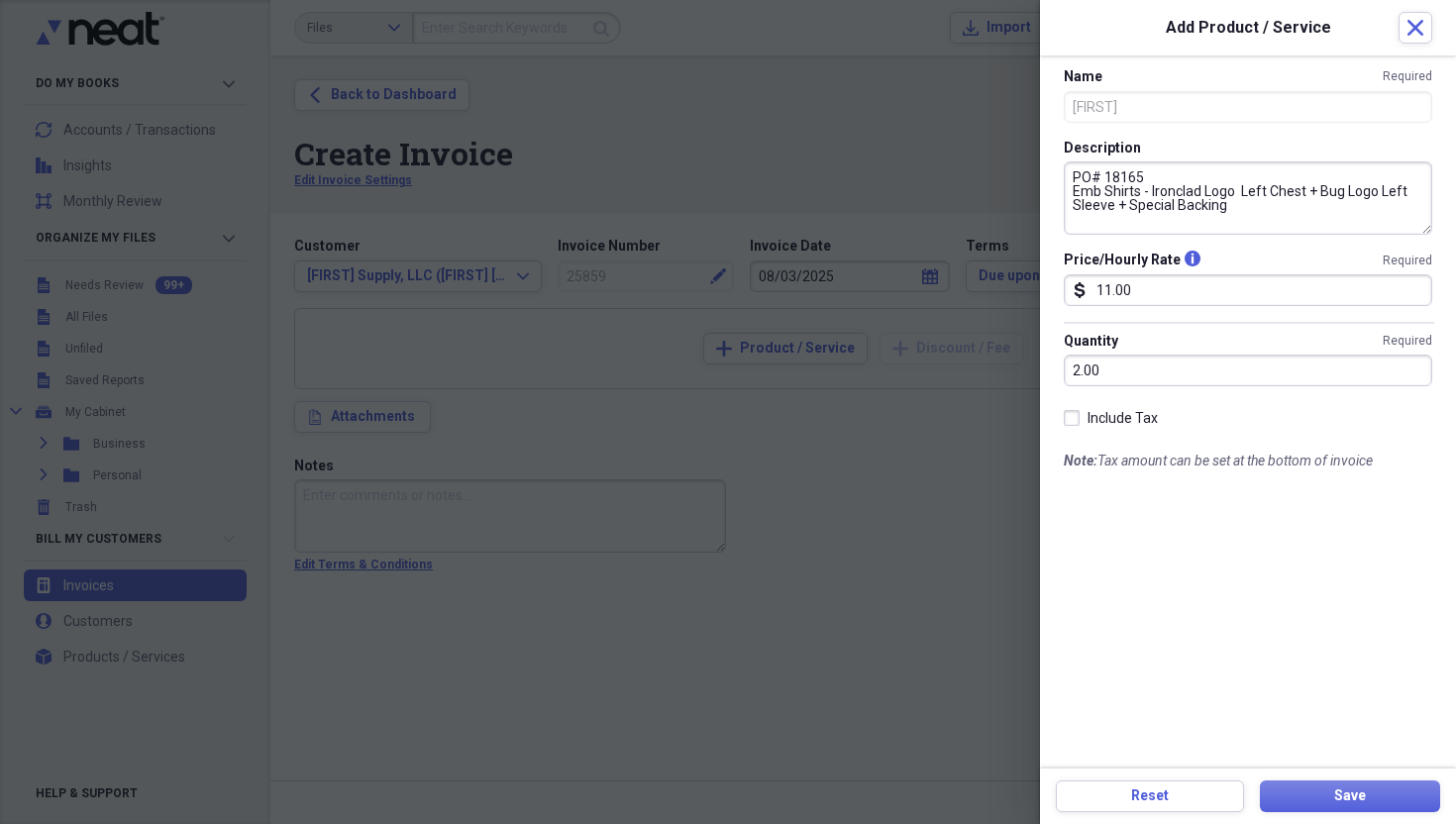 click on "Name Required Brasen Description PO# 18165
Emb Shirts - Ironclad Logo  Left Chest + Bug Logo Left Sleeve + Special Backing Price/Hourly Rate info Required dollar-sign 11.00 Quantity Required 2.00 Include Tax Note:  Tax amount can be set at the bottom of invoice" at bounding box center (1248, 412) 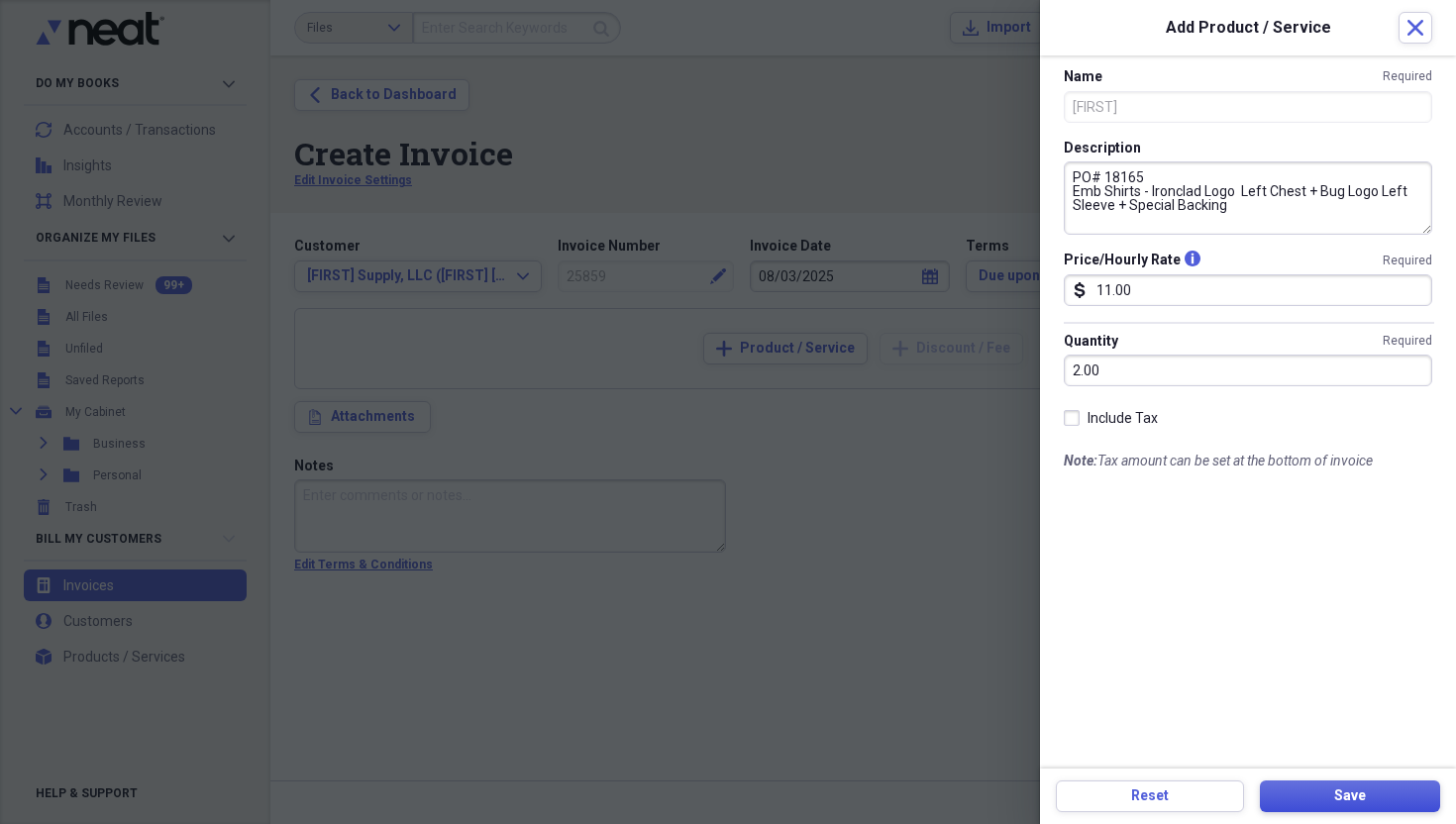 click on "Save" at bounding box center [1350, 796] 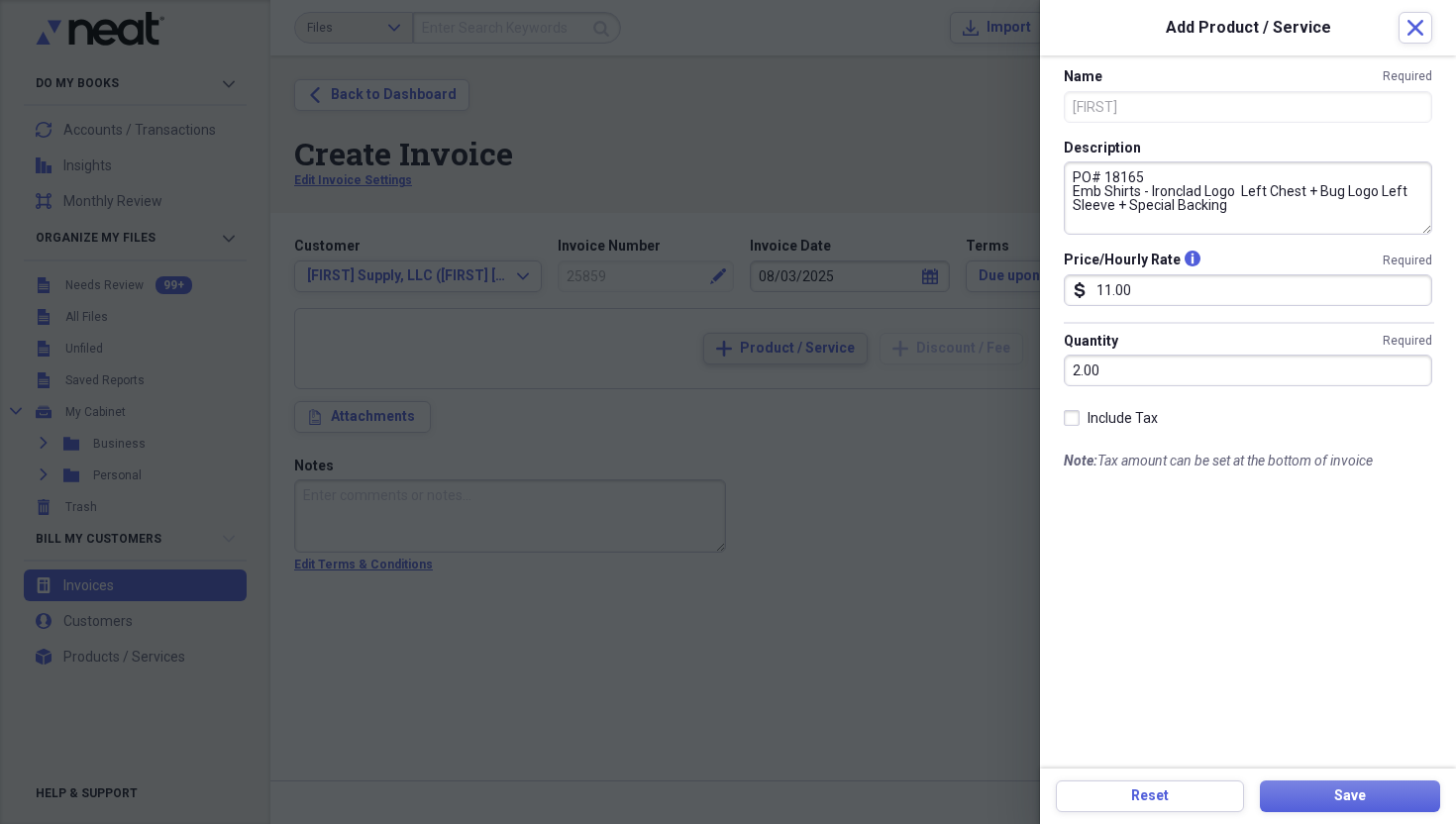 type on "PO# 14233
Emb Coverall - Emb Names [FIRST] & [LAST]" 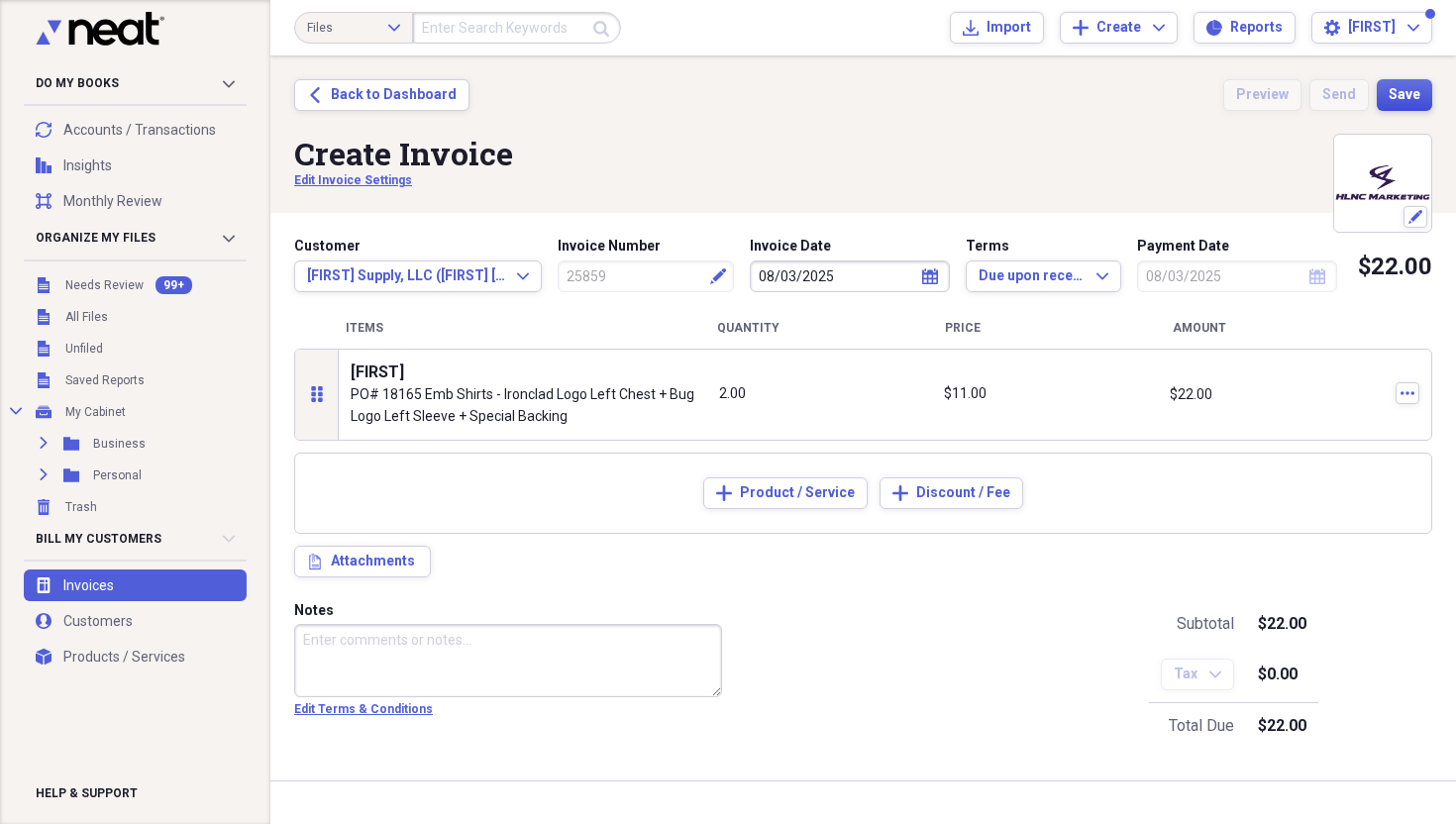 click on "Save" at bounding box center (1404, 95) 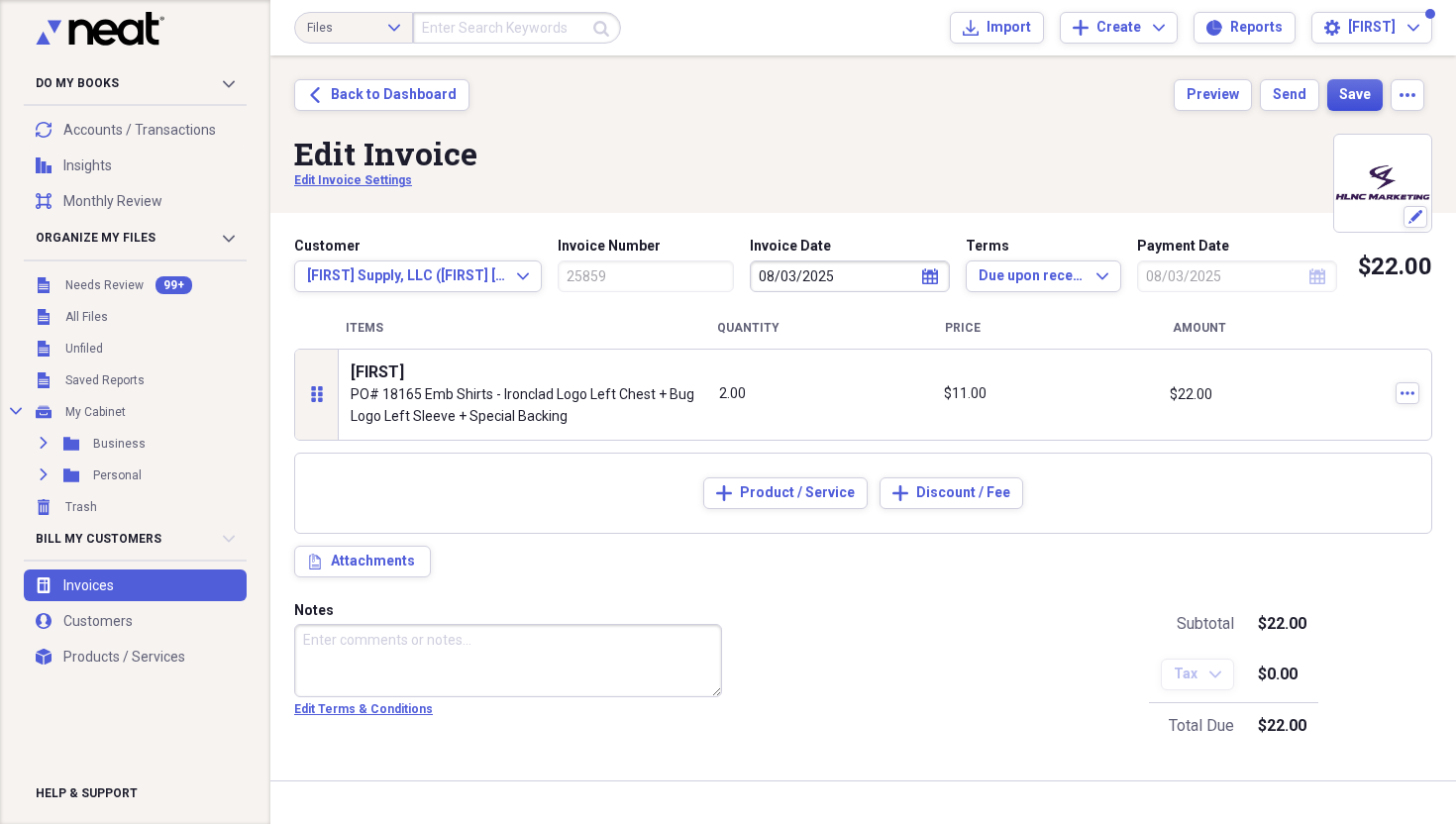 click on "Save" at bounding box center [1355, 95] 